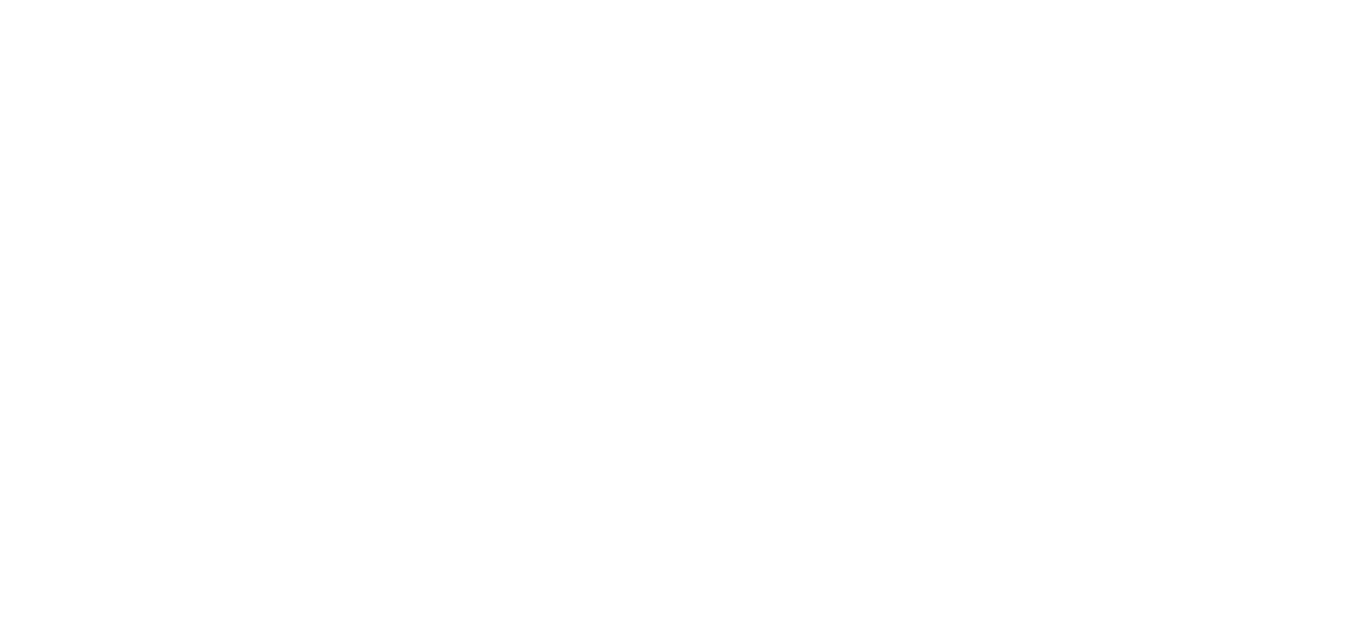 scroll, scrollTop: 0, scrollLeft: 0, axis: both 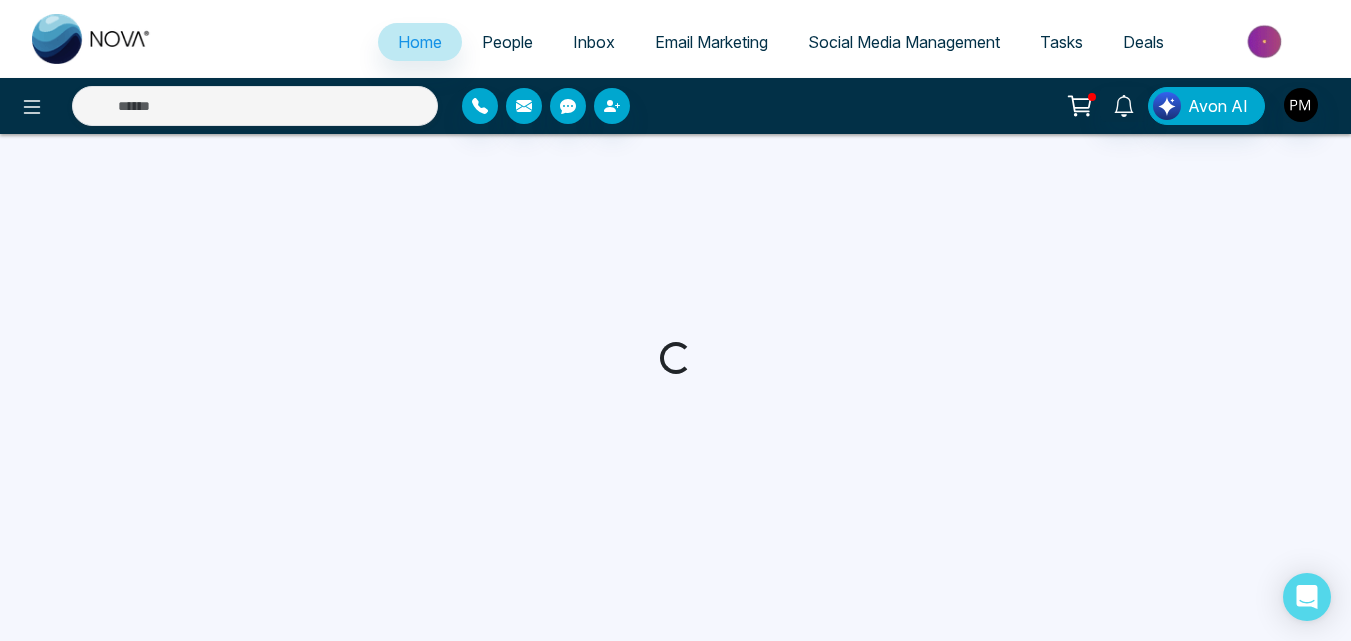 select on "*" 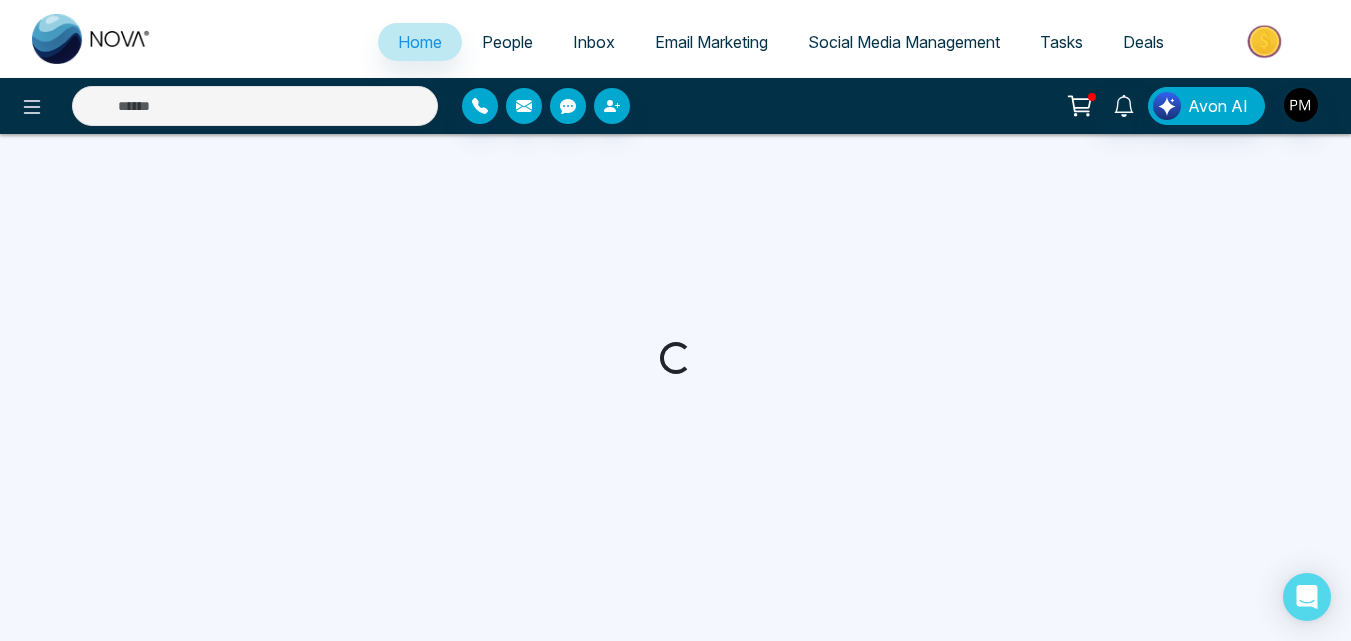 select on "*" 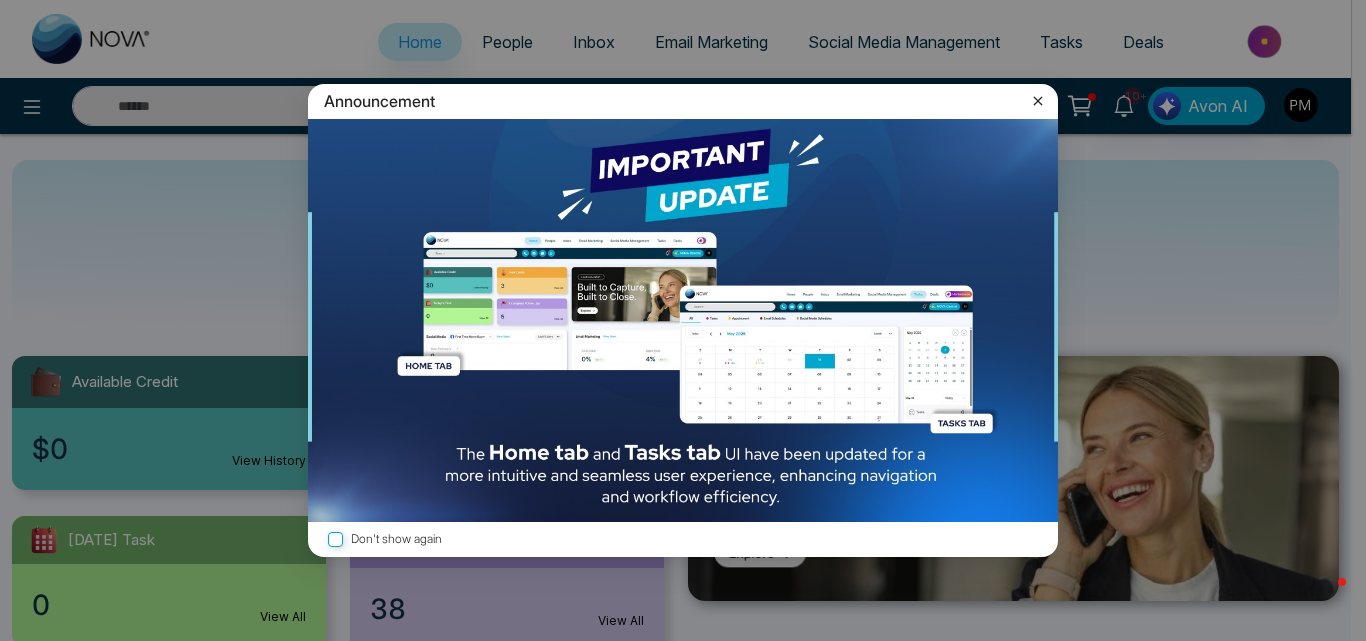 click 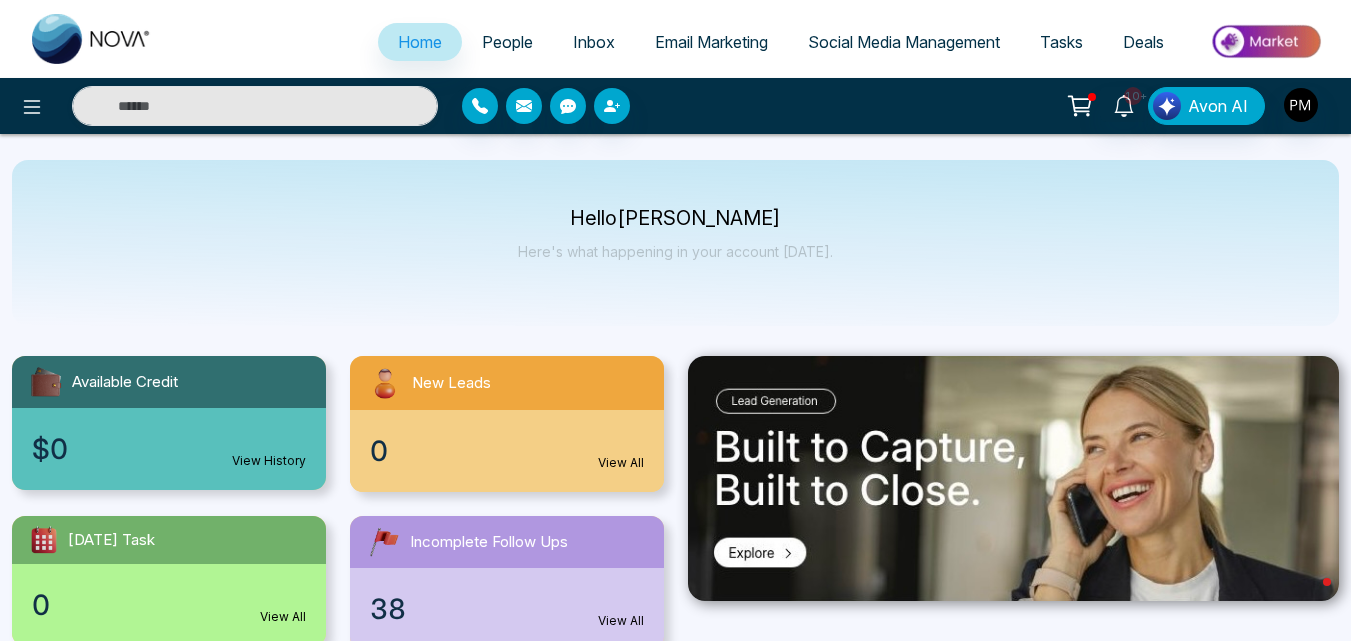 click on "Social Media Management" at bounding box center (904, 42) 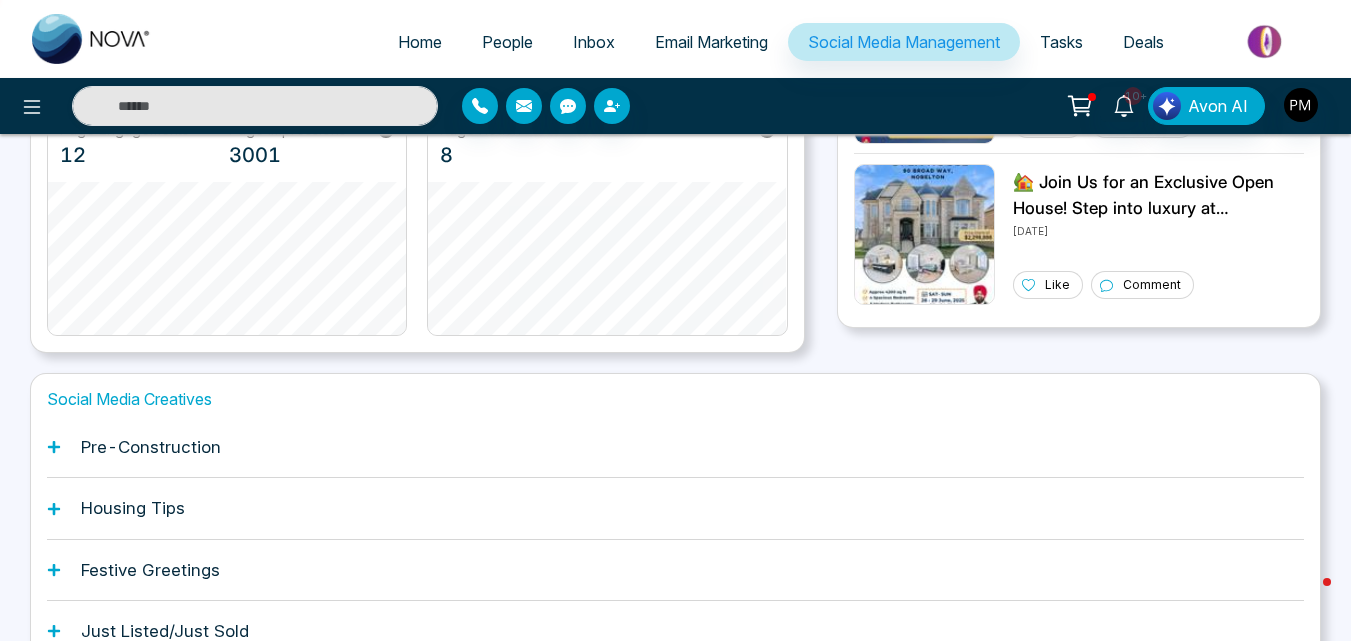 scroll, scrollTop: 601, scrollLeft: 0, axis: vertical 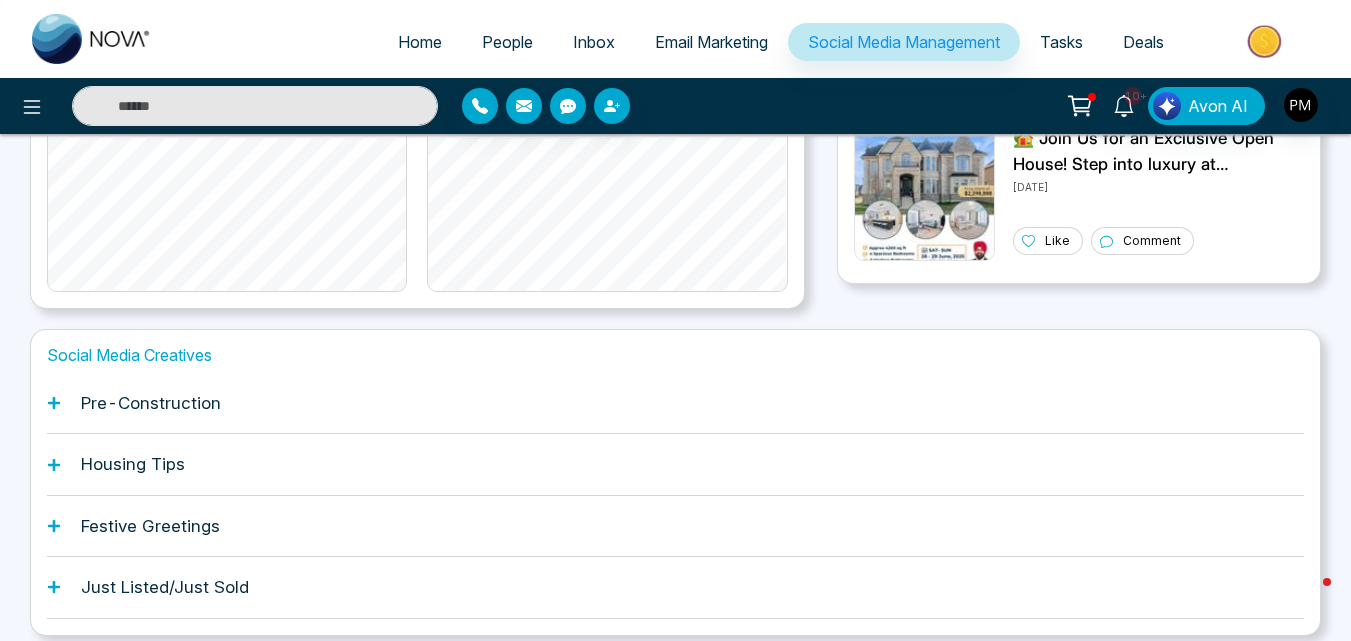 click on "Housing Tips" at bounding box center [133, 464] 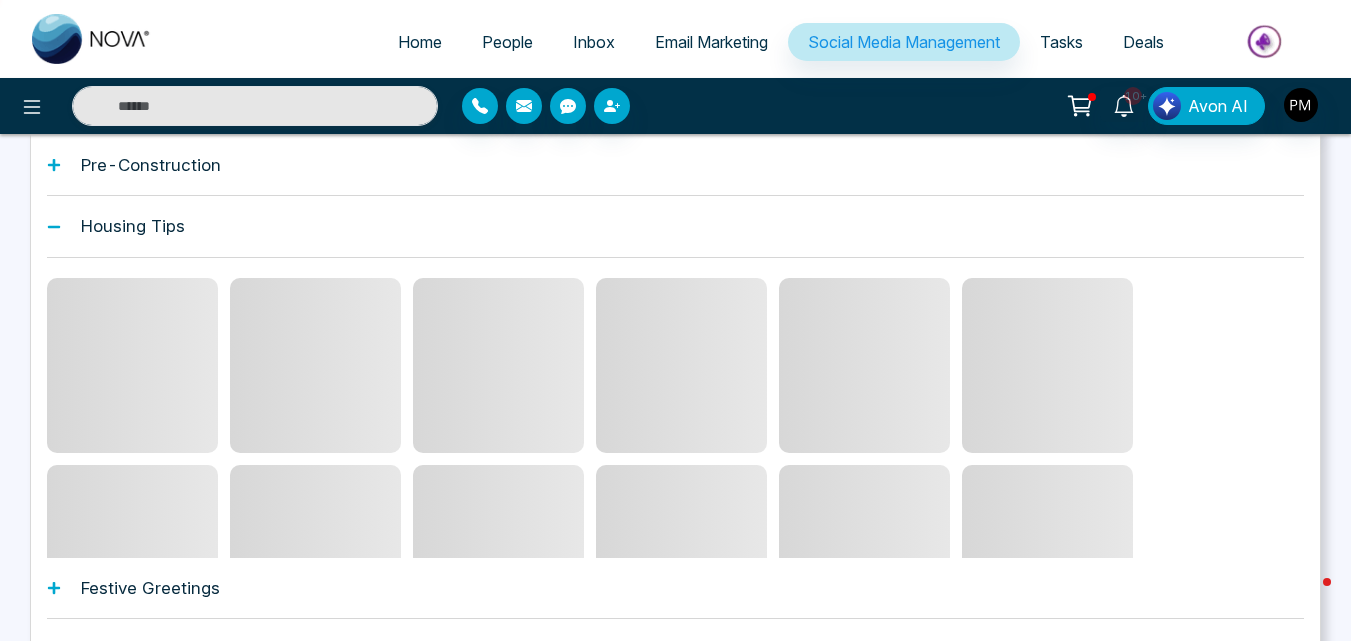scroll, scrollTop: 887, scrollLeft: 0, axis: vertical 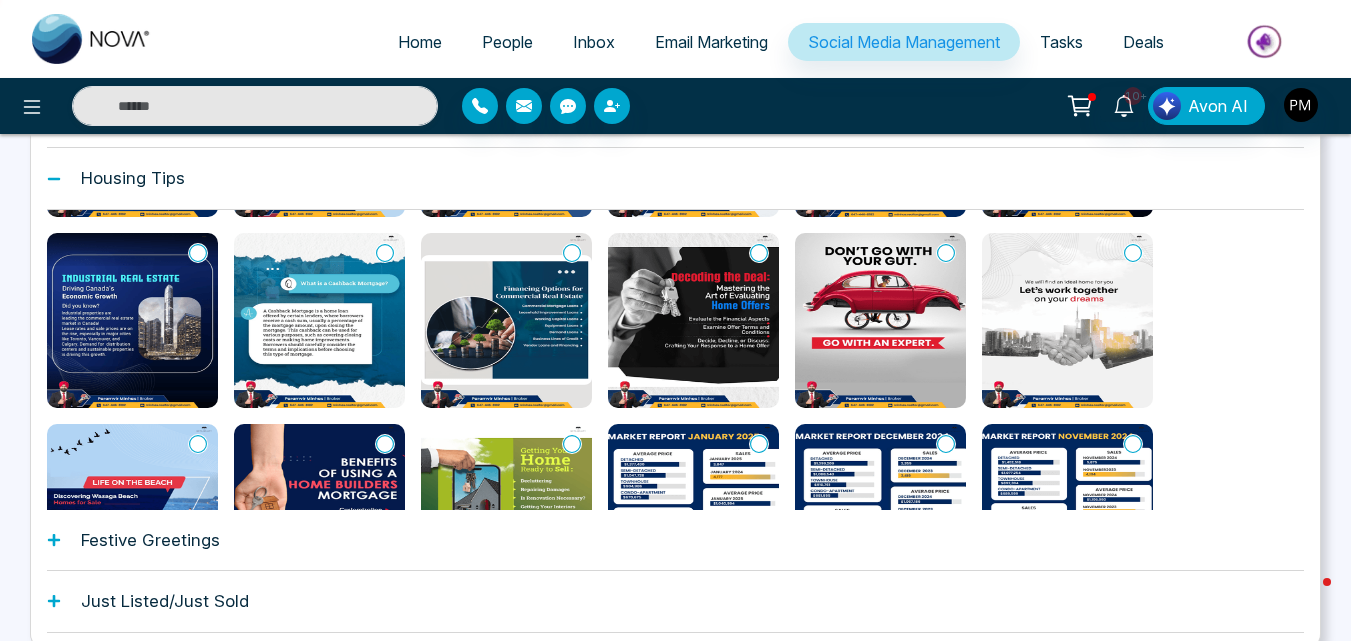 click at bounding box center (506, 320) 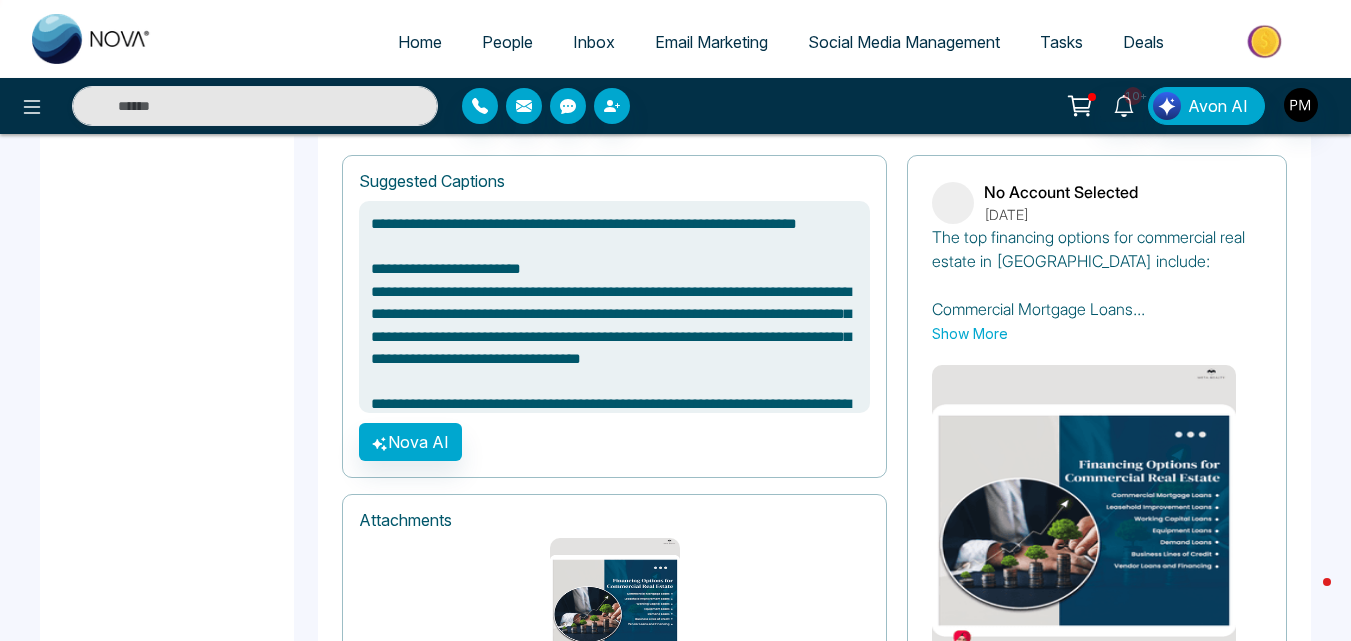 scroll, scrollTop: 1373, scrollLeft: 0, axis: vertical 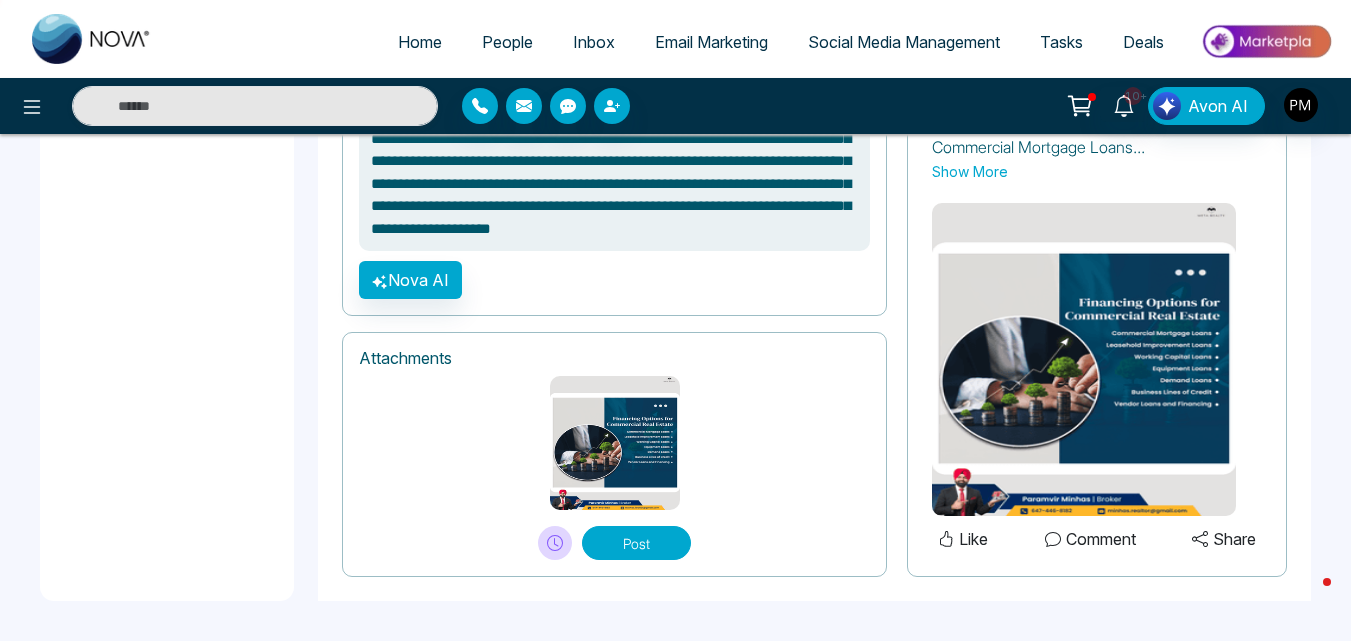 type on "**********" 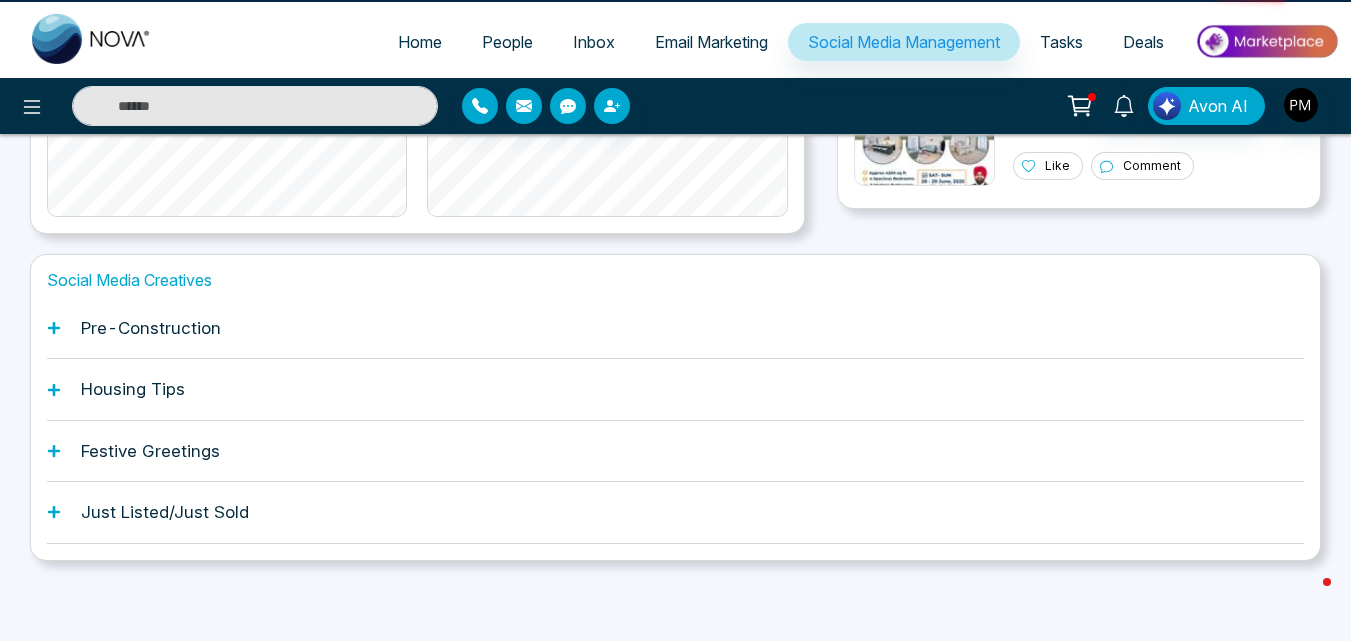 scroll, scrollTop: 0, scrollLeft: 0, axis: both 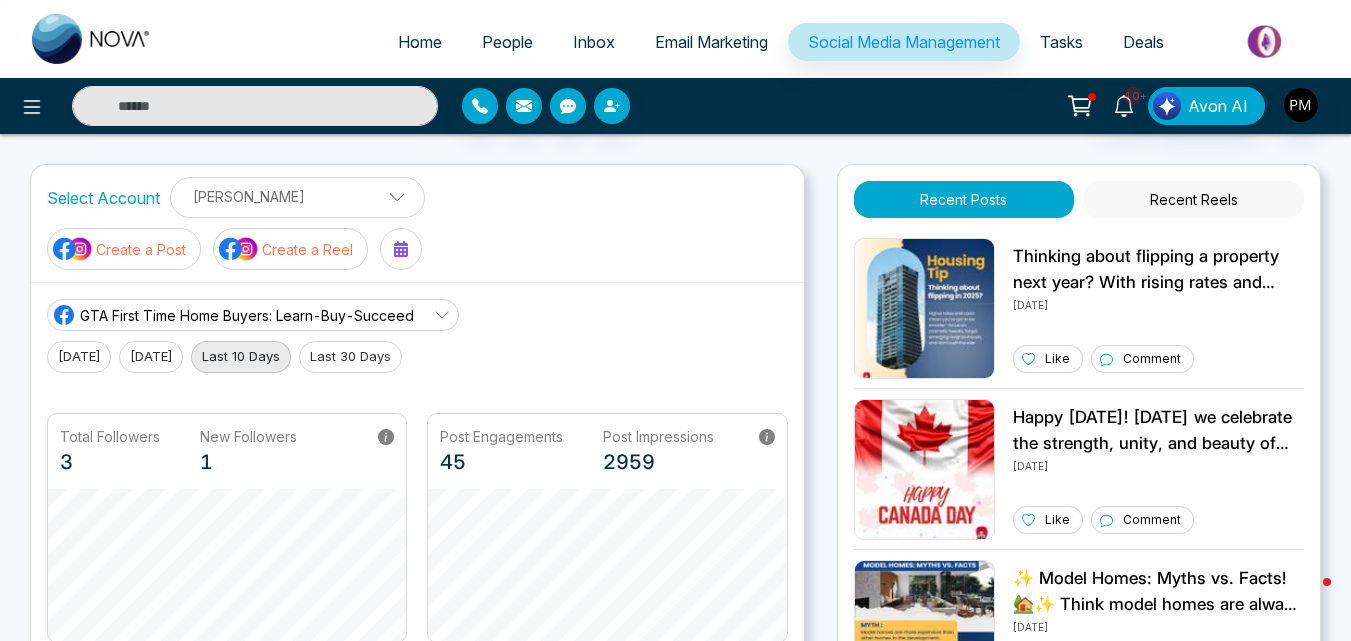 click on "Create a Post" at bounding box center [141, 249] 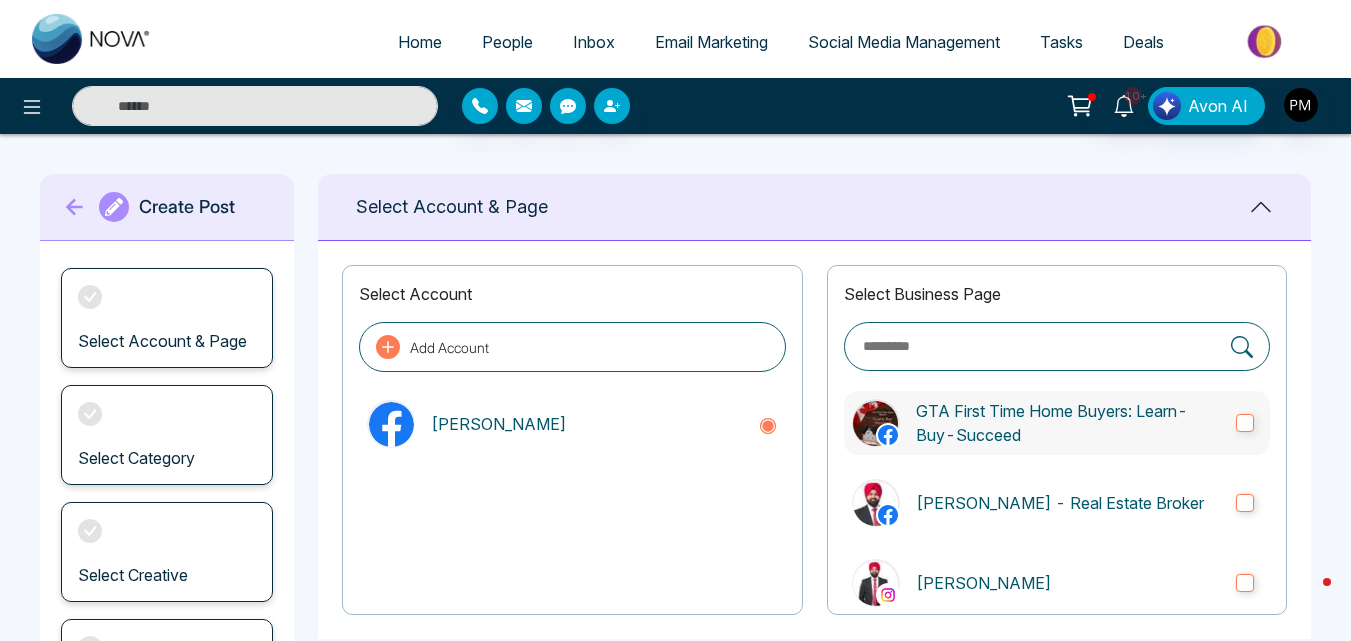 click on "GTA First Time Home Buyers: Learn-Buy-Succeed" at bounding box center (1068, 423) 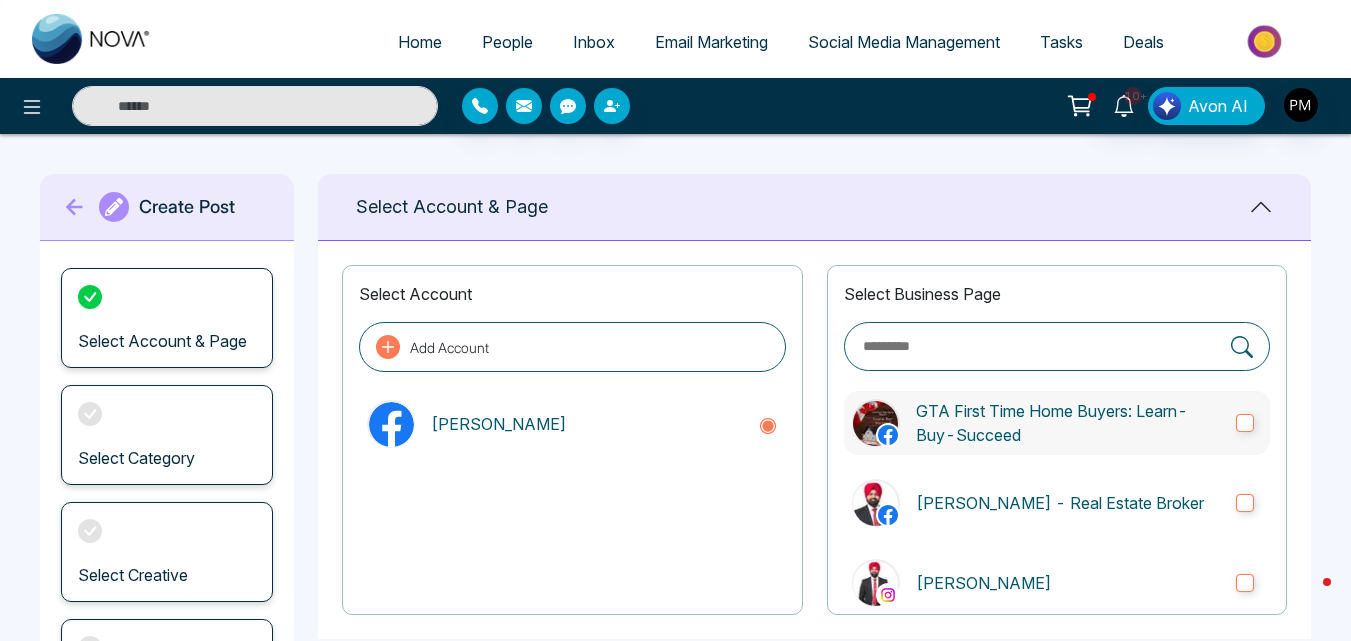 scroll, scrollTop: 33, scrollLeft: 0, axis: vertical 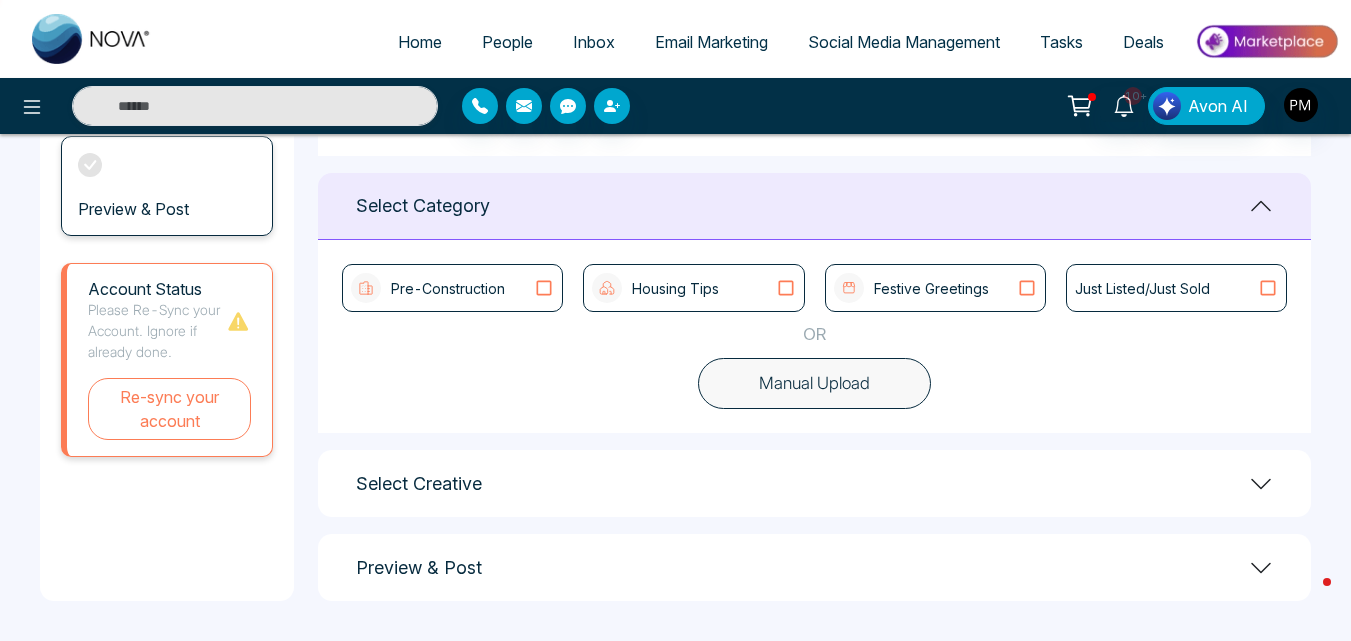click on "Select Creative" at bounding box center [814, 483] 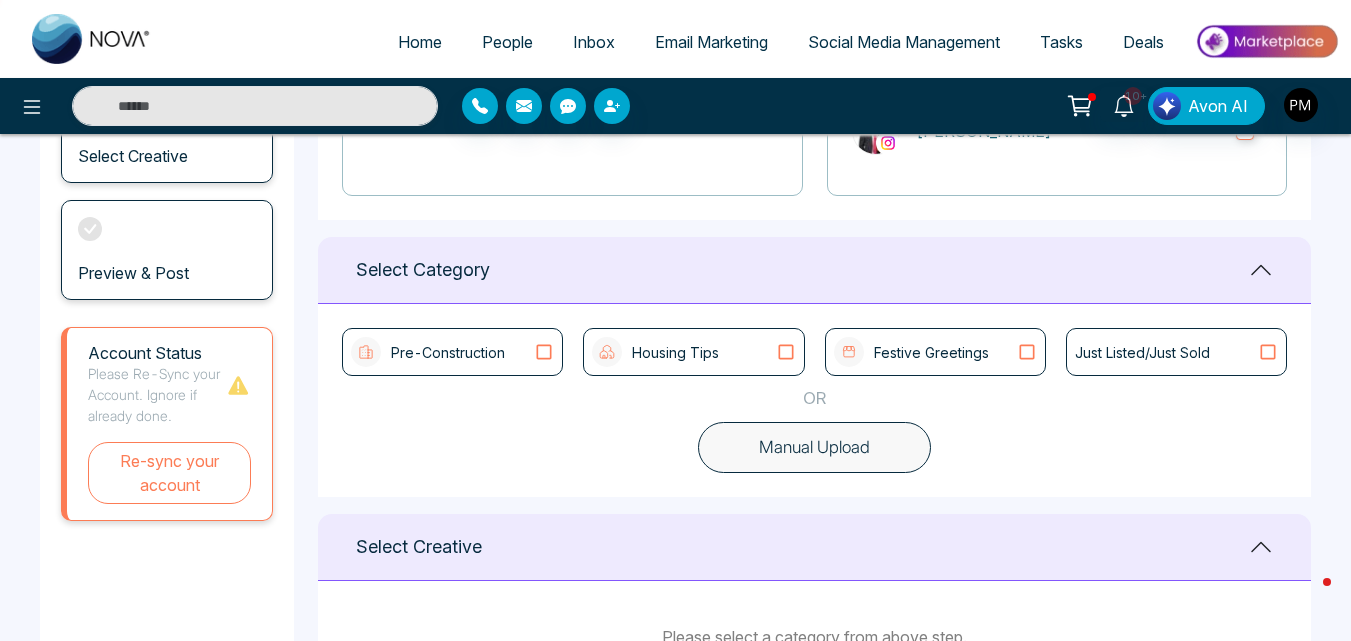 scroll, scrollTop: 402, scrollLeft: 0, axis: vertical 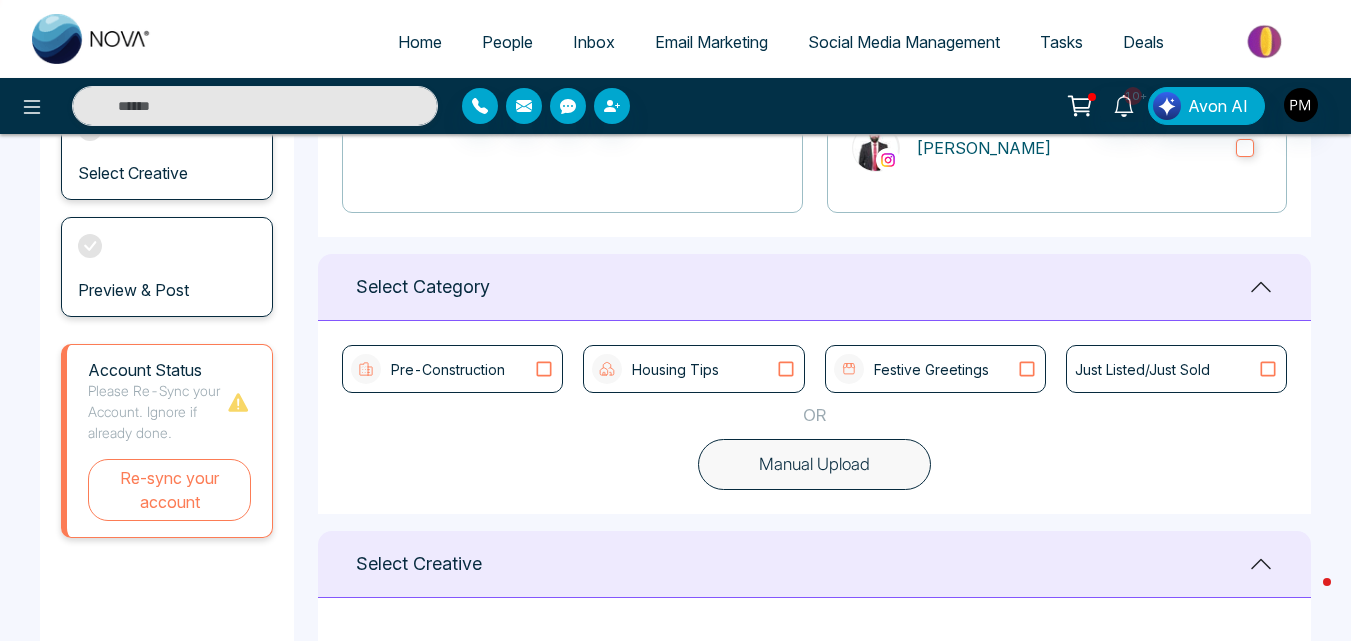 click on "Housing Tips" at bounding box center (675, 369) 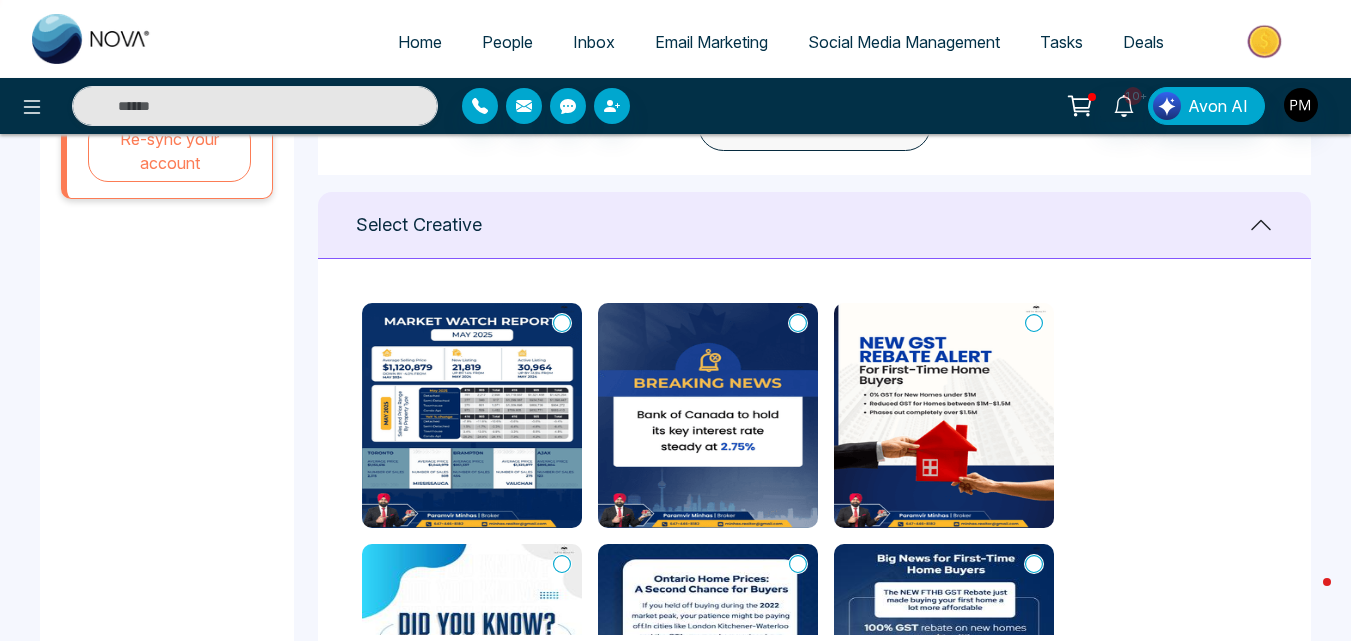 scroll, scrollTop: 770, scrollLeft: 0, axis: vertical 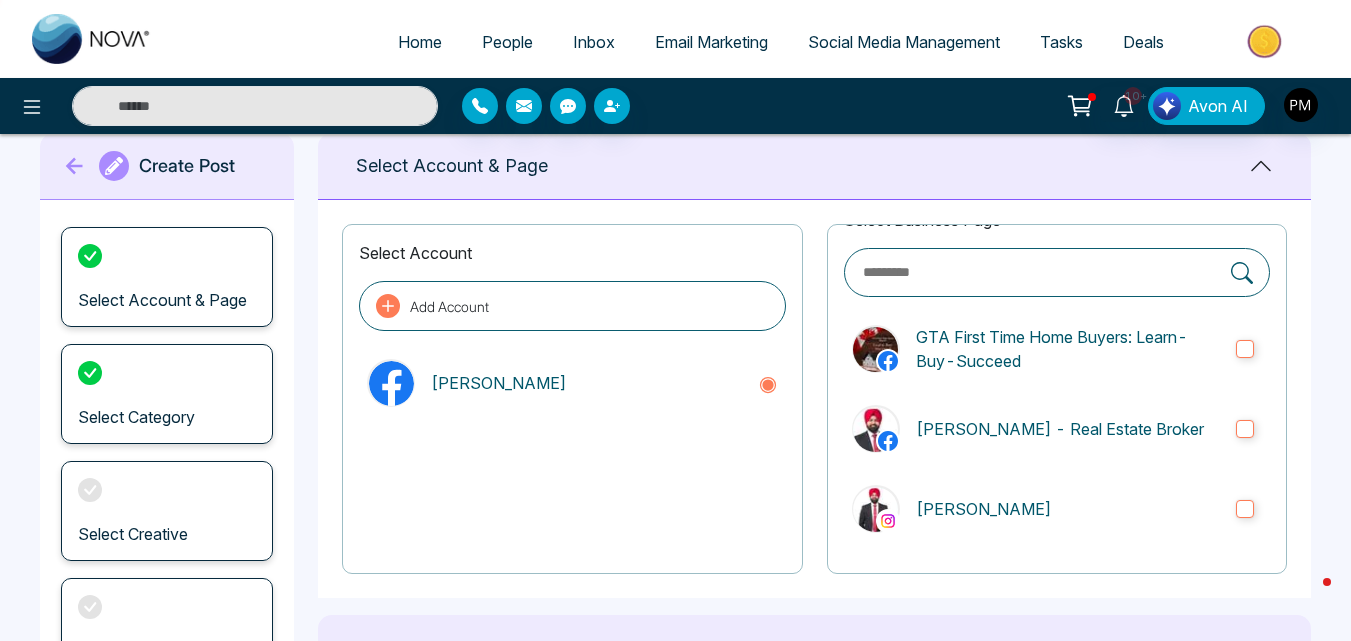 click on "People" at bounding box center [507, 42] 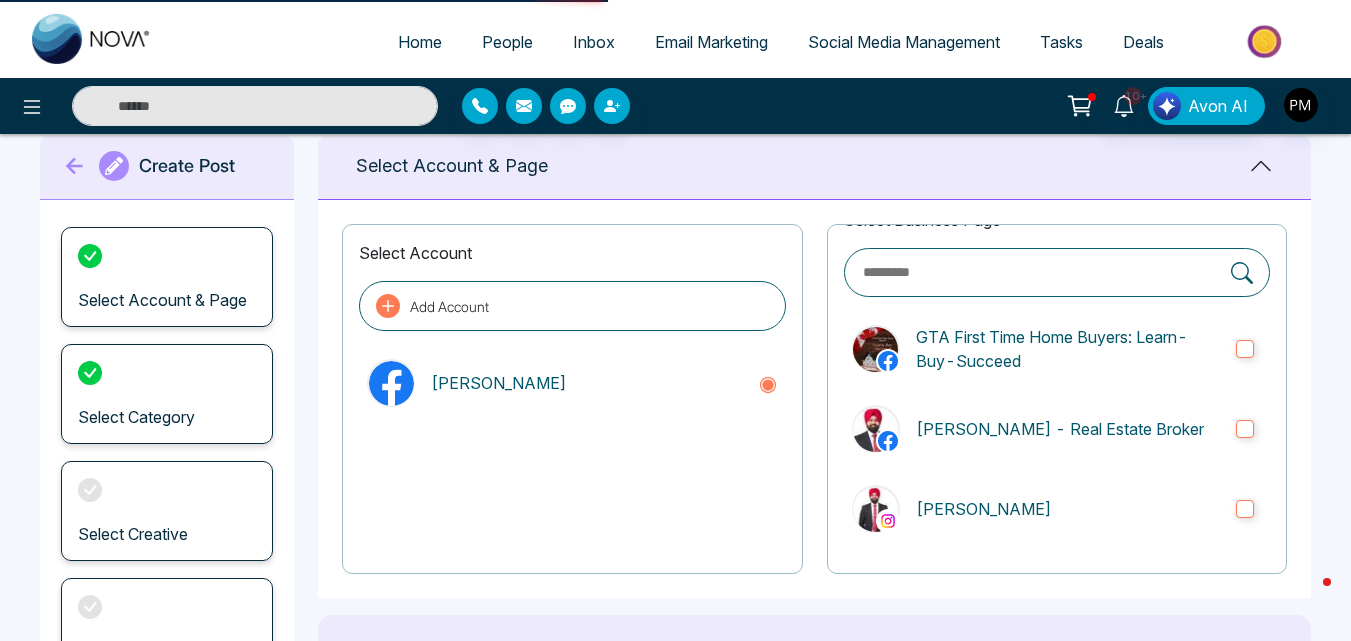scroll, scrollTop: 0, scrollLeft: 0, axis: both 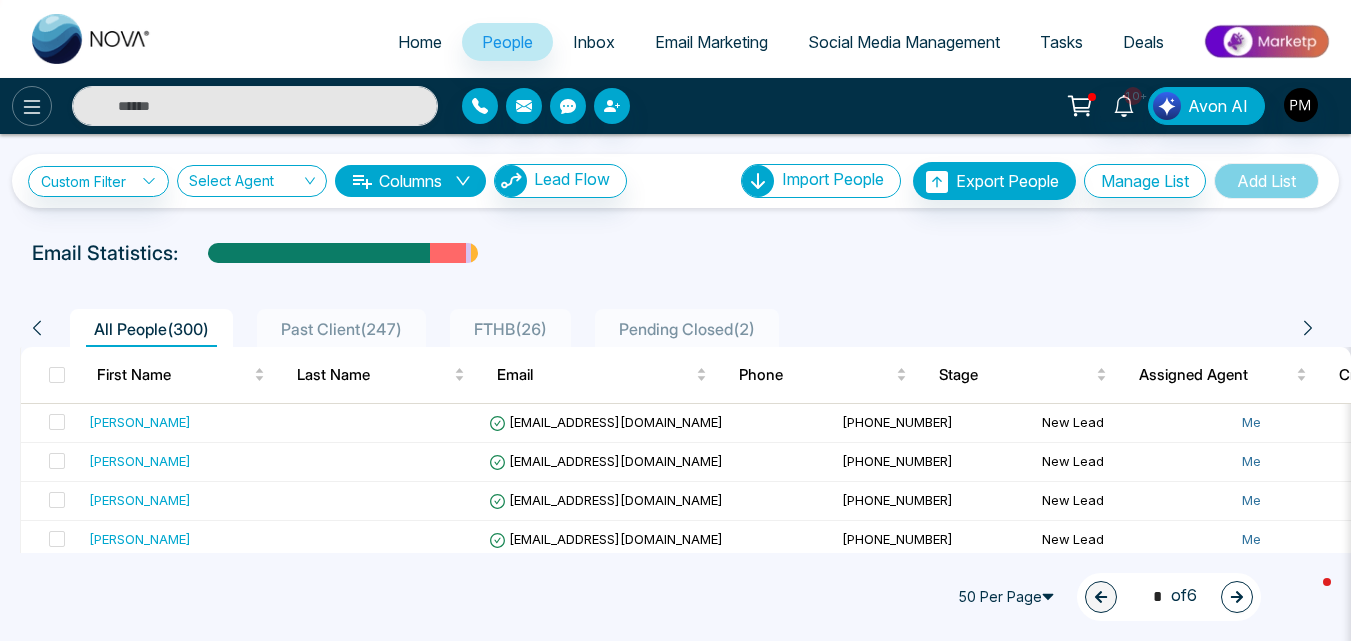 click 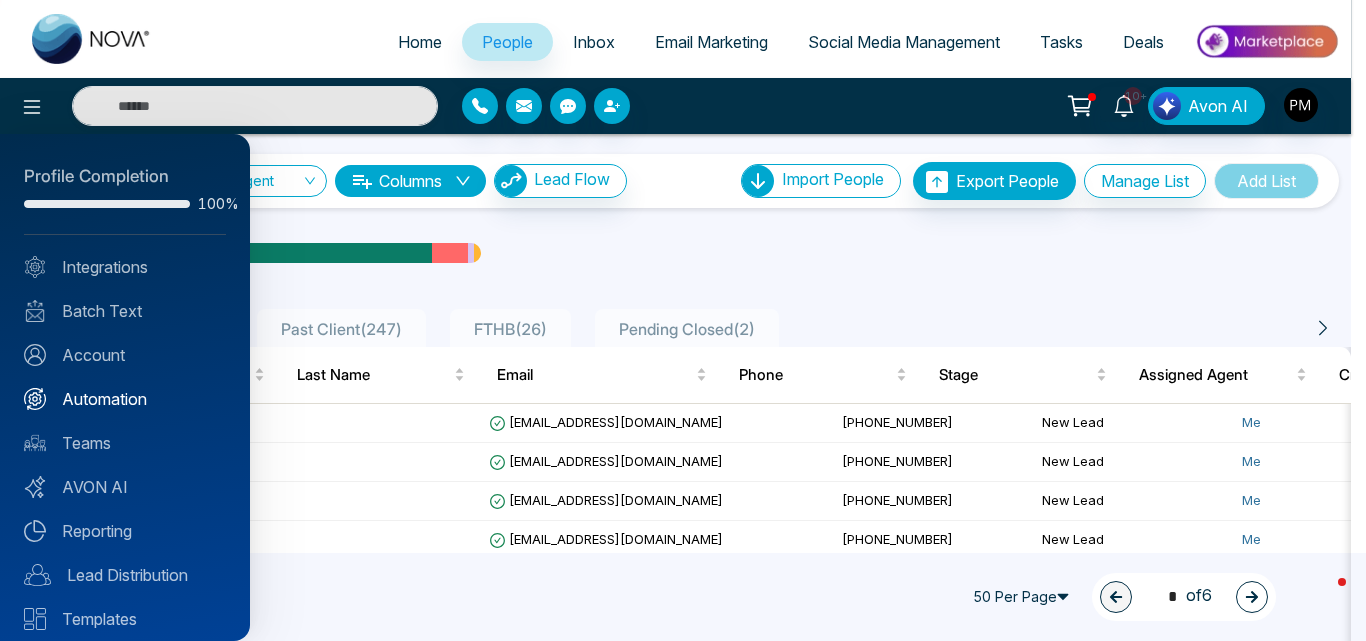 click on "Automation" at bounding box center (125, 399) 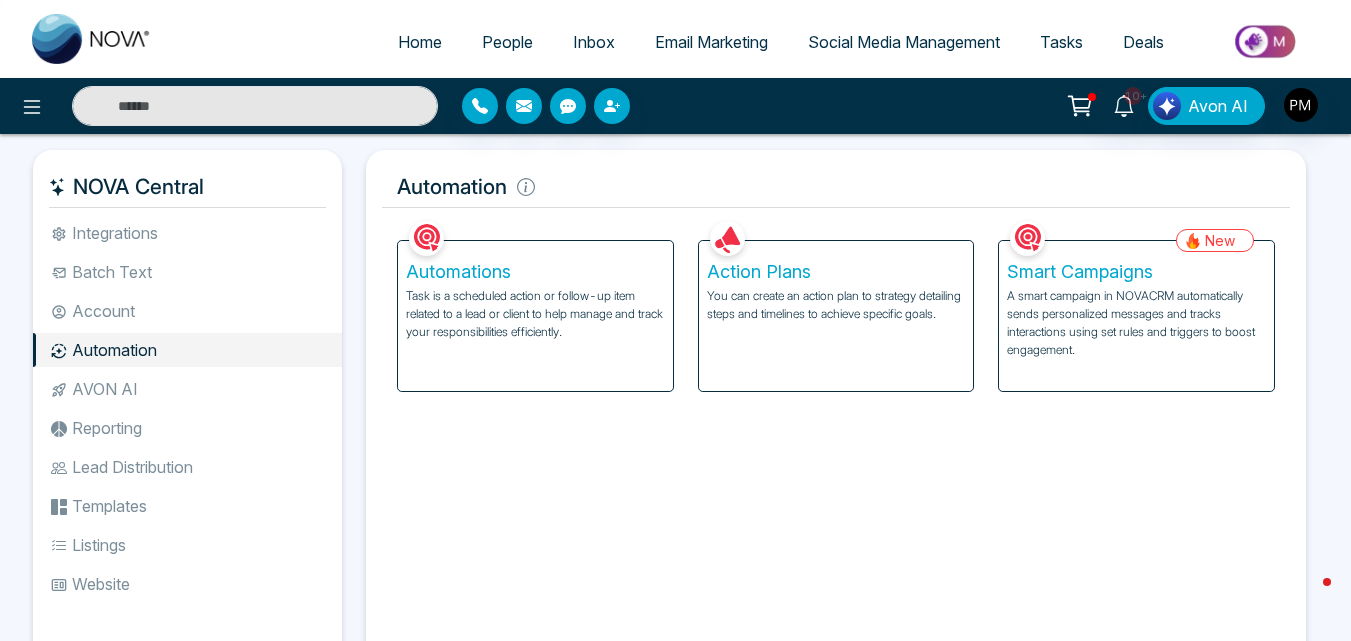 click on "A smart campaign in NOVACRM automatically sends personalized messages and tracks interactions using set rules and triggers to boost engagement." at bounding box center (1136, 323) 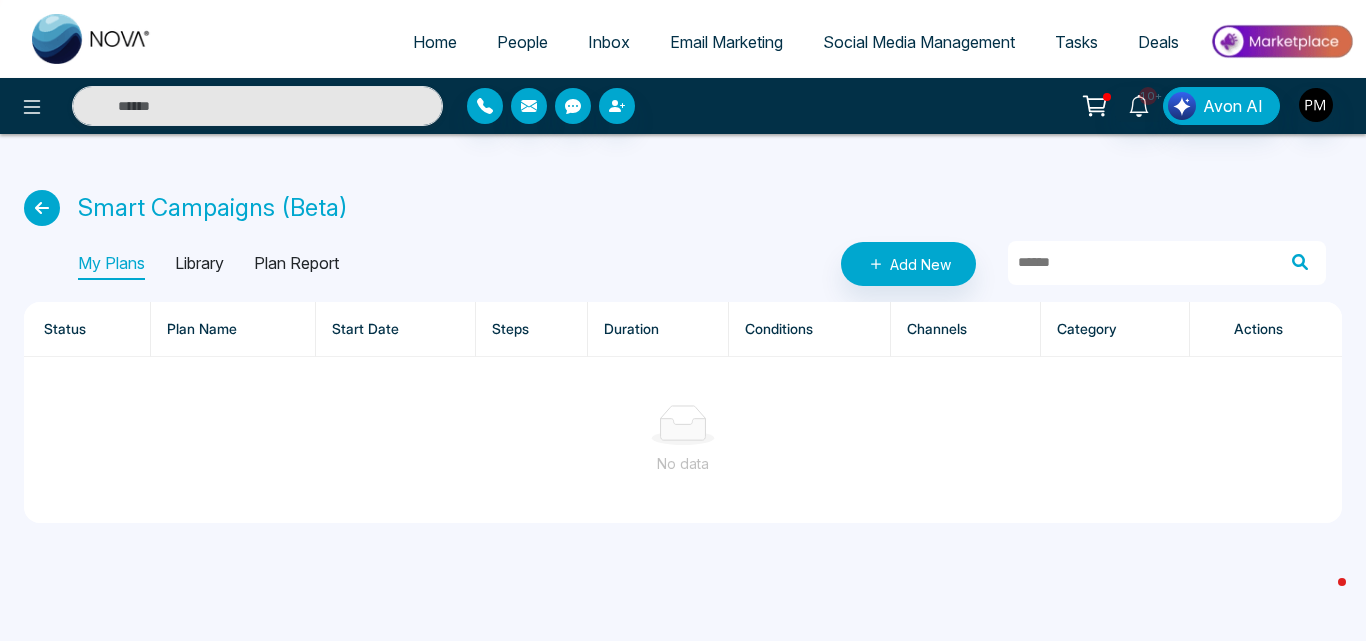 click on "Smart Campaigns (Beta) My Plans Library Plan Report  Add New Status Plan Name Start Date Steps Duration Conditions Channels Category Actions No data" at bounding box center [683, 356] 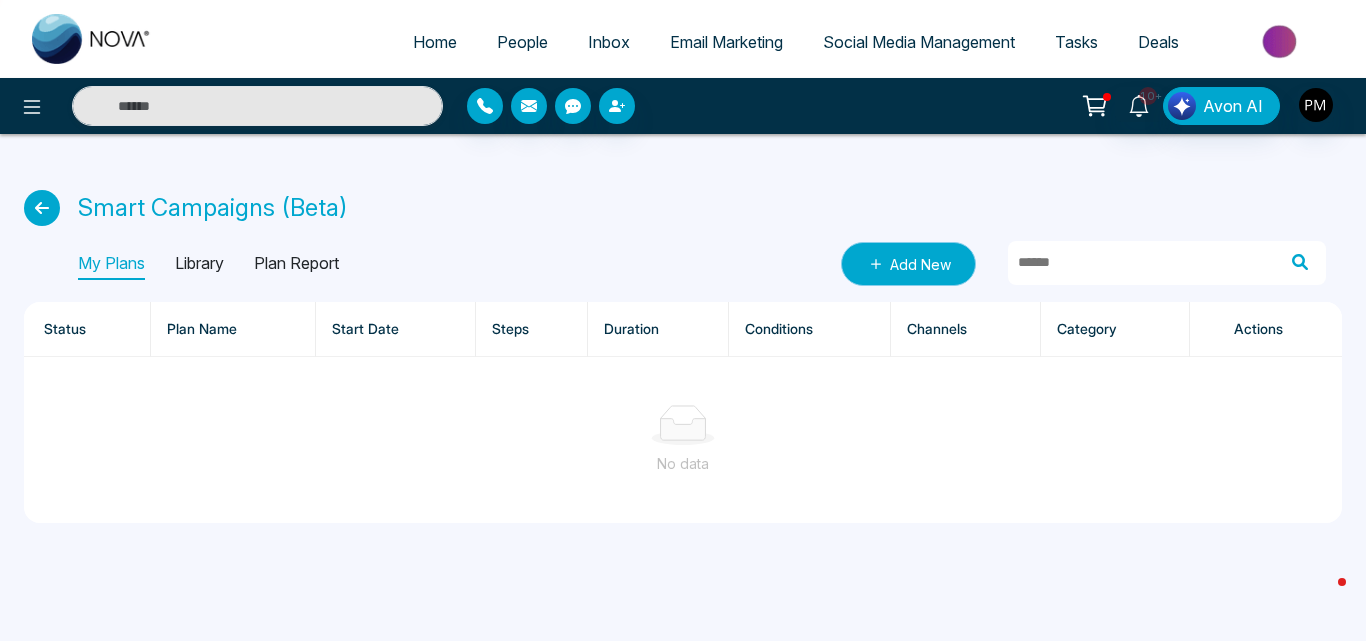 click on "Add New" at bounding box center [908, 264] 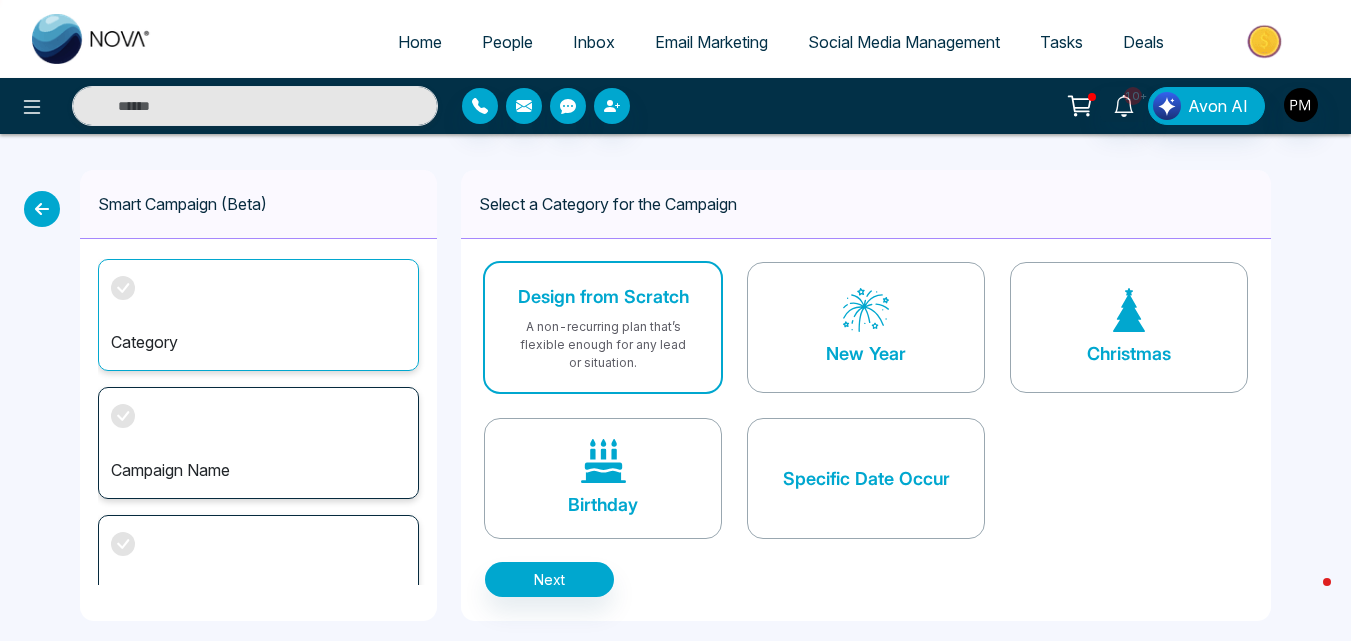 scroll, scrollTop: 16, scrollLeft: 0, axis: vertical 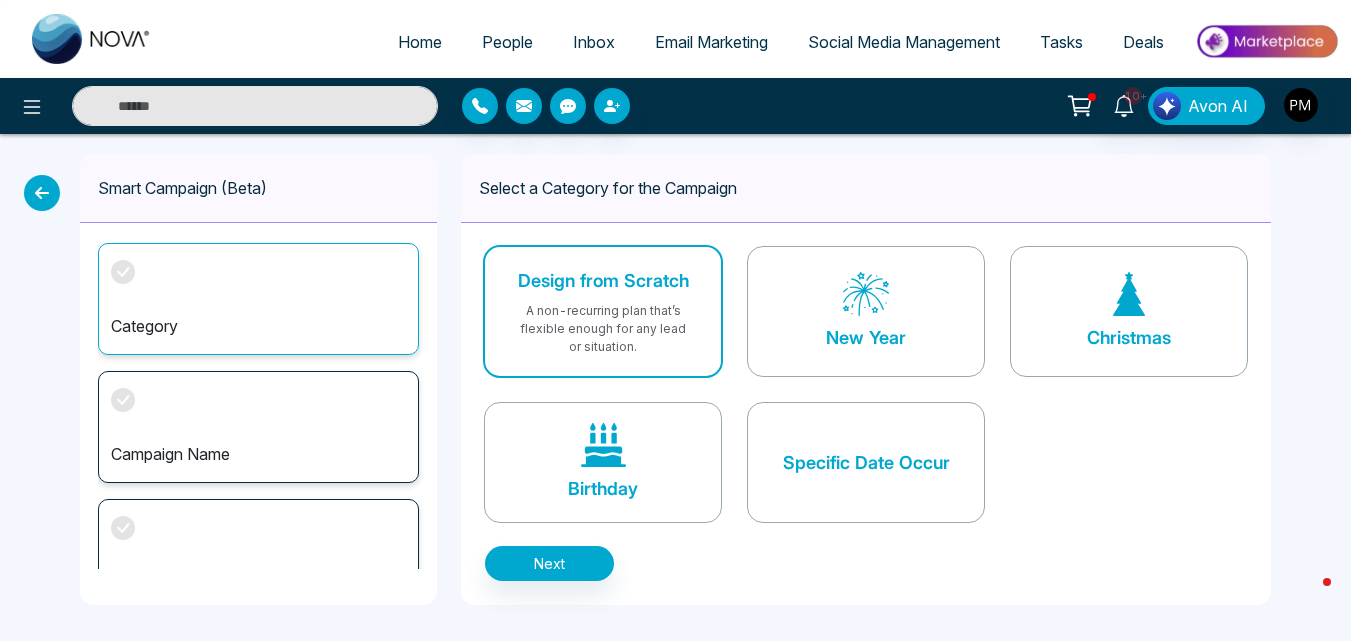 click at bounding box center (603, 445) 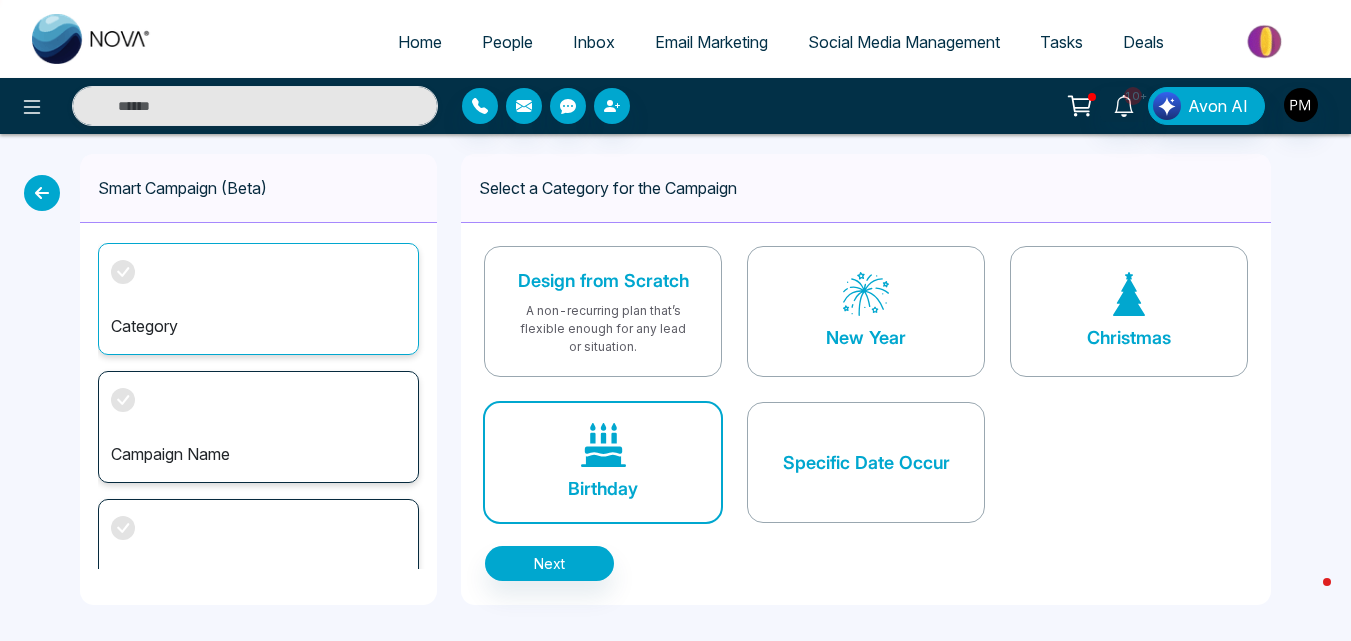 click at bounding box center (42, 193) 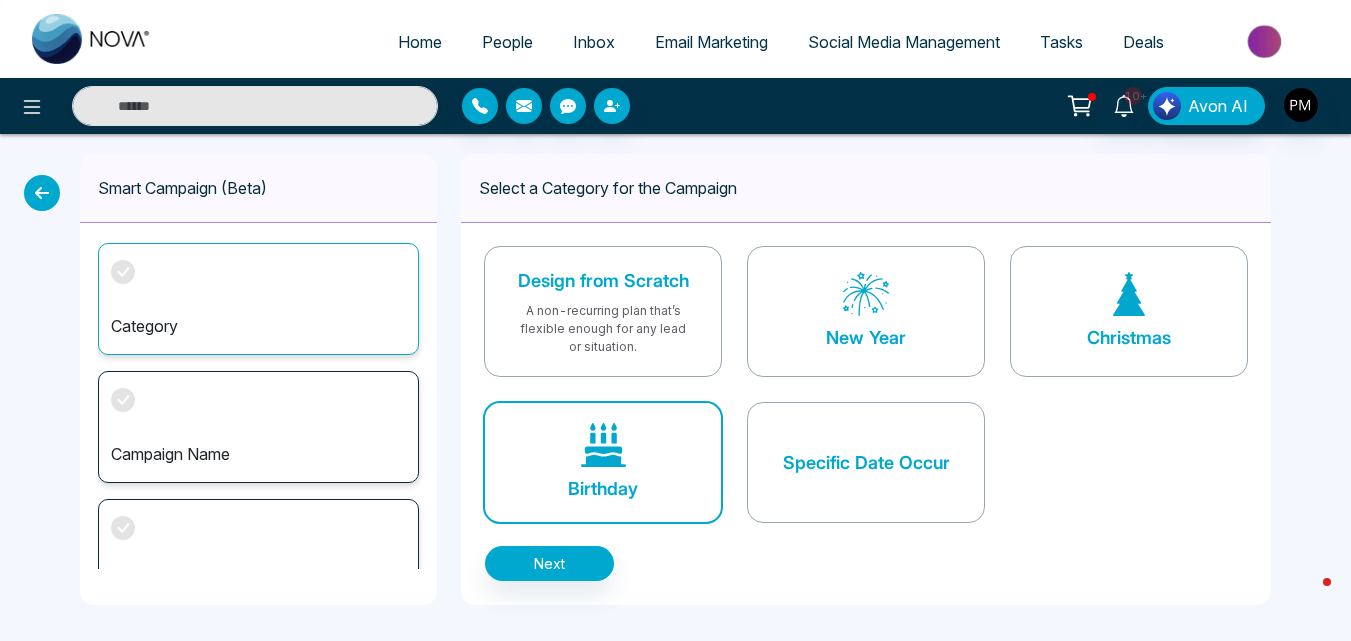 scroll, scrollTop: 0, scrollLeft: 0, axis: both 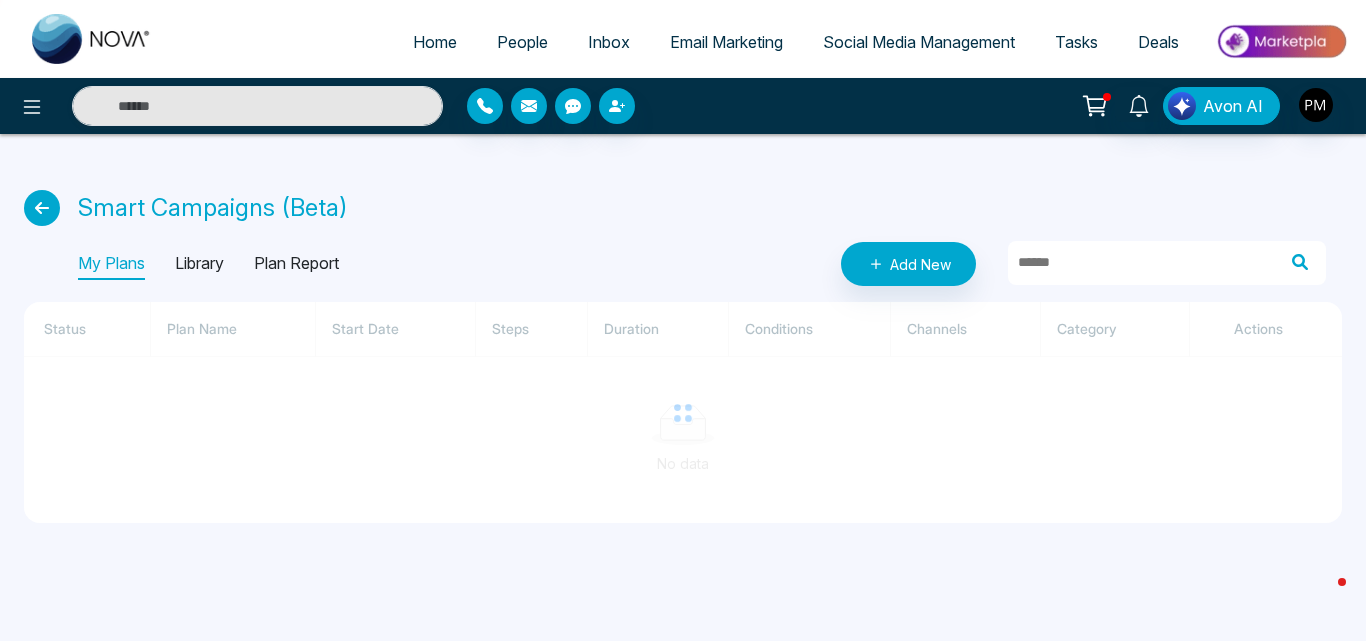 click at bounding box center (42, 208) 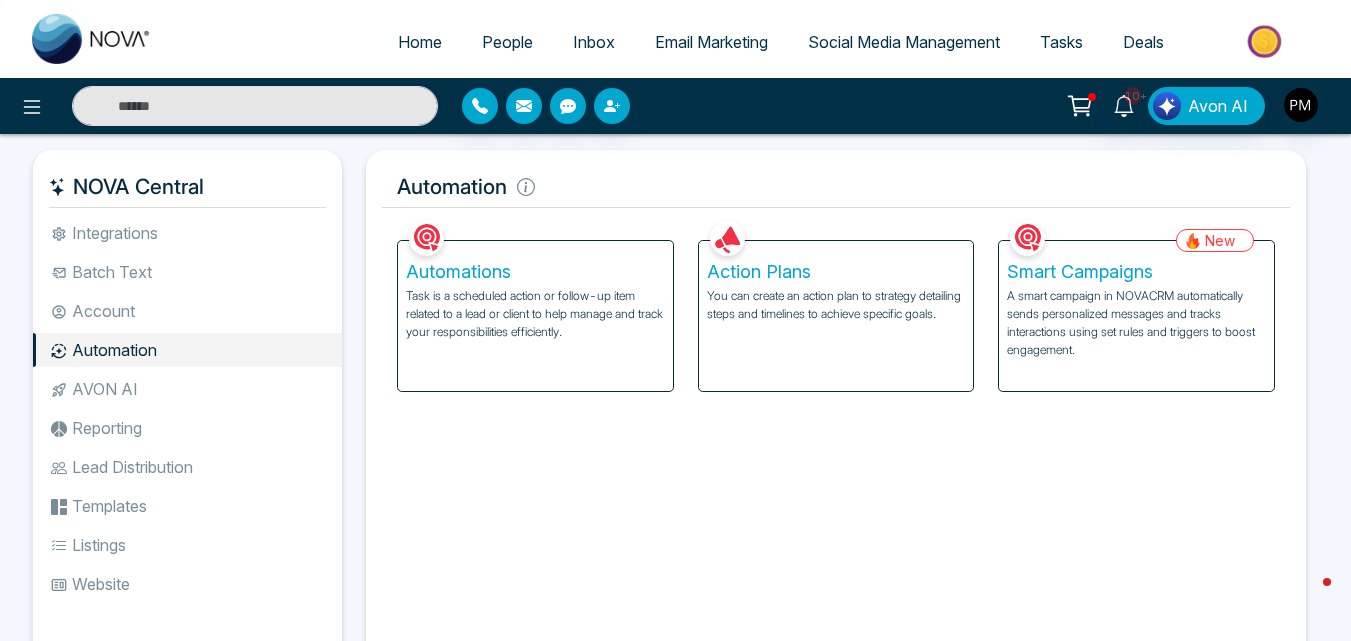 click on "Task is a scheduled action or follow-up item related to a lead or client to help manage and track your responsibilities efficiently." at bounding box center [535, 314] 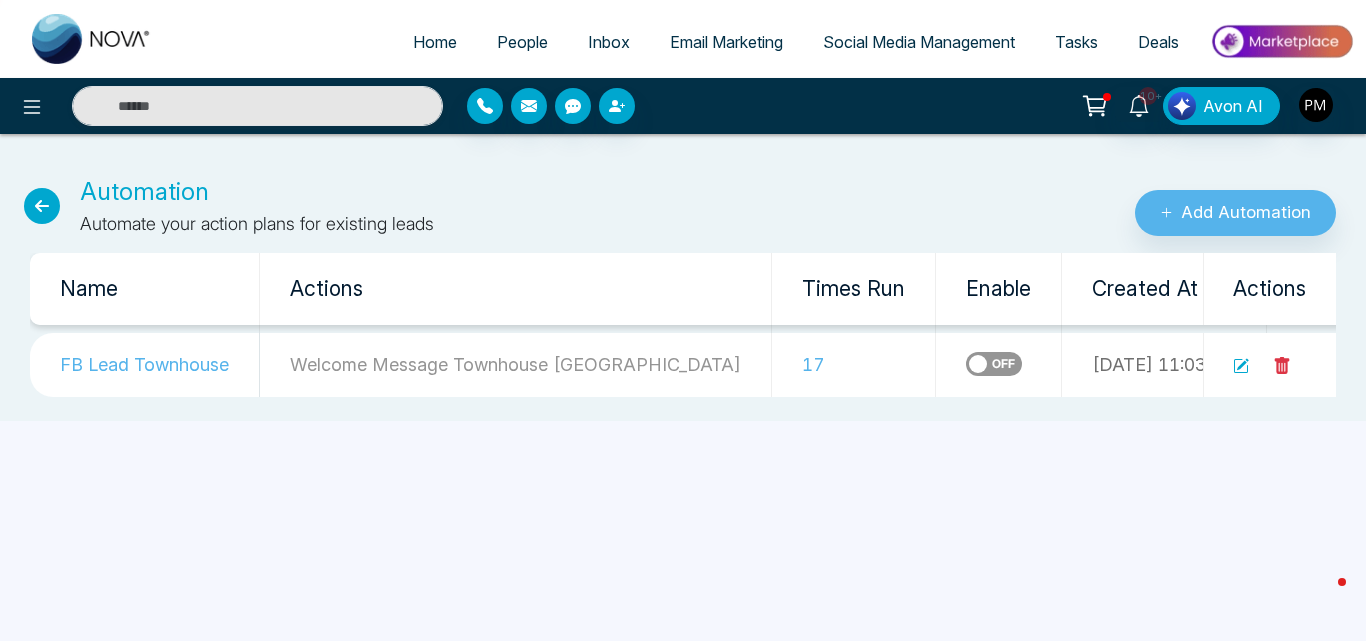 click 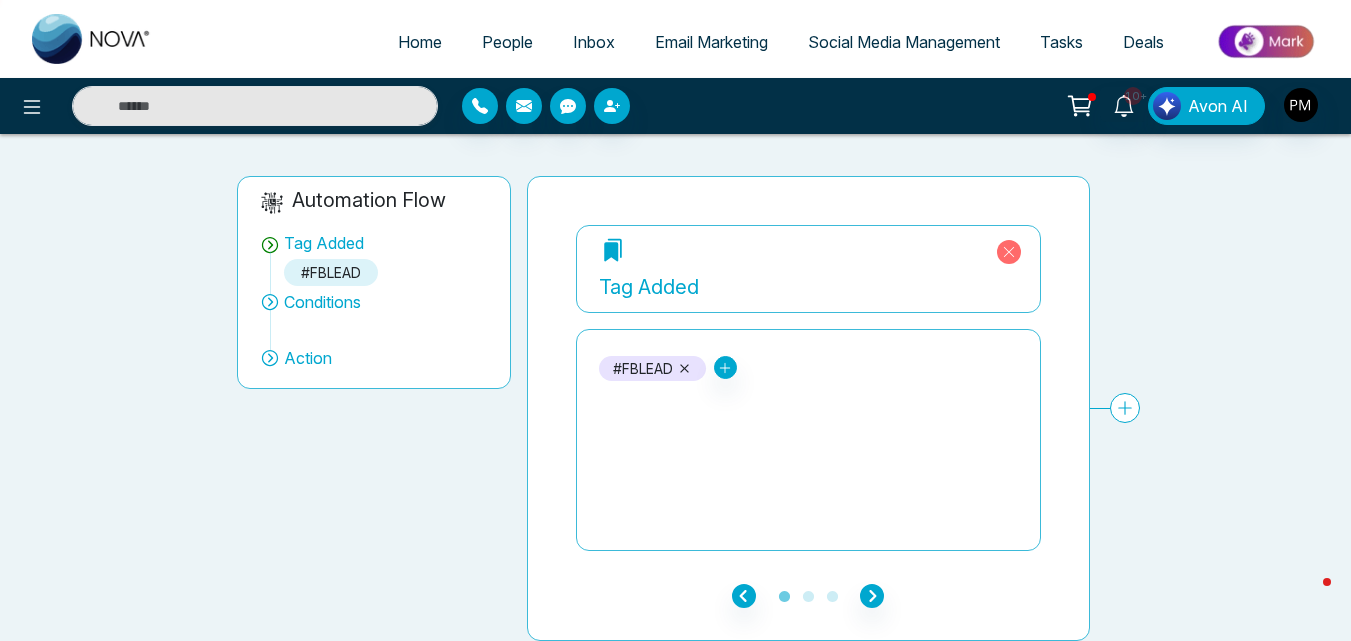 scroll, scrollTop: 0, scrollLeft: 0, axis: both 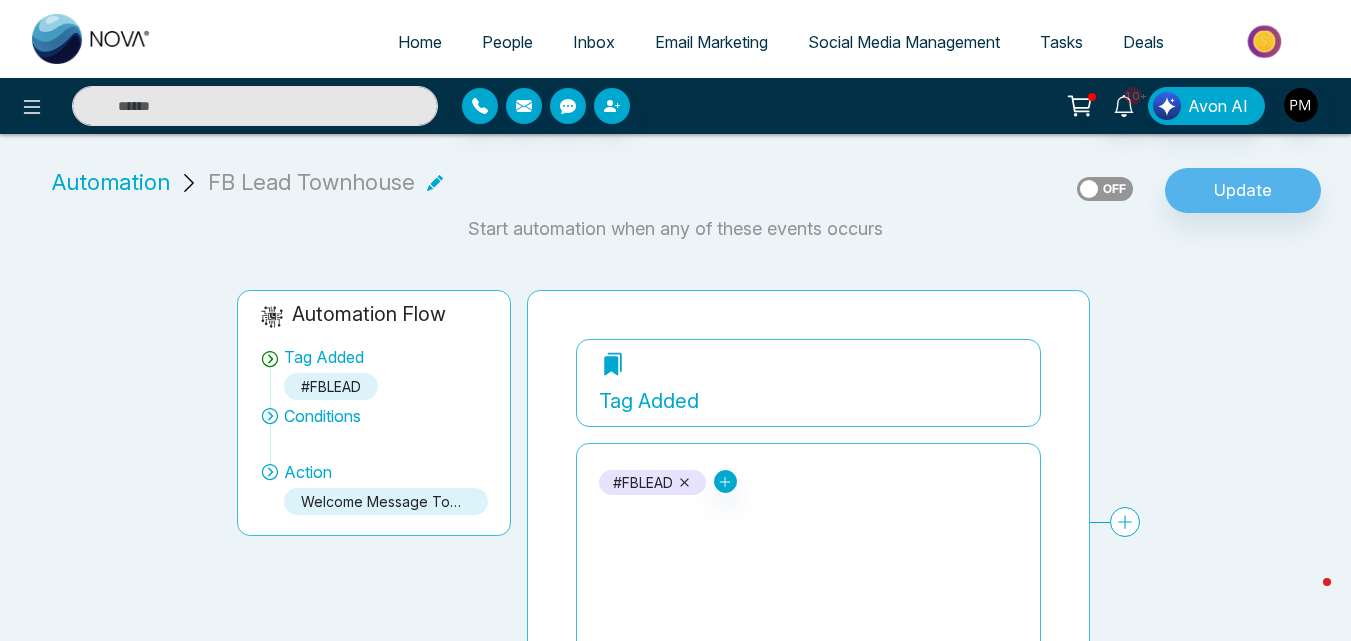 click on "Automation" at bounding box center [111, 182] 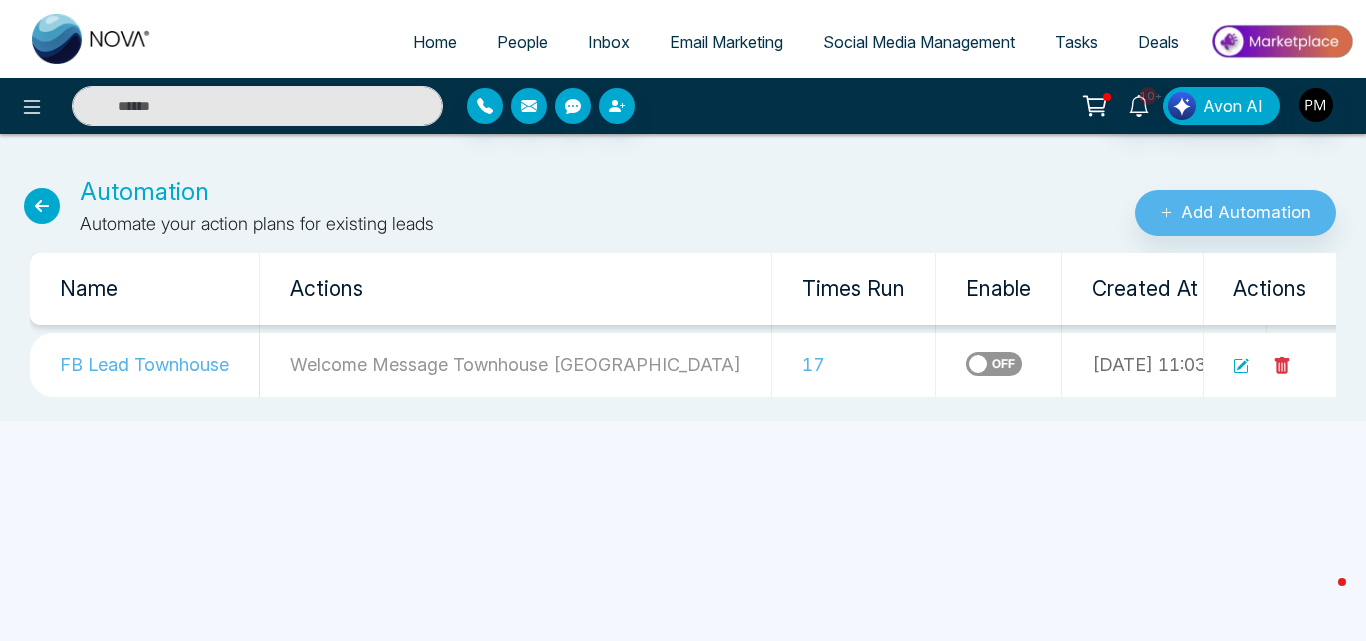 click at bounding box center (42, 206) 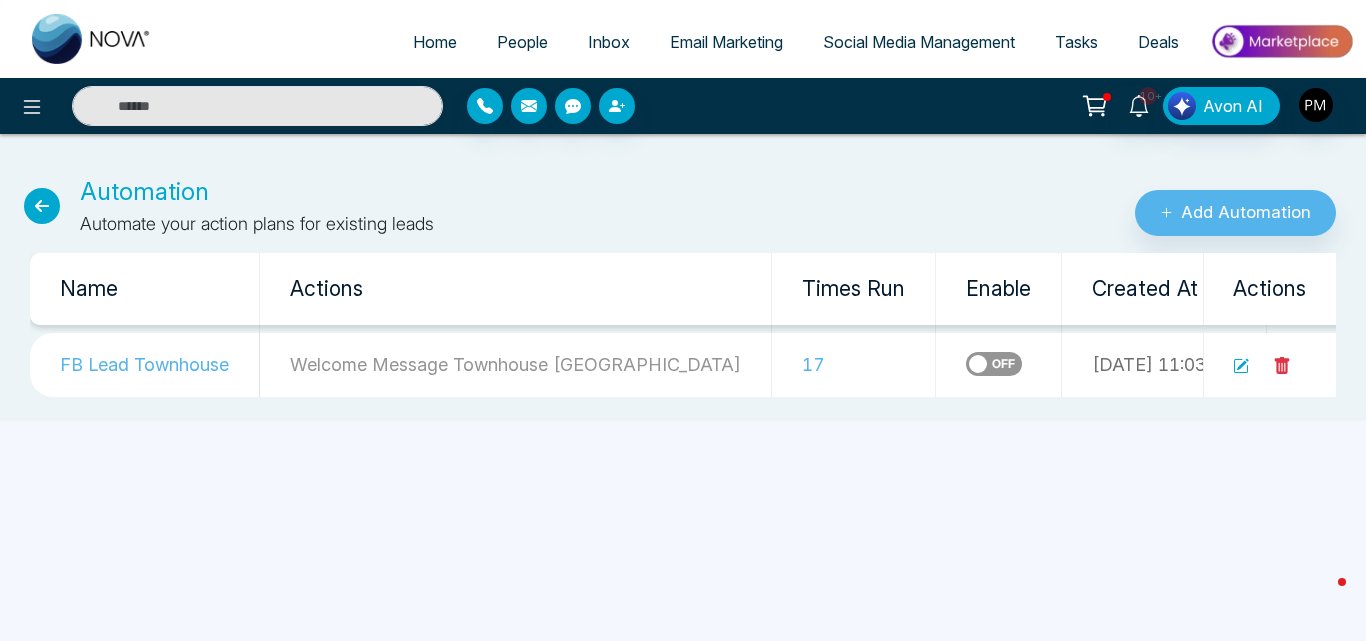 click at bounding box center [42, 206] 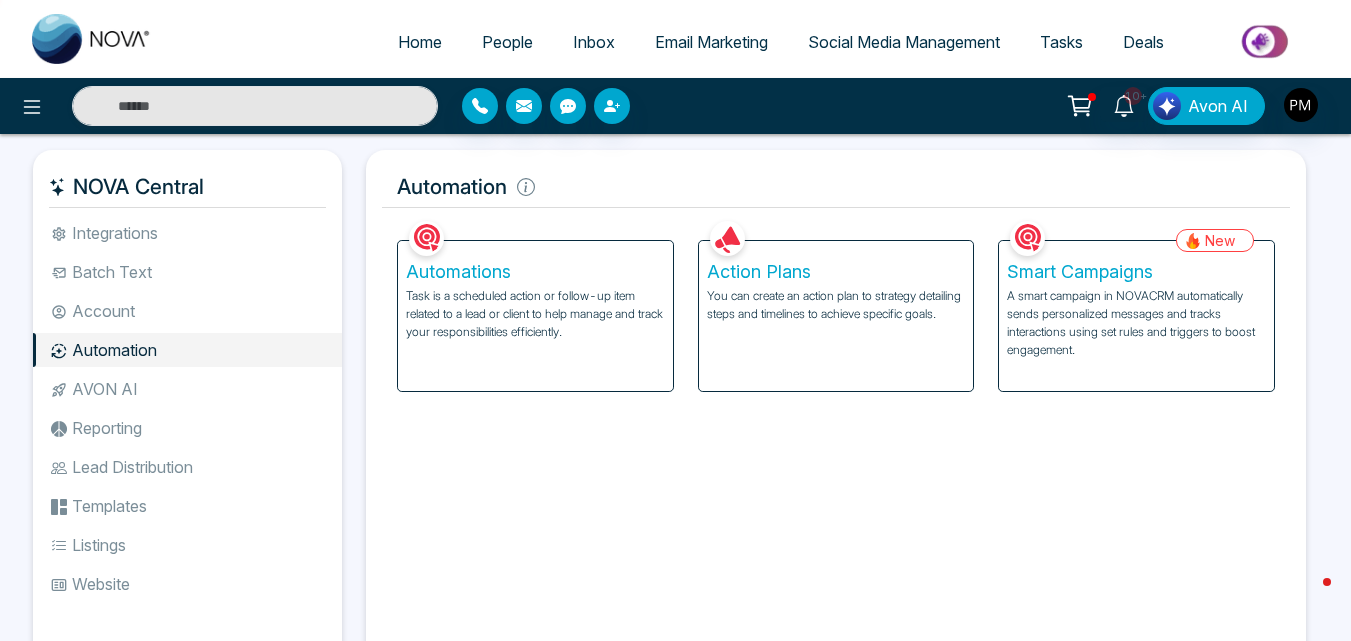 click on "You can create an action plan to strategy detailing steps and timelines to achieve specific goals." at bounding box center [836, 305] 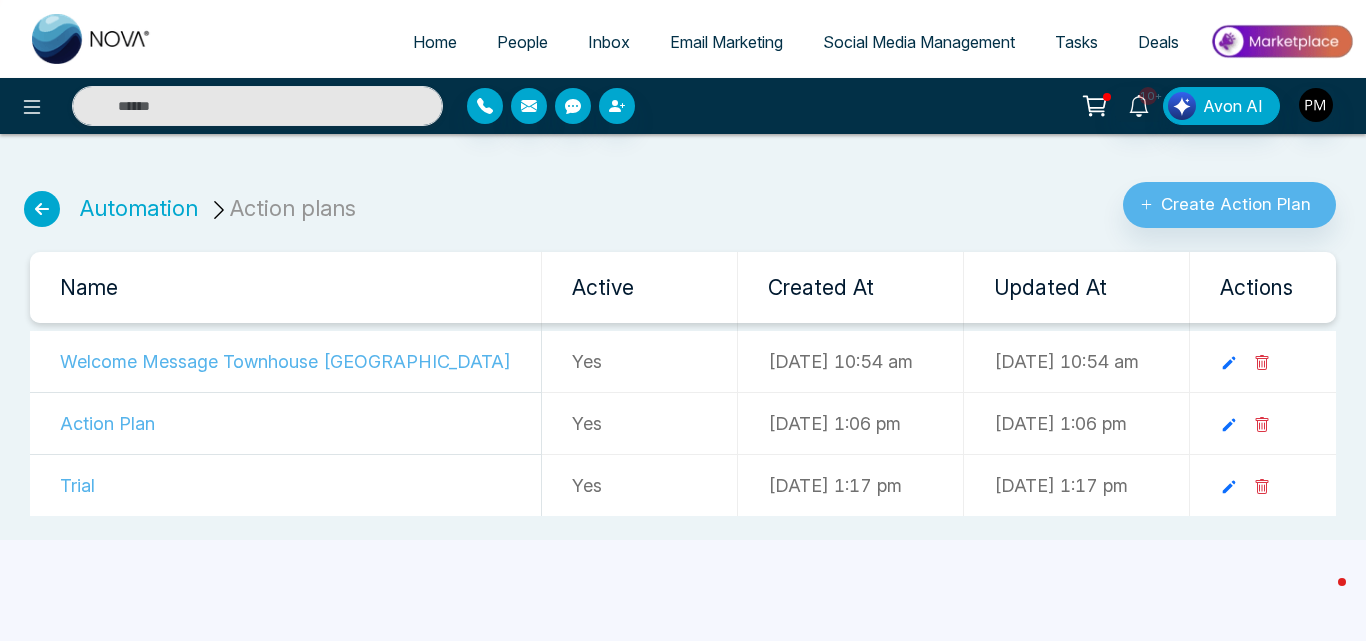 click on "Welcome Message Townhouse [GEOGRAPHIC_DATA]" at bounding box center [286, 362] 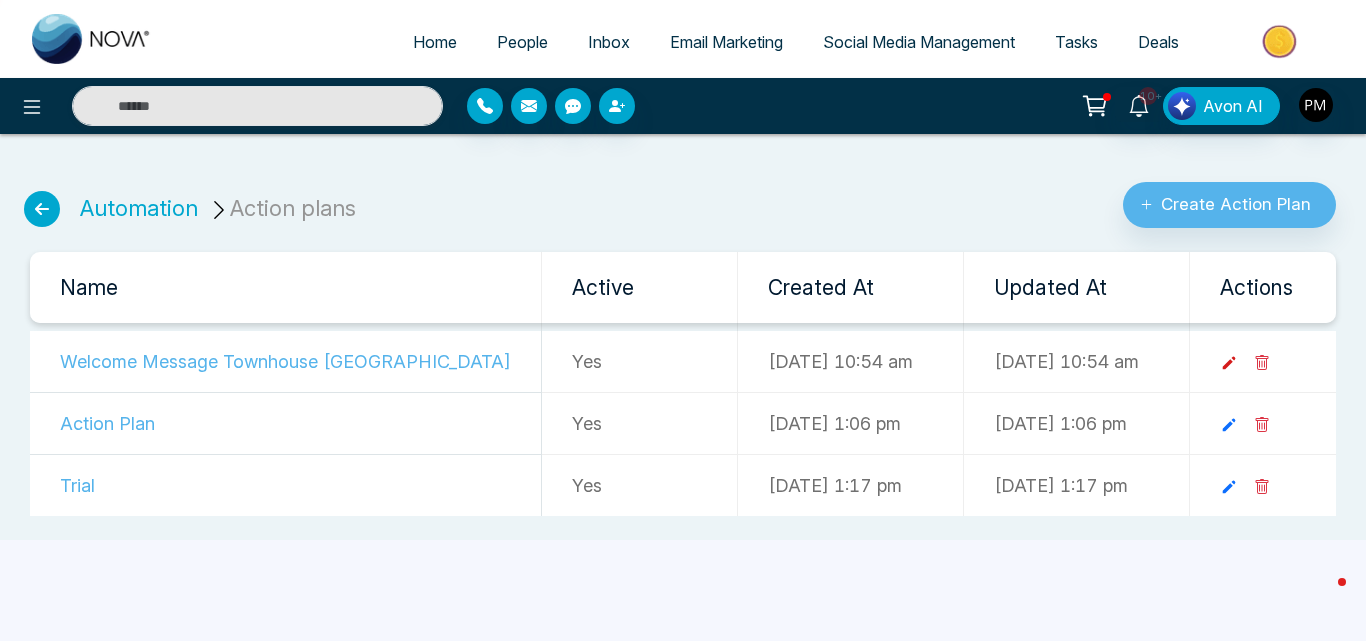 click 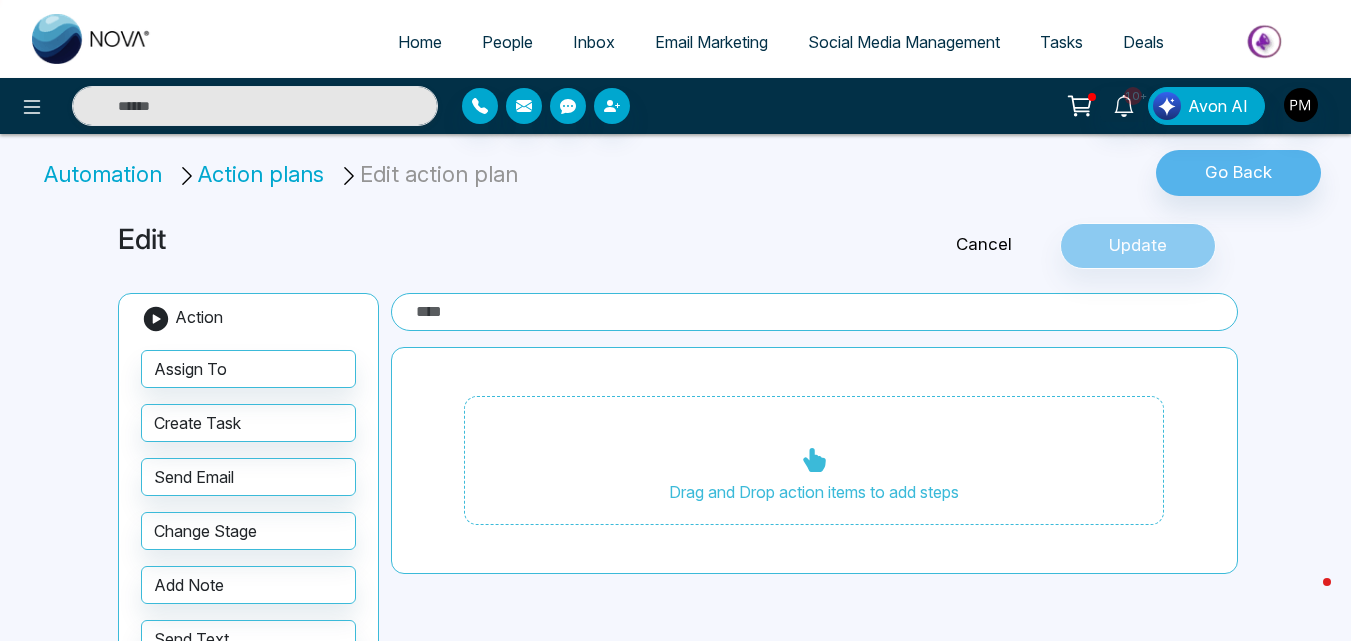 type on "**********" 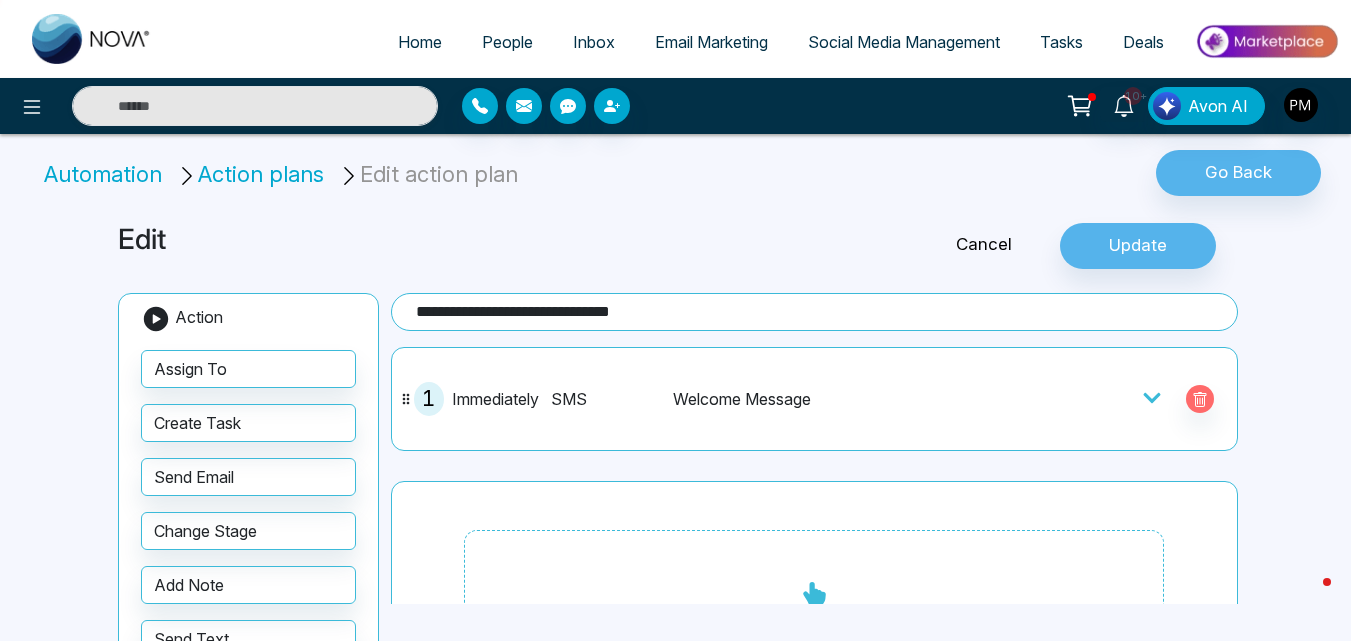 click on "Welcome Message" at bounding box center (844, 399) 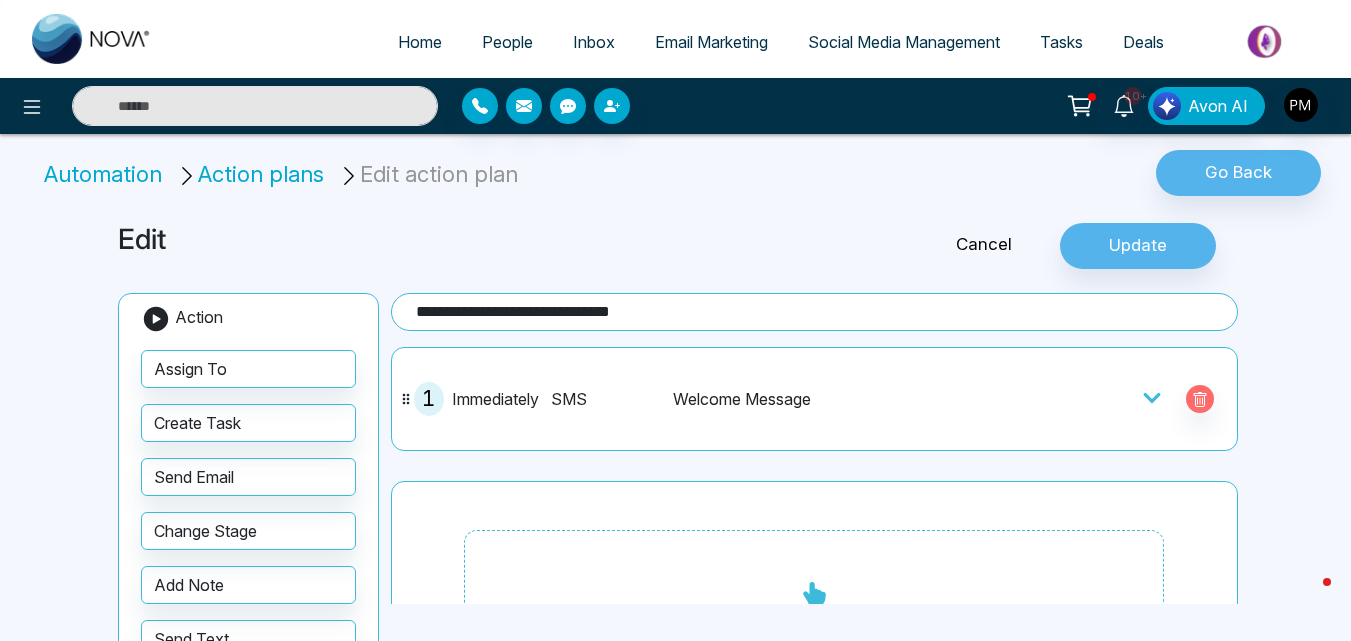 click 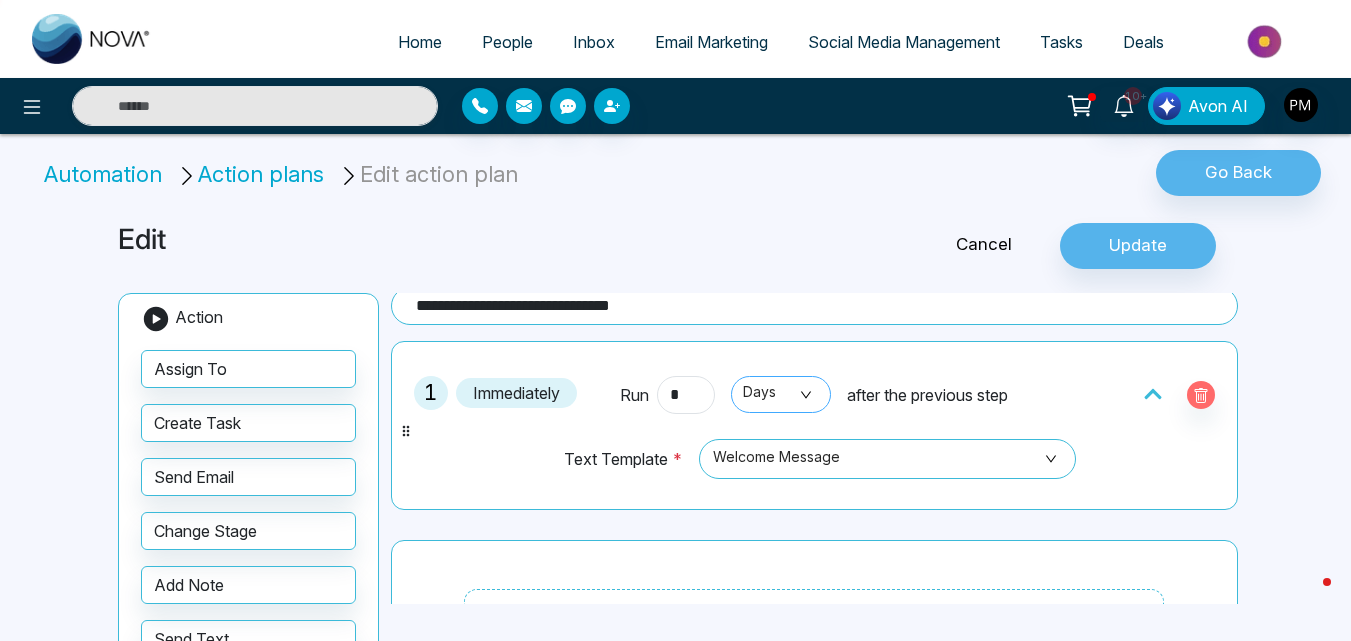 scroll, scrollTop: 0, scrollLeft: 0, axis: both 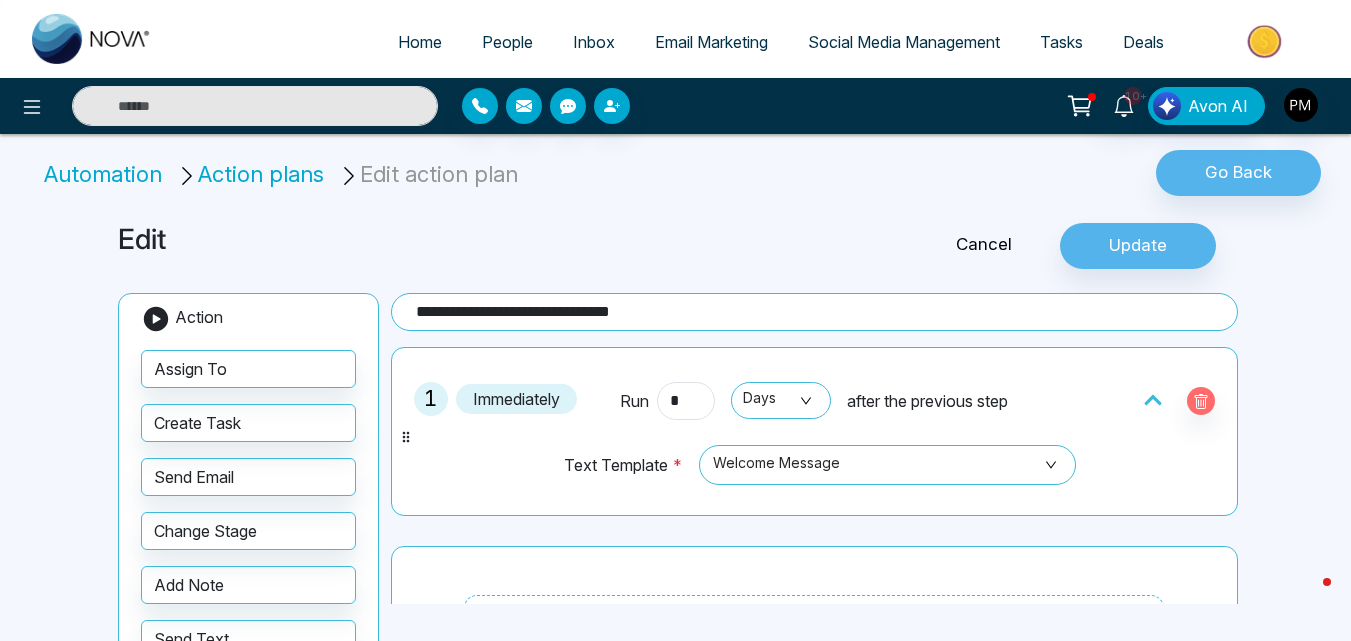click on "Automation" at bounding box center (106, 174) 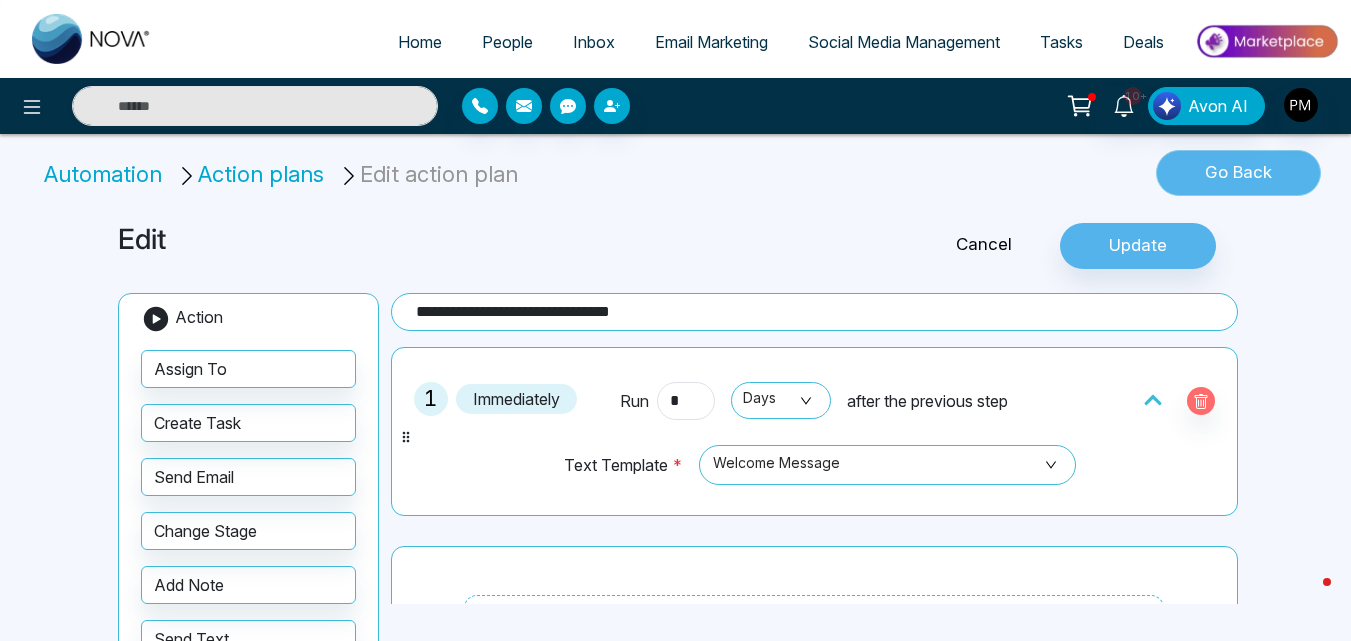 click on "Go Back" at bounding box center [1238, 173] 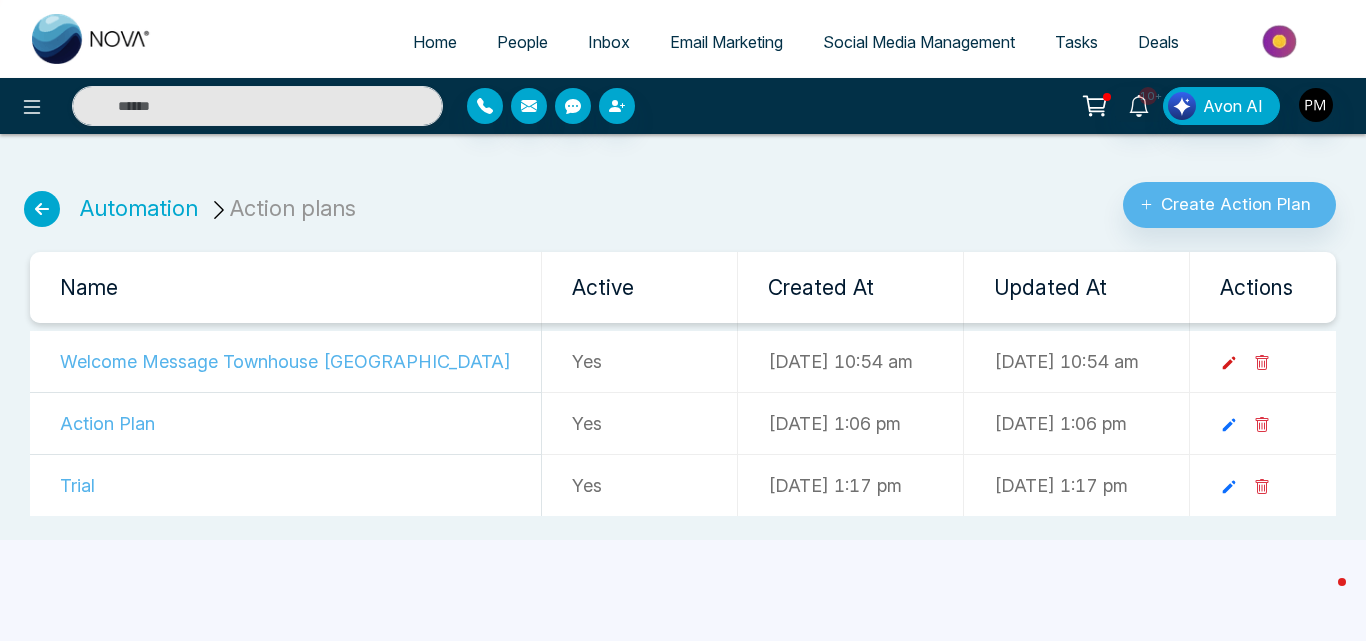 click 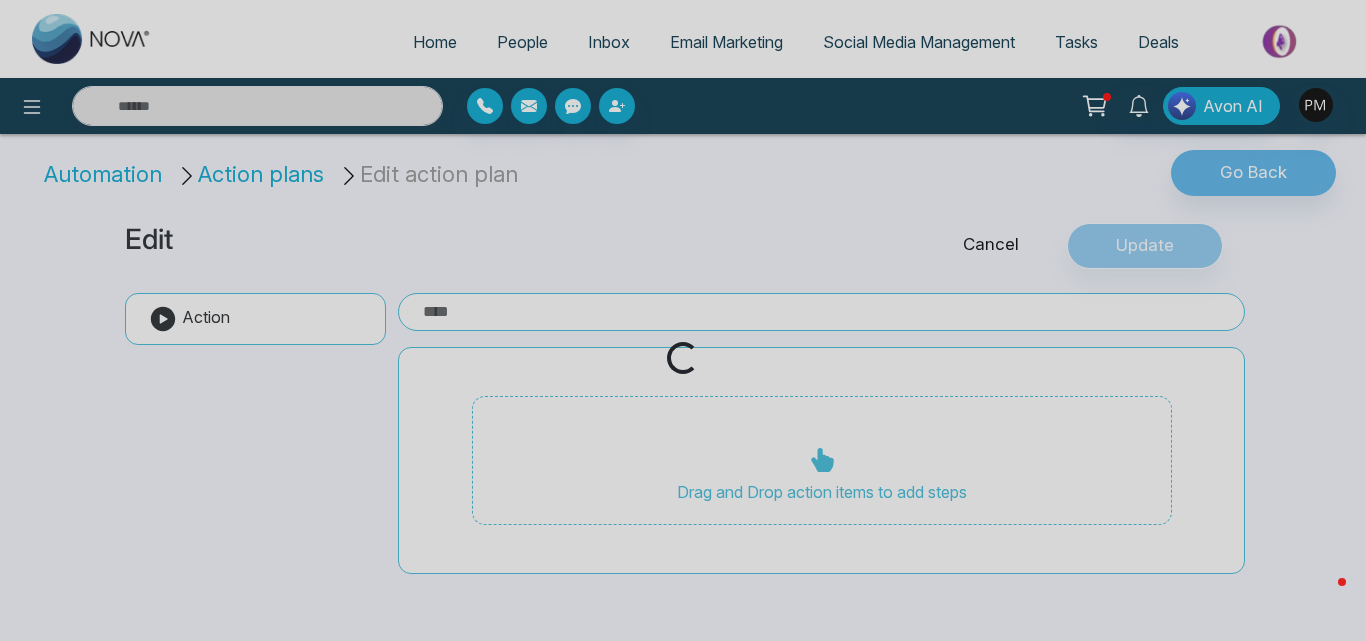type on "**********" 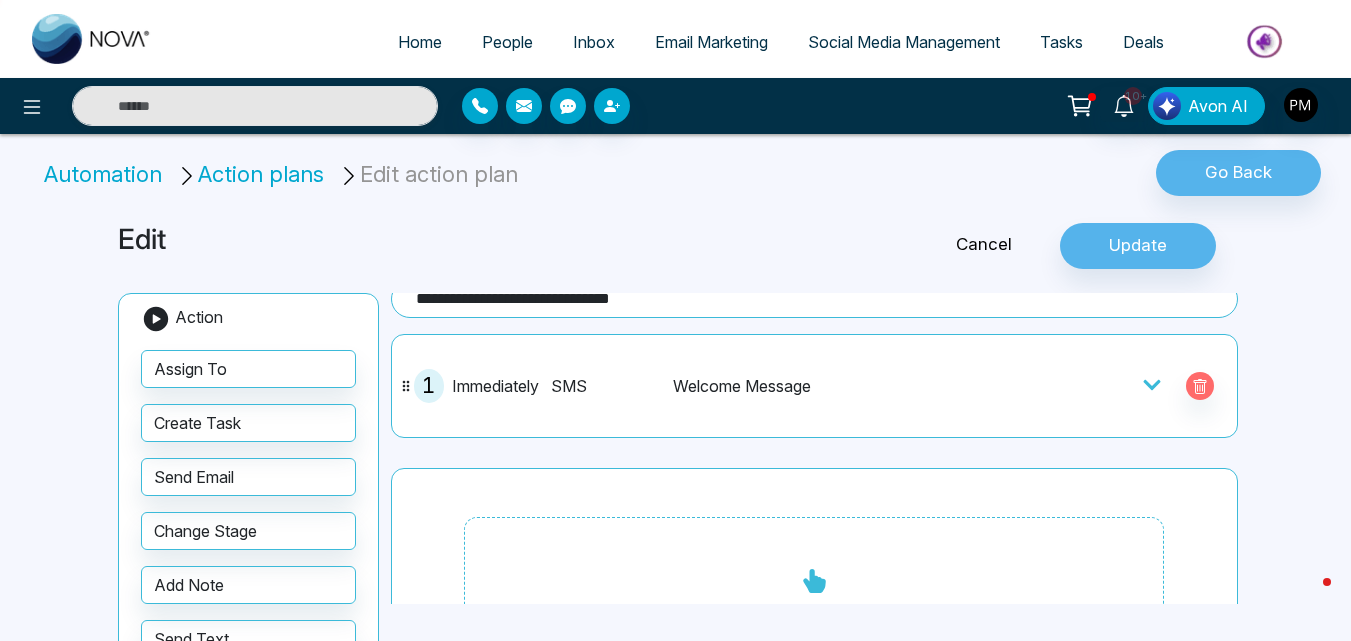scroll, scrollTop: 0, scrollLeft: 0, axis: both 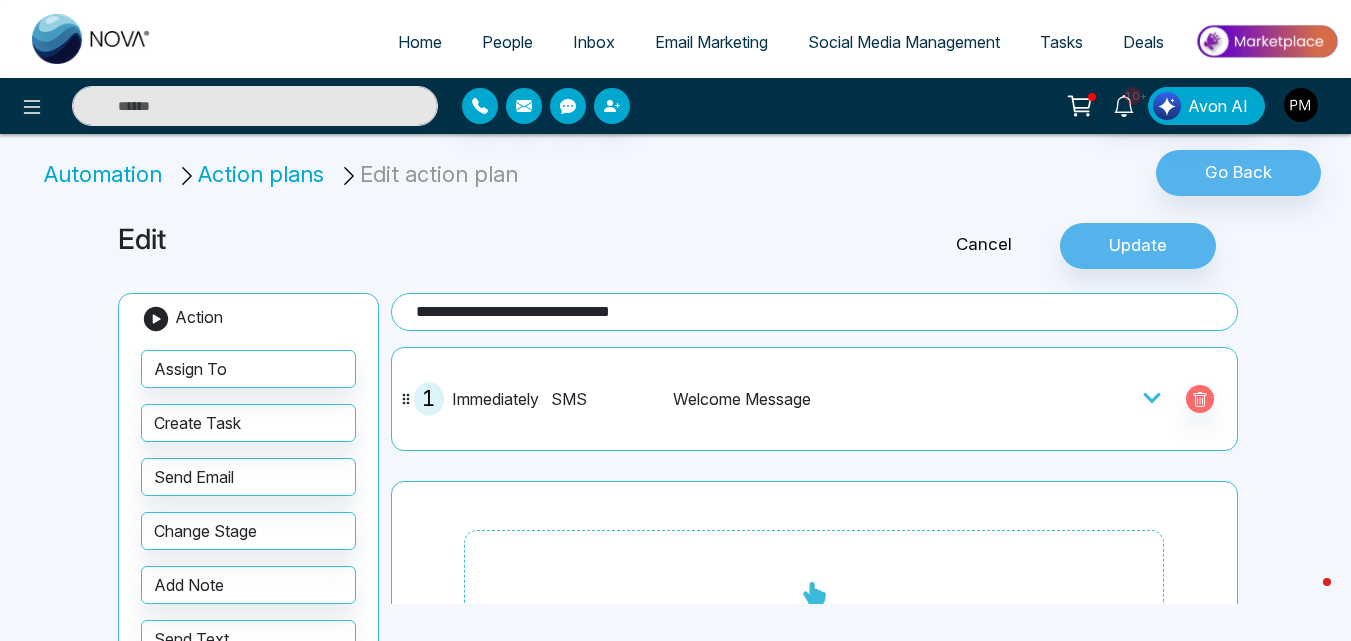 click 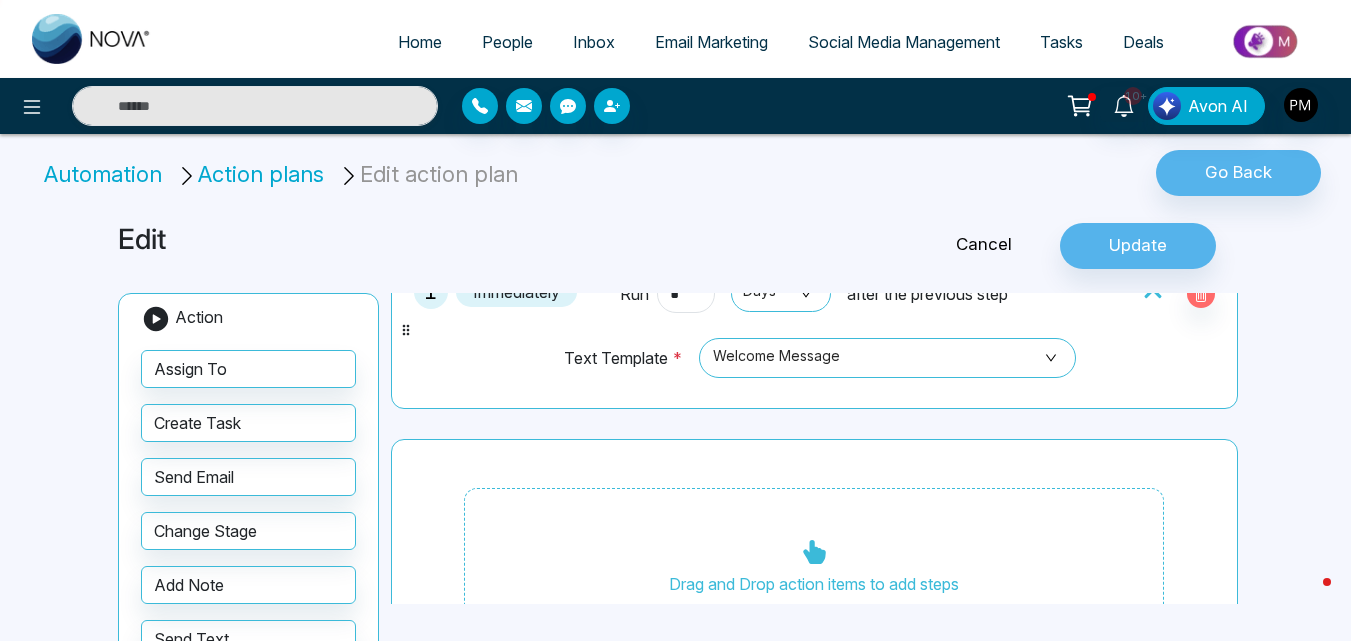 scroll, scrollTop: 77, scrollLeft: 0, axis: vertical 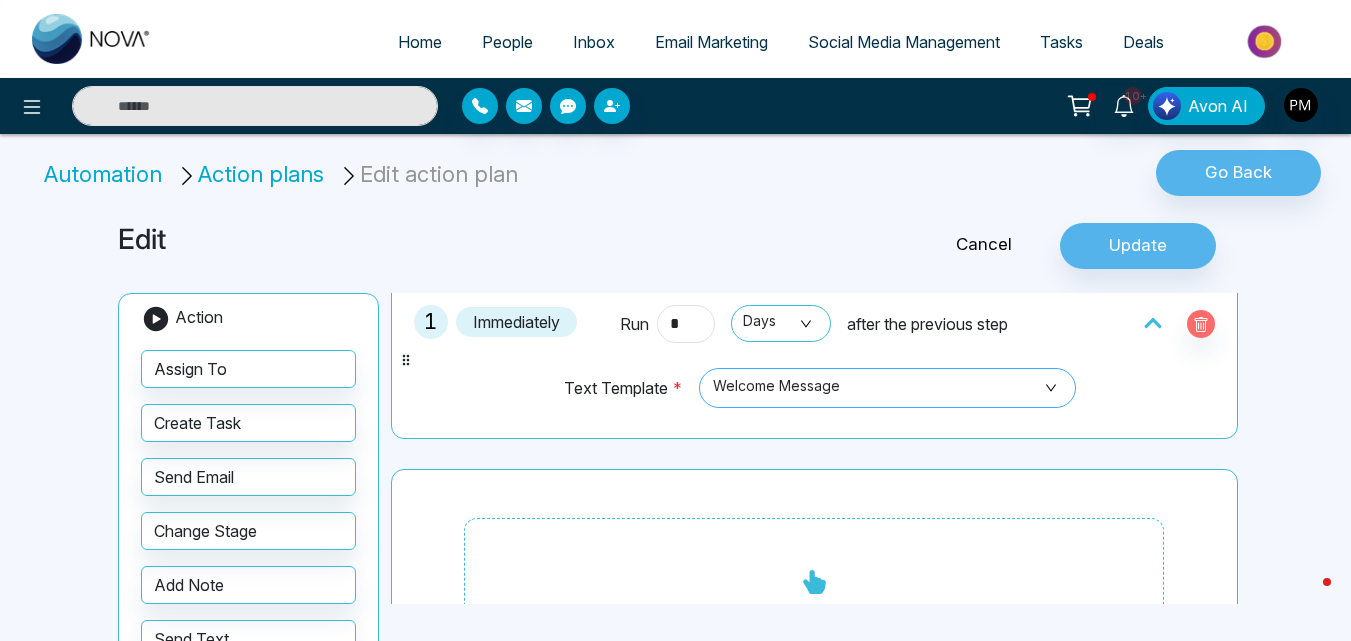 click on "Welcome Message" at bounding box center [887, 388] 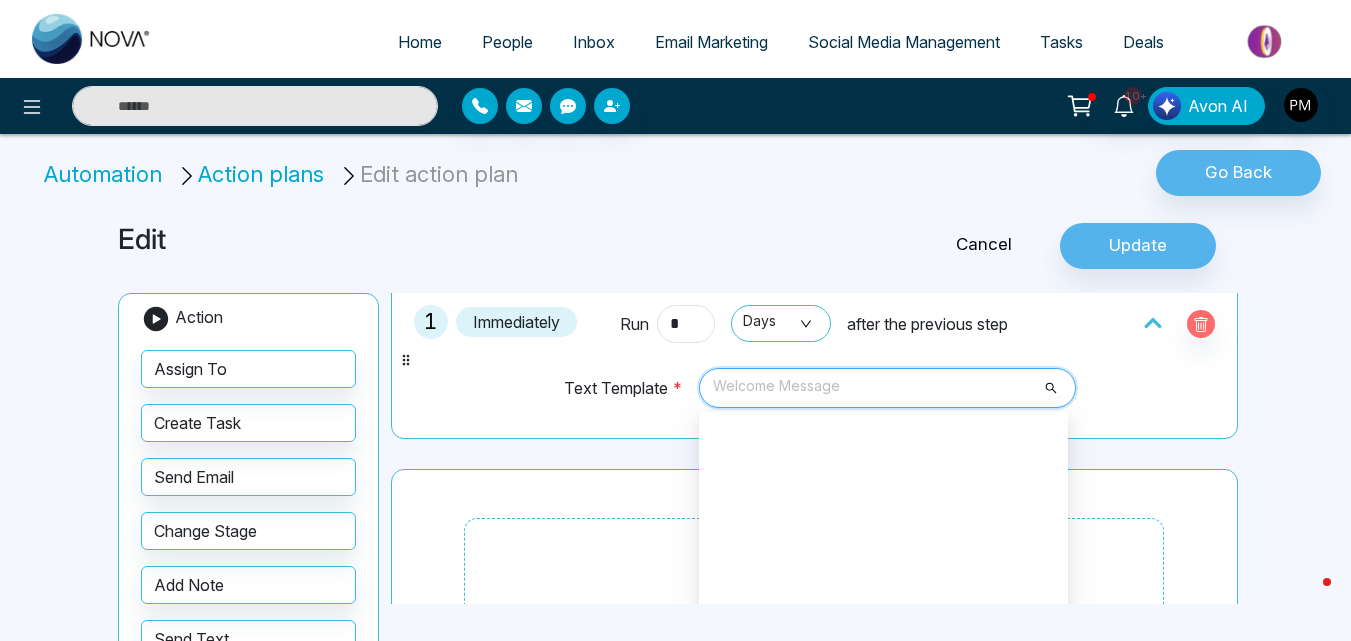 scroll, scrollTop: 4704, scrollLeft: 0, axis: vertical 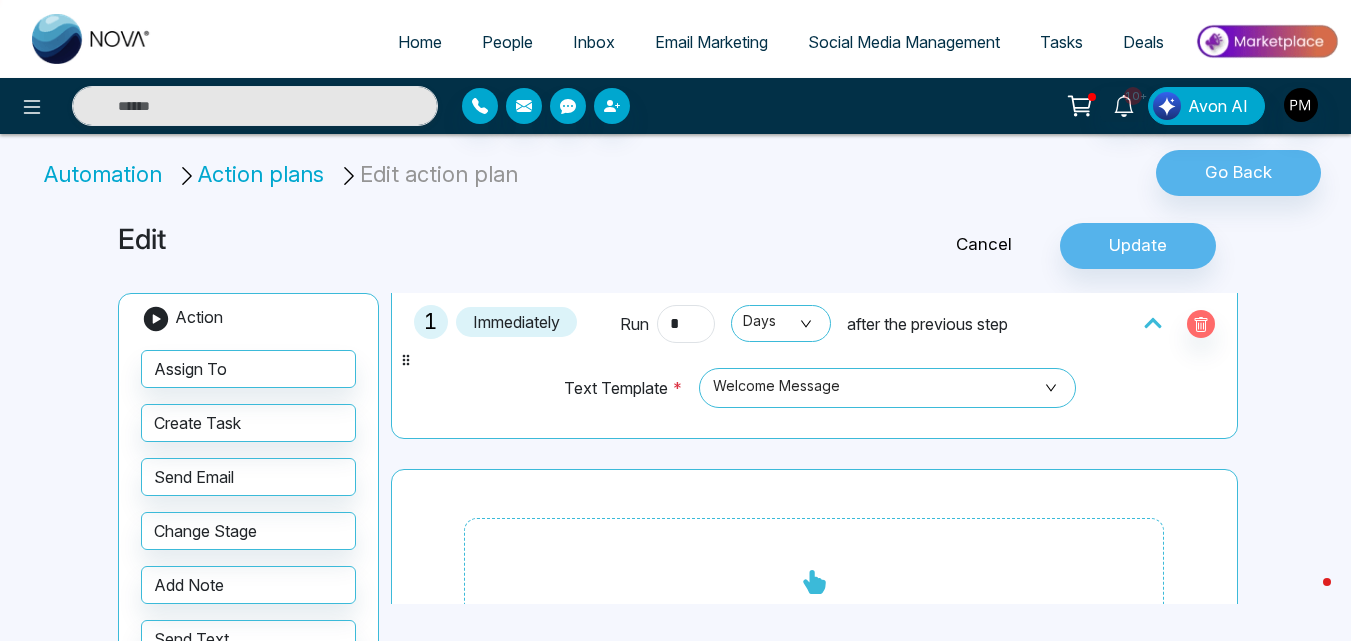 click on "**********" at bounding box center [675, 411] 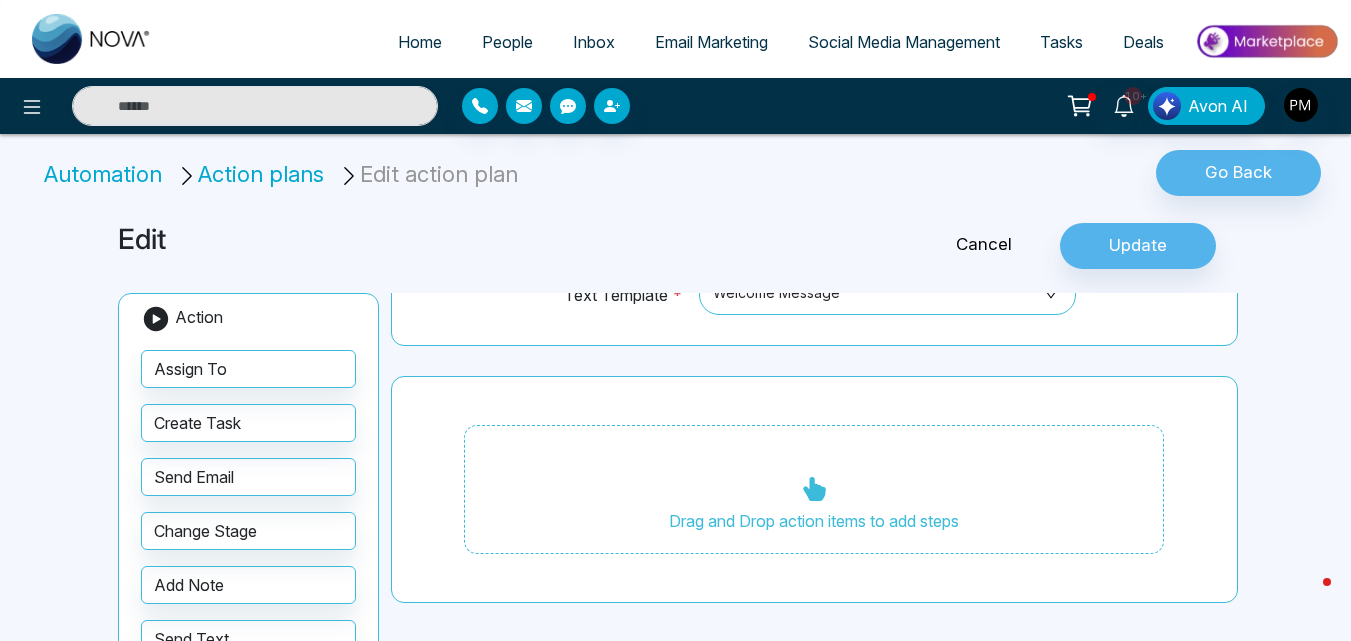 scroll, scrollTop: 0, scrollLeft: 0, axis: both 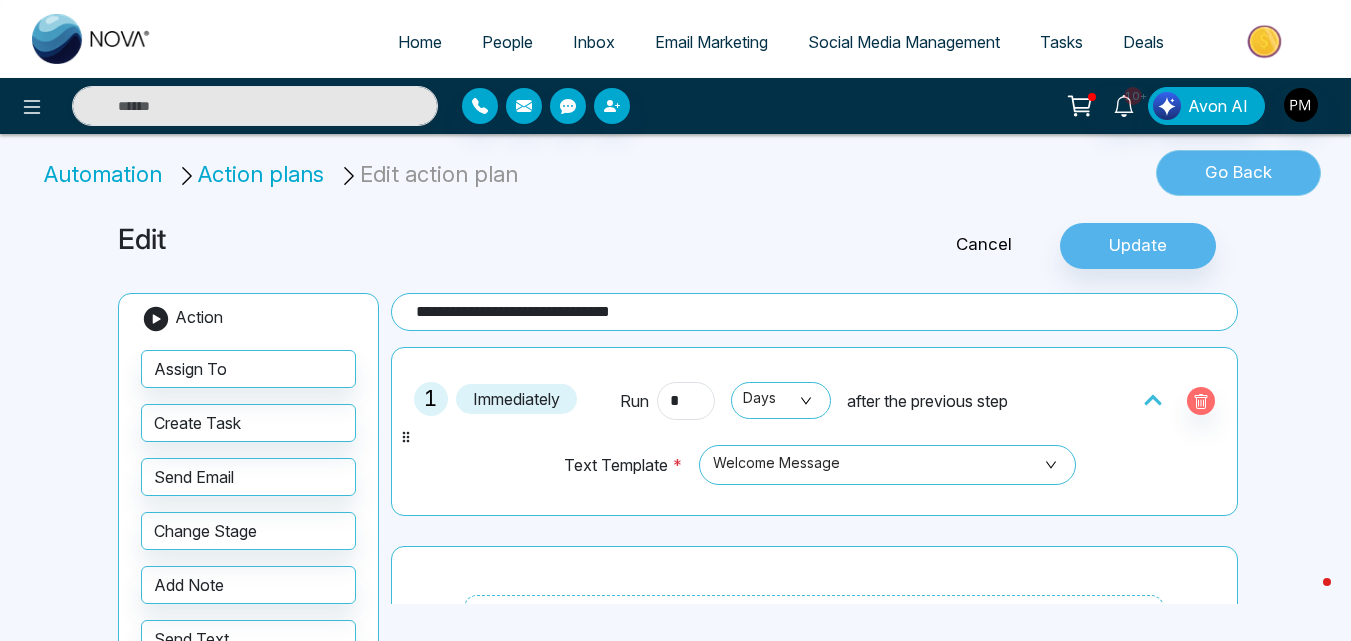 click on "Go Back" at bounding box center [1238, 173] 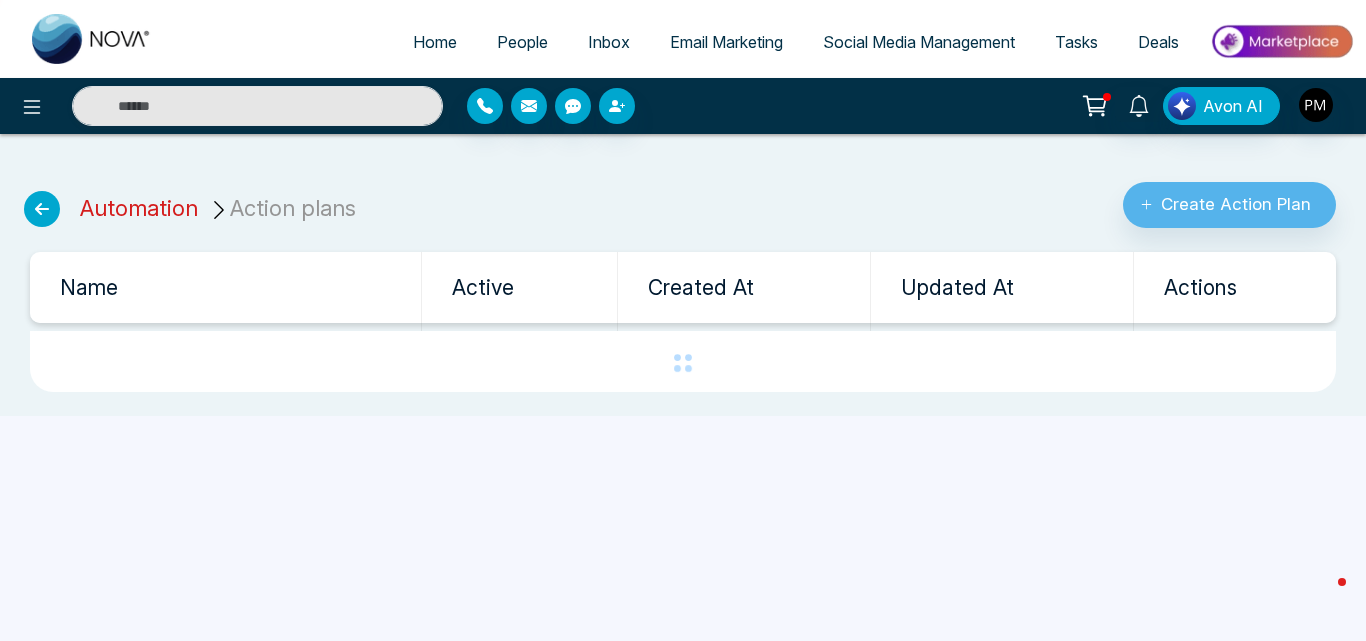 click on "Automation" at bounding box center [139, 208] 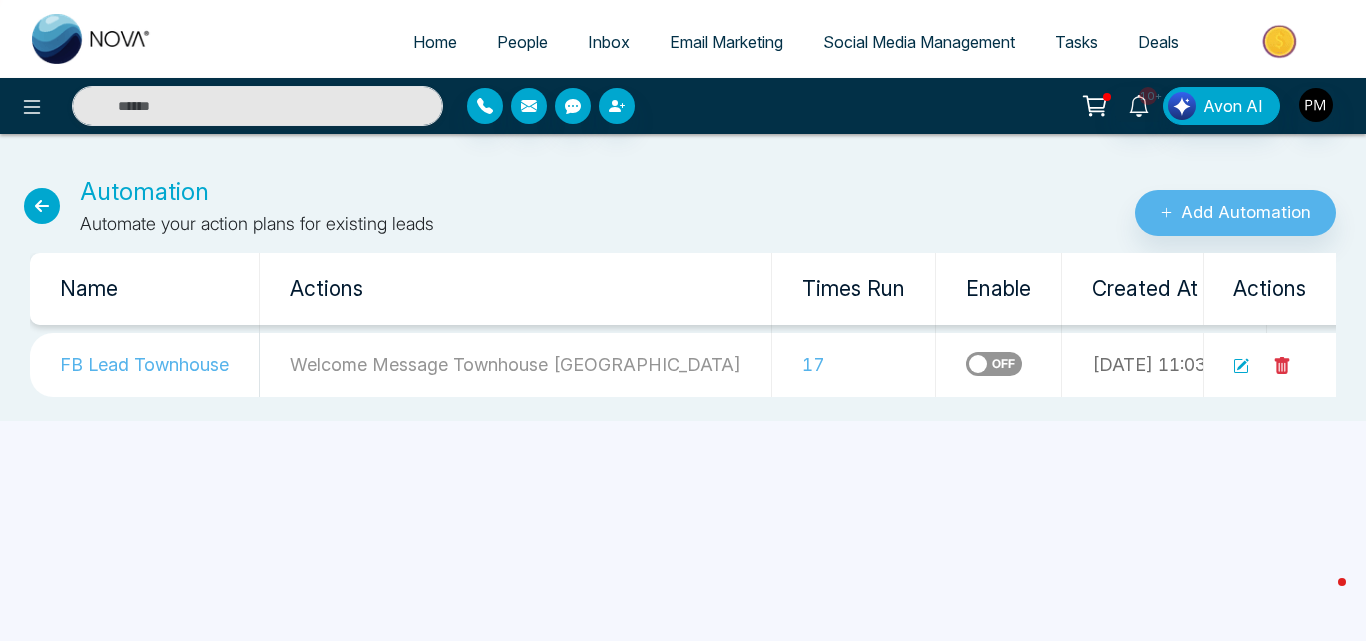 click 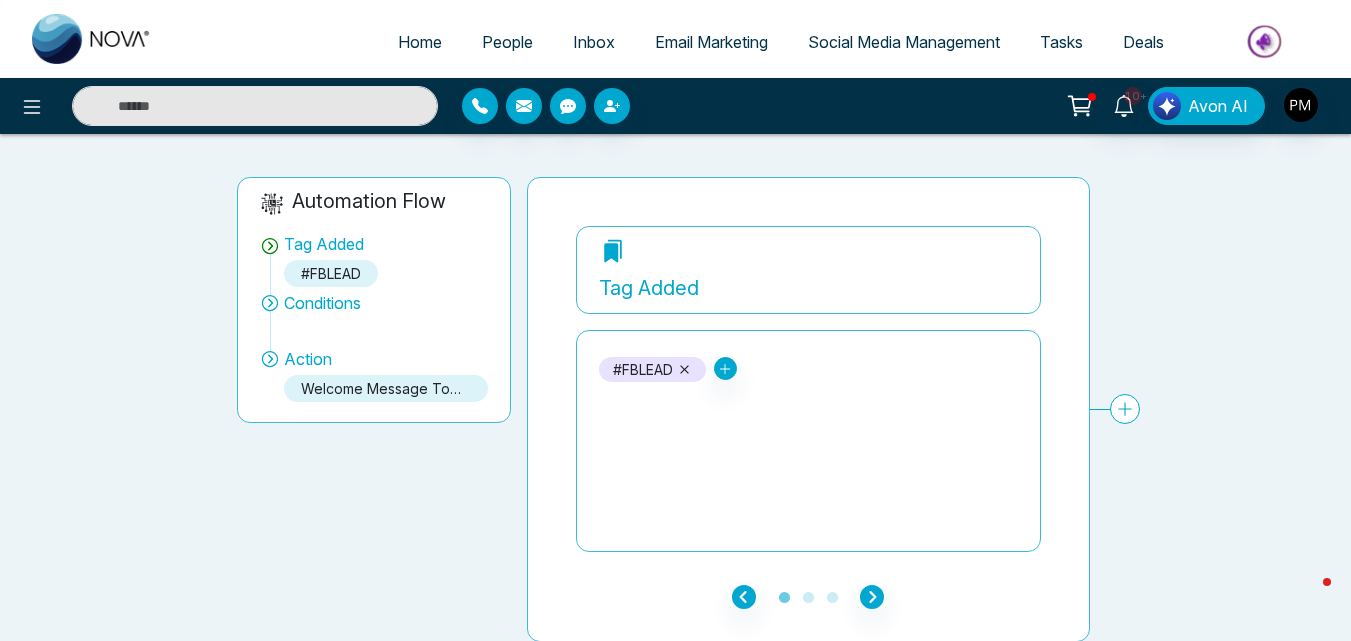scroll, scrollTop: 114, scrollLeft: 0, axis: vertical 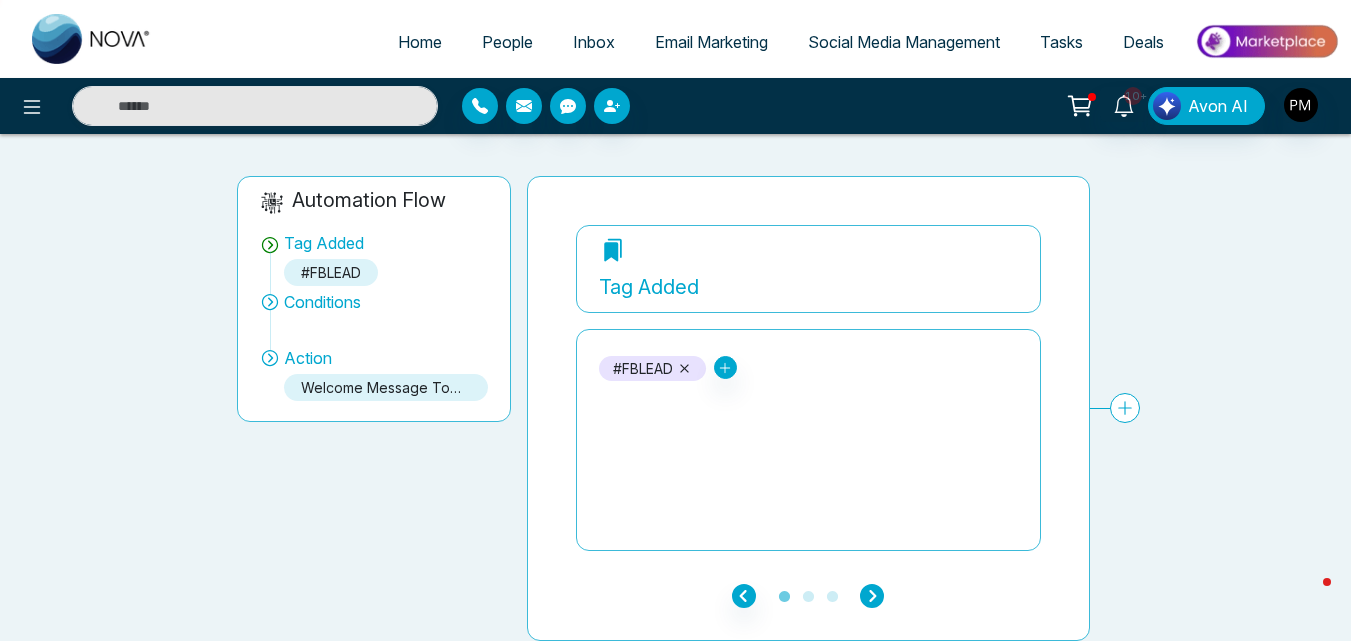 click 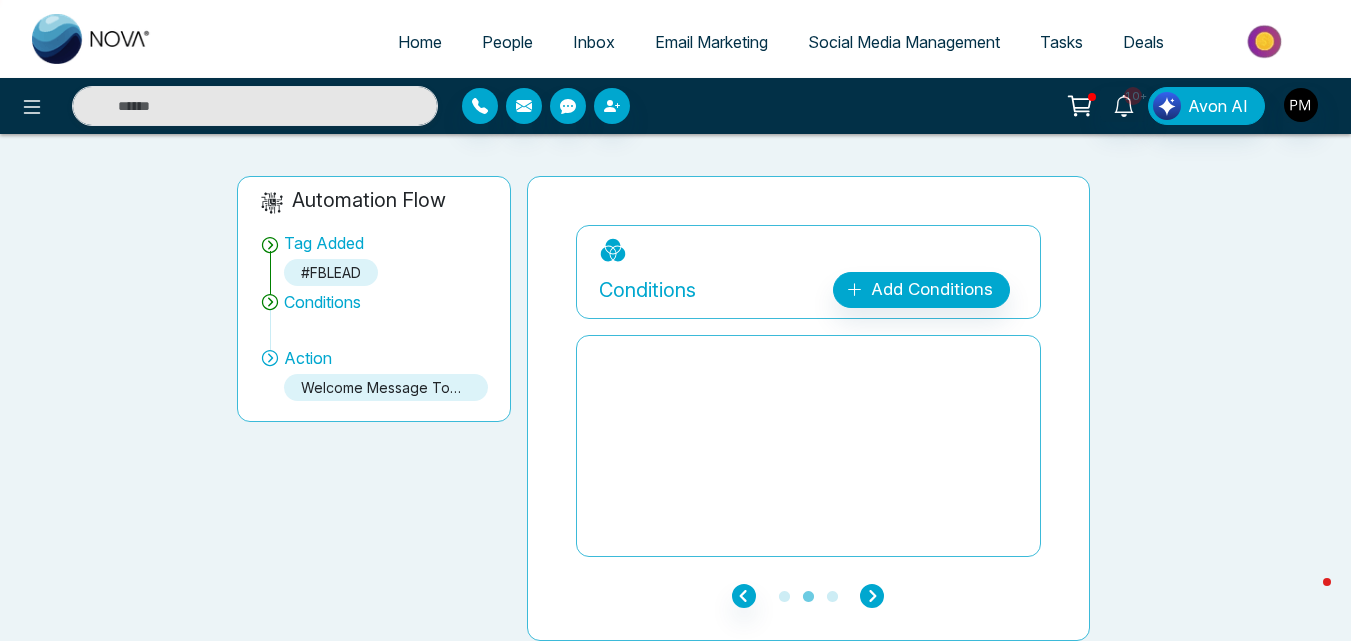 click 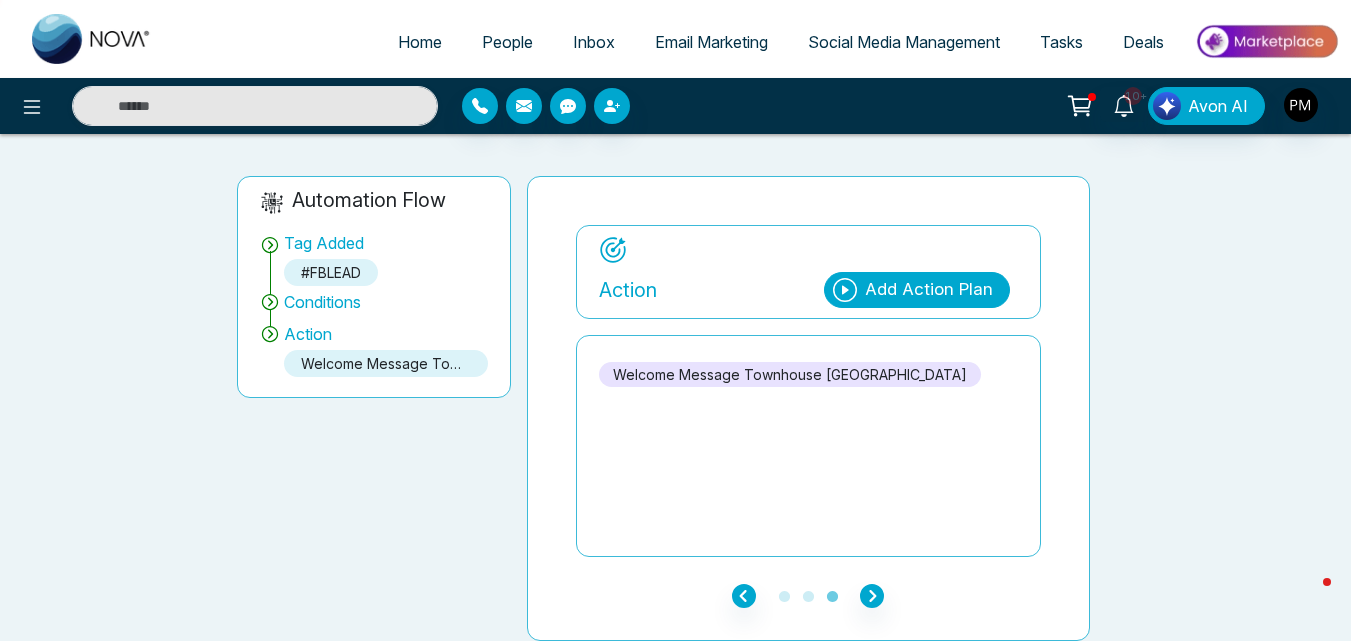 click on "Welcome Message Townhouse [GEOGRAPHIC_DATA]" at bounding box center [790, 374] 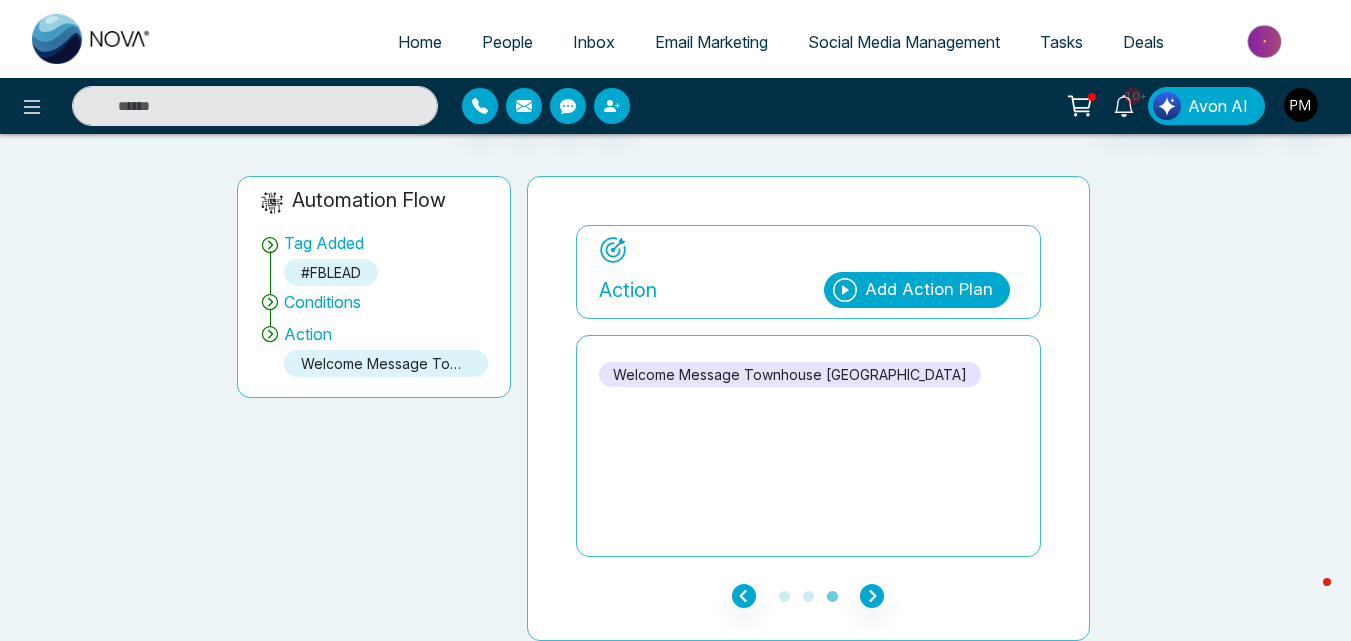 click on "People" at bounding box center [507, 42] 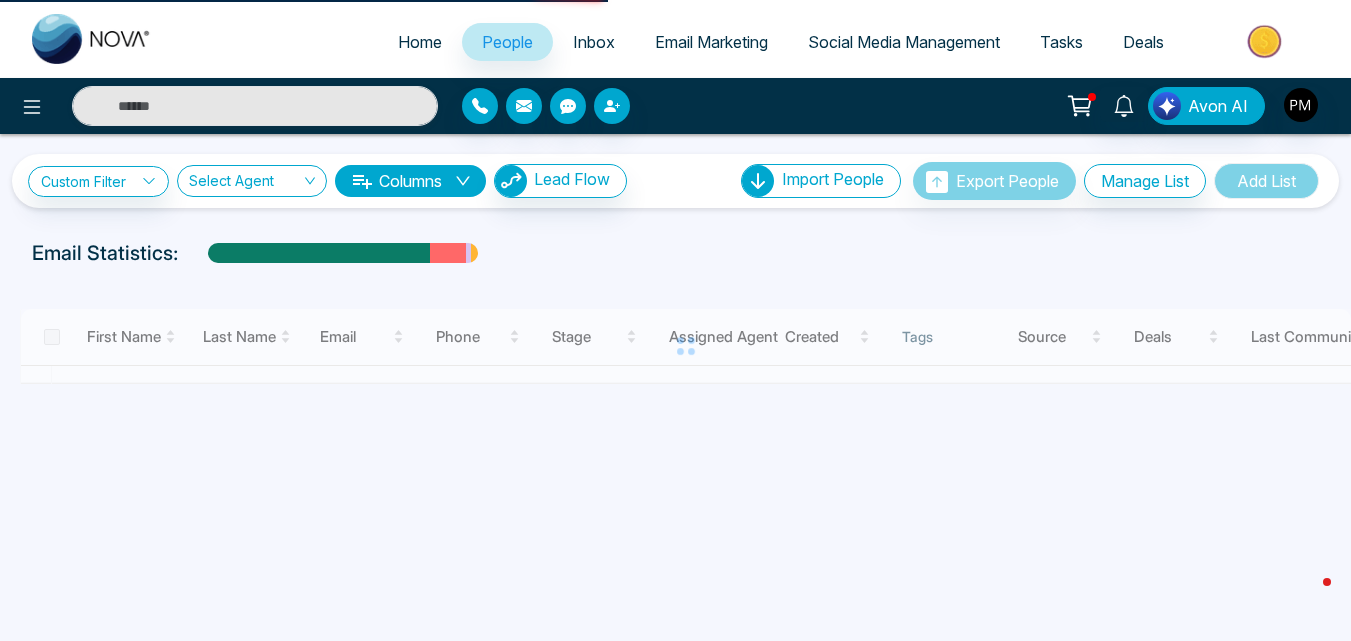 scroll, scrollTop: 0, scrollLeft: 0, axis: both 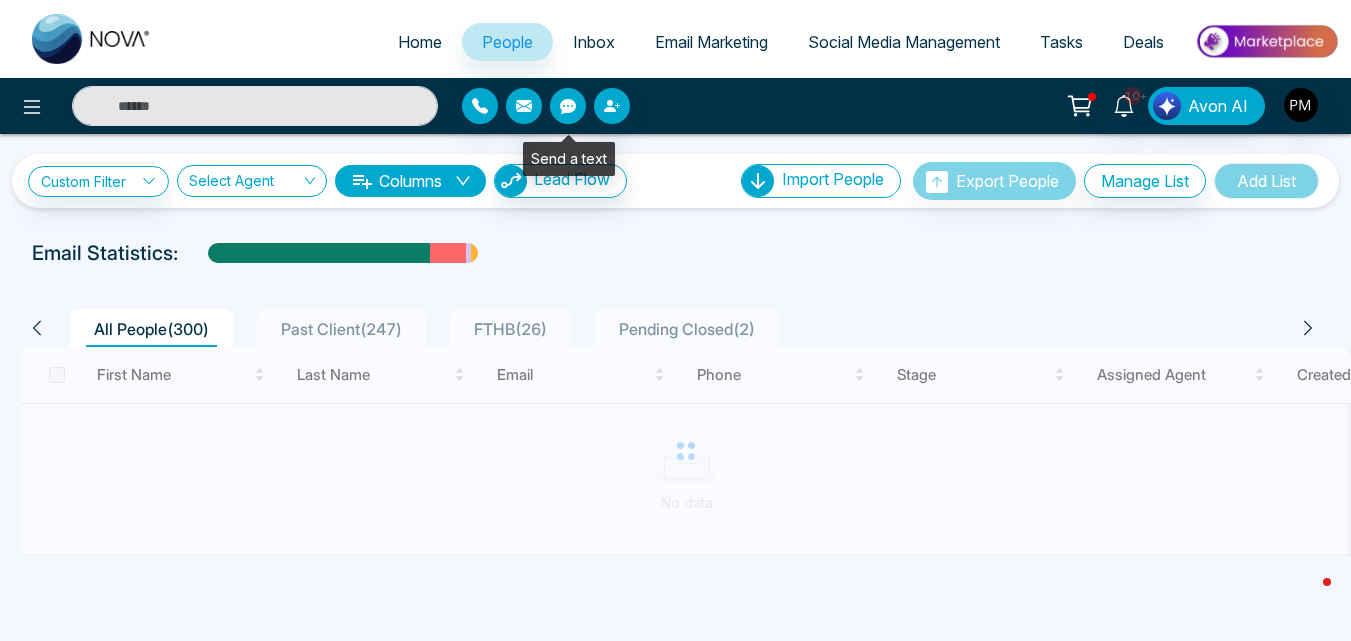 click at bounding box center (568, 106) 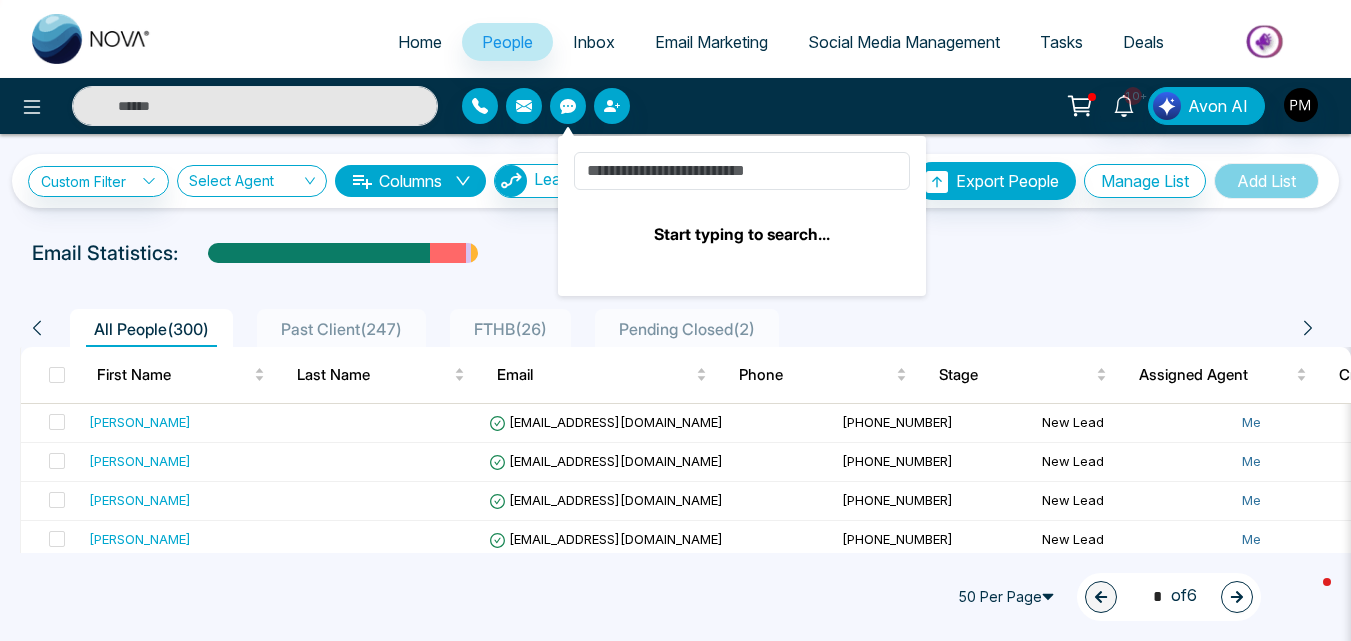 click on "Email Statistics:" at bounding box center (675, 253) 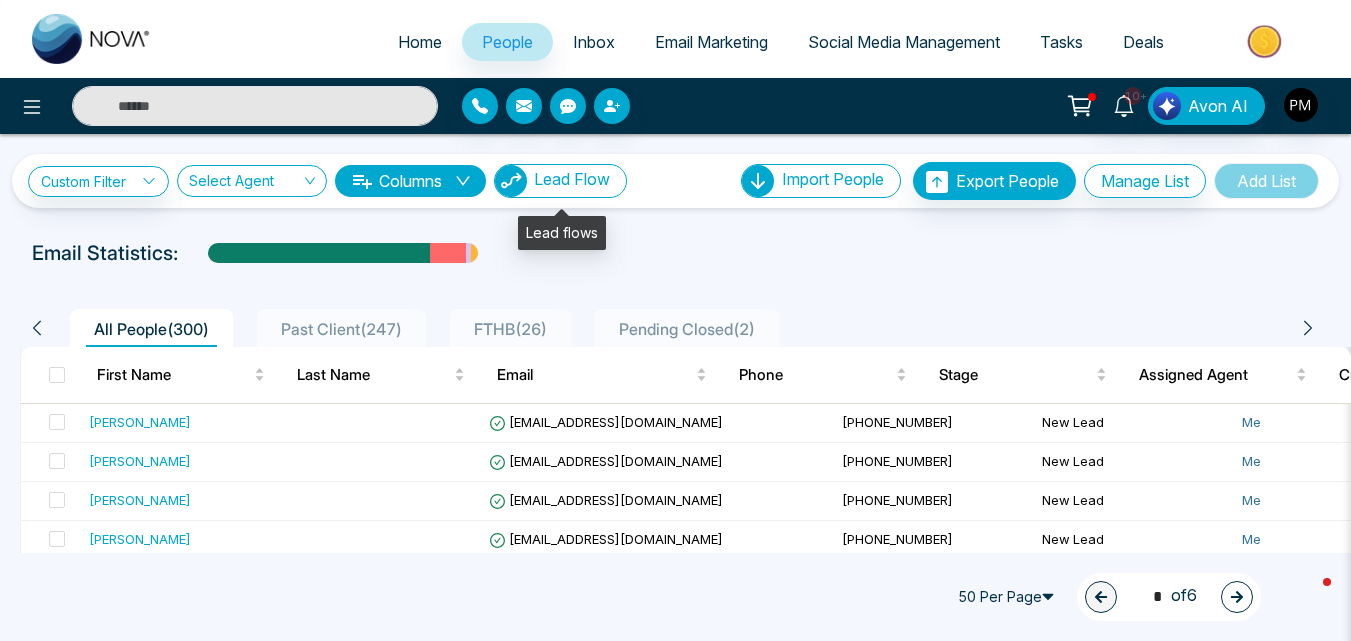 click on "Lead Flow" at bounding box center [572, 179] 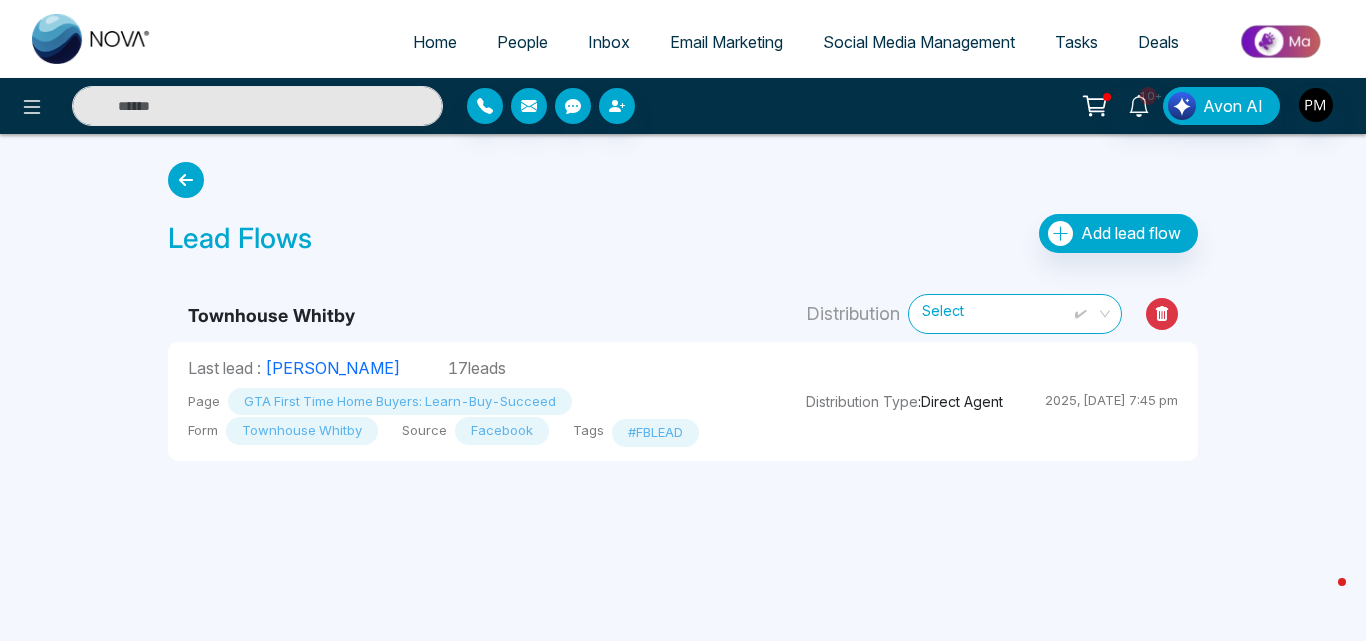 click at bounding box center [186, 180] 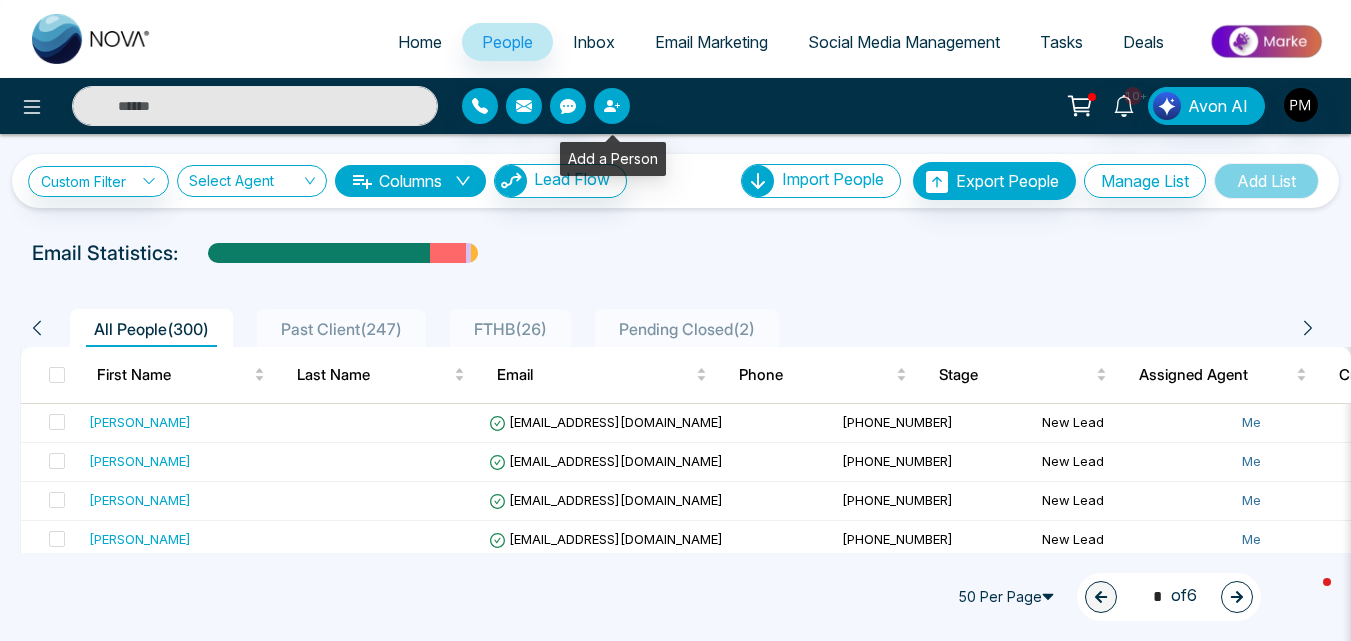 click 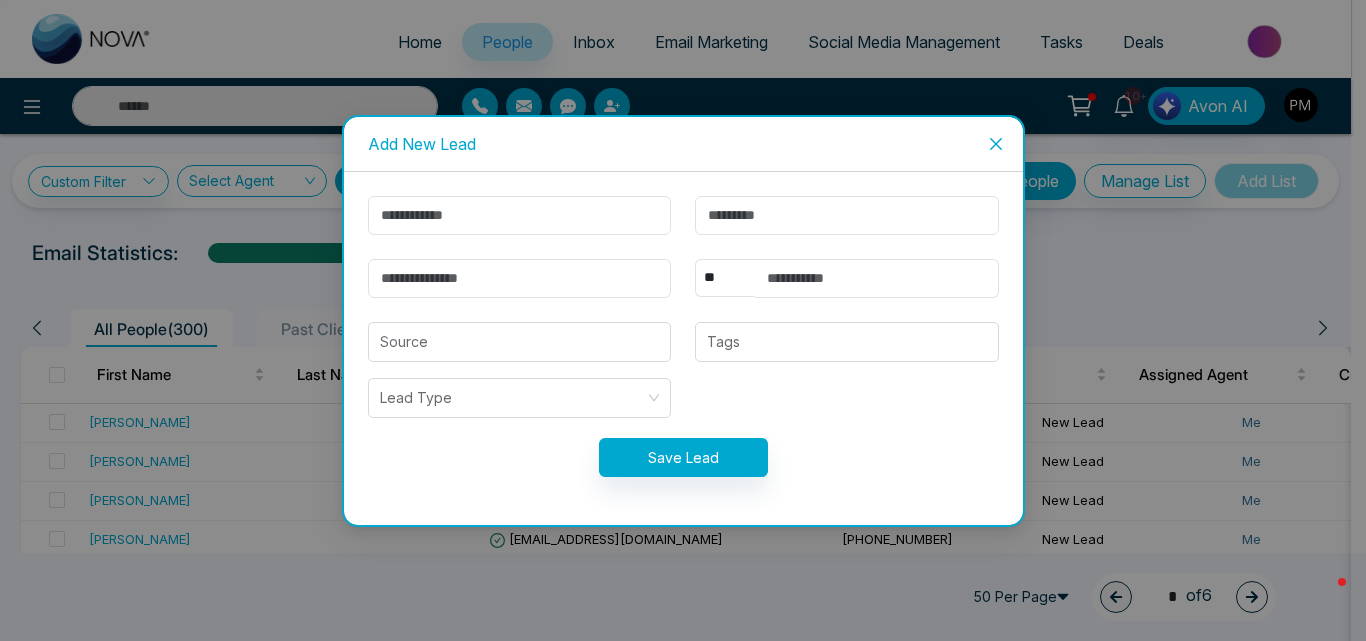 click 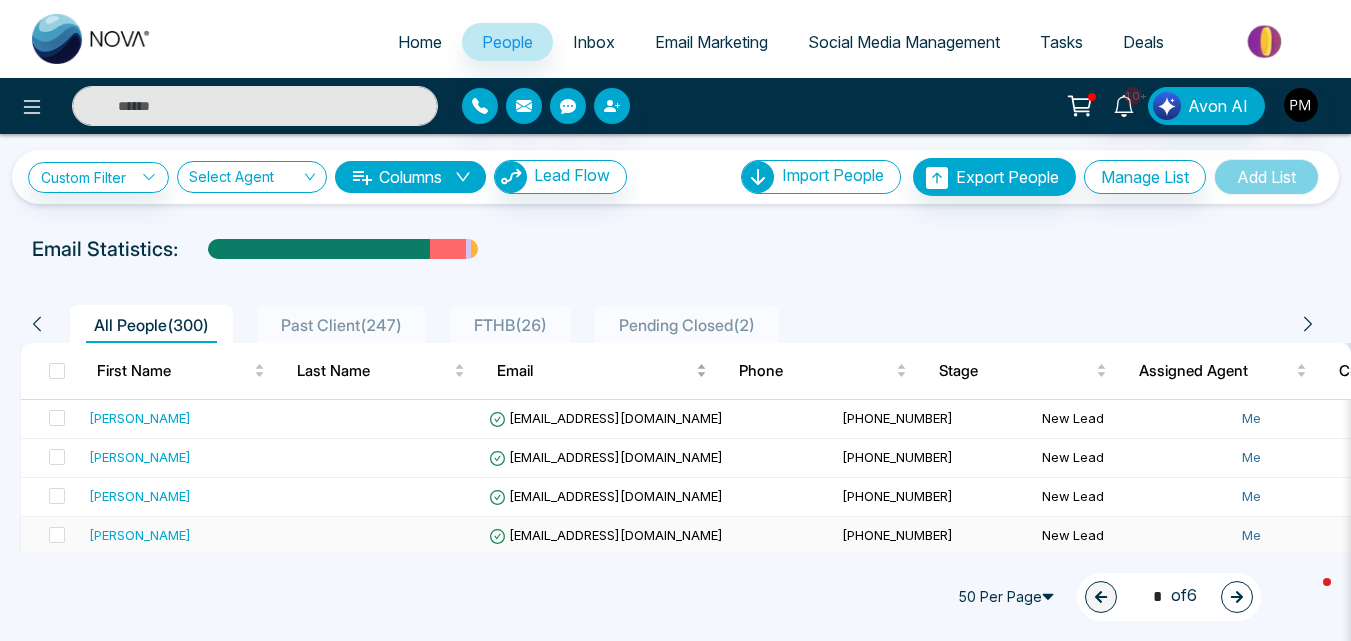 scroll, scrollTop: 0, scrollLeft: 0, axis: both 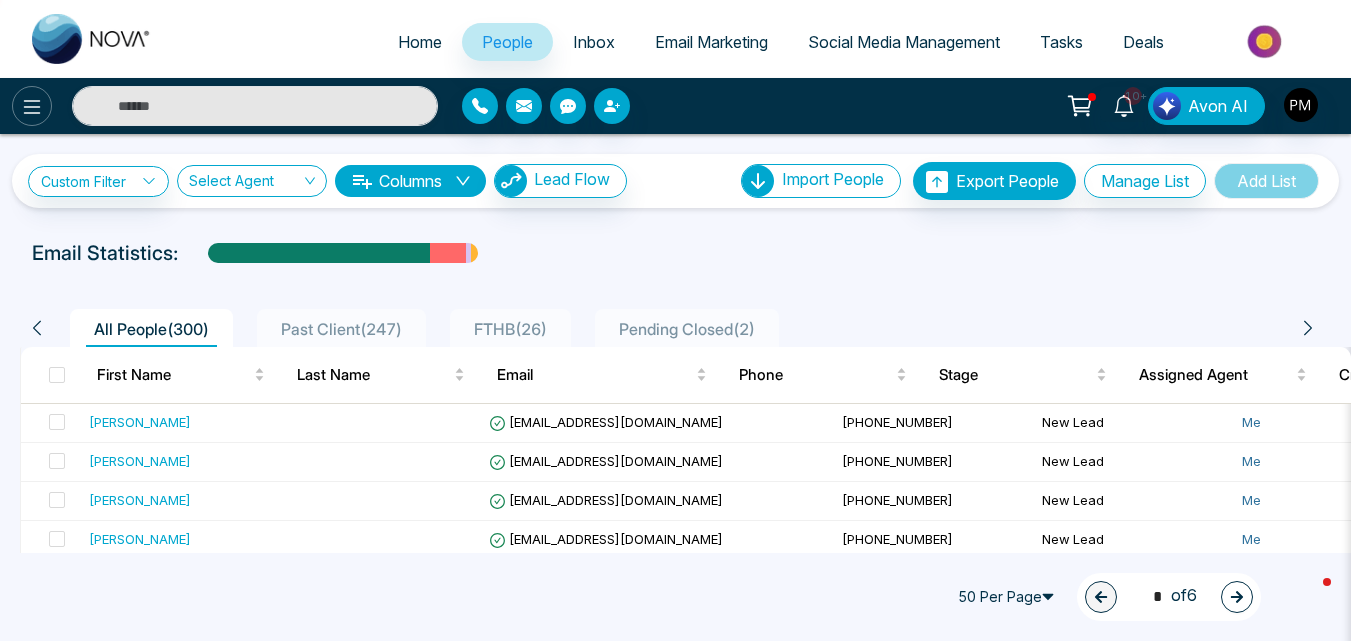 click 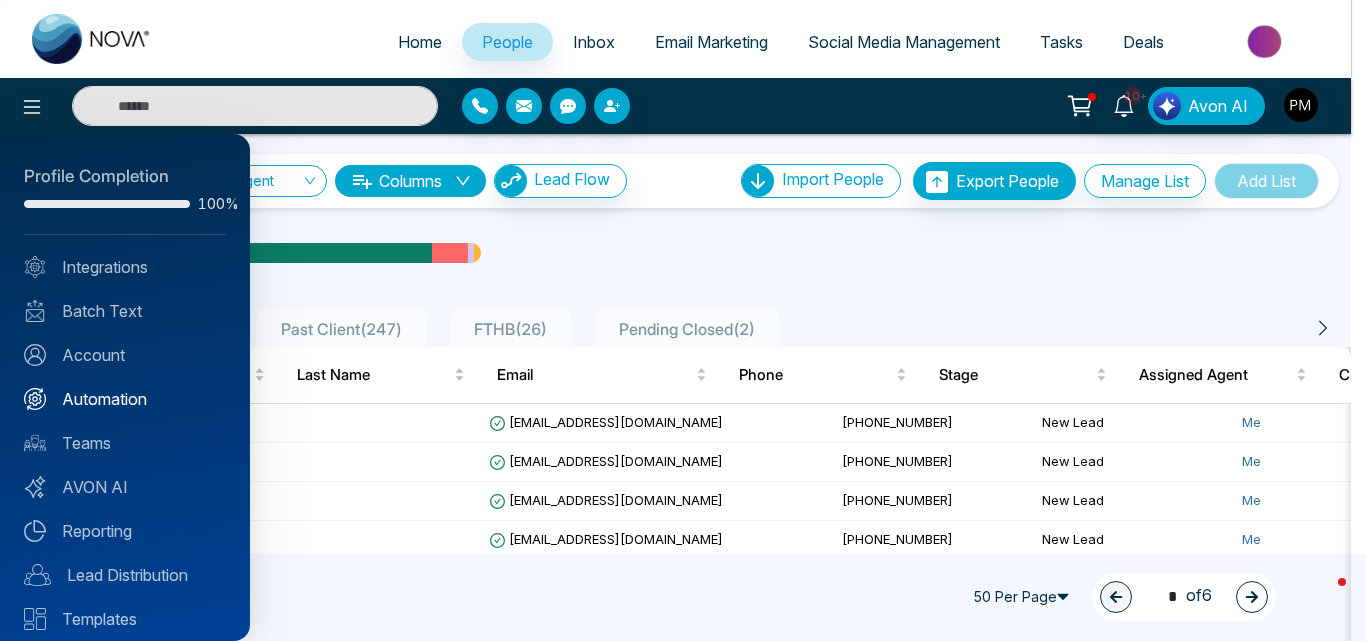 click on "Automation" at bounding box center [125, 399] 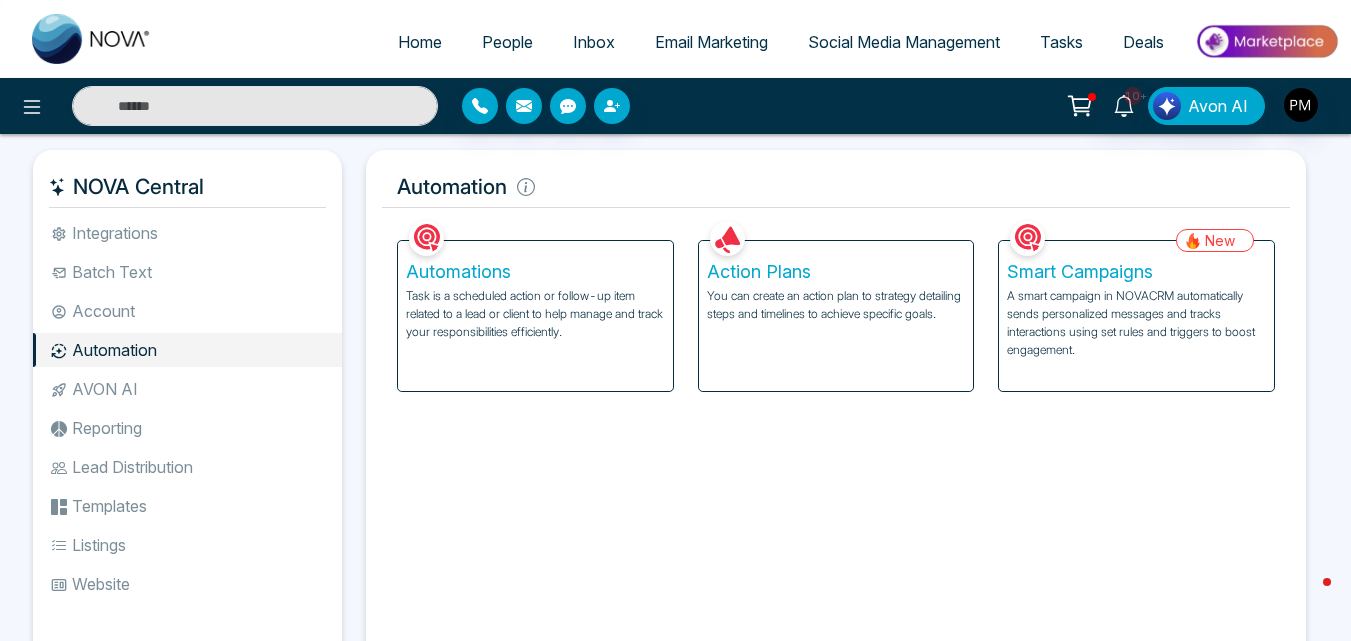 click on "Automations Task is a scheduled action or follow-up item related to a lead or client to help manage and track your responsibilities efficiently." at bounding box center (535, 316) 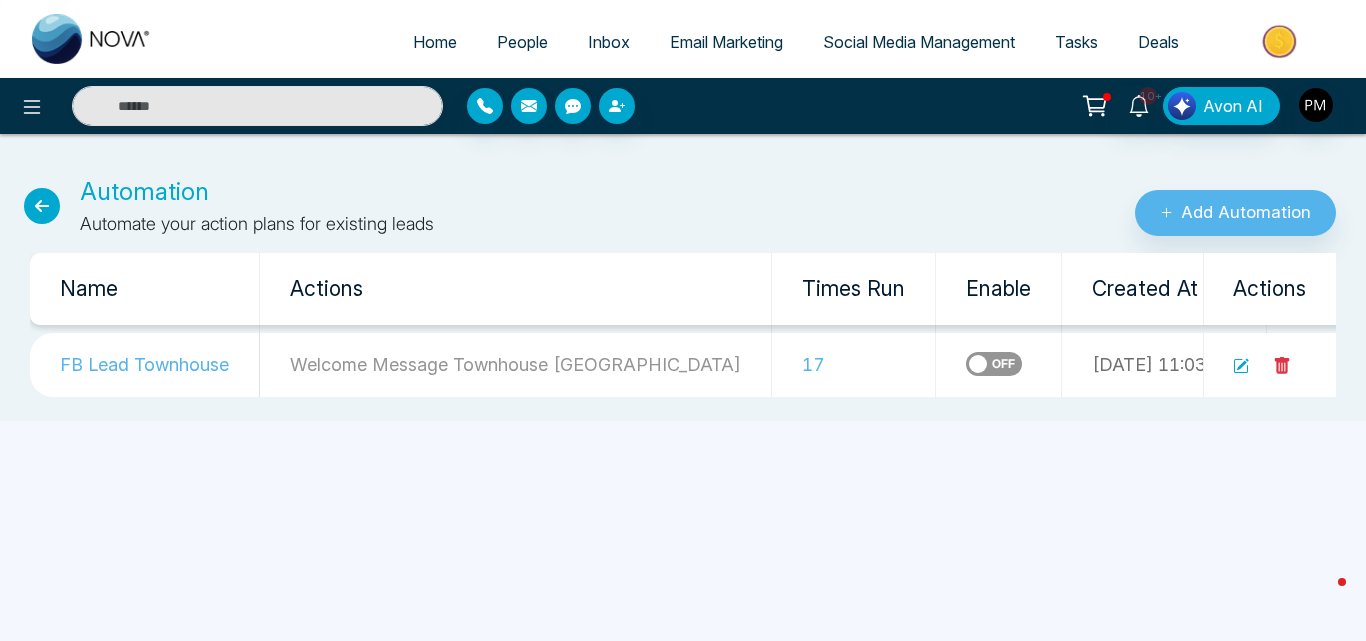 click on "FB Lead Townhouse" at bounding box center [145, 365] 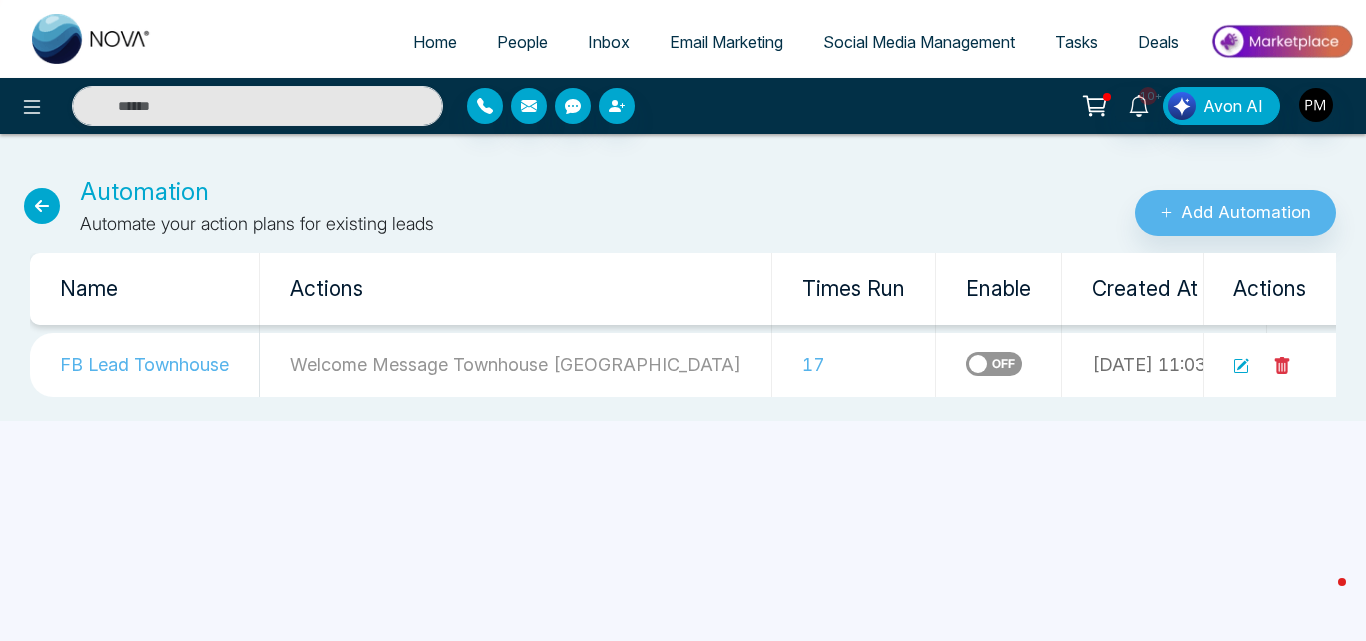 click 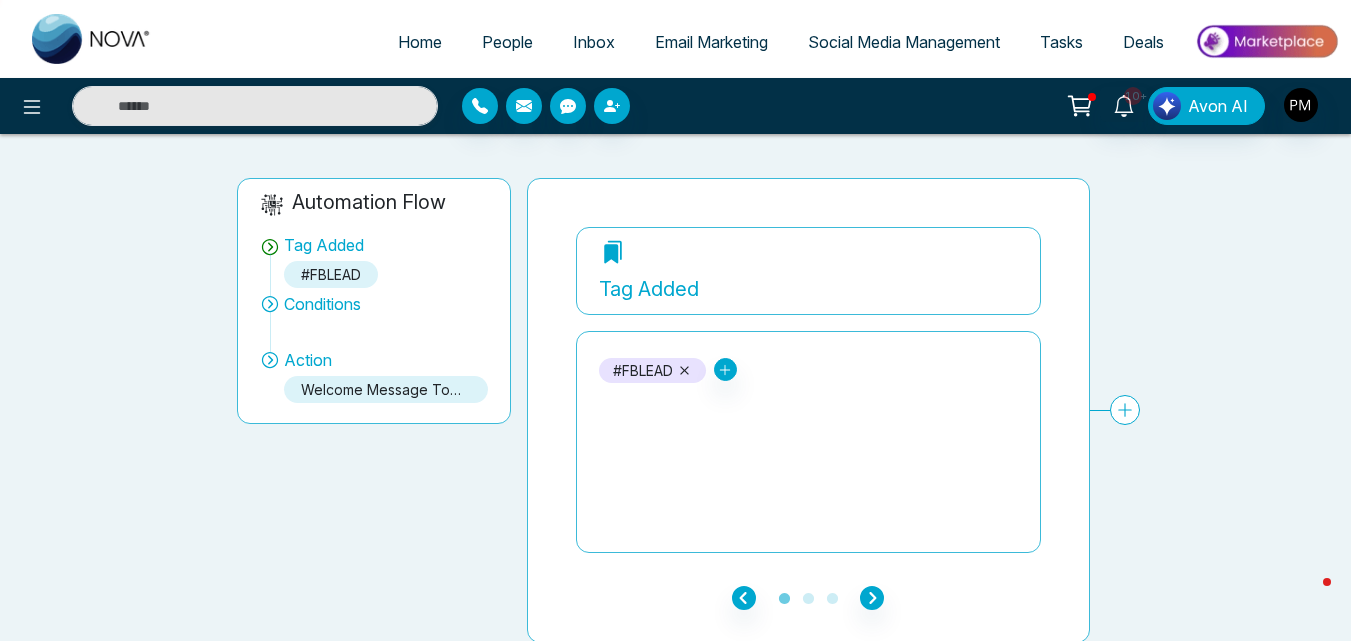 scroll, scrollTop: 114, scrollLeft: 0, axis: vertical 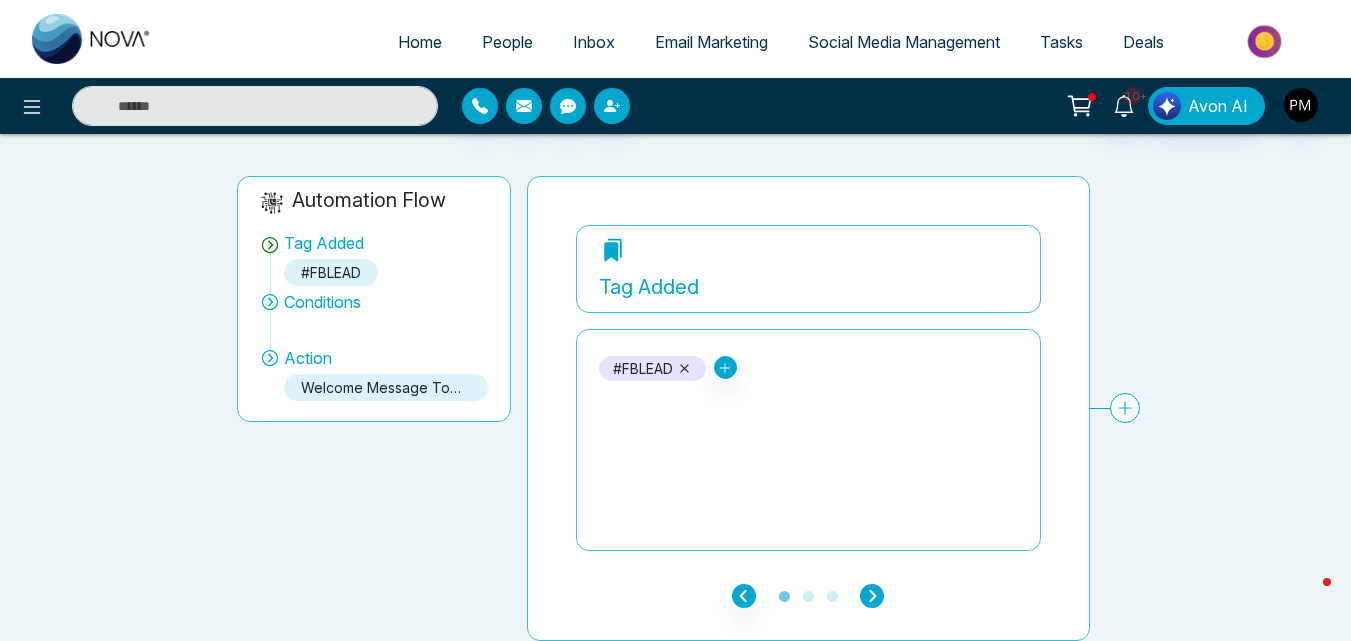 click 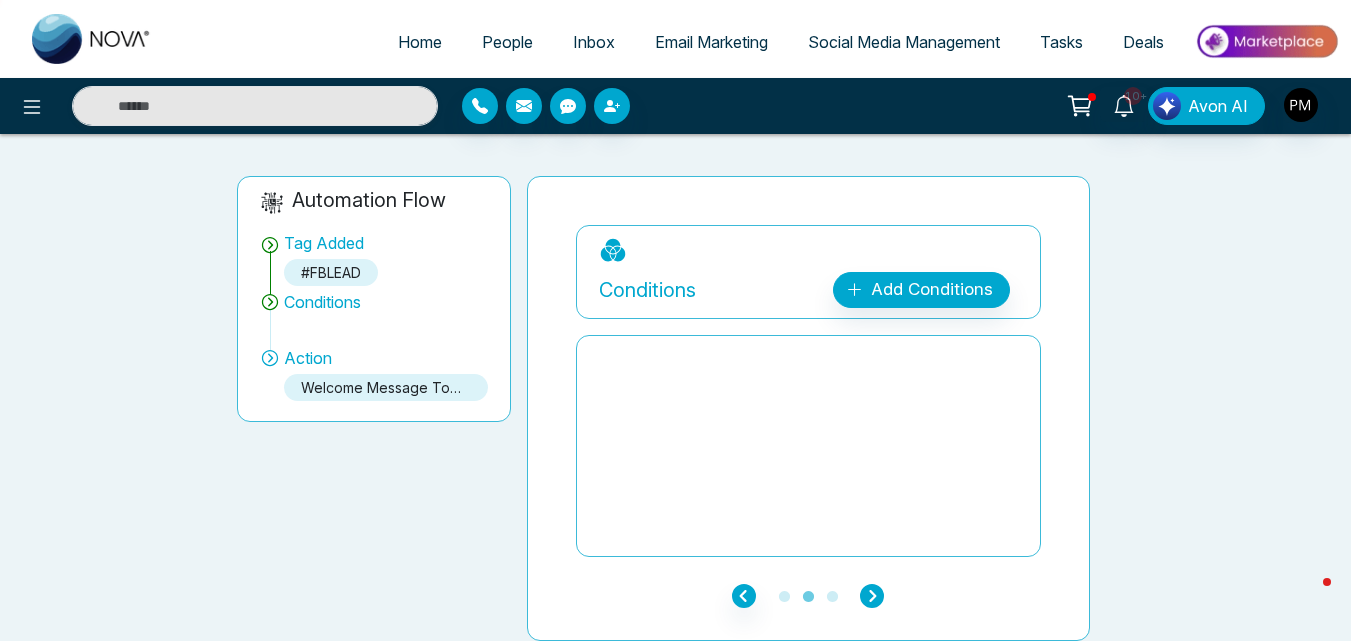 click 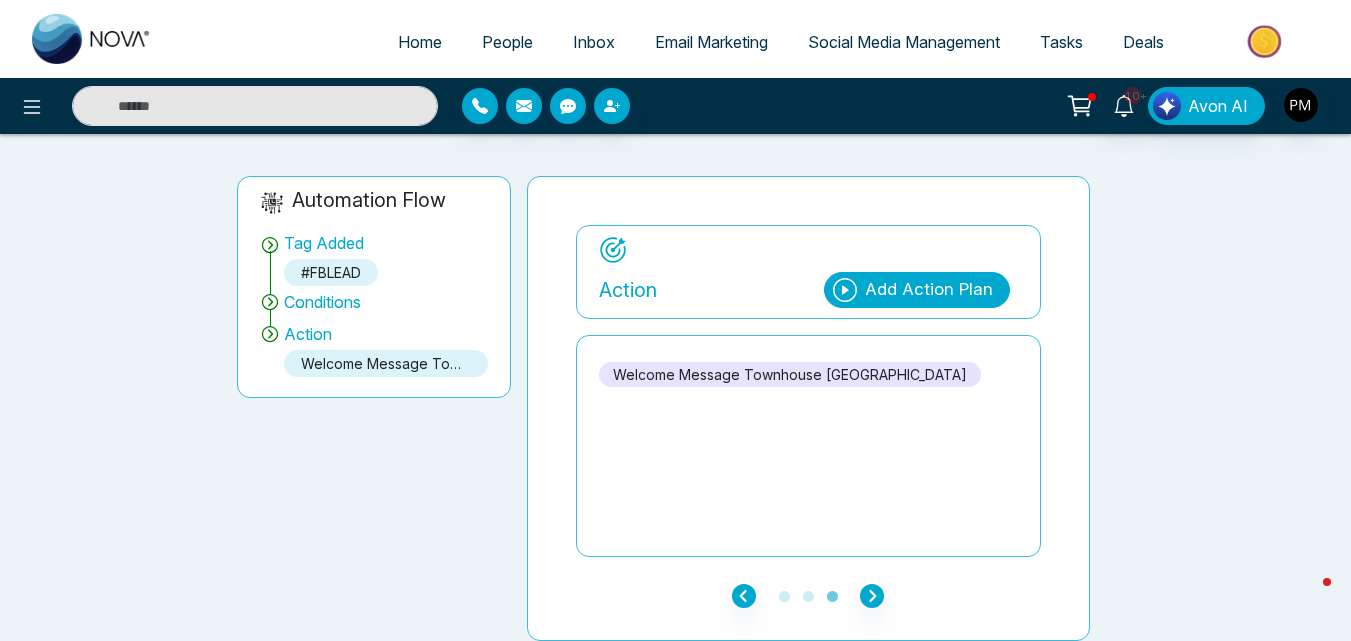 click on "Welcome Message Townhouse [GEOGRAPHIC_DATA]" at bounding box center [790, 374] 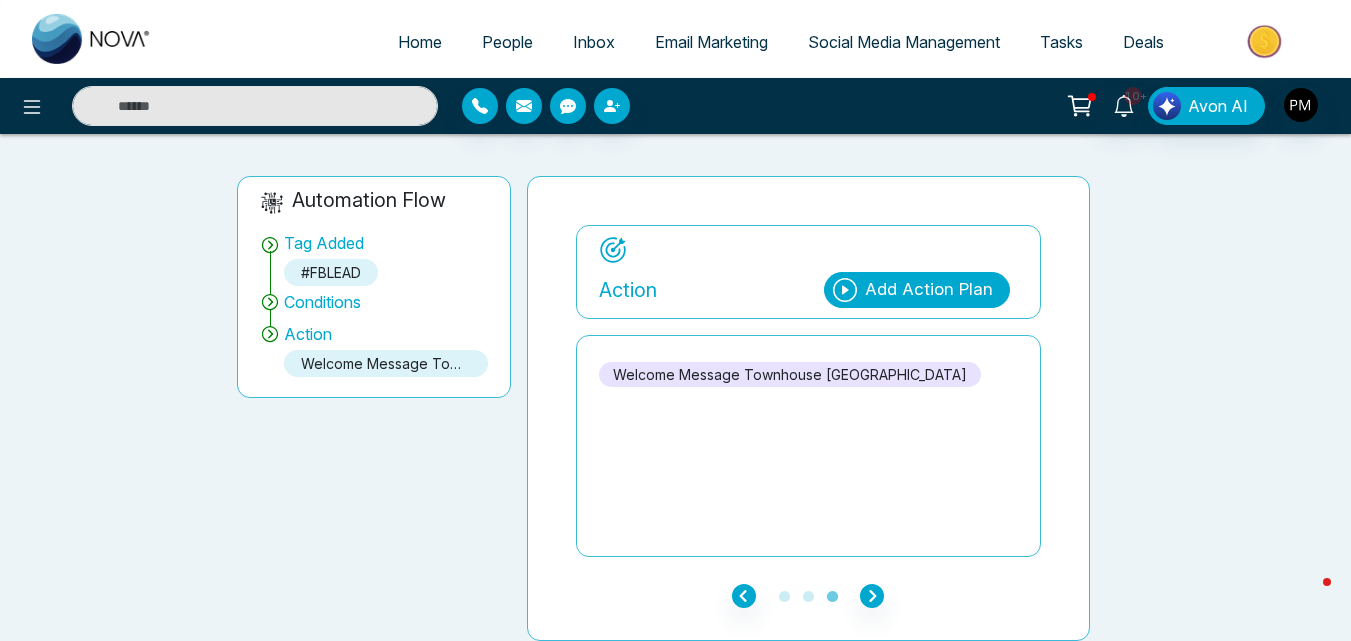click on "Welcome Message Townhouse [GEOGRAPHIC_DATA]" at bounding box center (790, 374) 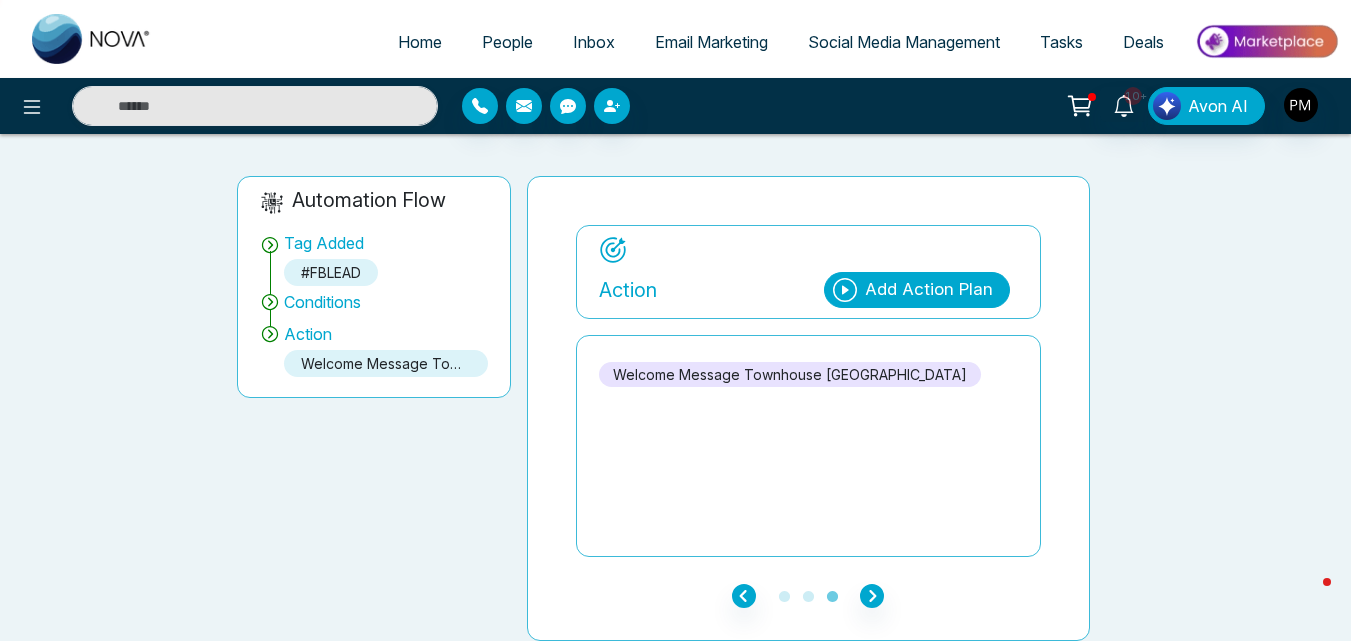click at bounding box center (619, 106) 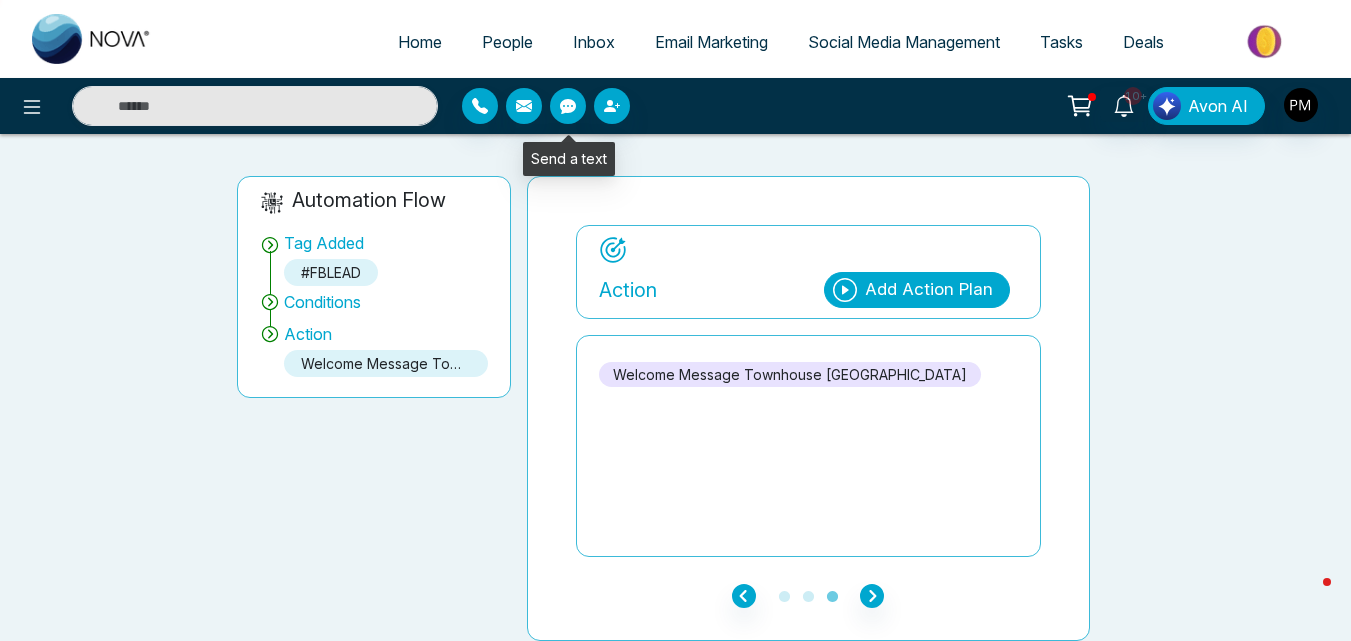 click 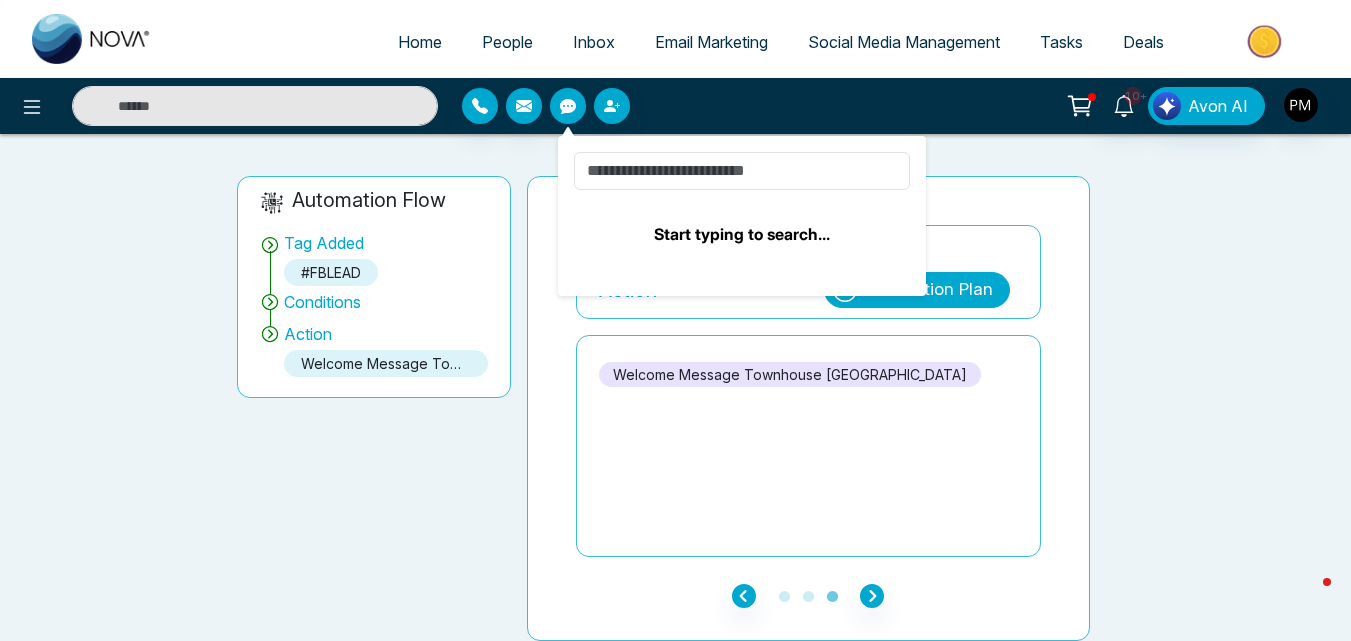 click on "**********" at bounding box center (663, 392) 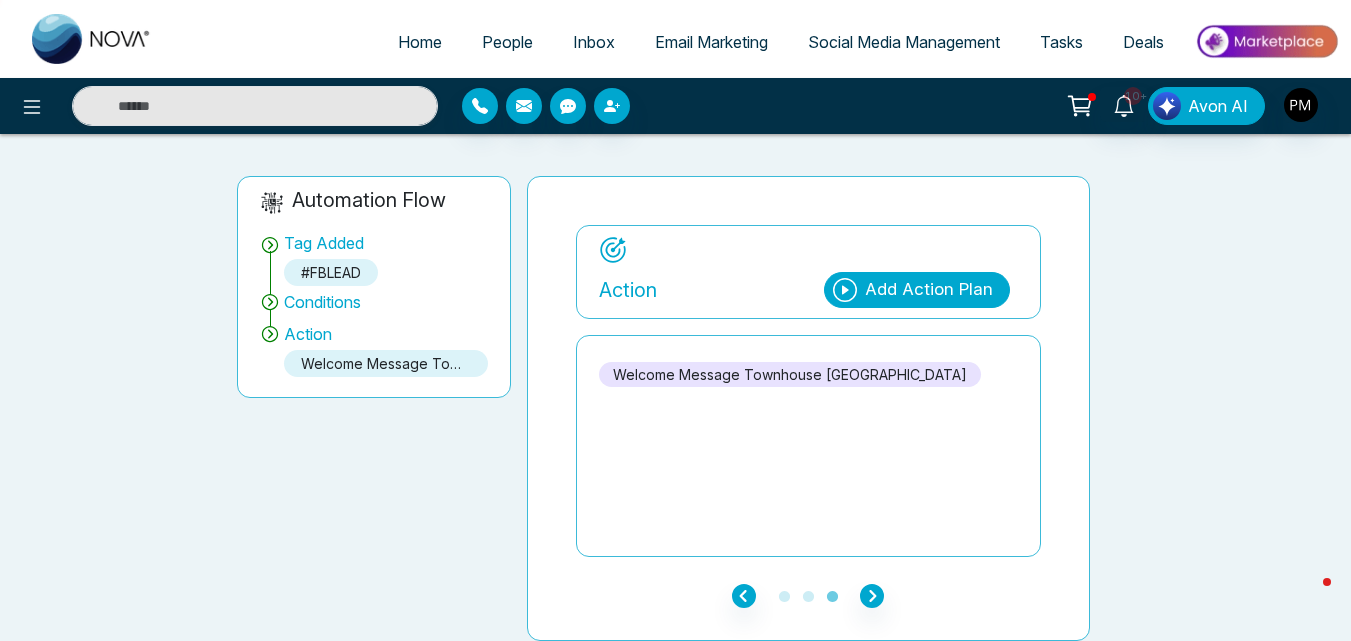 click on "People" at bounding box center [507, 42] 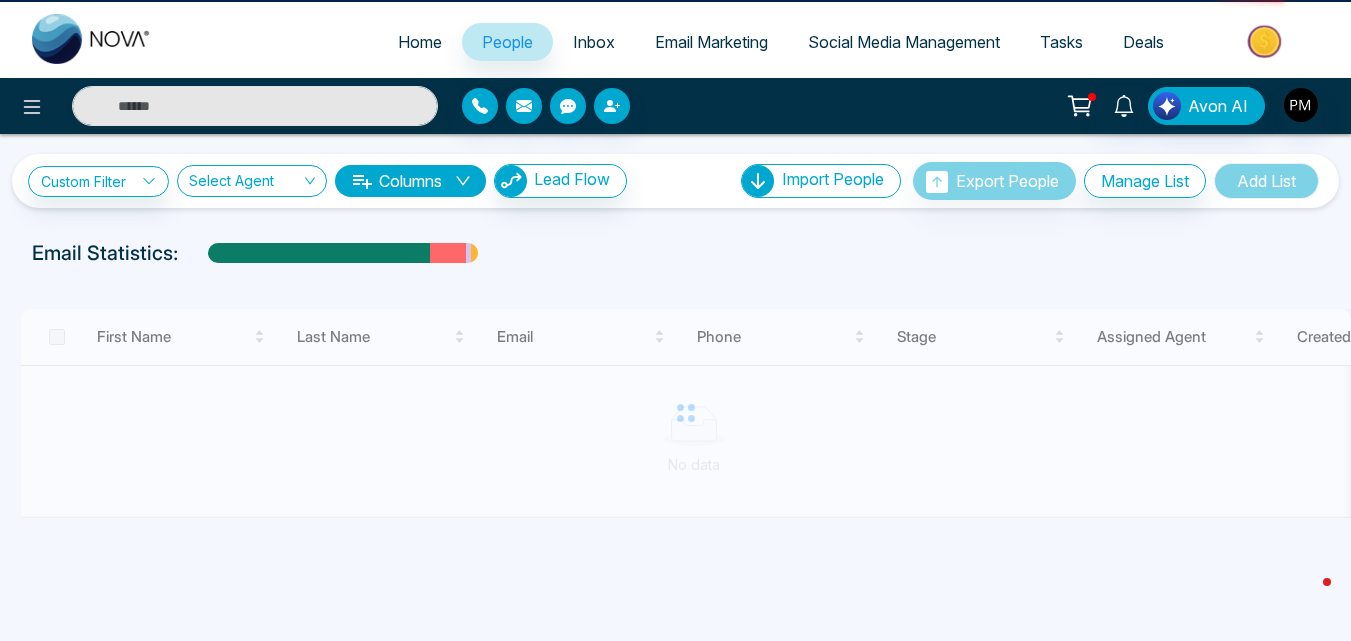 scroll, scrollTop: 0, scrollLeft: 0, axis: both 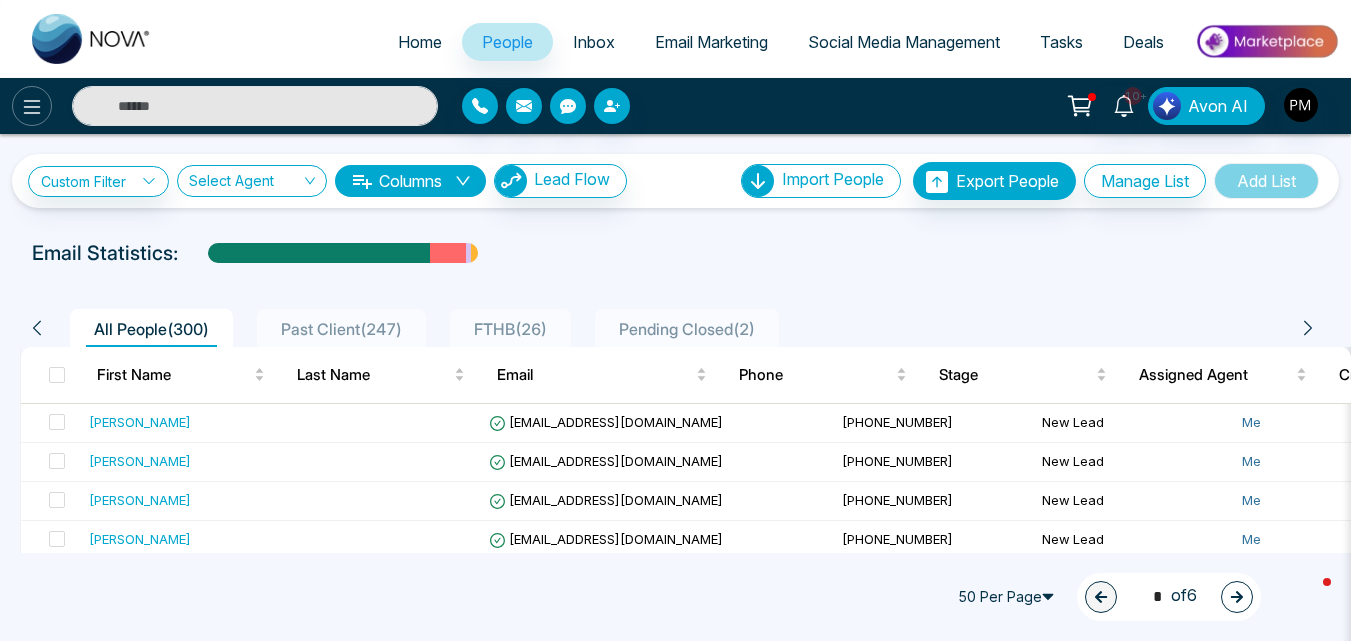 click 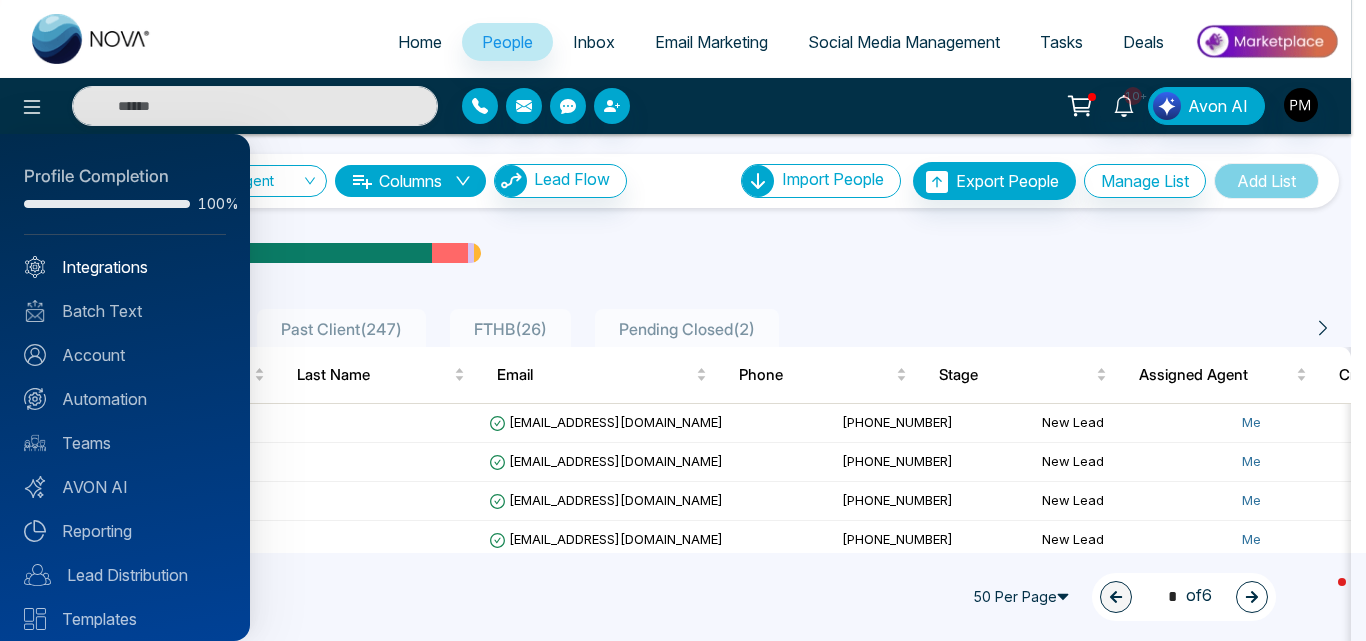 click on "Integrations" at bounding box center (125, 267) 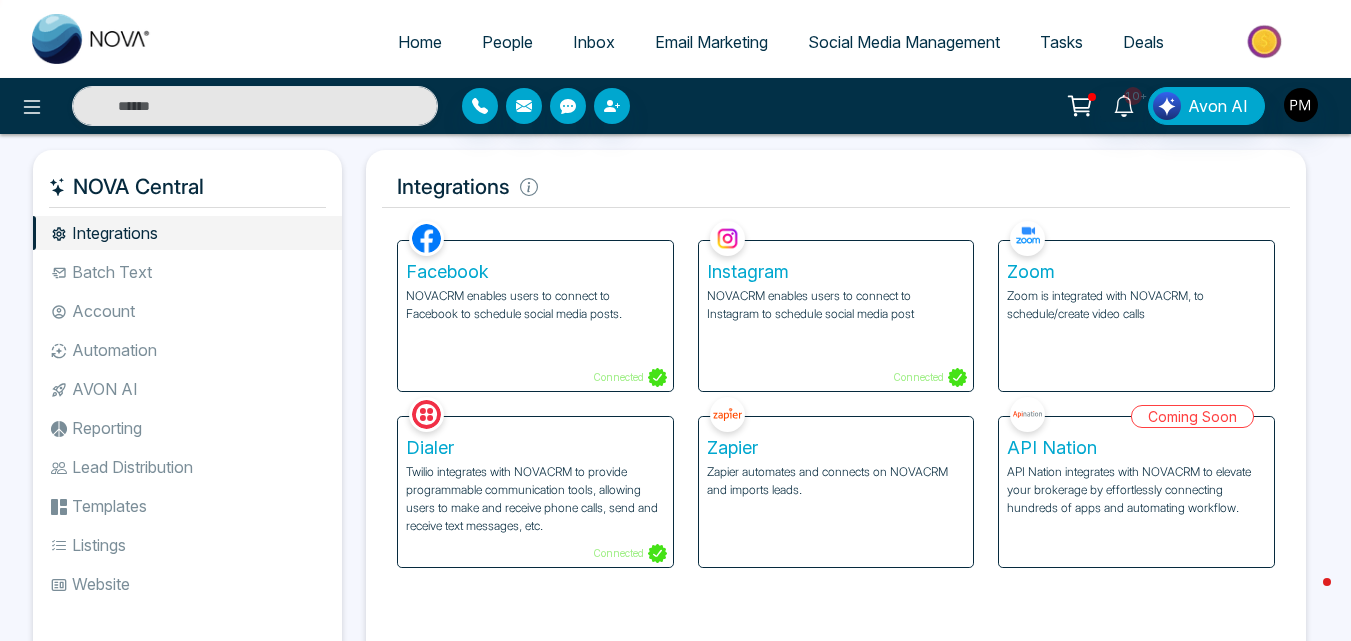 click on "NOVACRM enables users to connect to Facebook to schedule social media  posts." at bounding box center (535, 305) 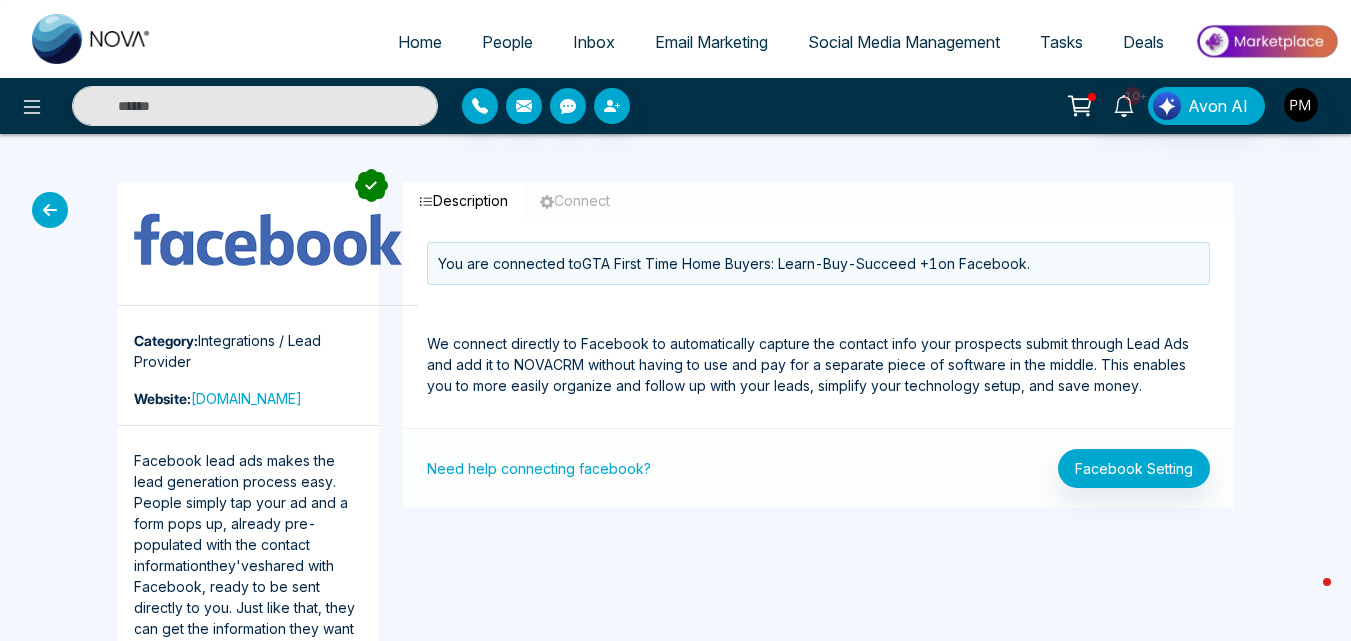 click at bounding box center [50, 210] 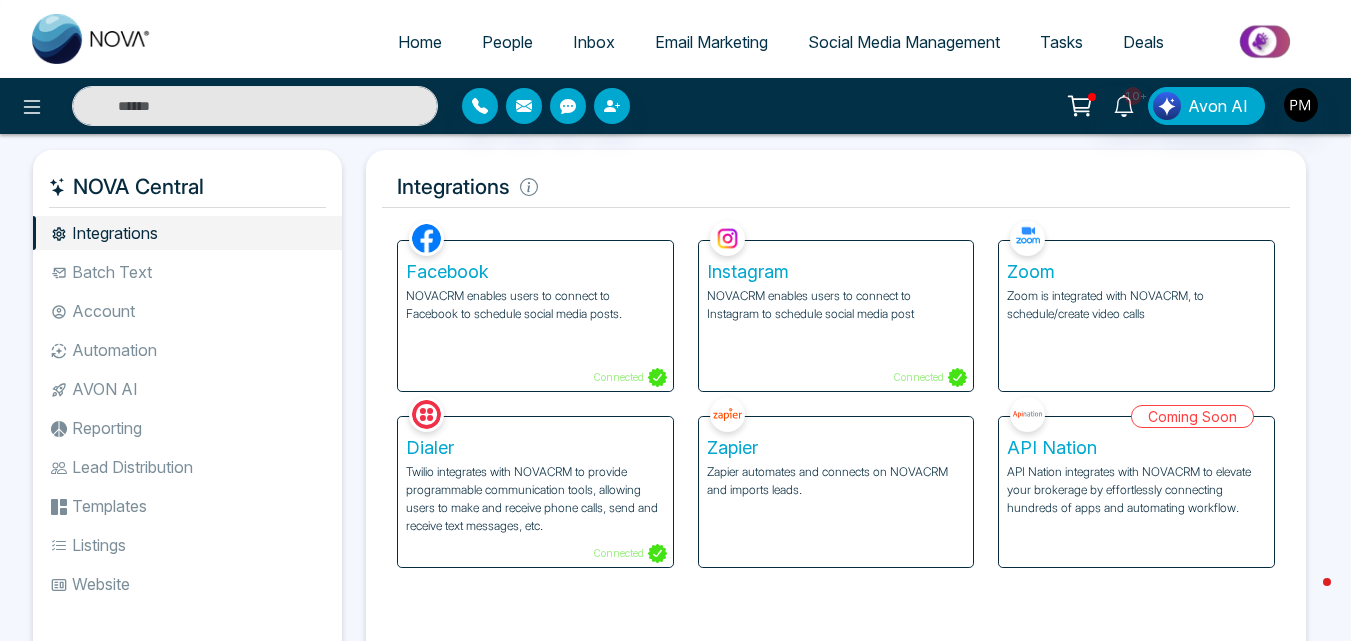 click on "Batch Text" at bounding box center [187, 272] 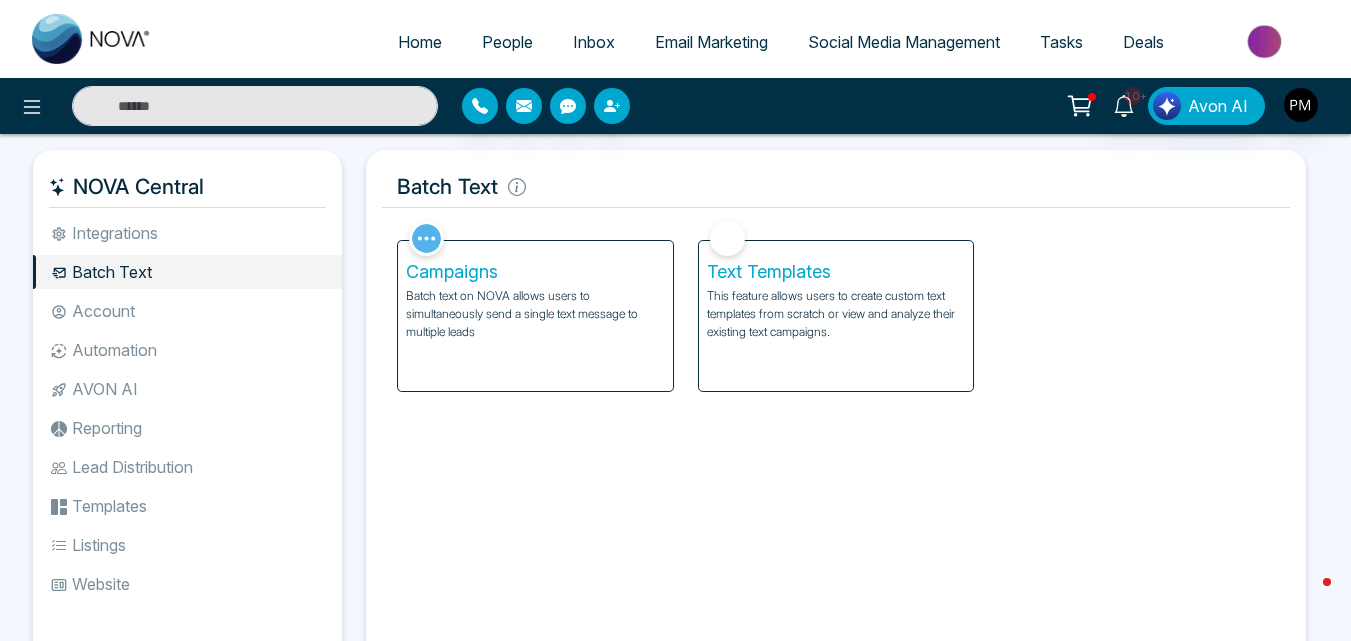 click on "Batch text on NOVA allows users to simultaneously send a single text message to multiple leads" at bounding box center [535, 314] 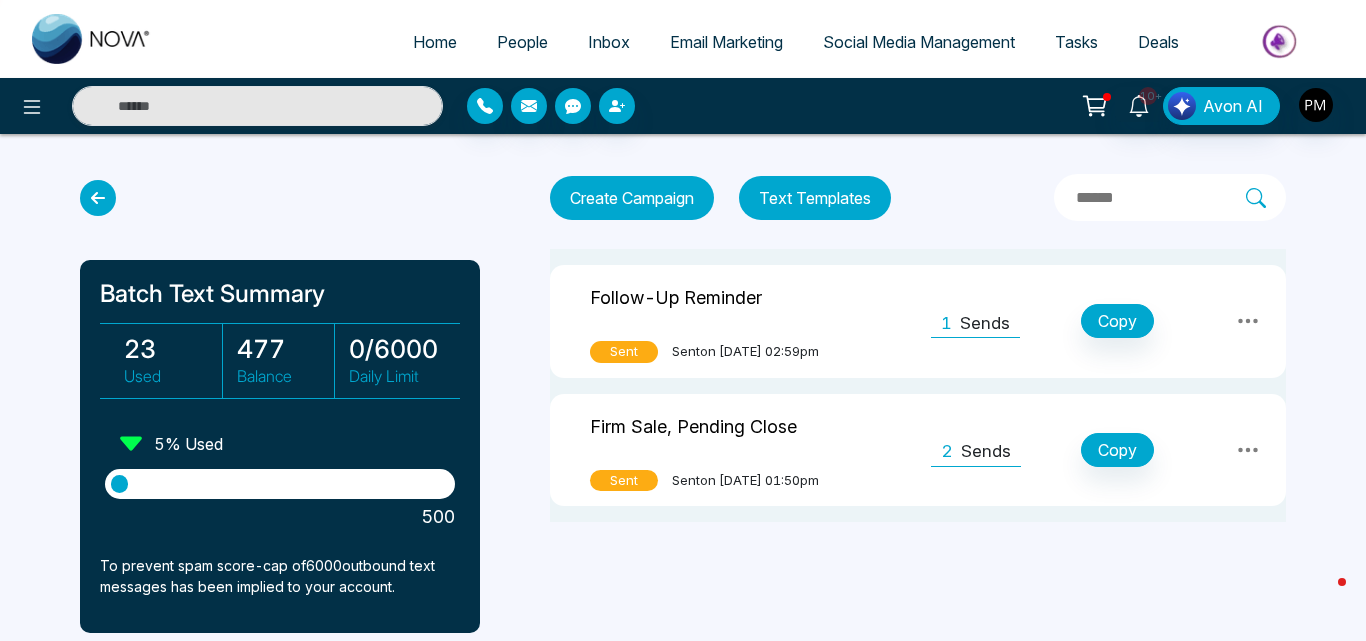 click at bounding box center (98, 198) 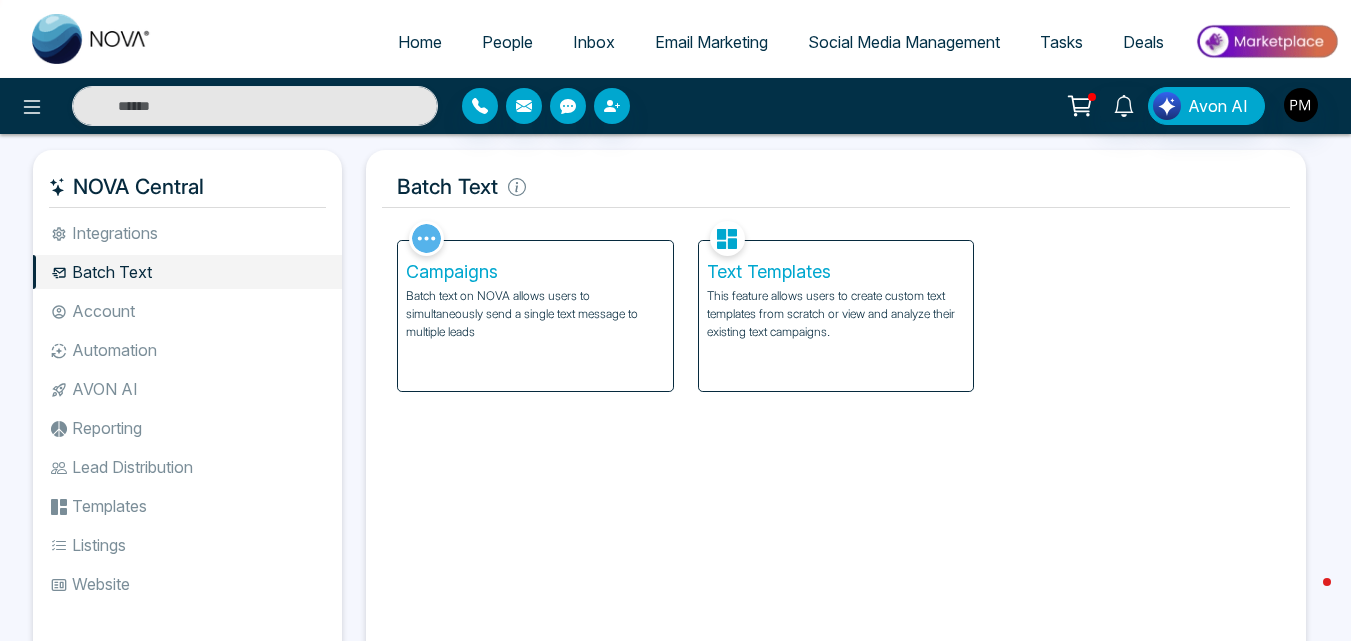 click on "This feature allows users to create custom text templates from scratch or view and analyze their existing text campaigns." at bounding box center [836, 314] 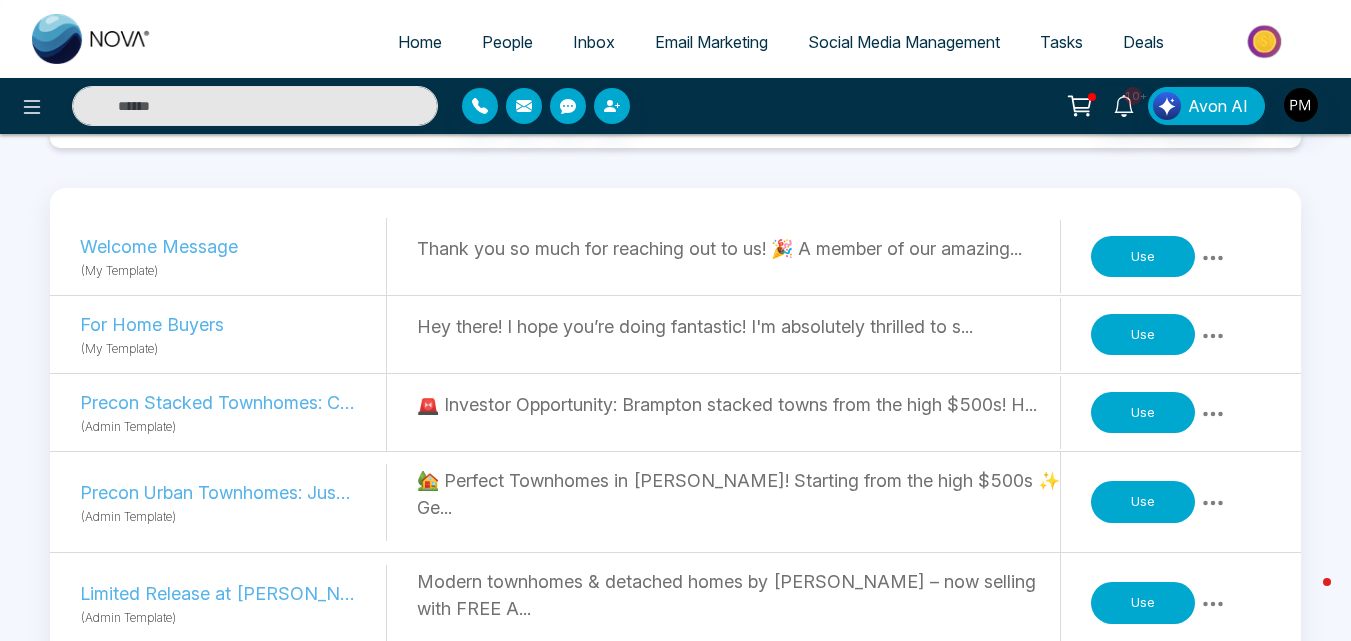 scroll, scrollTop: 100, scrollLeft: 0, axis: vertical 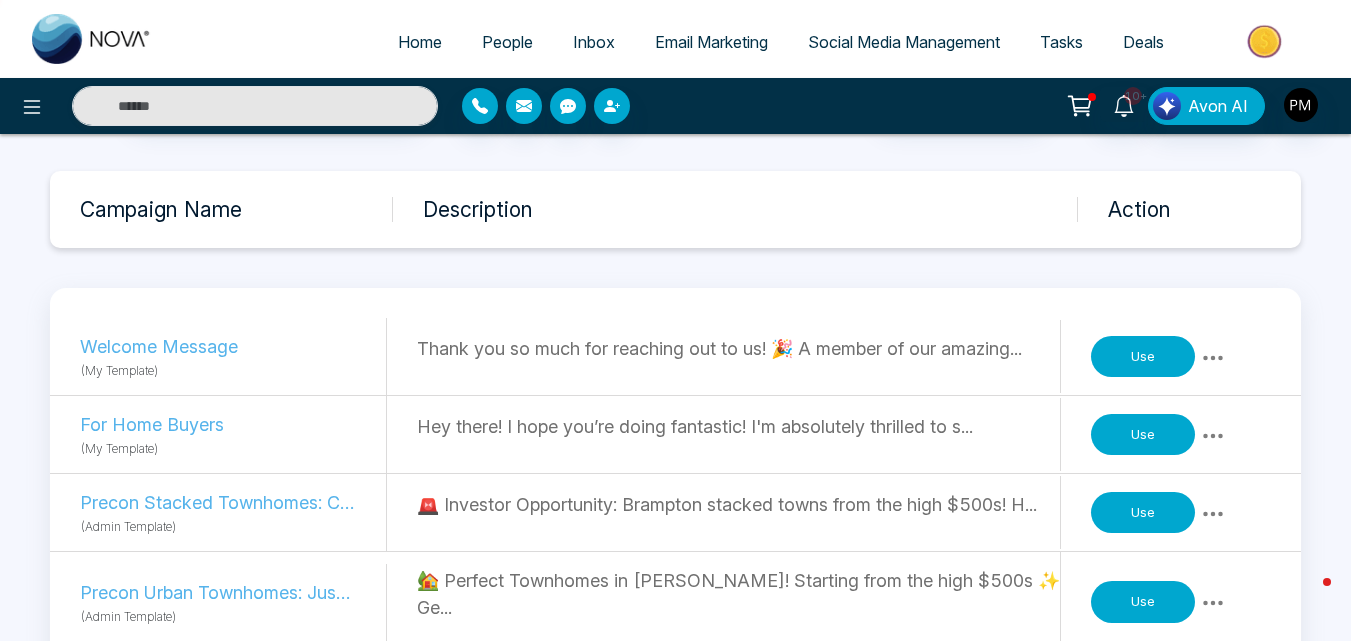 click 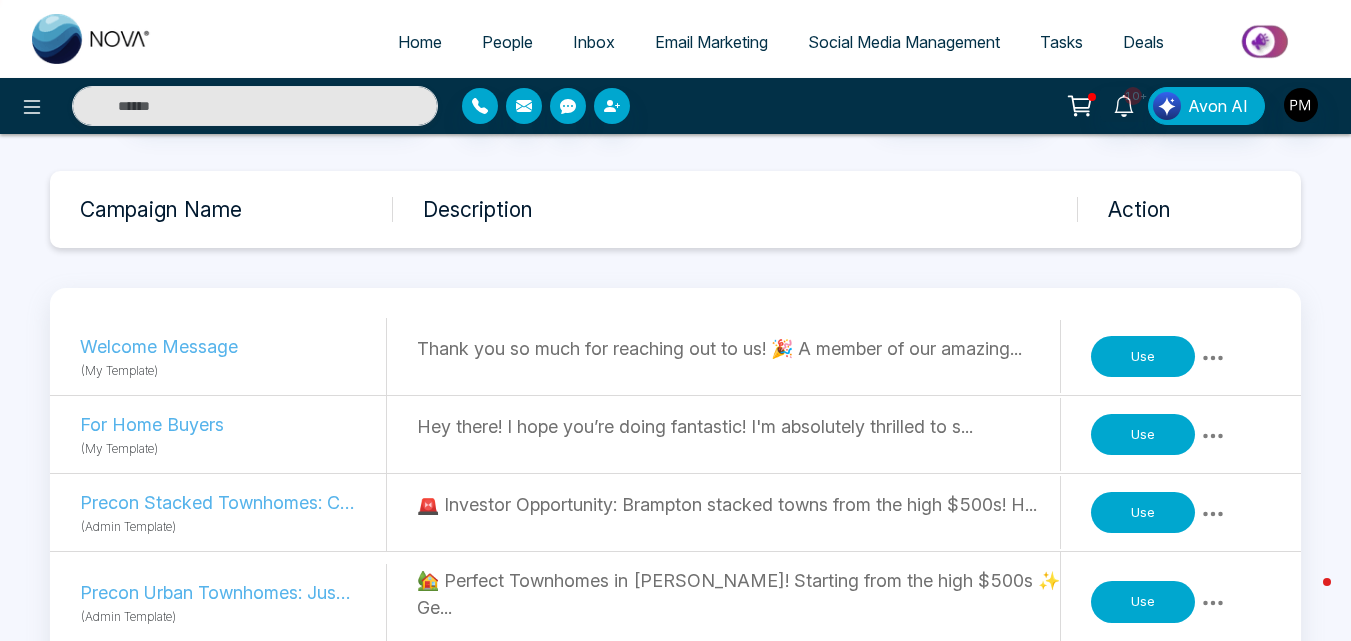 click on "Thank you so much for reaching out to us! 🎉
A member of our amazing..." at bounding box center [739, 356] 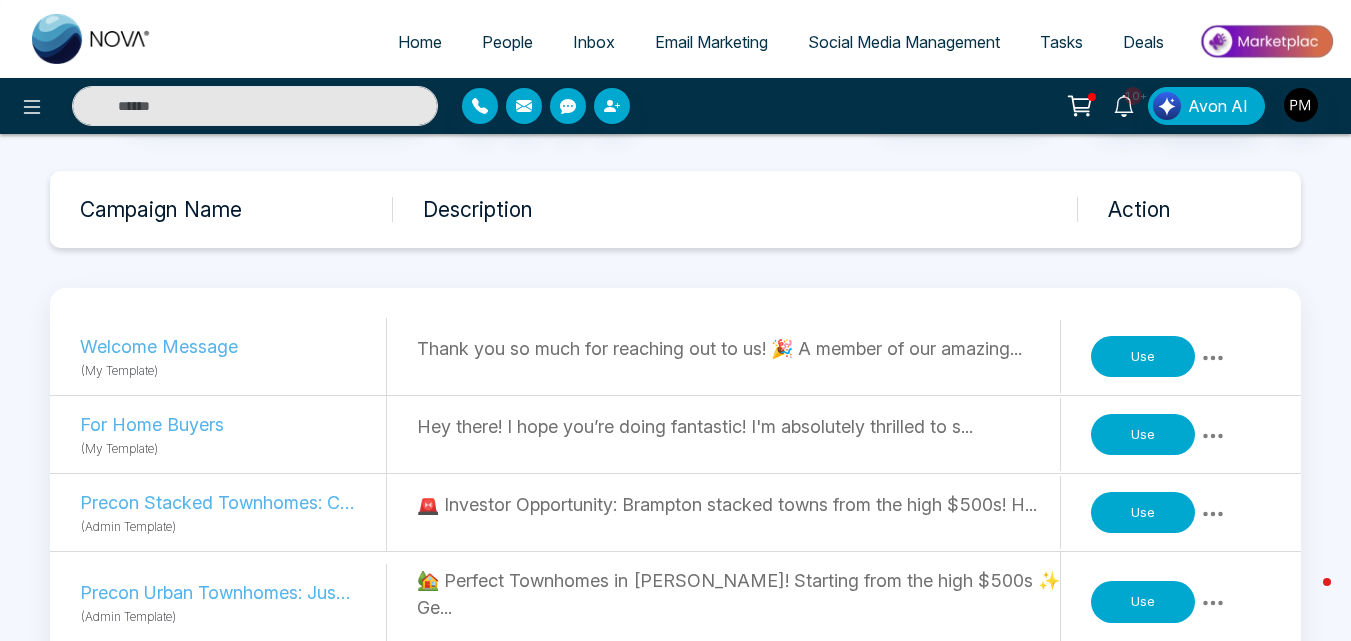 click on "Thank you so much for reaching out to us! 🎉
A member of our amazing..." at bounding box center (738, 348) 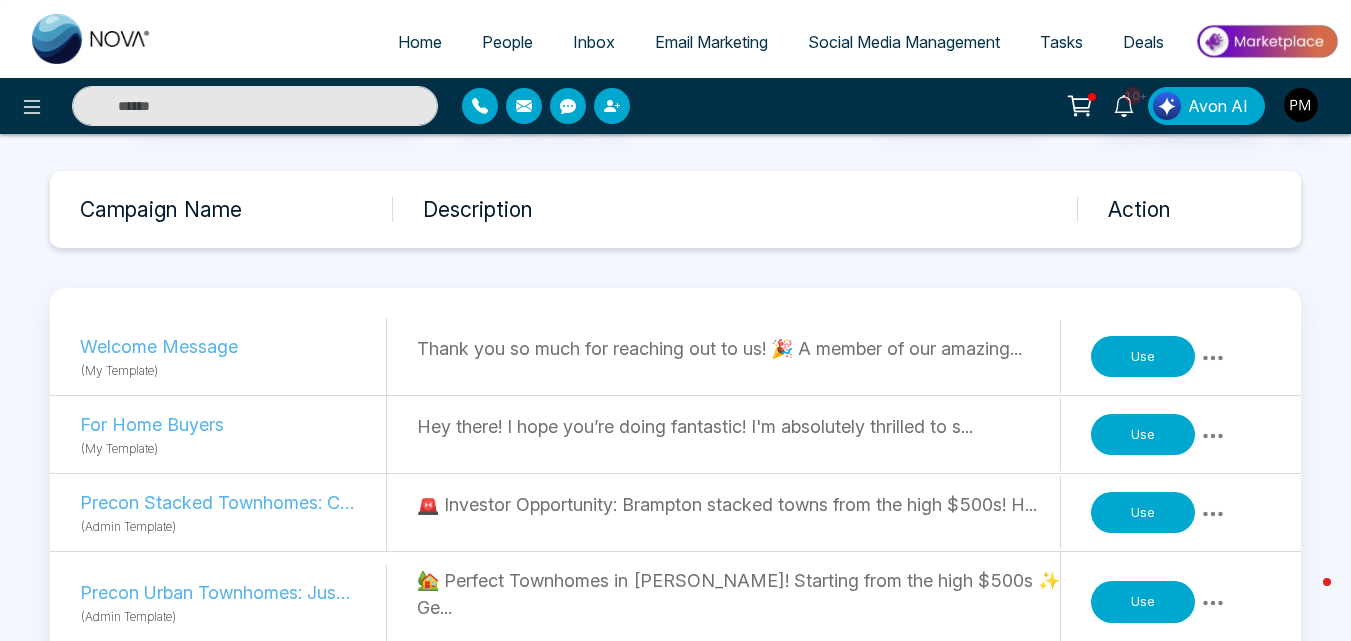 click on "Use" at bounding box center [1143, 357] 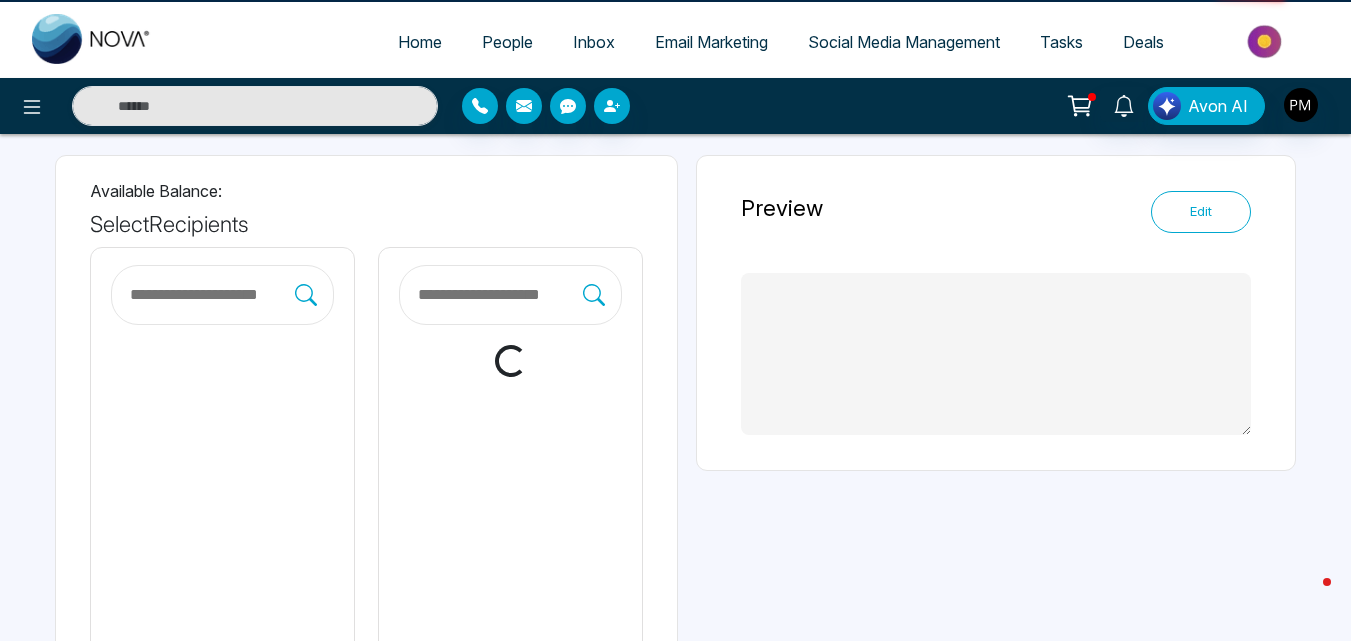 scroll, scrollTop: 0, scrollLeft: 0, axis: both 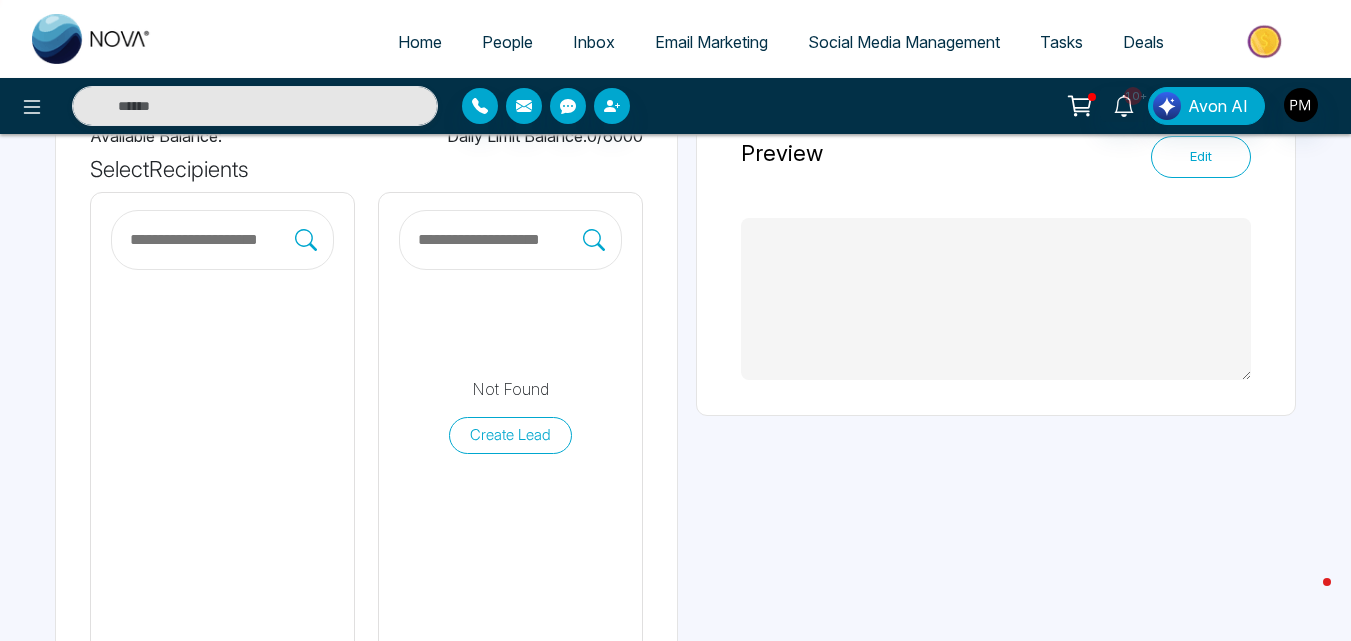 type on "**********" 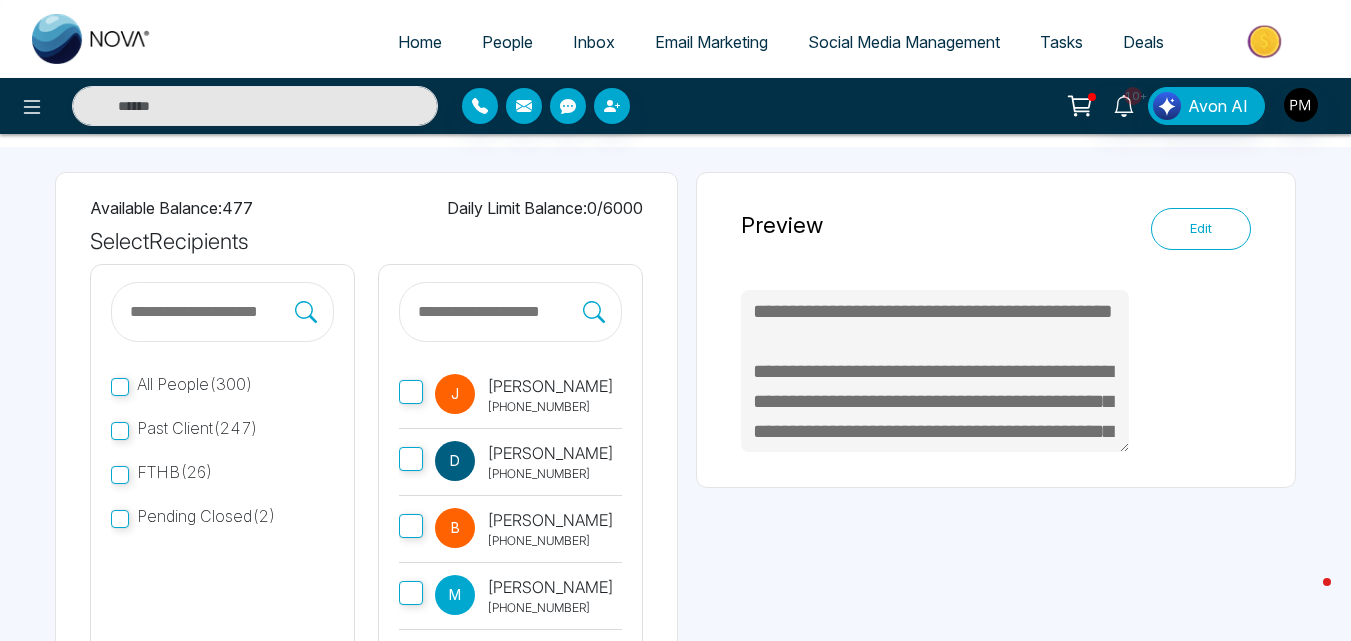 scroll, scrollTop: 0, scrollLeft: 0, axis: both 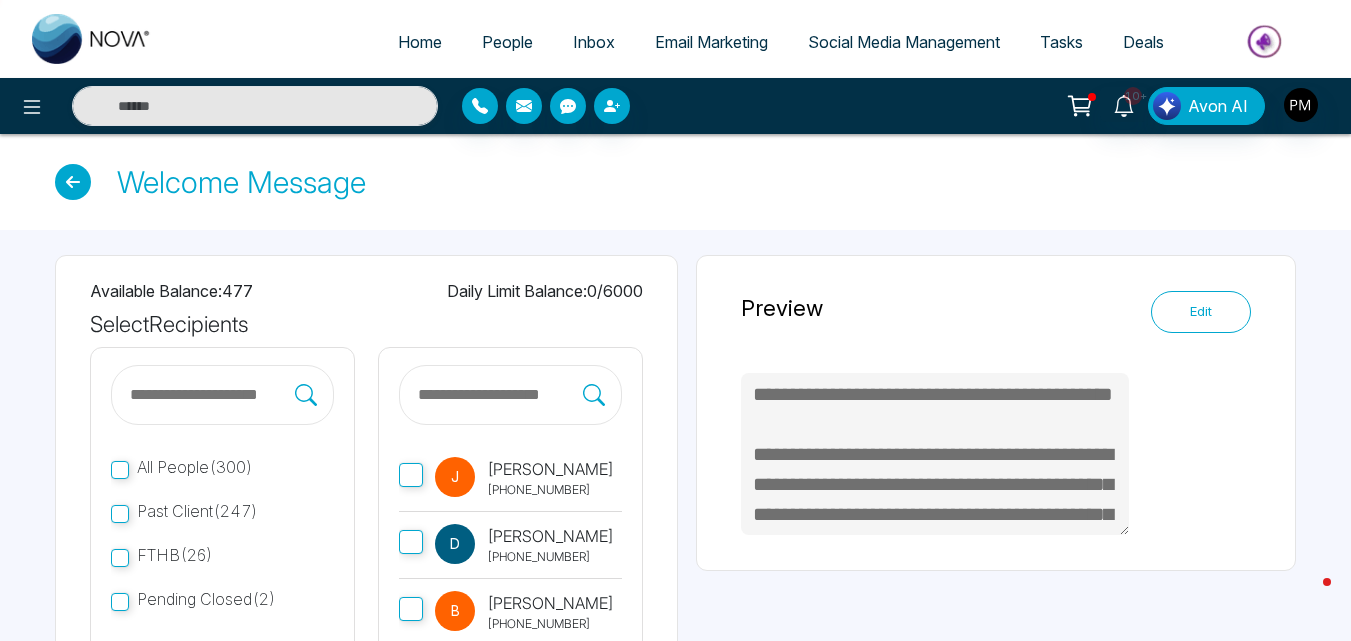 click at bounding box center (73, 182) 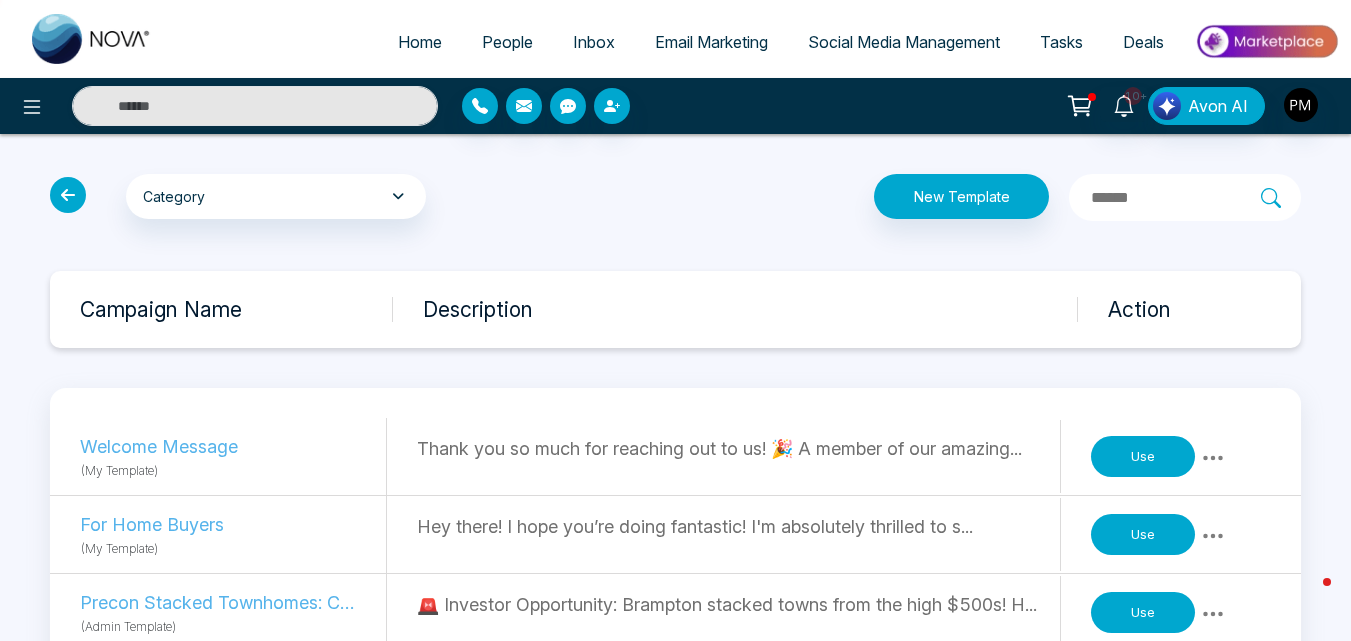 click 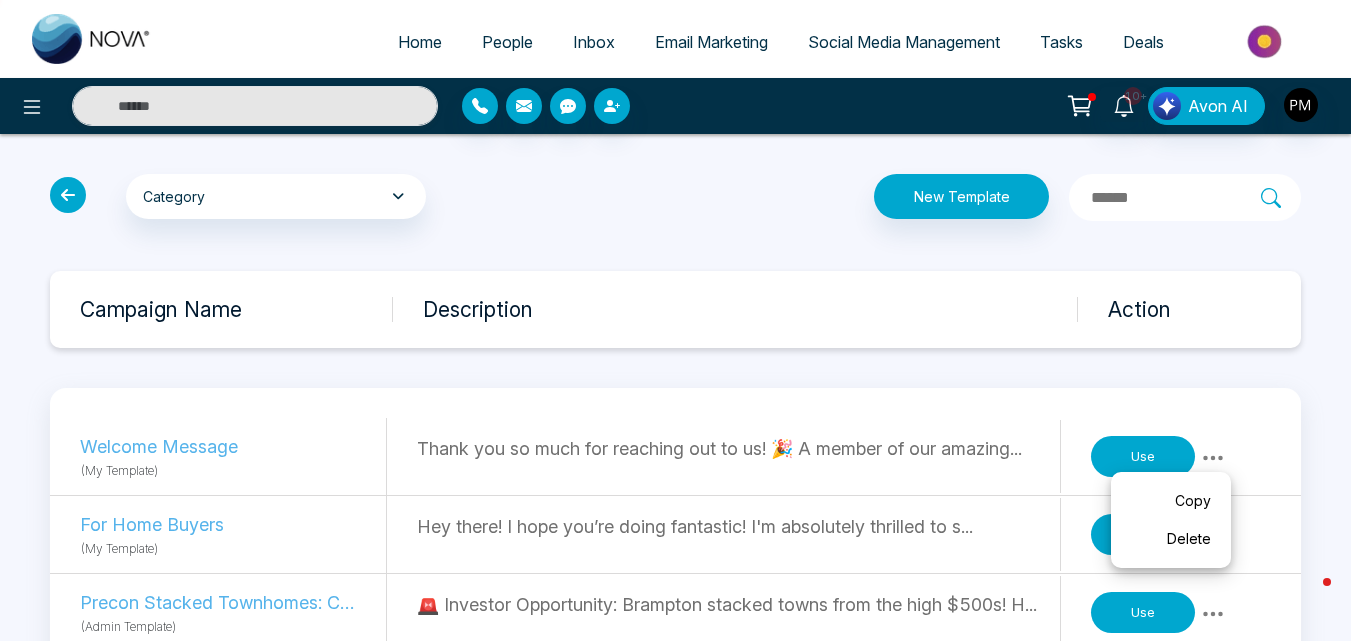 click on "Copy" at bounding box center (1171, 501) 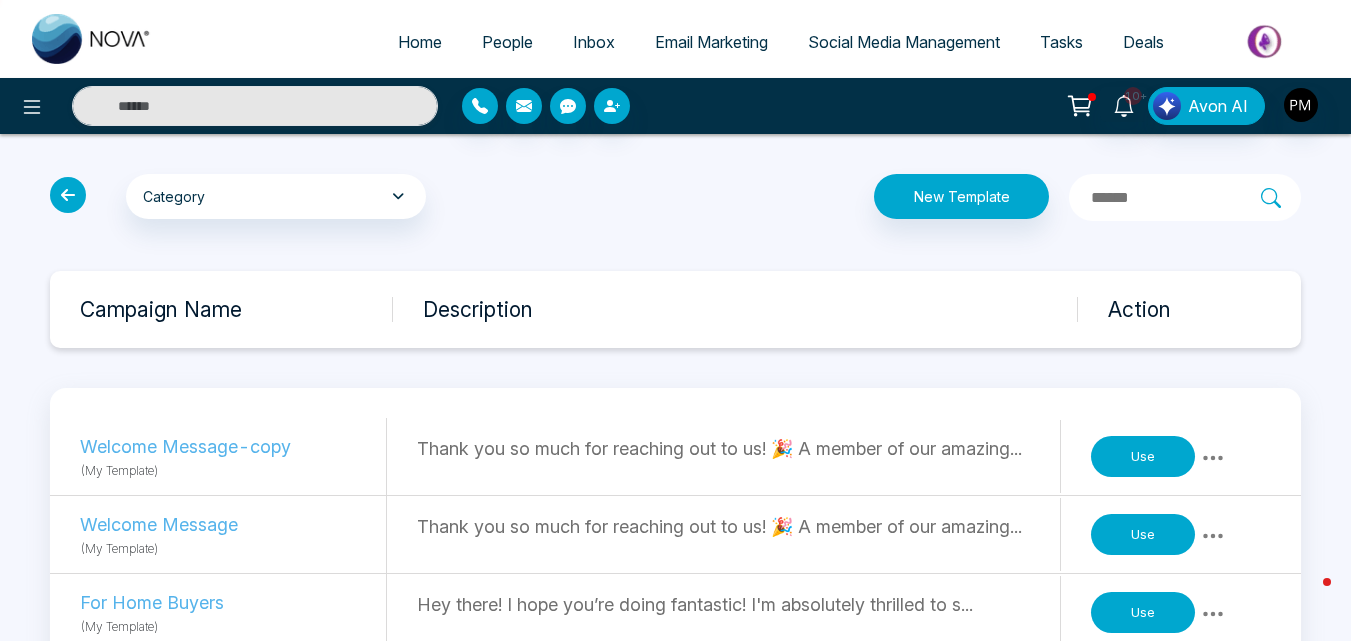 click on "Welcome Message-copy (My Template) Thank you so much for reaching out to us! 🎉
A member of our amazing... Use Welcome Message (My Template) Thank you so much for reaching out to us! 🎉
A member of our amazing... Use For Home Buyers (My Template) Hey there! I hope you’re doing fantastic! I'm absolutely thrilled to s... Use Firm Sale, Pending Close (My Template) Subject: Support During Your Property Closing Process
Hi {firstName},... Use" at bounding box center [675, 573] 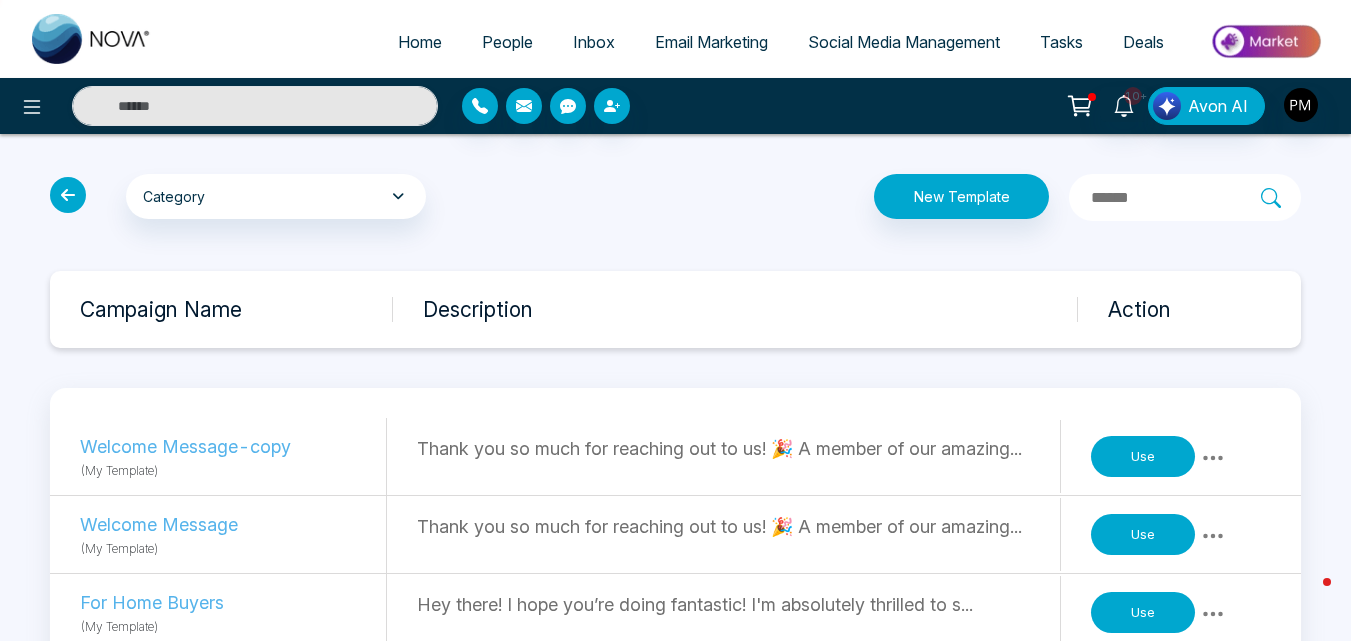 click 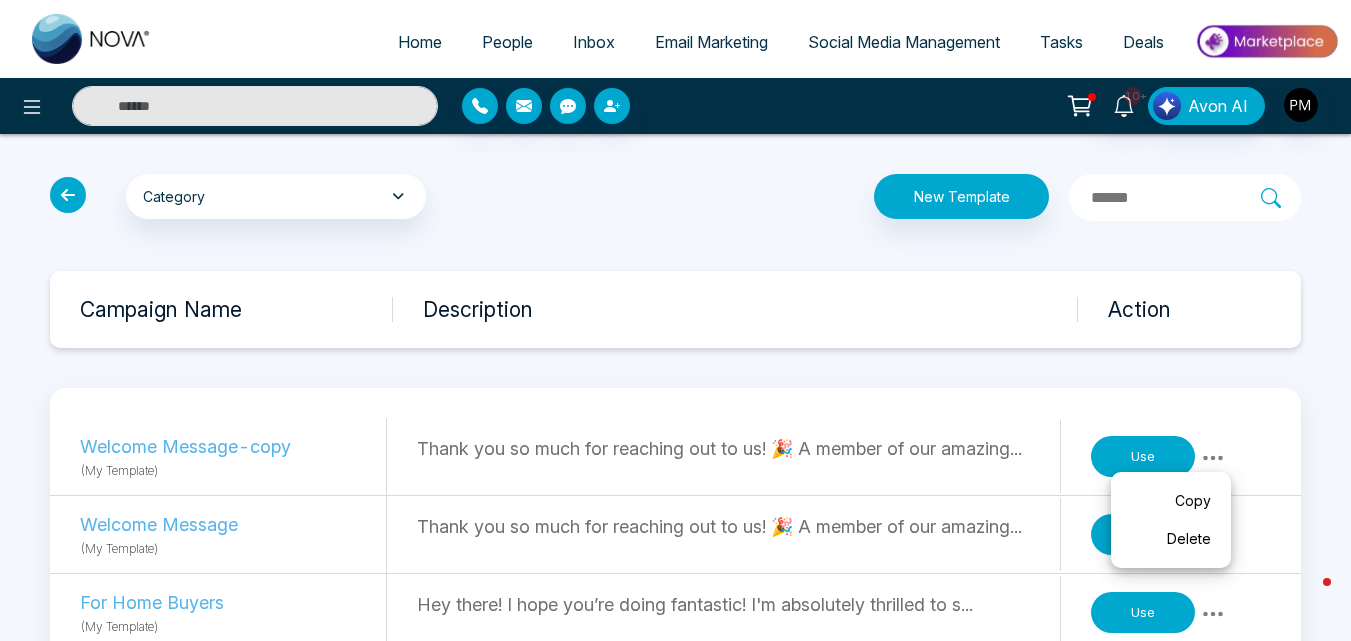 click on "Delete" at bounding box center (1171, 539) 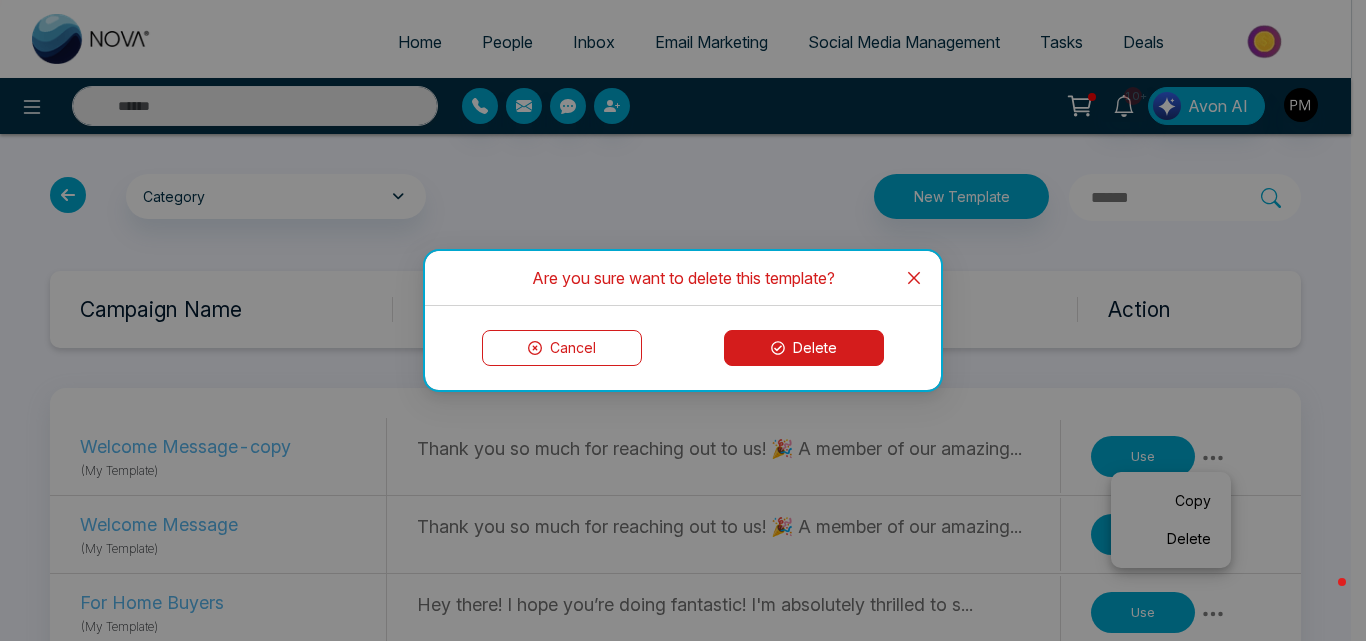 click on "Delete" at bounding box center (804, 348) 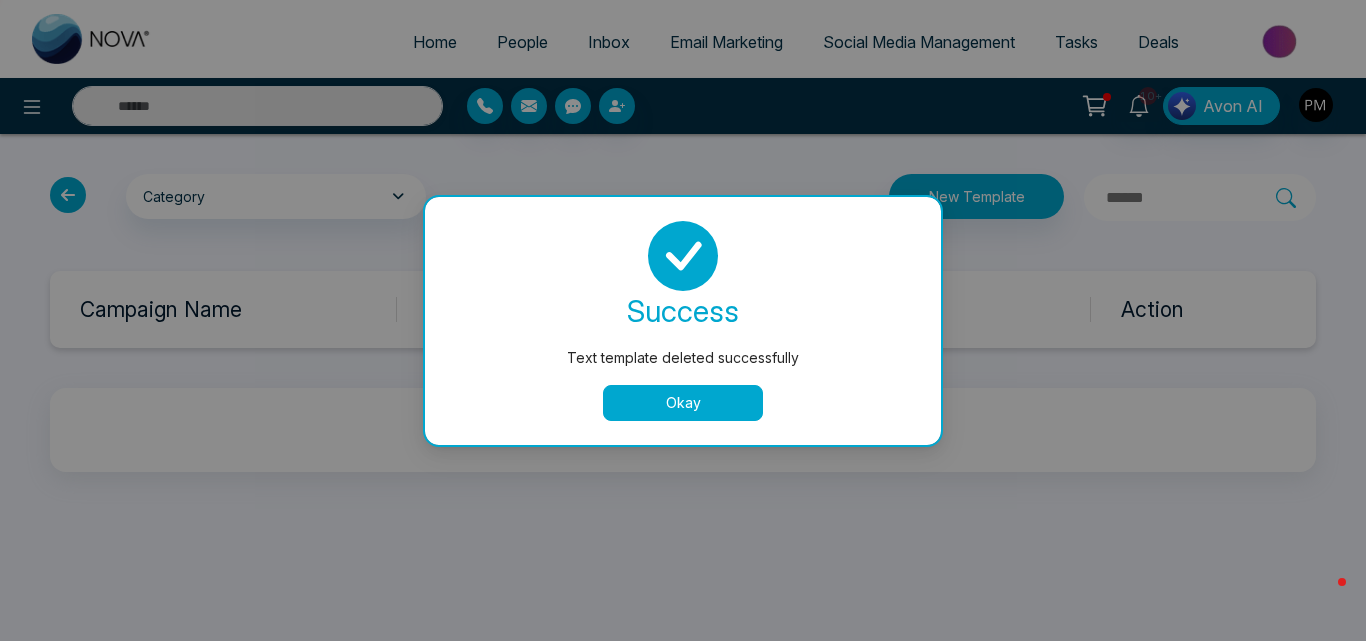 click on "Okay" at bounding box center (683, 403) 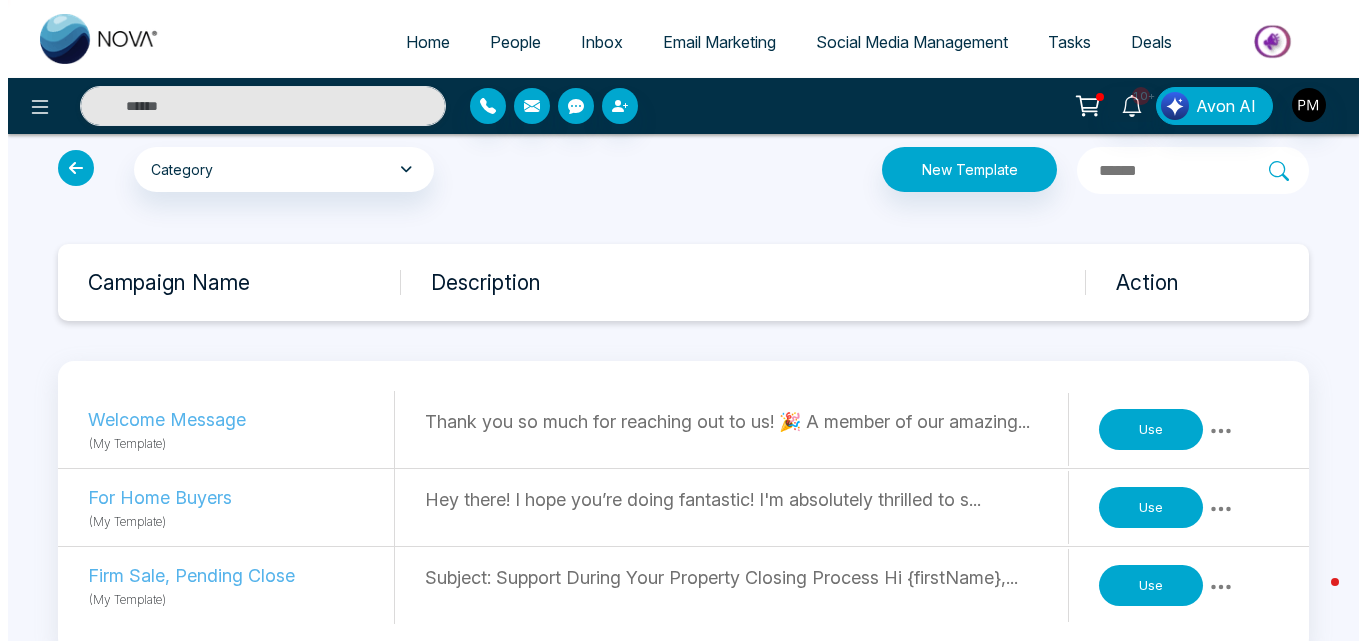 scroll, scrollTop: 0, scrollLeft: 0, axis: both 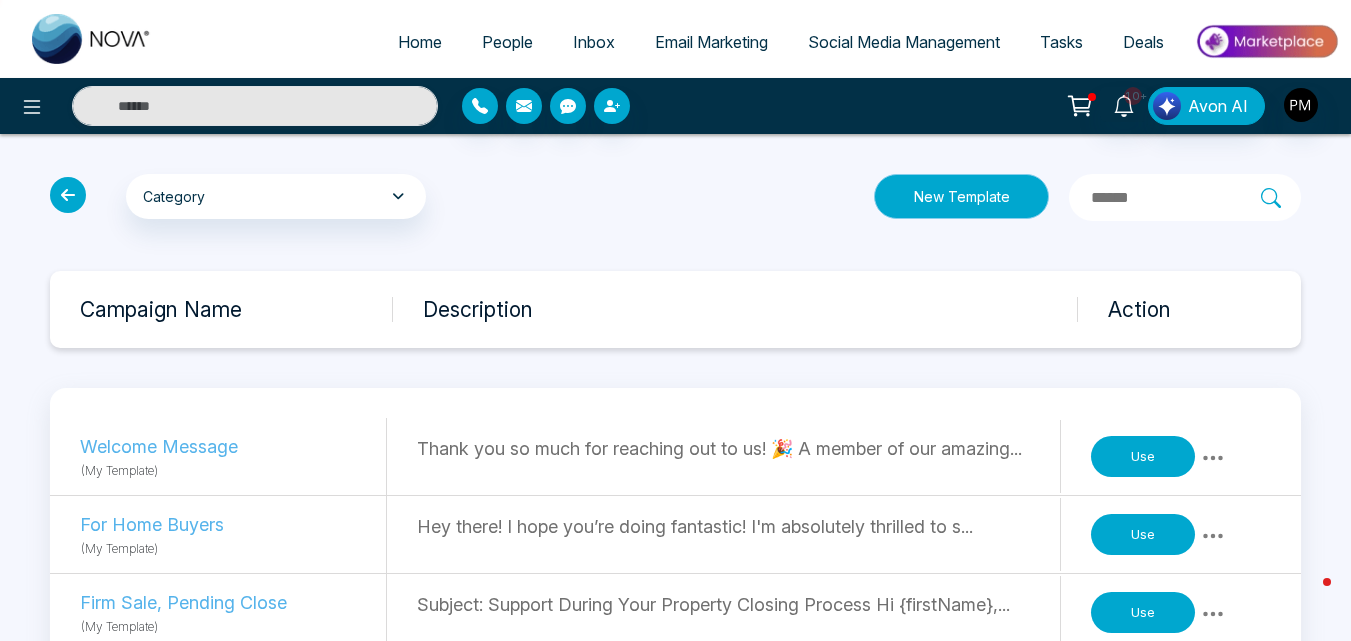 click on "New Template" at bounding box center [961, 196] 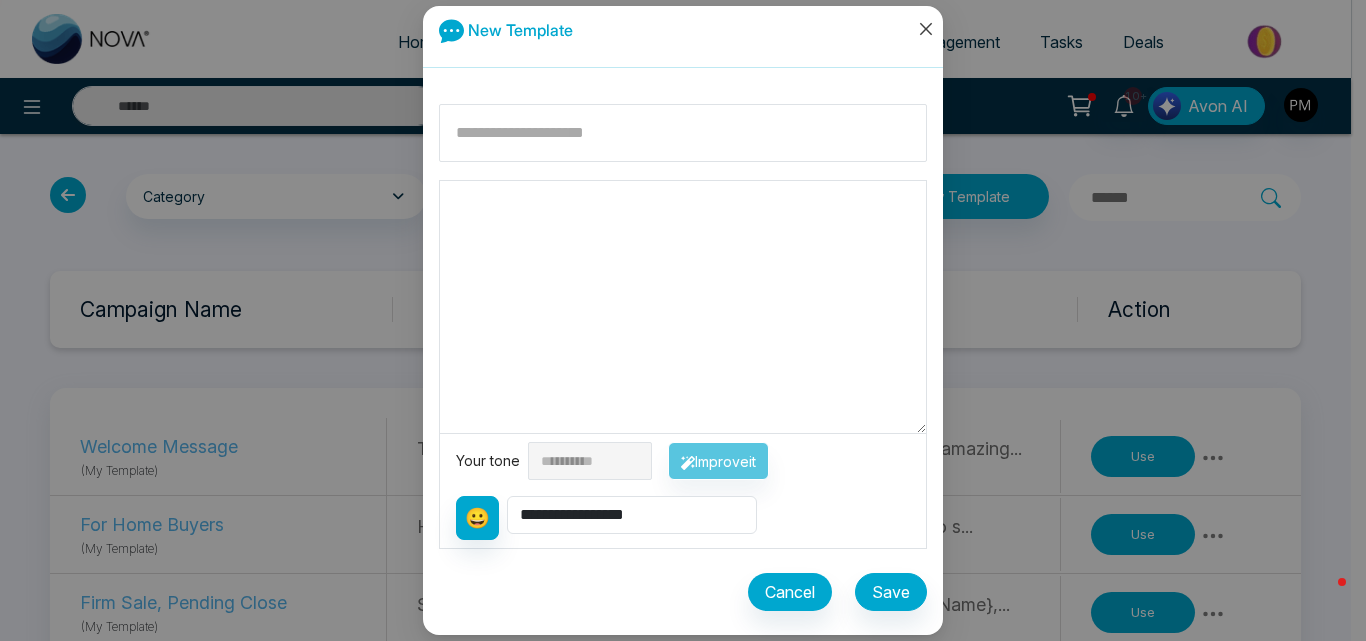 click 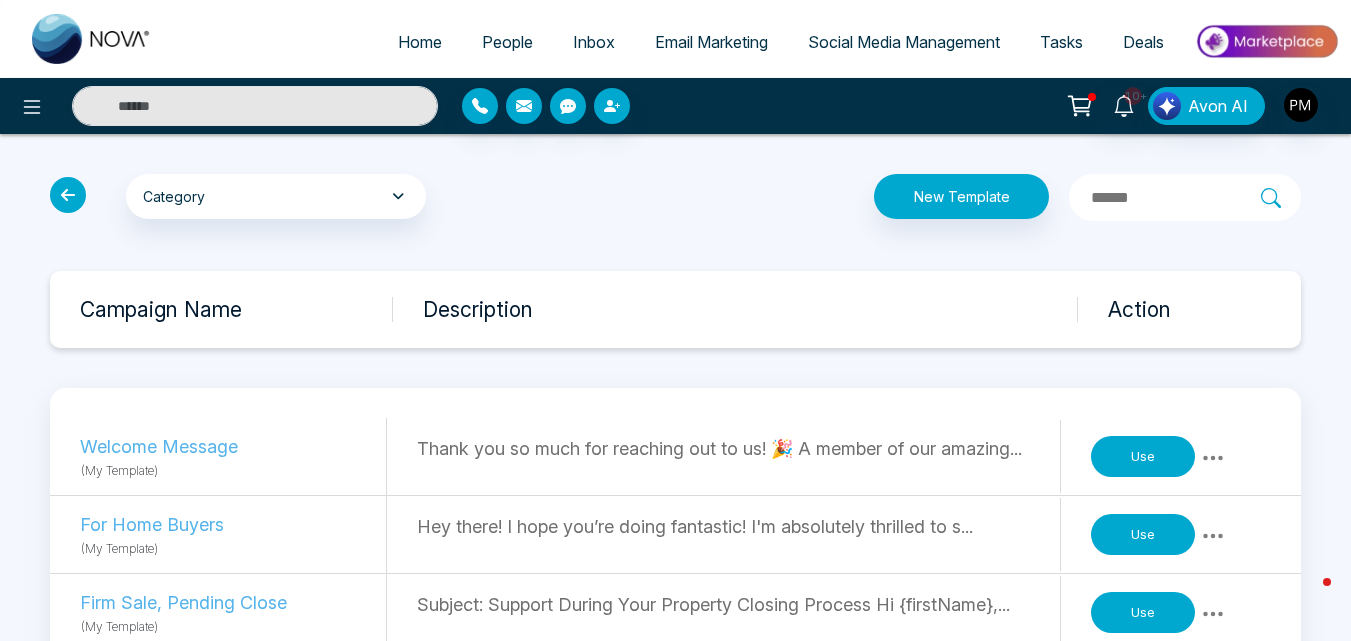 click on "(My Template)" at bounding box center [233, 470] 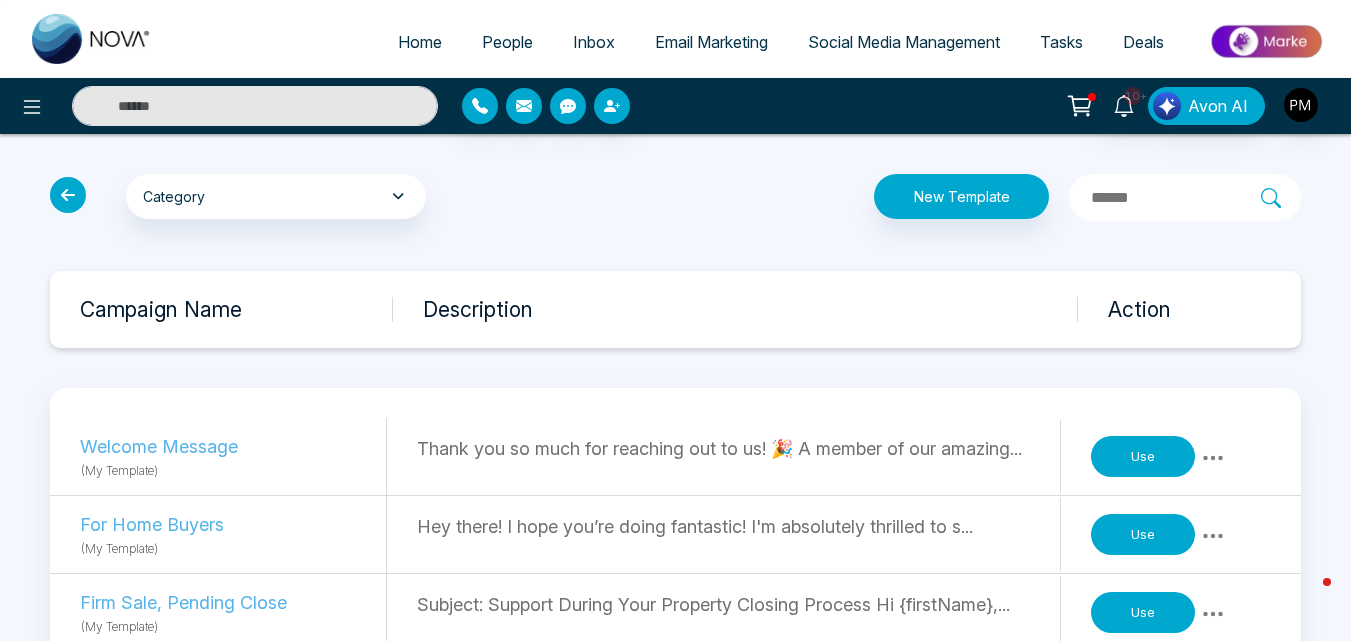 click at bounding box center (68, 195) 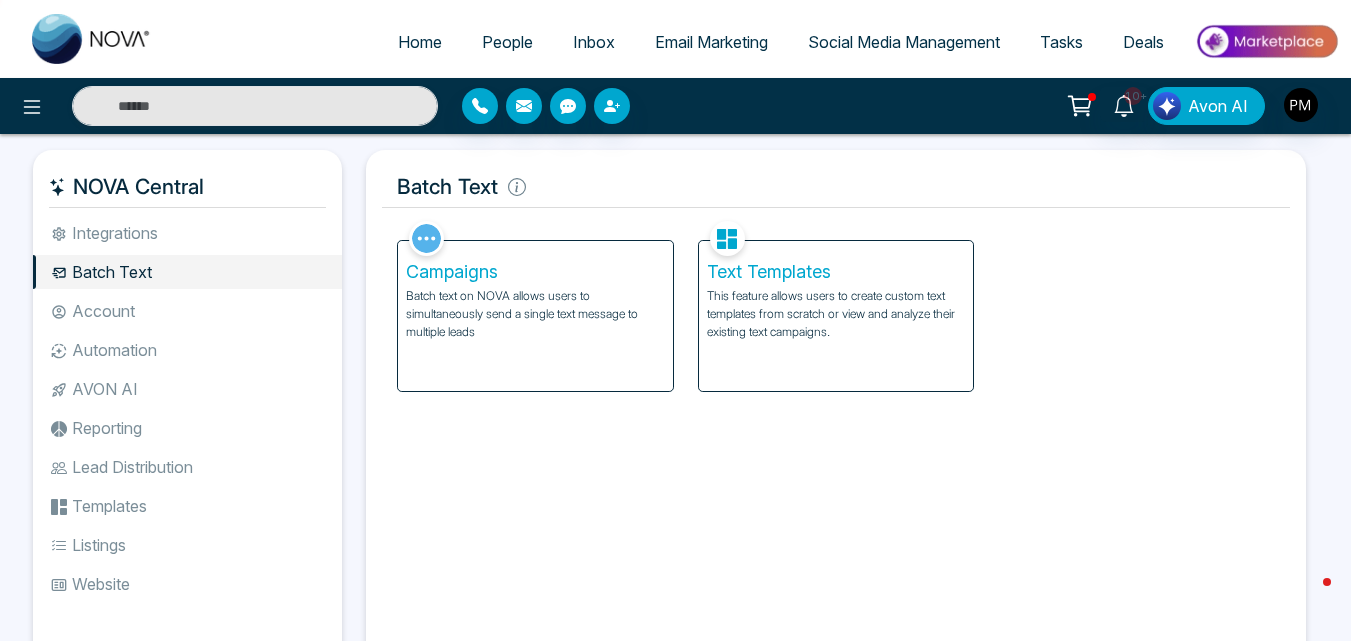 click on "Batch text on NOVA allows users to simultaneously send a single text message to multiple leads" at bounding box center [535, 314] 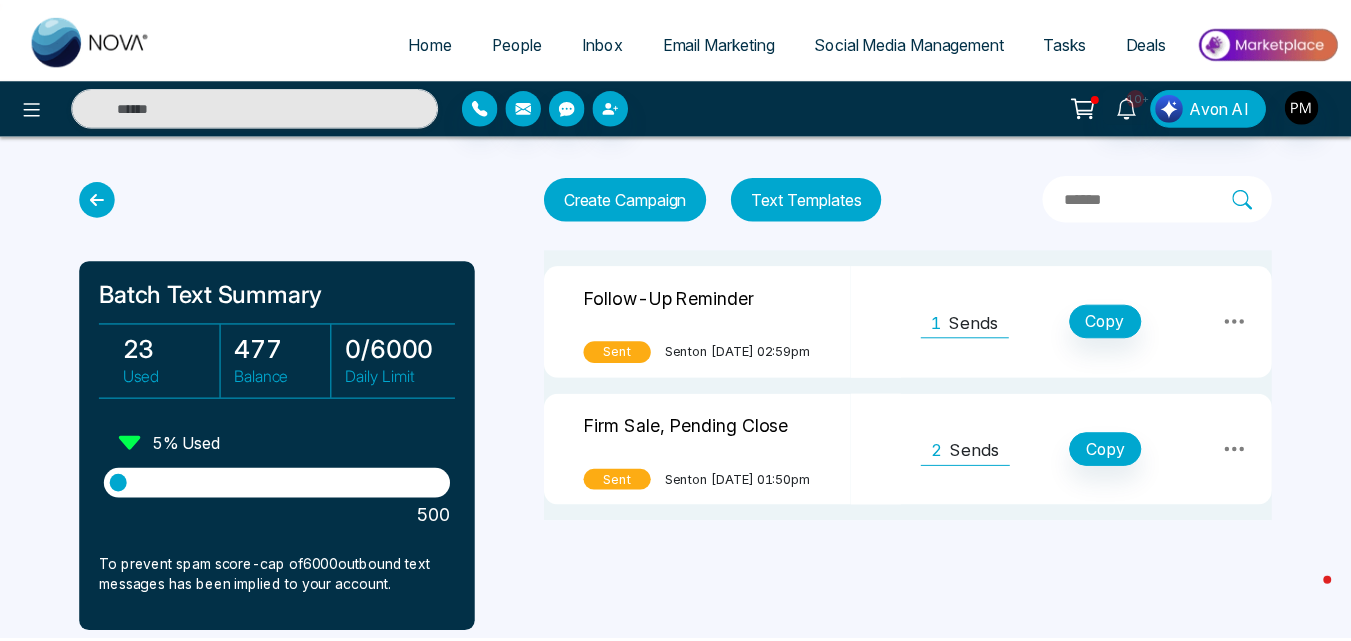 scroll, scrollTop: 0, scrollLeft: 55, axis: horizontal 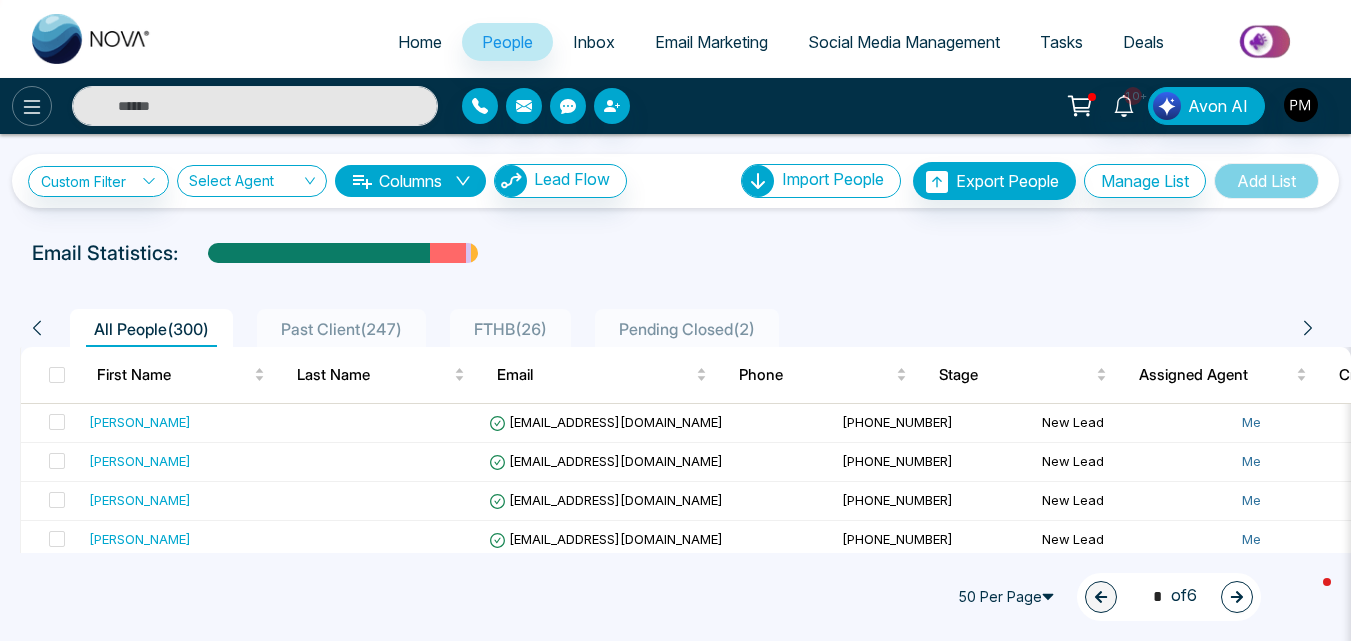 click 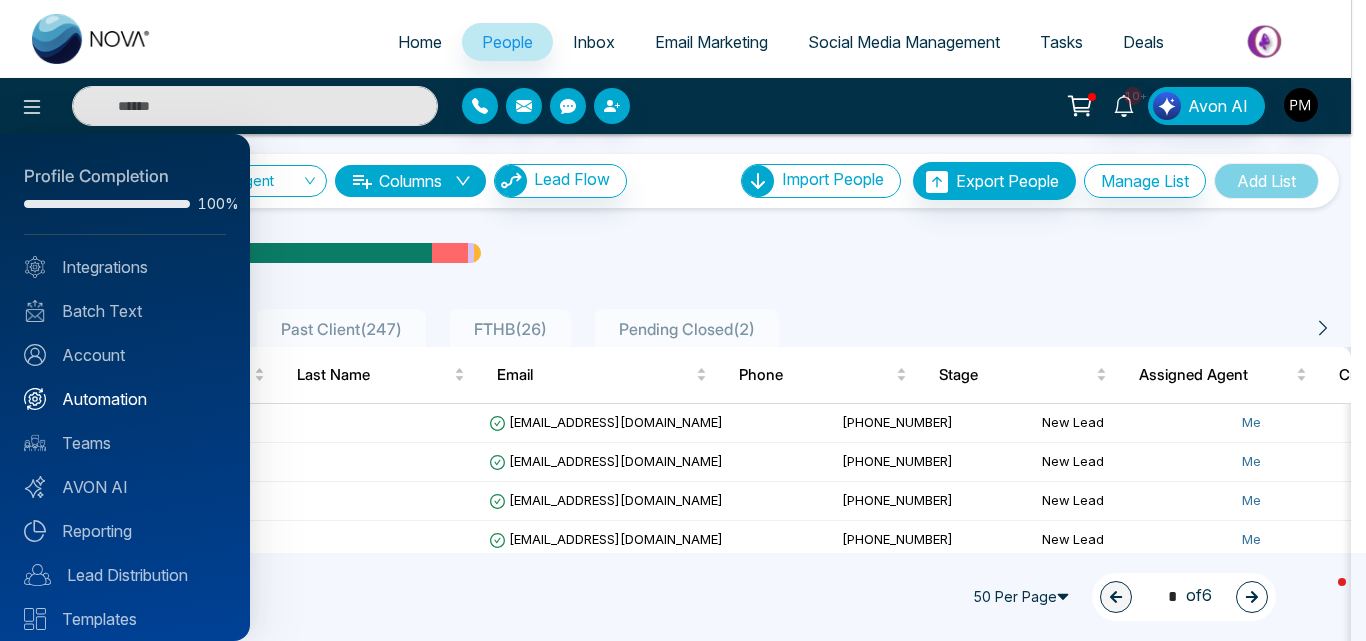 click on "Automation" at bounding box center (125, 399) 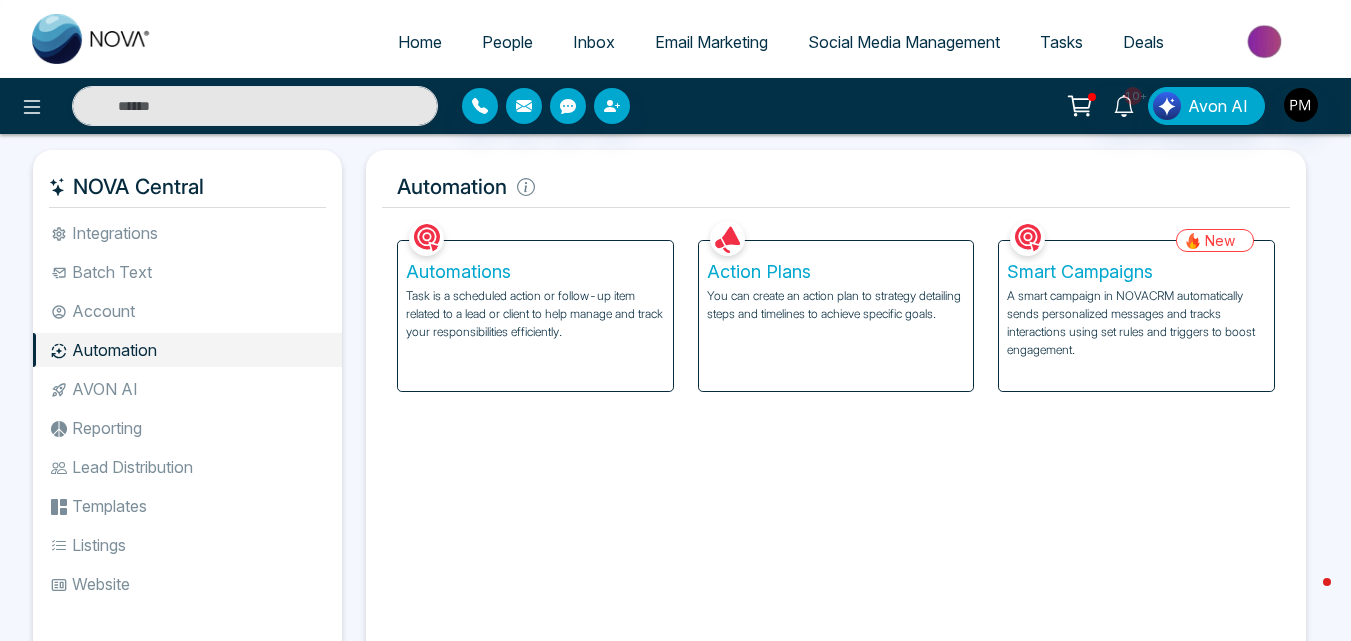 click on "You can create an action plan to strategy detailing steps and timelines to achieve specific goals." at bounding box center [836, 305] 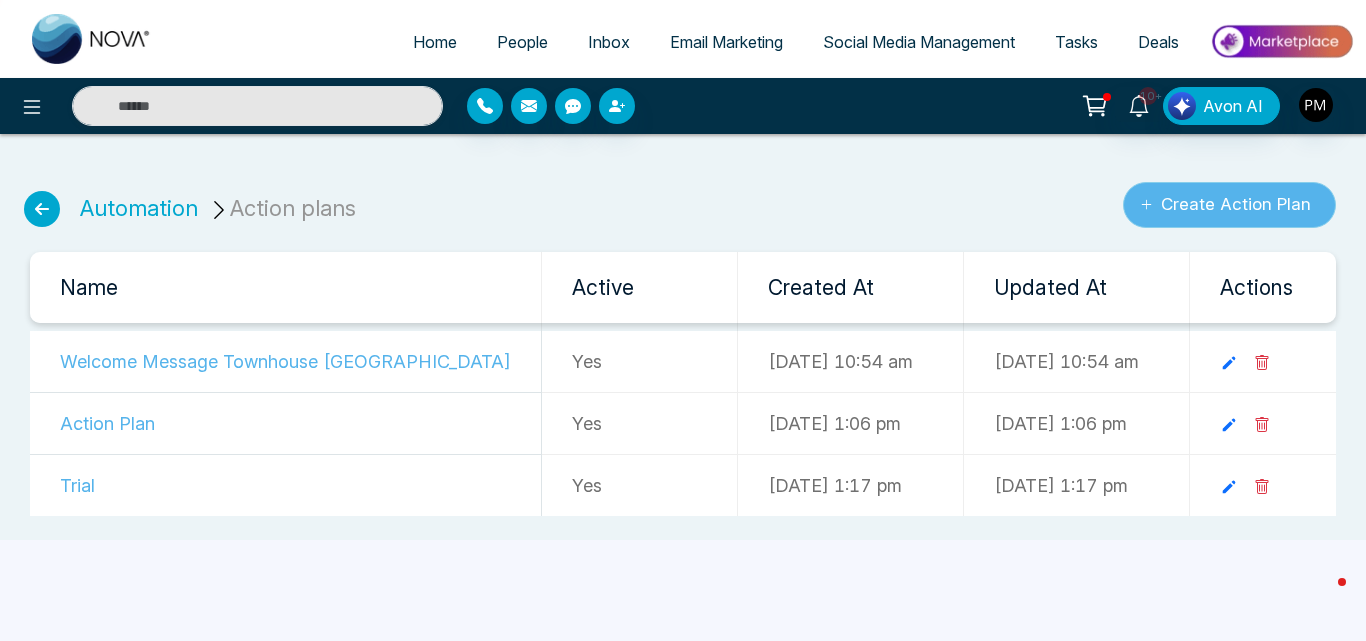 click on "Create Action Plan" at bounding box center (1229, 205) 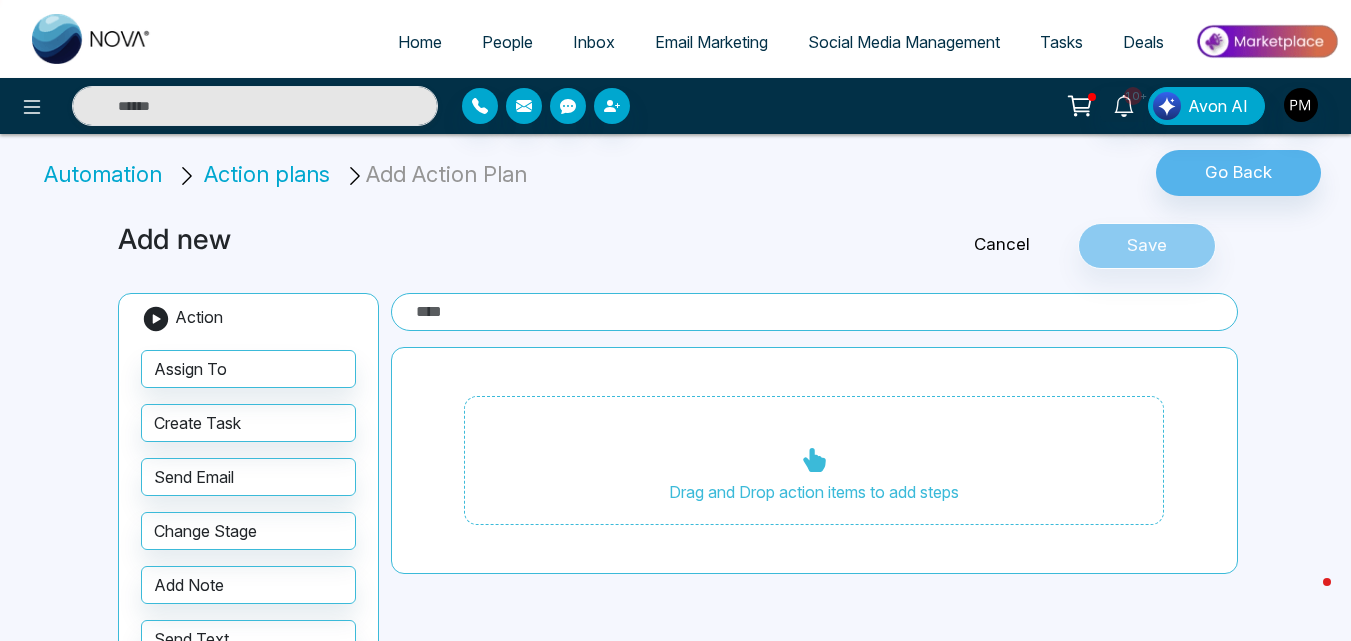 scroll, scrollTop: 100, scrollLeft: 0, axis: vertical 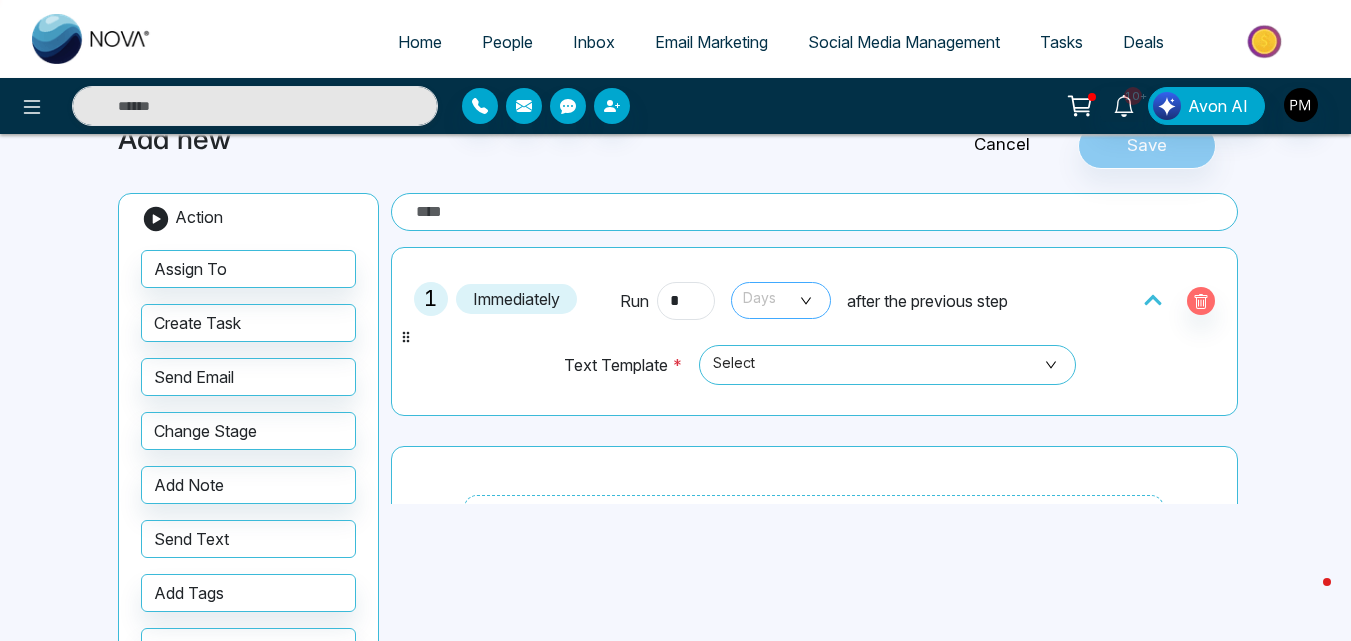 click on "Days" at bounding box center (781, 300) 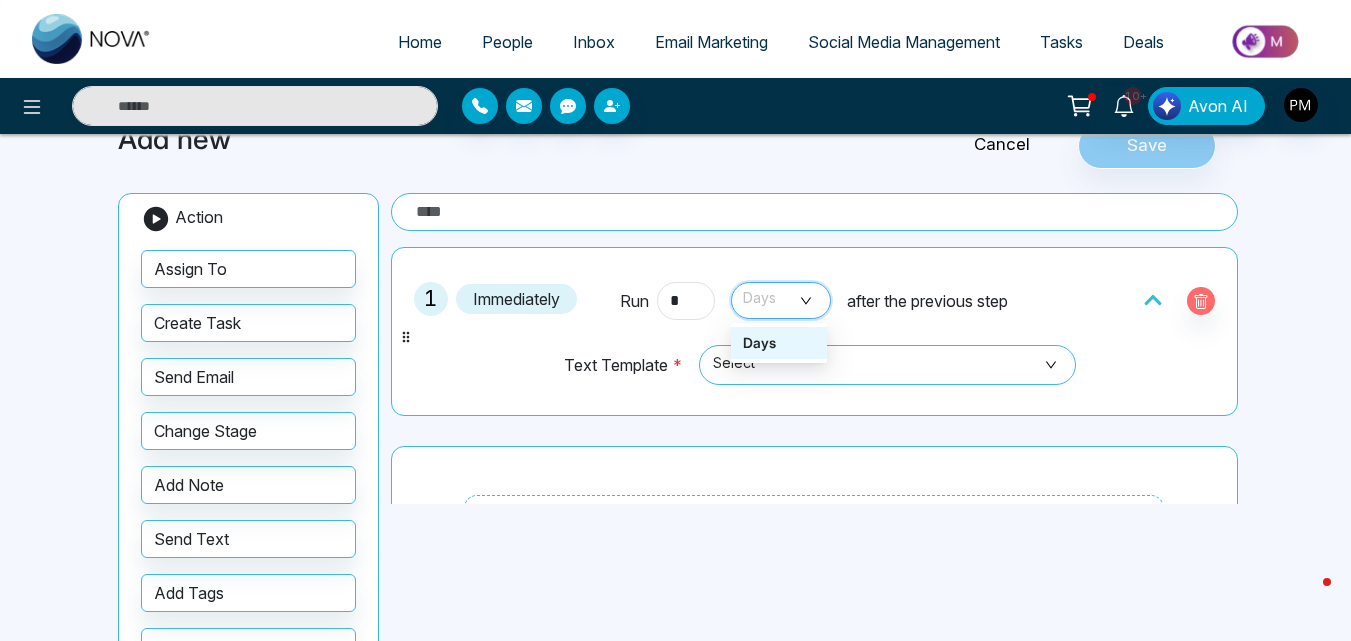 click on "Select" at bounding box center [884, 374] 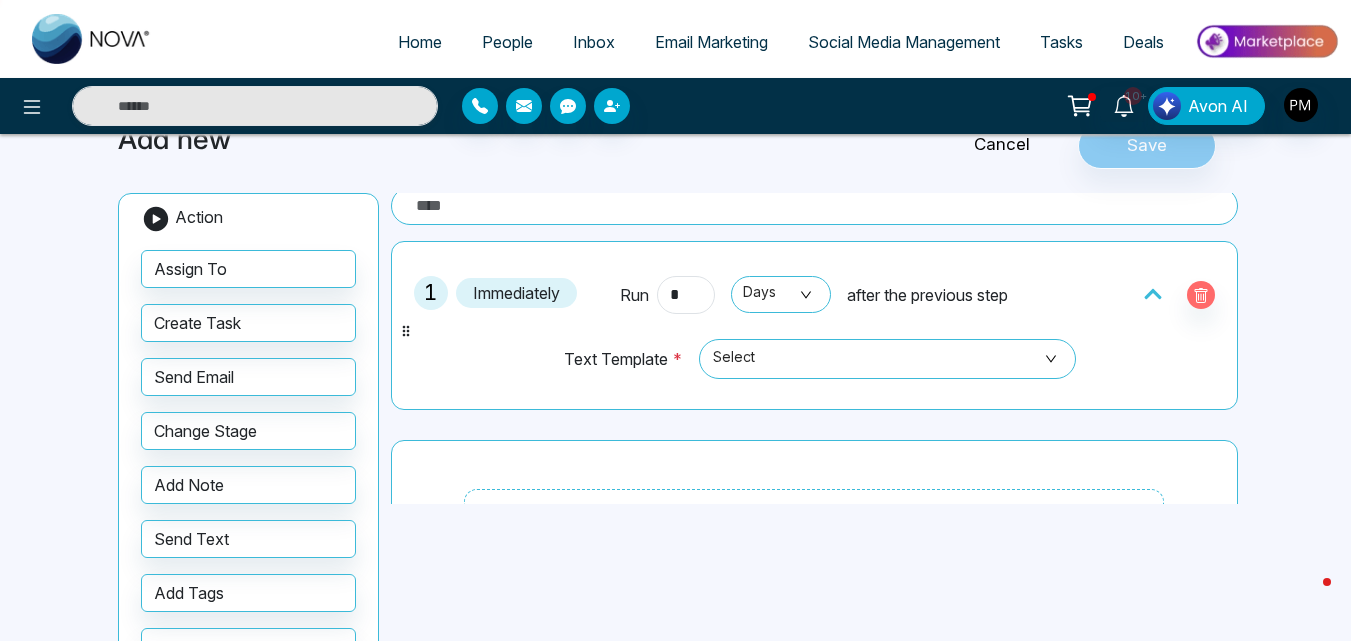 scroll, scrollTop: 0, scrollLeft: 0, axis: both 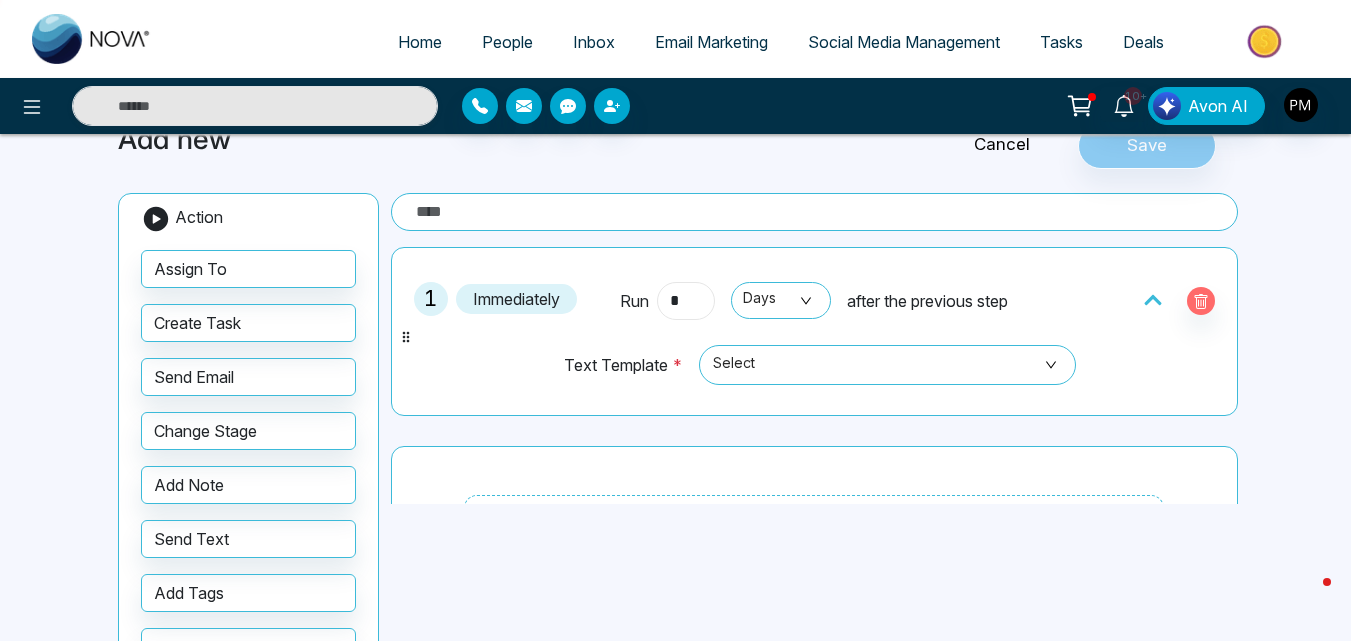click on "*" at bounding box center (686, 301) 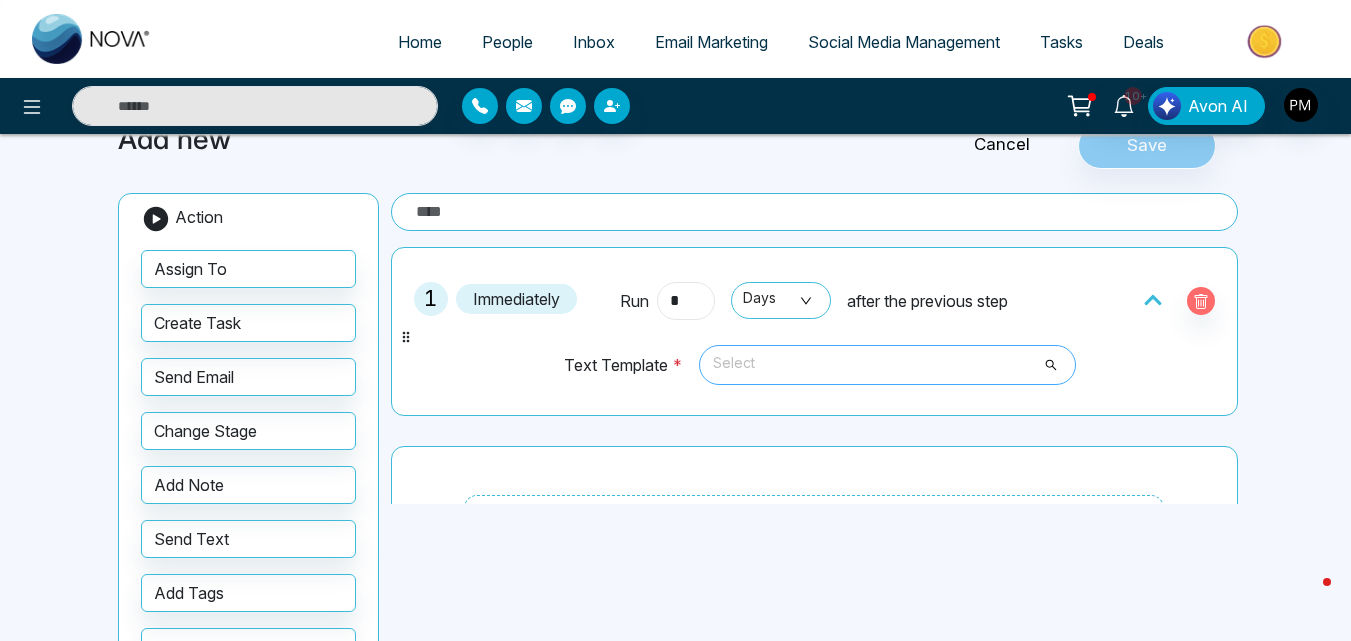 click on "Select" at bounding box center [887, 365] 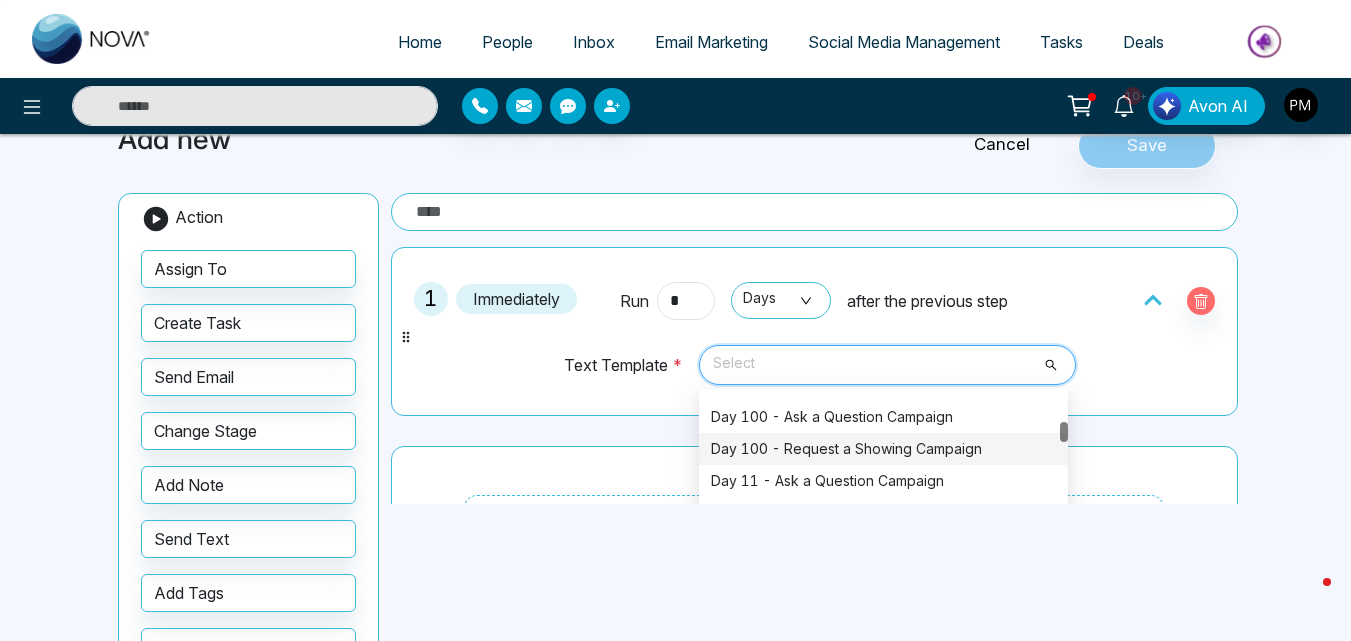 scroll, scrollTop: 0, scrollLeft: 0, axis: both 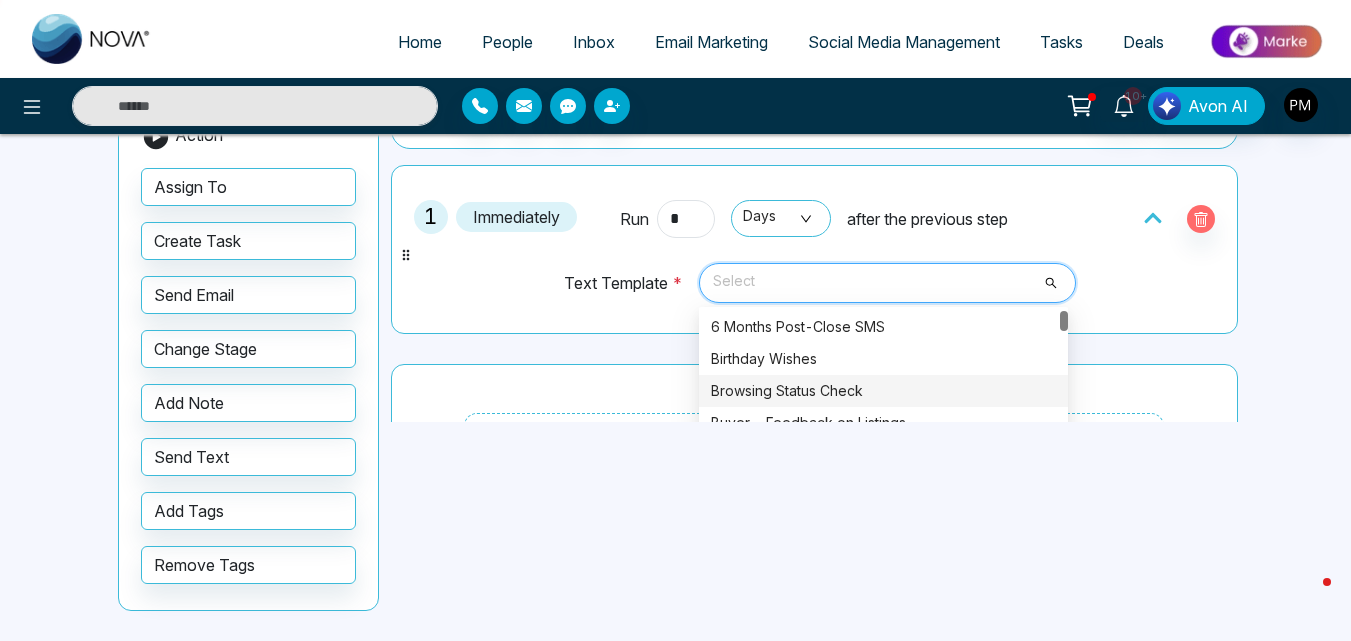 click on "Add new Cancel Save   Action Assign To Create Task Send Email Change Stage Add Note Send Text Add Tags Remove Tags 1 Immediately Run * Days Days Days after the previous step Text Template   * Select 435 386 294 6 Months Post-Close SMS Birthday Wishes Browsing Status Check Buyer - Feedback on Listings Buyer - Follow-Up on Attempts Buyer - Immediate Response Buyer - Investor Inquiry Buyer - Long Time No Contact Buyer - Opting Out of Updates Buyer - Scheduling a Call Drag and Drop action items to add steps" at bounding box center (676, 329) 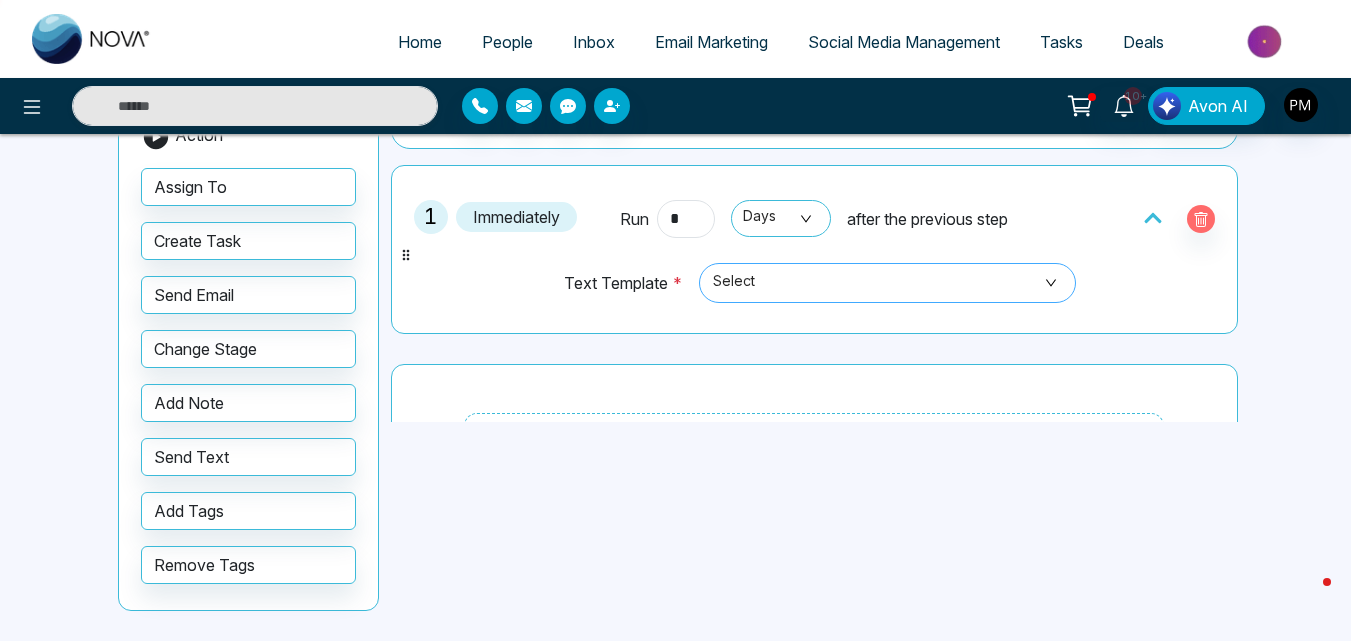 click on "Drag and Drop action items to add steps" at bounding box center (814, 478) 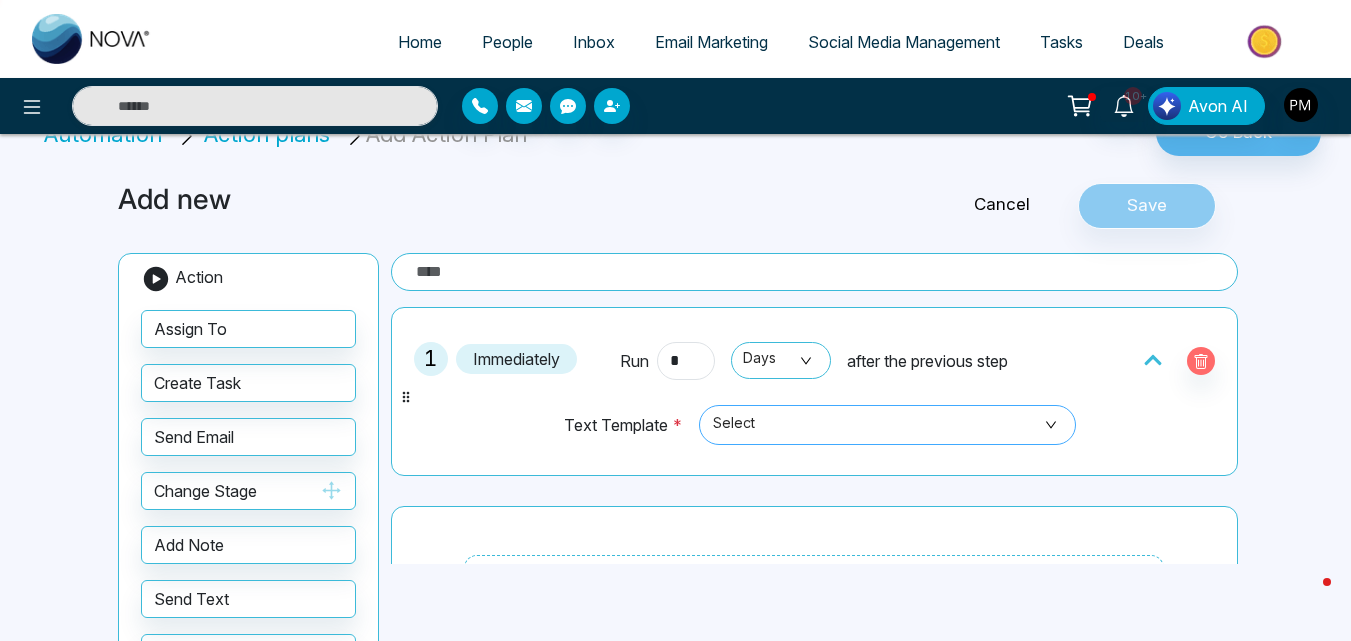 scroll, scrollTop: 0, scrollLeft: 0, axis: both 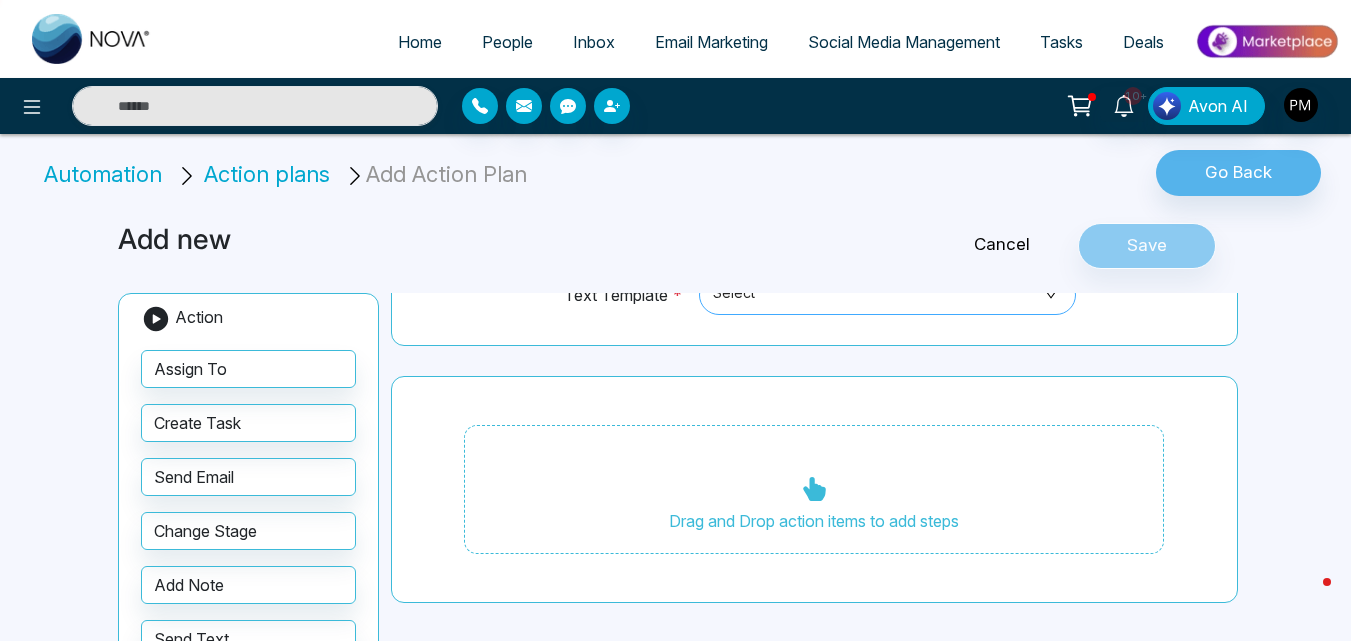 click on "Select" at bounding box center (887, 295) 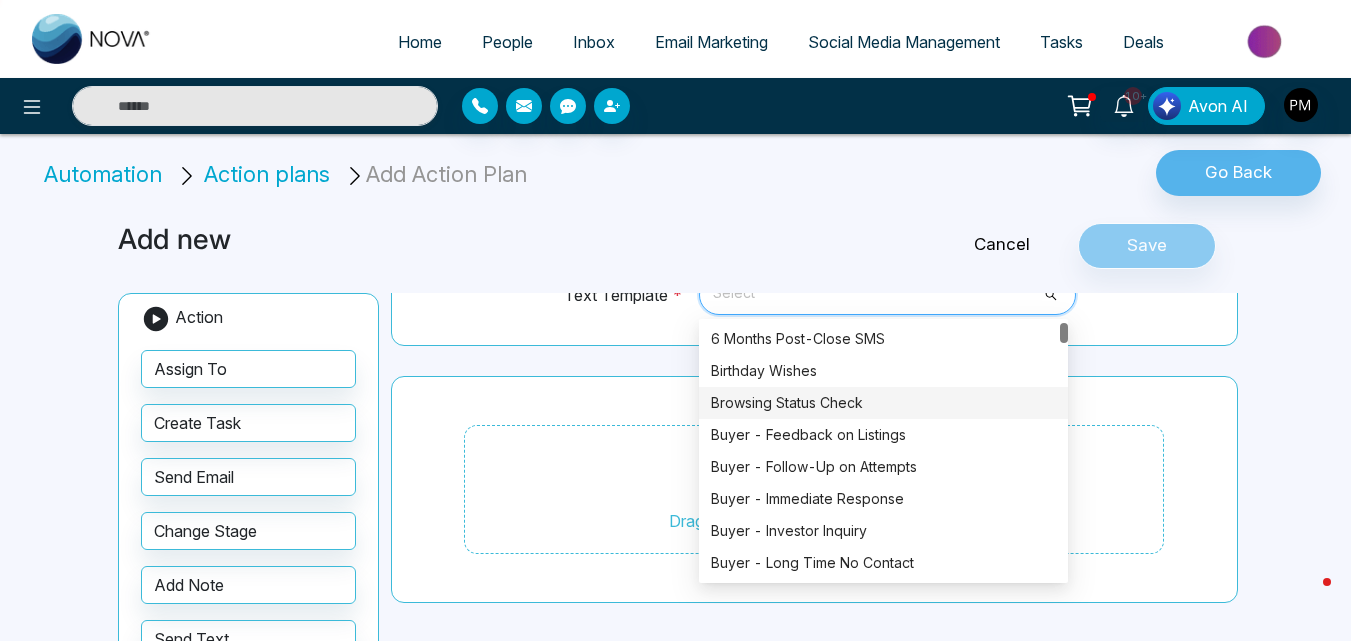 scroll, scrollTop: 163, scrollLeft: 0, axis: vertical 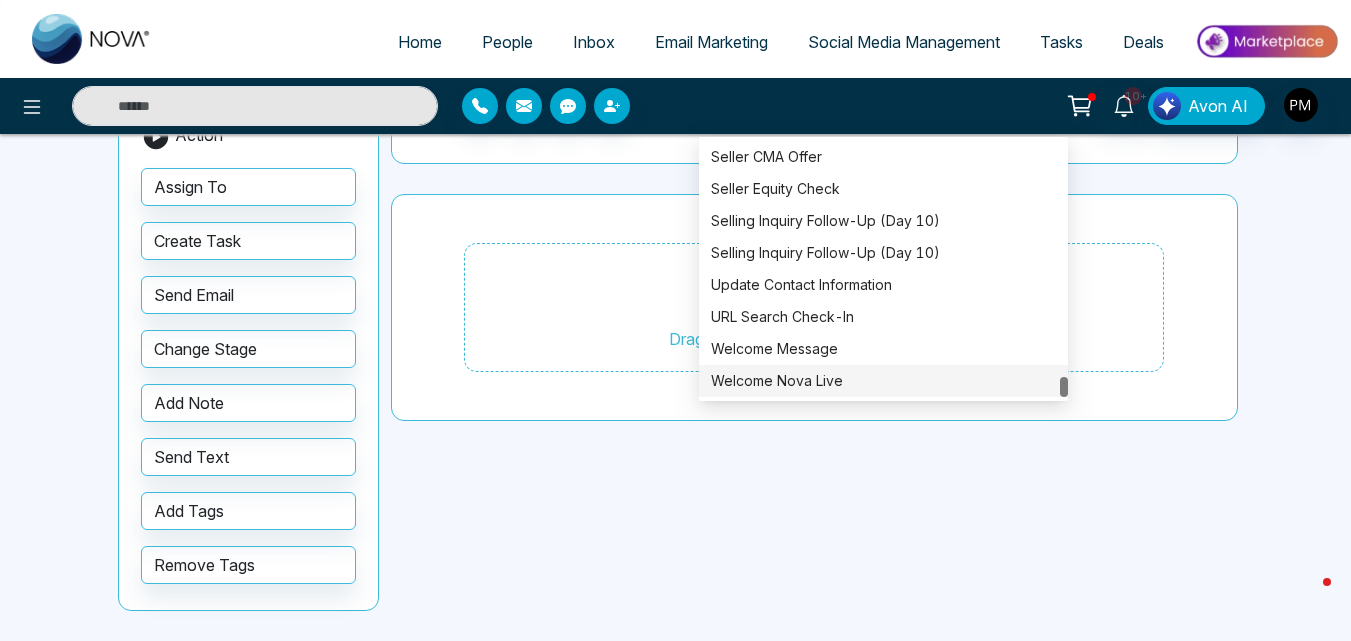 click on "Home People Inbox Email Marketing Social Media Management Tasks Deals 10+ Avon AI Automation   Action plans  Add Action Plan Go Back Add new Cancel Save   Action Assign To Create Task Send Email Change Stage Add Note Send Text Add Tags Remove Tags 1 Immediately Run * Days Days Days after the previous step Text Template   * Select 787 4 Sale Confirmation Seller CMA Offer Seller Equity Check Selling Inquiry Follow-Up (Day 10) Selling Inquiry Follow-Up (Day 10) Update Contact Information URL Search Check-In Welcome Message Welcome Nova Live Drag and Drop action items to add steps" at bounding box center (675, 229) 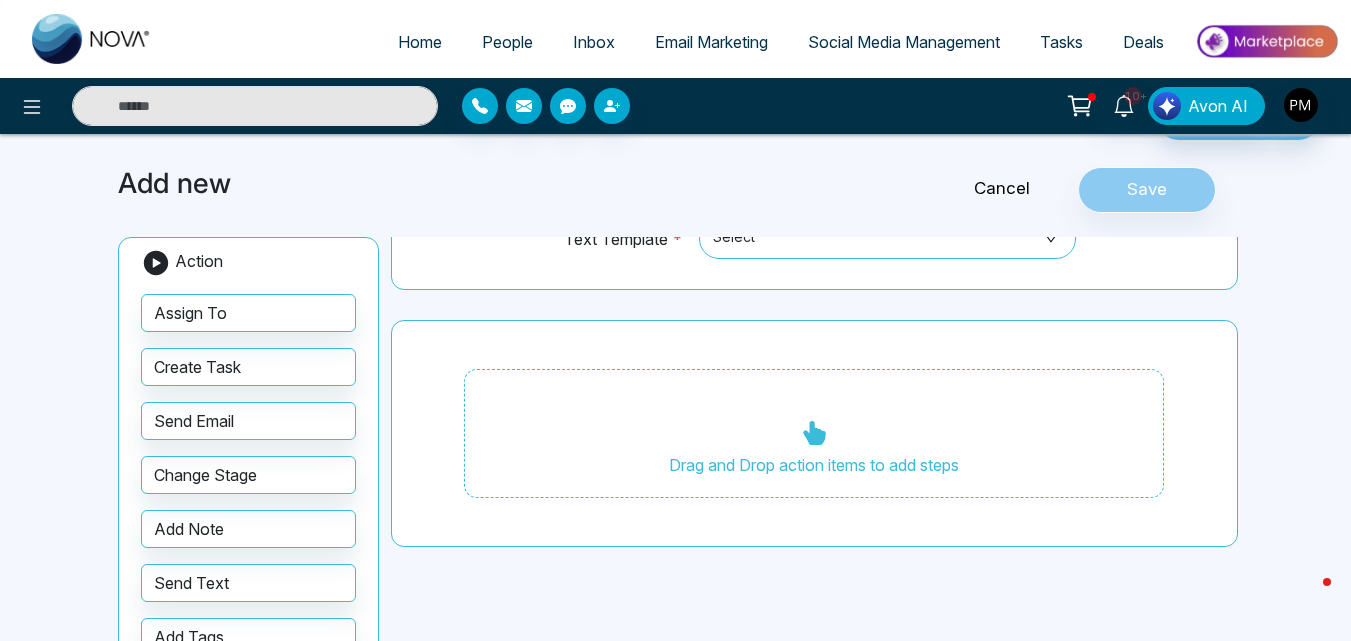 scroll, scrollTop: 0, scrollLeft: 0, axis: both 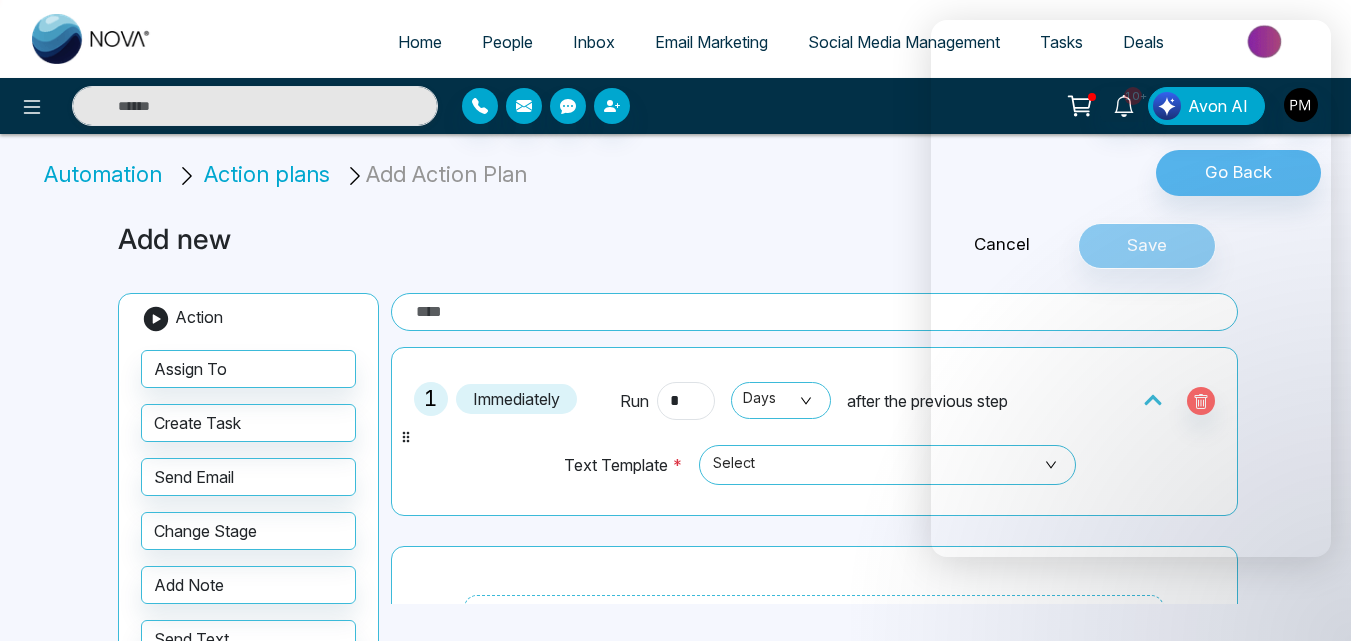 click on "Add new" at bounding box center (486, 240) 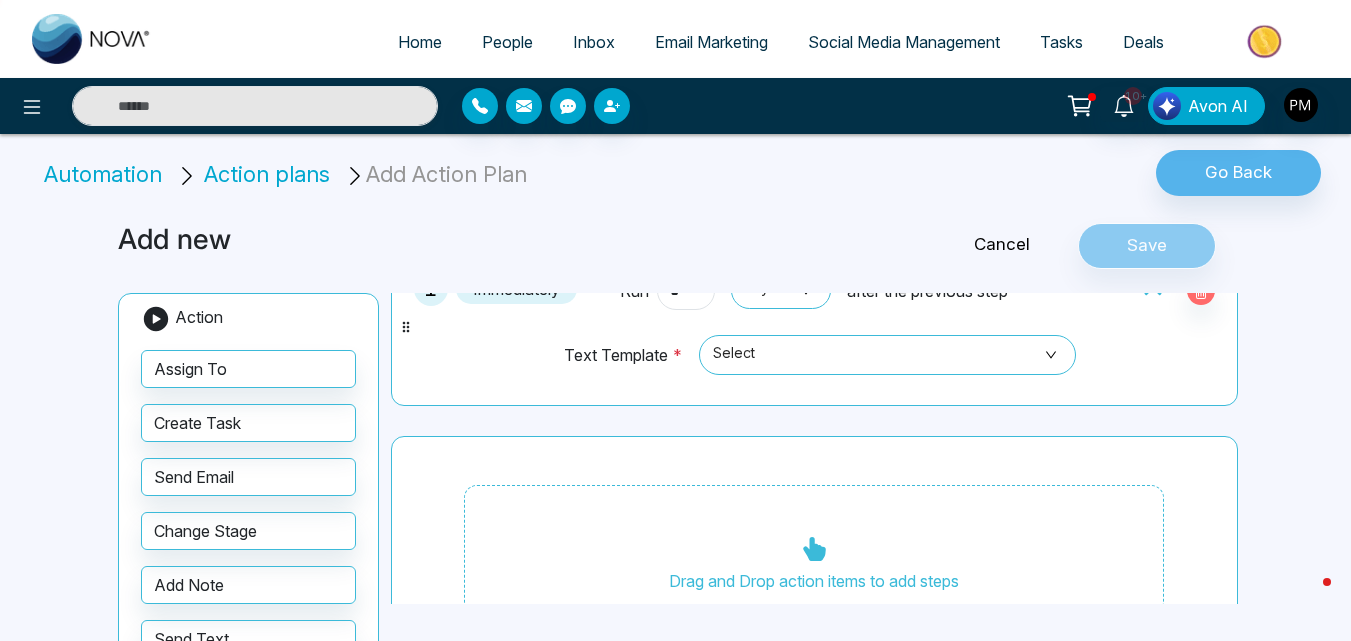 scroll, scrollTop: 0, scrollLeft: 0, axis: both 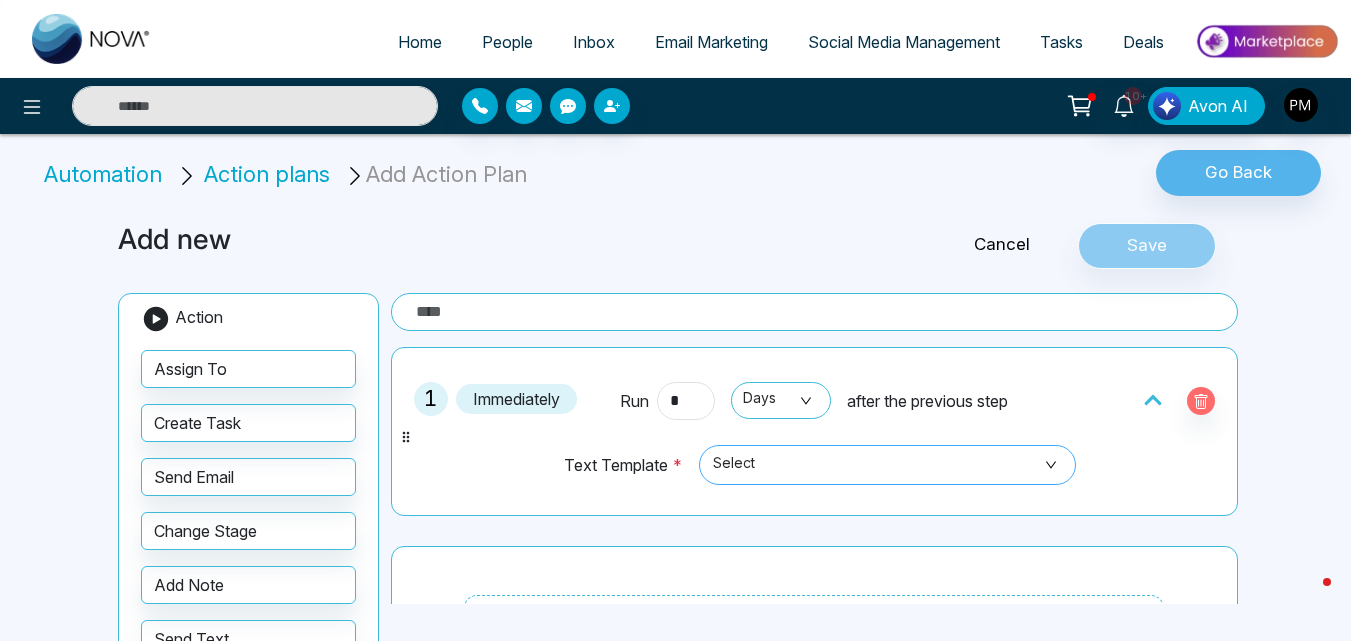click on "Select" at bounding box center [887, 465] 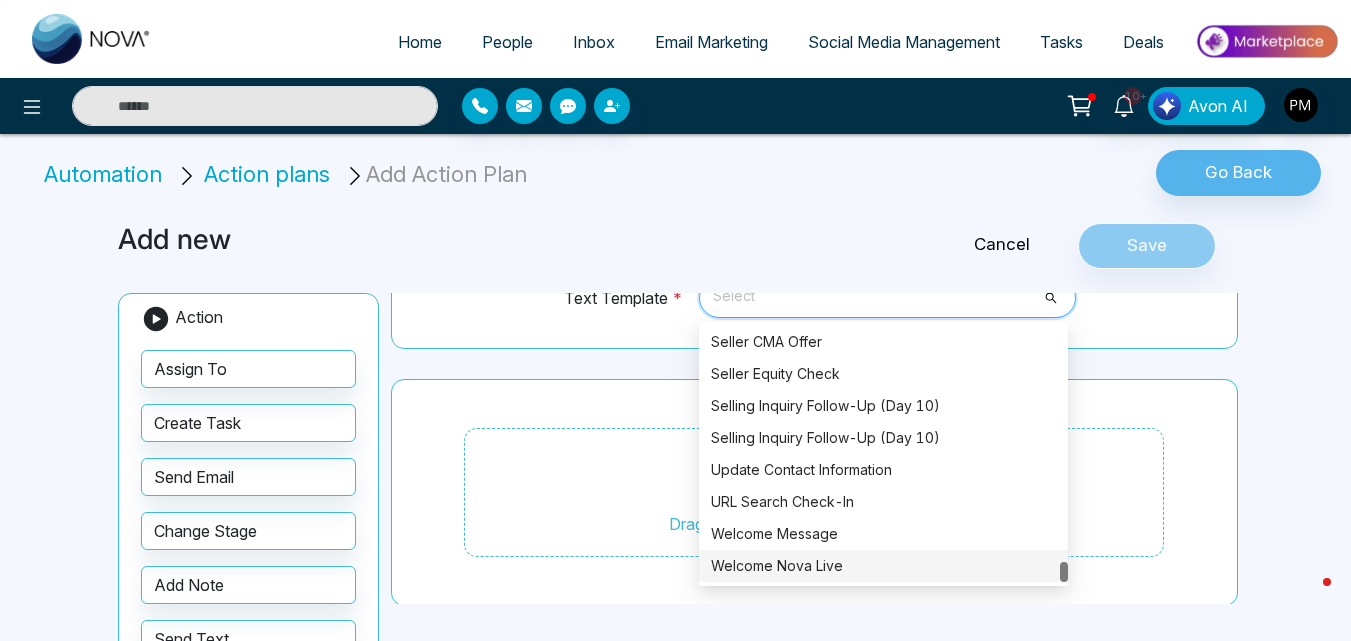 scroll, scrollTop: 179, scrollLeft: 0, axis: vertical 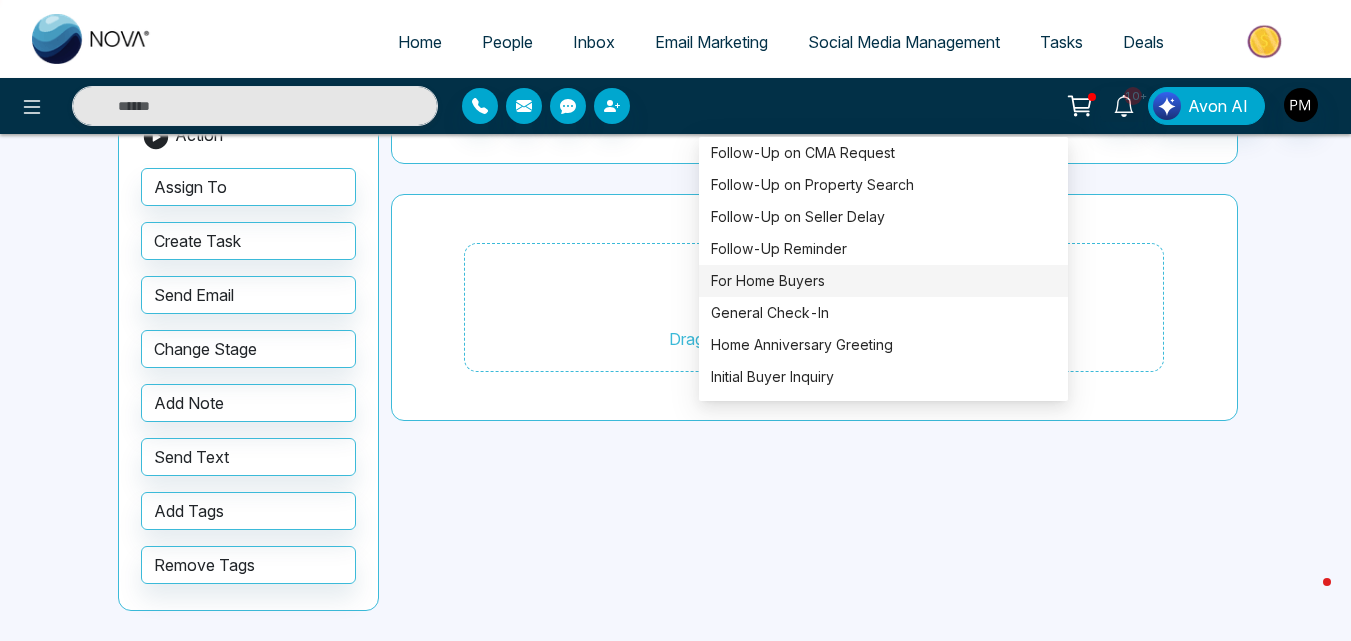 click on "For Home Buyers" at bounding box center [883, 281] 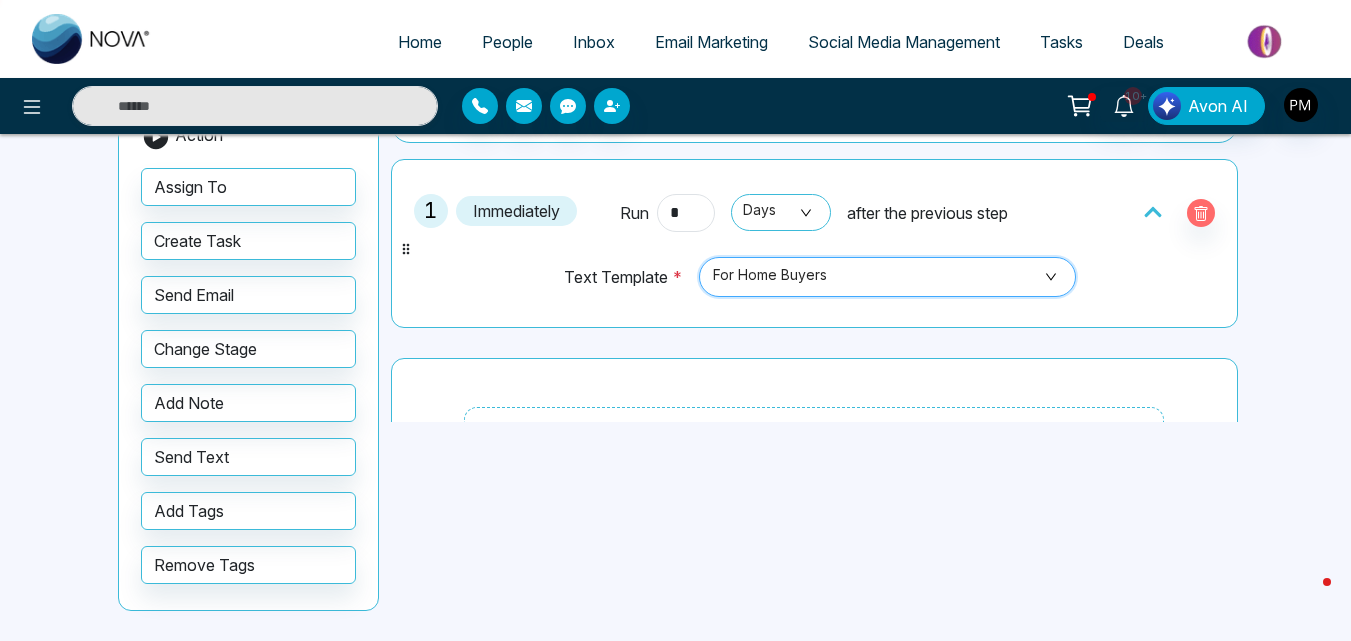 scroll, scrollTop: 0, scrollLeft: 0, axis: both 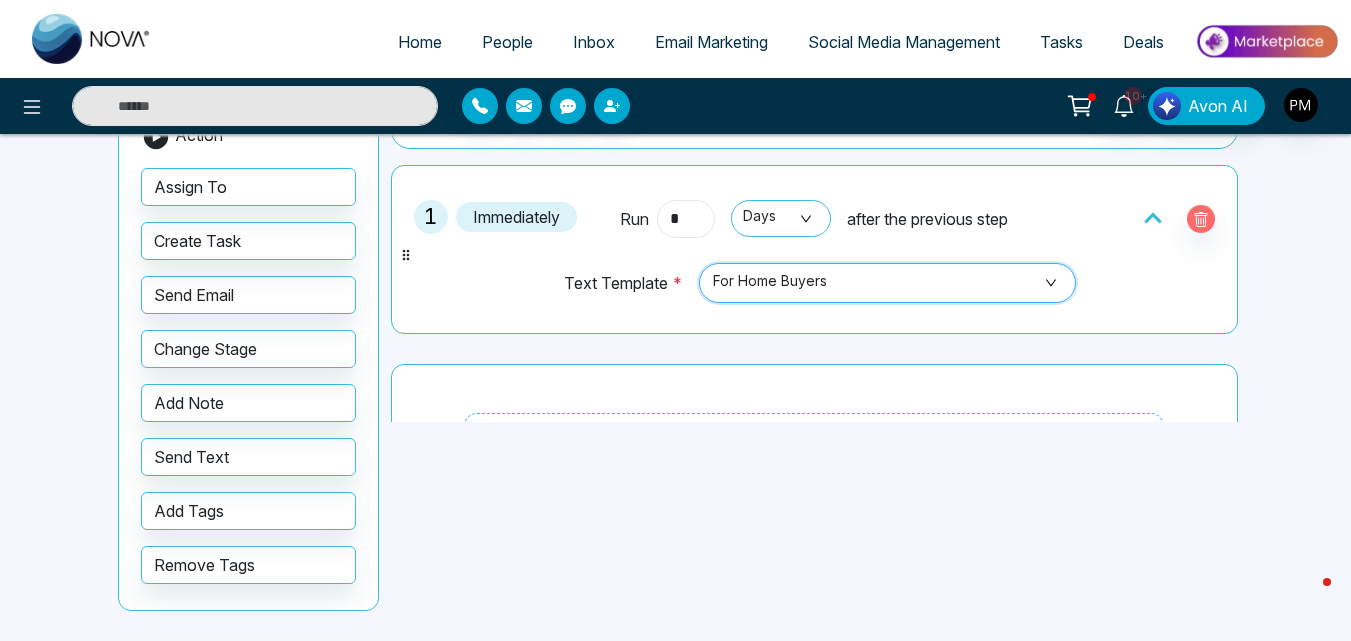 click on "*" at bounding box center [686, 219] 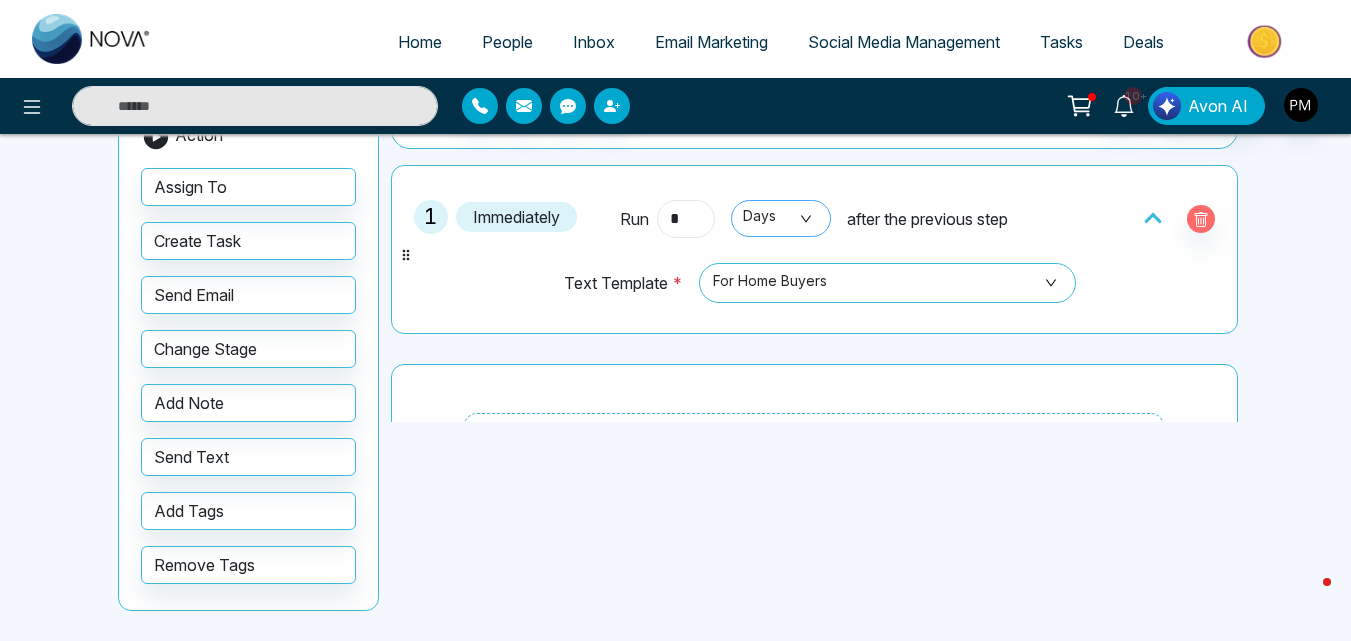 click on "Days" at bounding box center (781, 218) 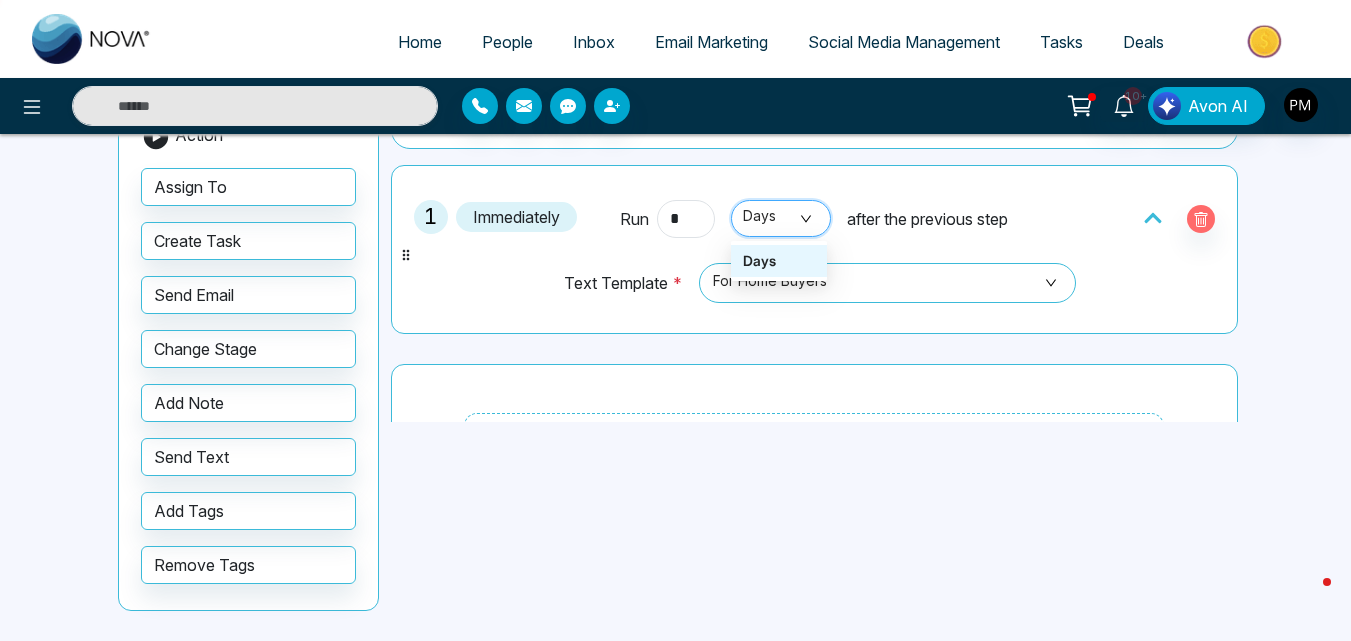 click on "Days" at bounding box center (781, 218) 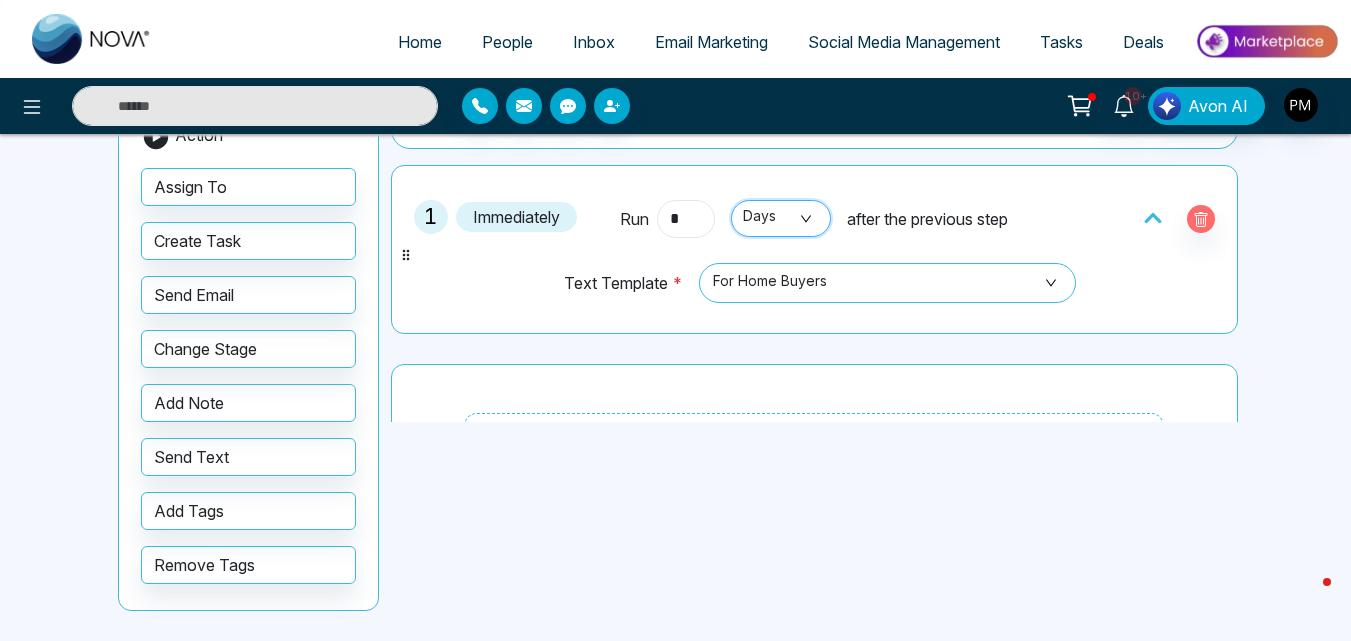 click on "*" at bounding box center (686, 219) 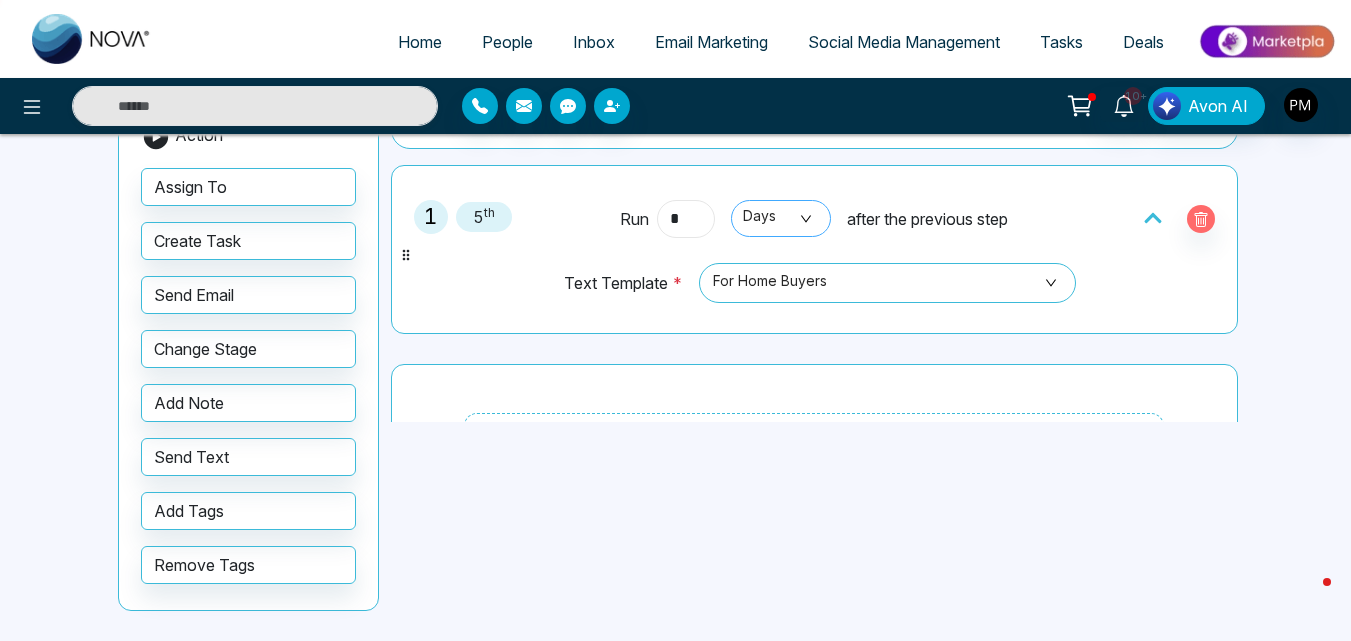 click on "Days" at bounding box center (781, 218) 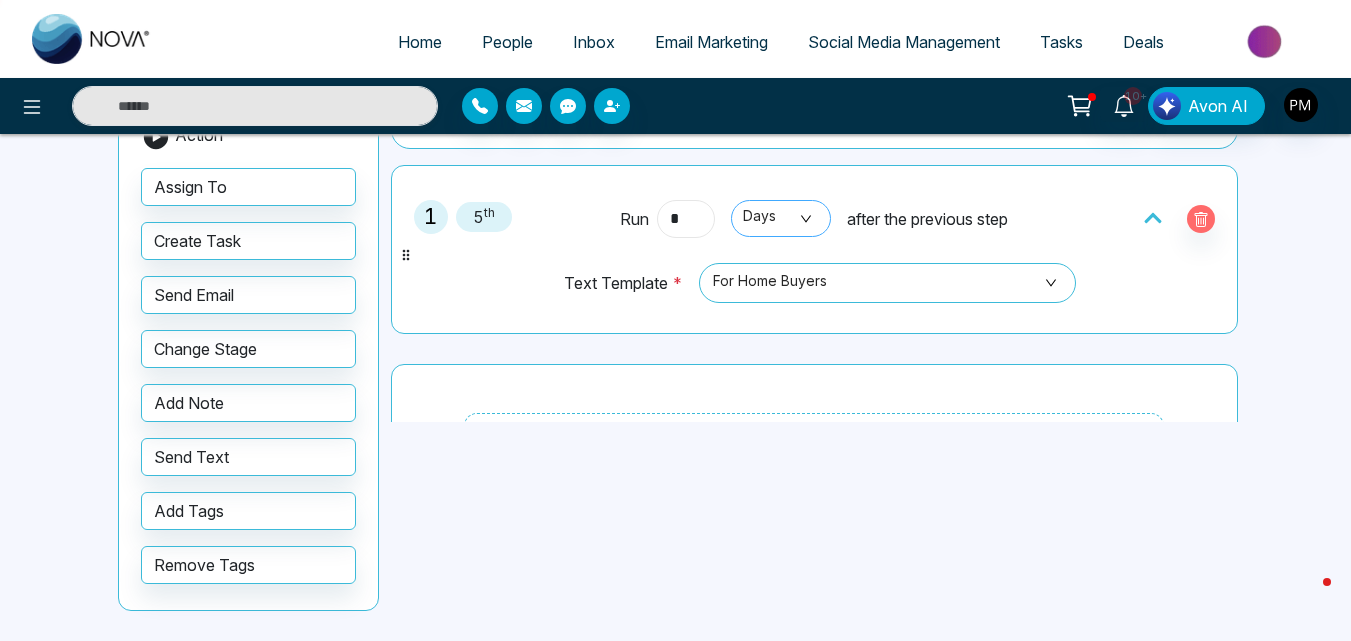 type on "*" 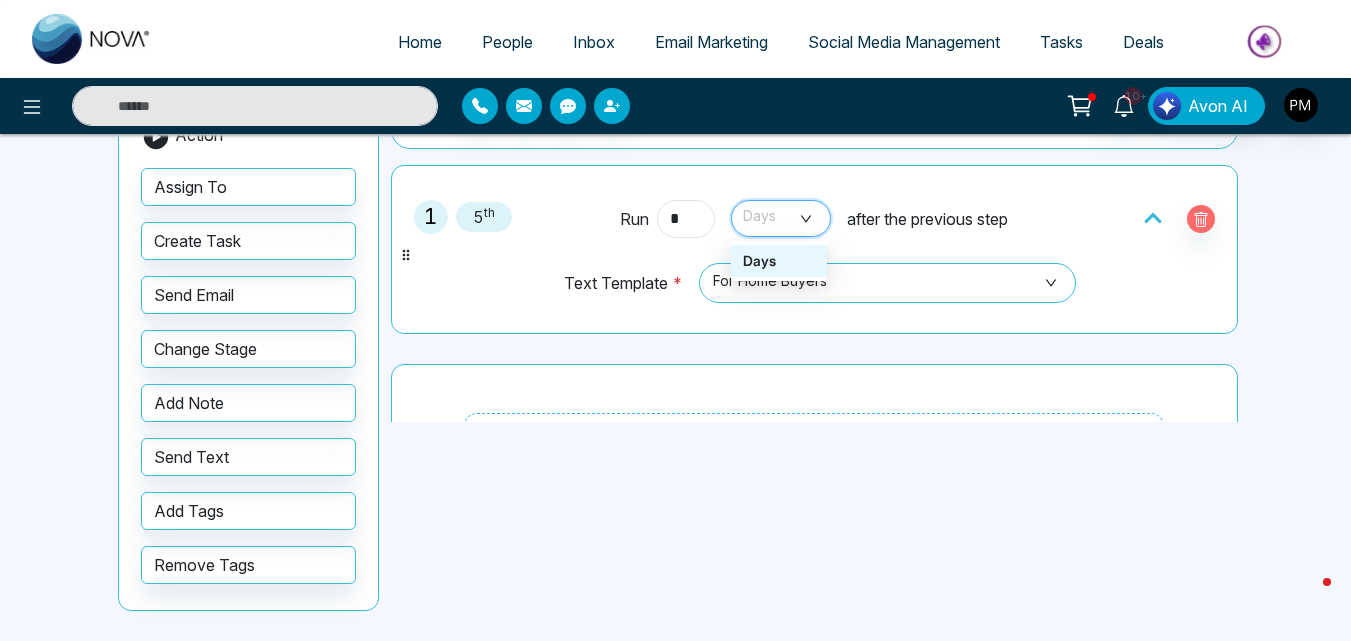 click on "Days" at bounding box center [779, 261] 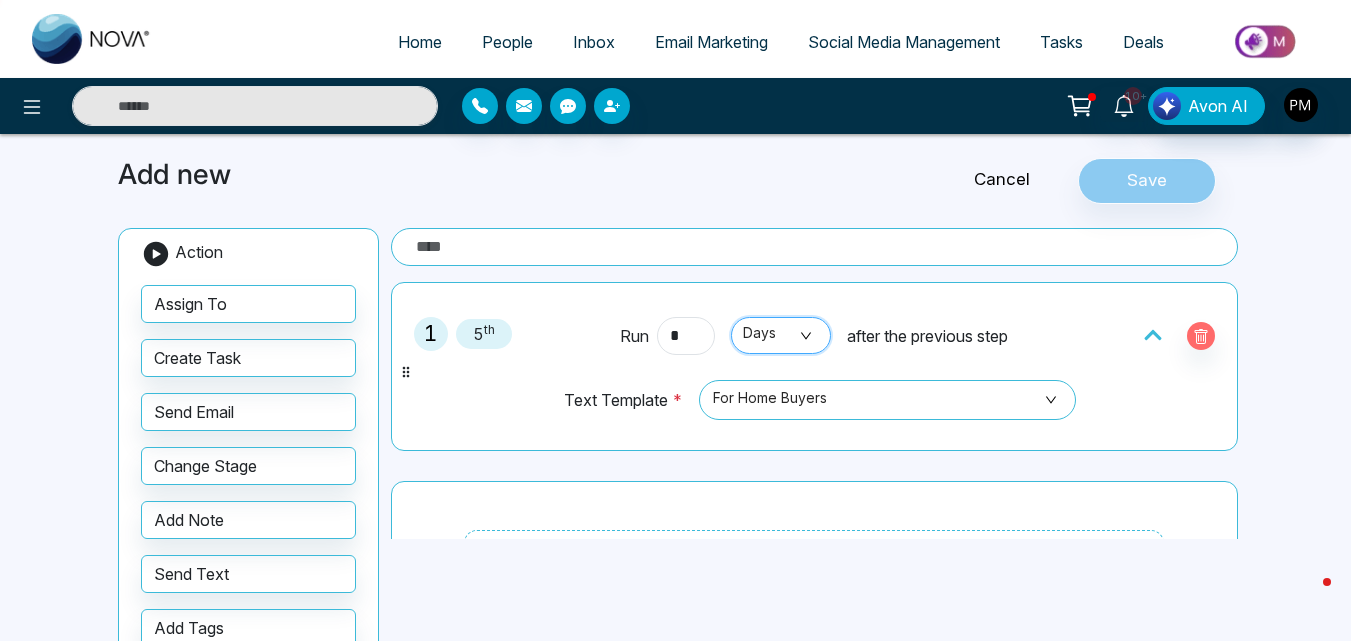 scroll, scrollTop: 100, scrollLeft: 0, axis: vertical 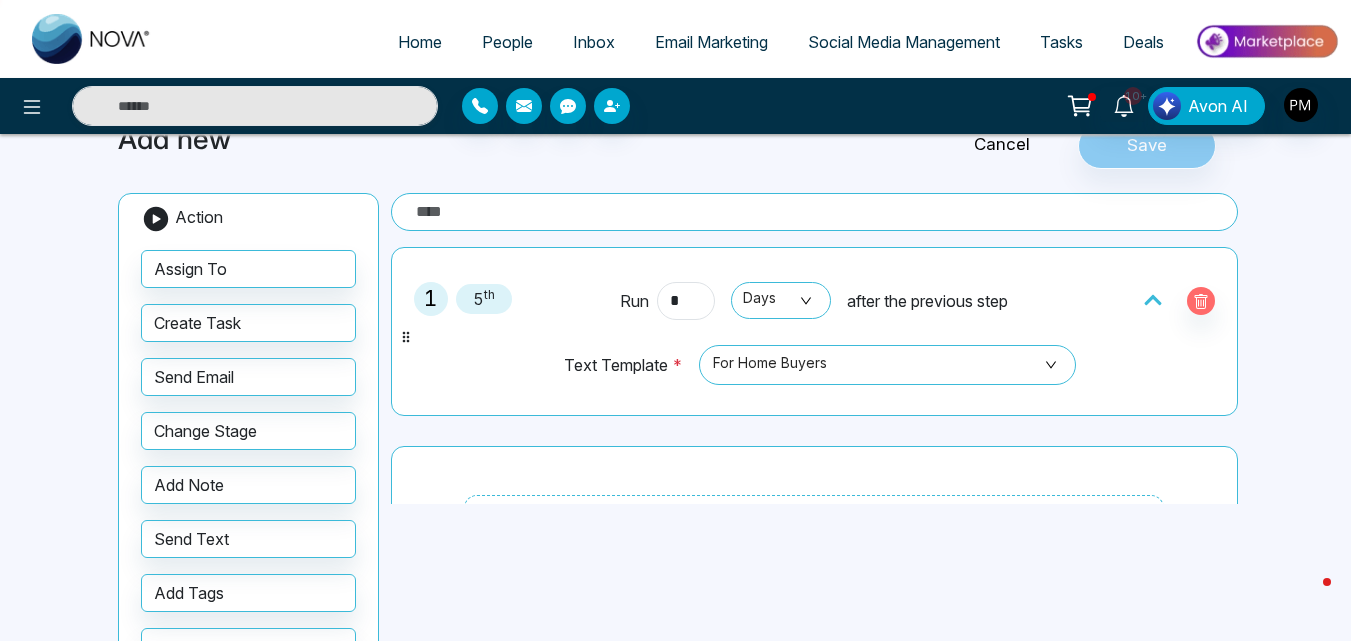 click on "Run * Days Days Days after the previous step" at bounding box center (814, 301) 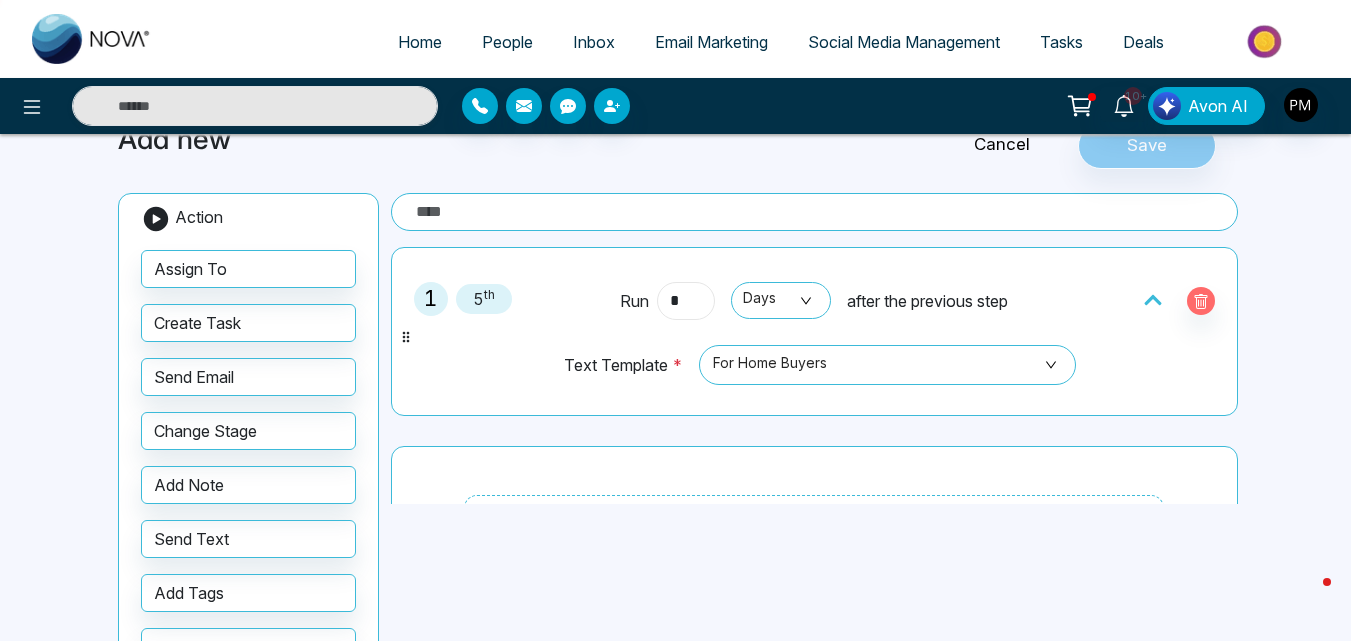 click on "*" at bounding box center [686, 301] 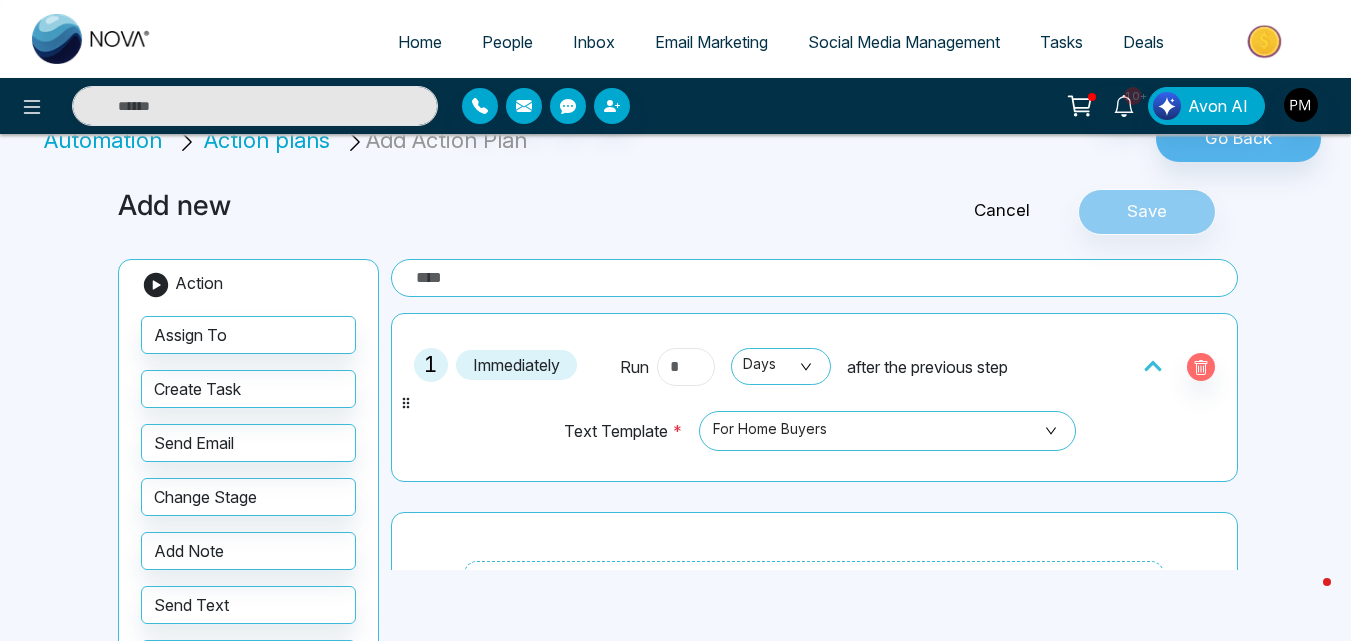 scroll, scrollTop: 0, scrollLeft: 0, axis: both 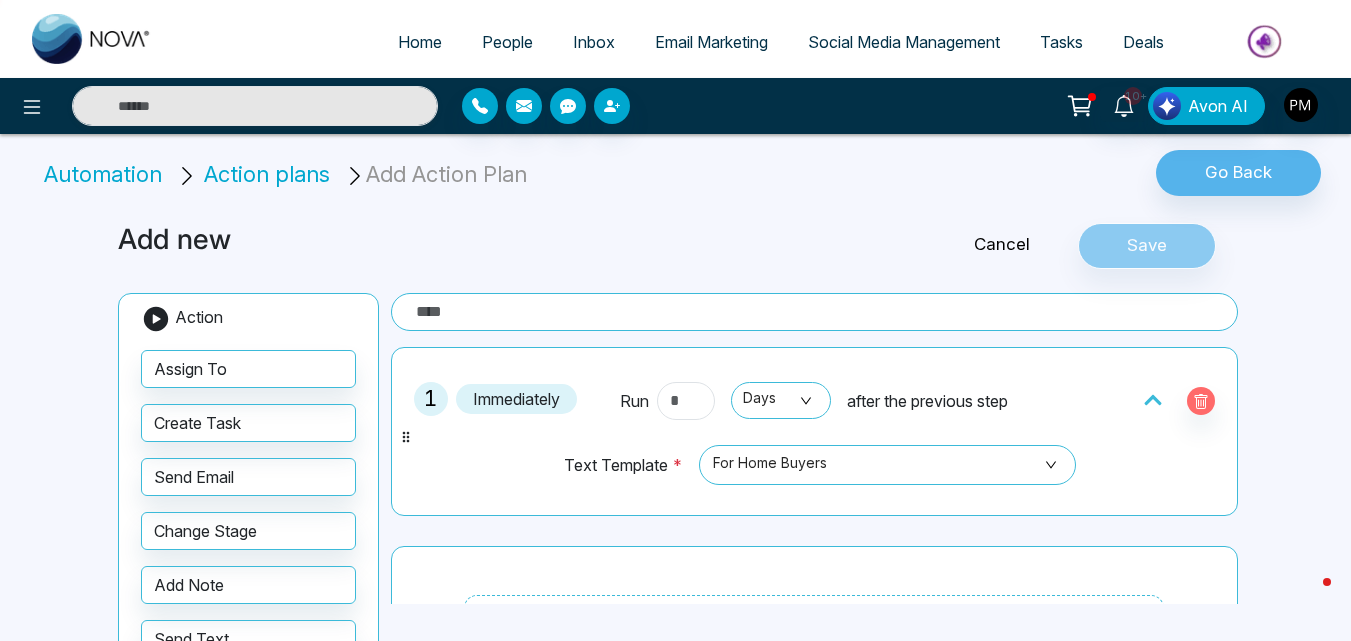 type on "*" 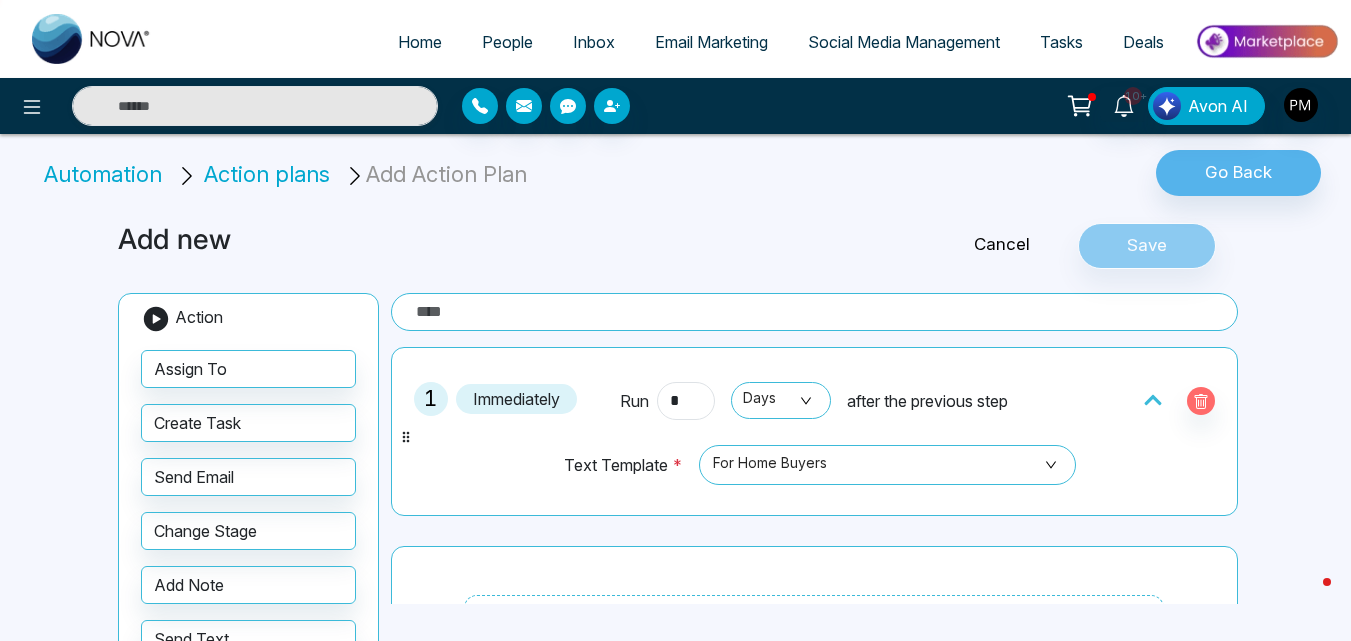click on "Automation" at bounding box center (106, 174) 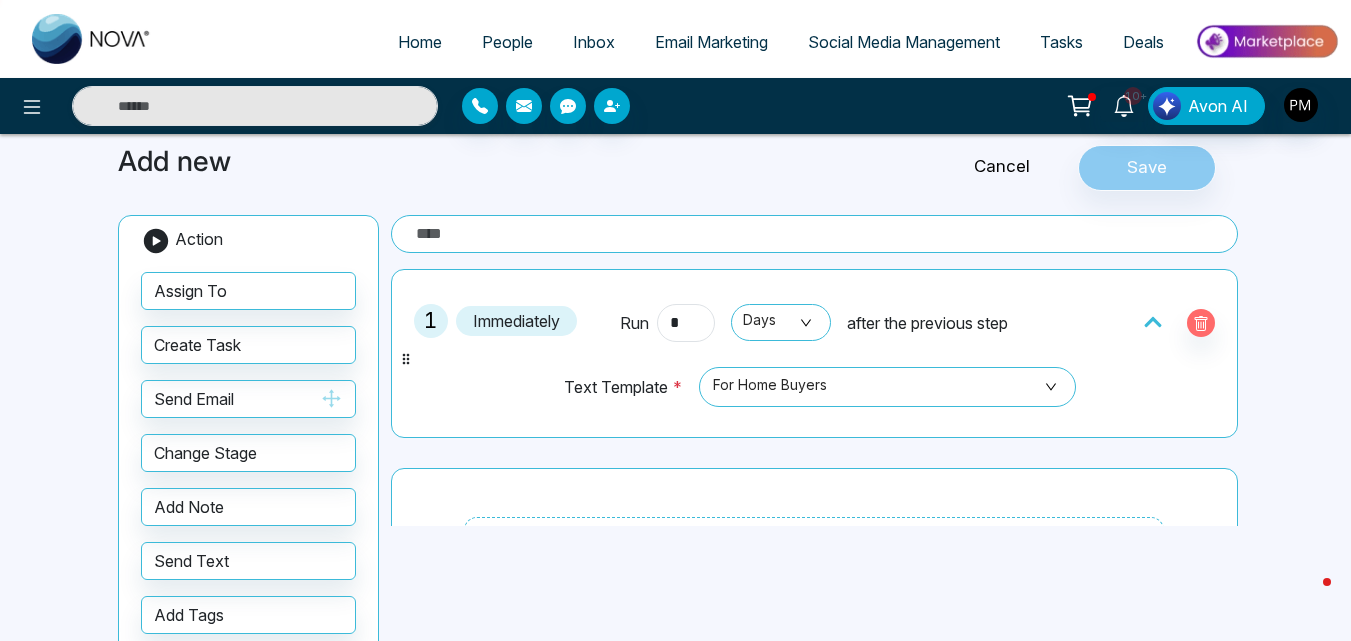 scroll, scrollTop: 100, scrollLeft: 0, axis: vertical 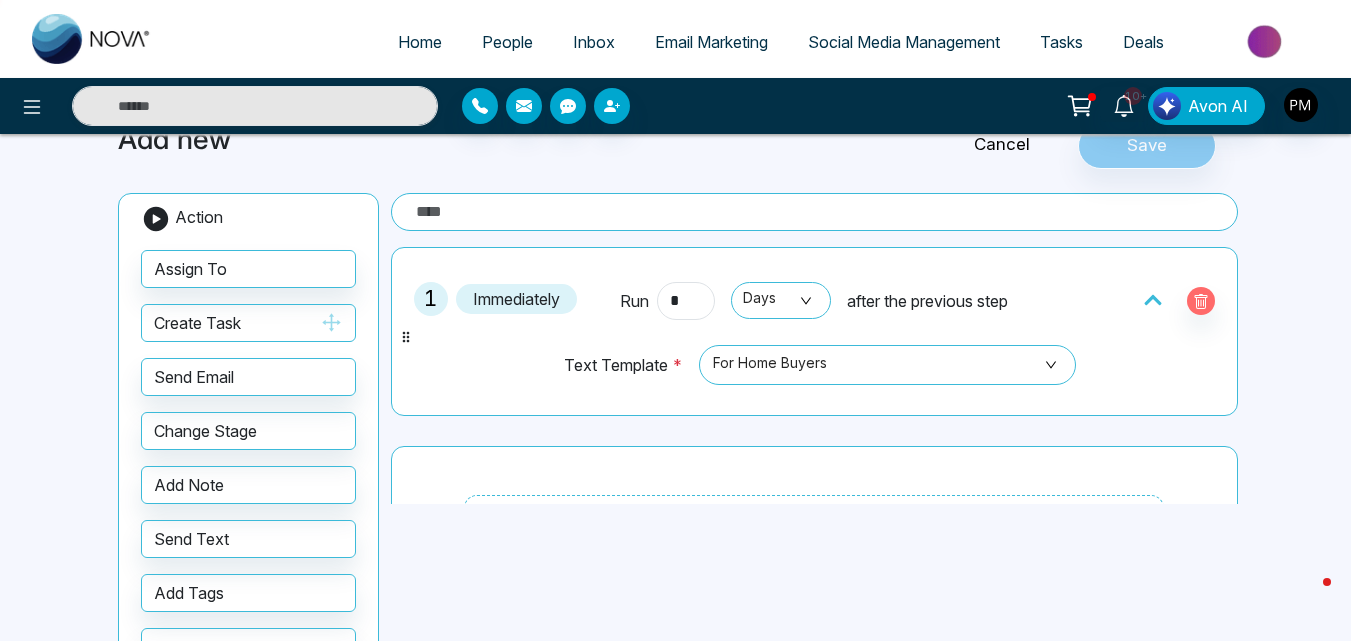 click on "Create Task" at bounding box center (248, 323) 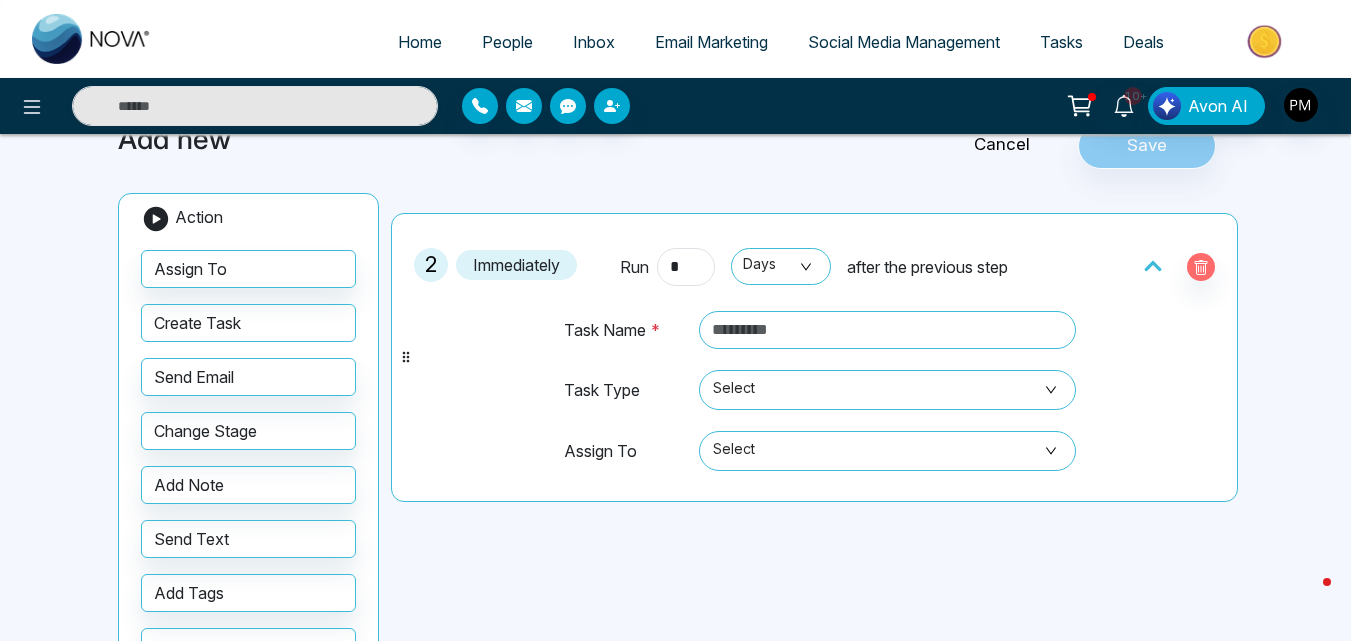 scroll, scrollTop: 200, scrollLeft: 0, axis: vertical 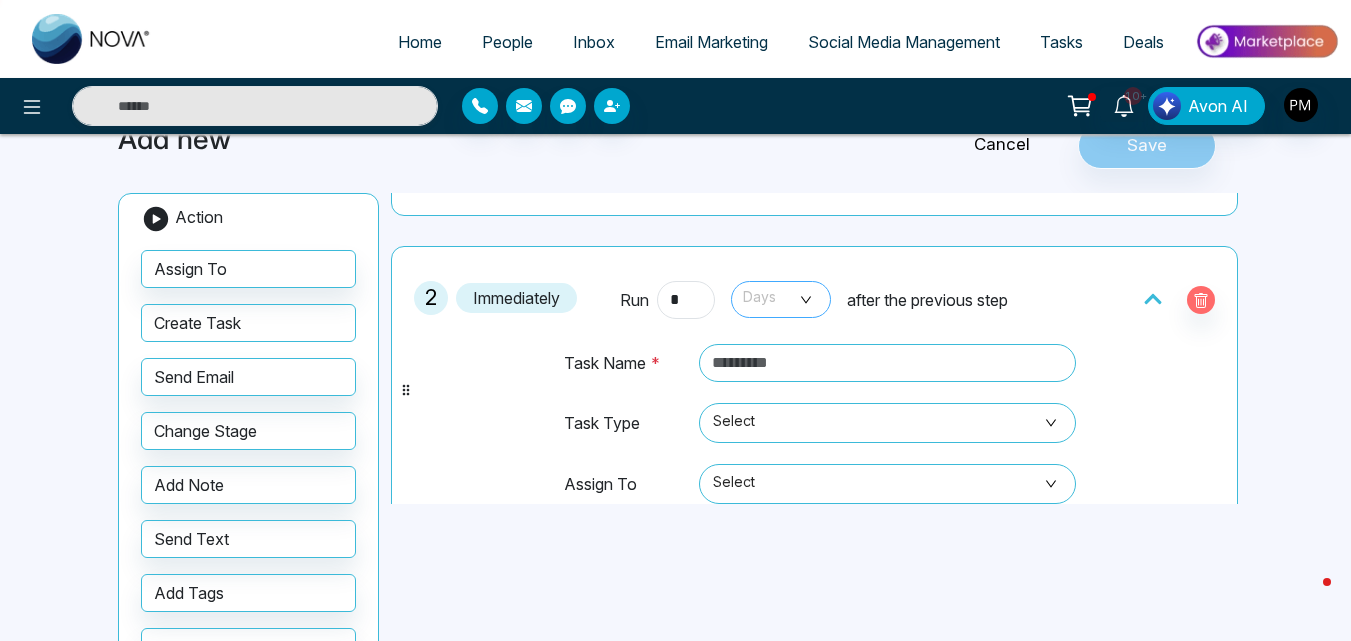 click on "Days" at bounding box center (781, 299) 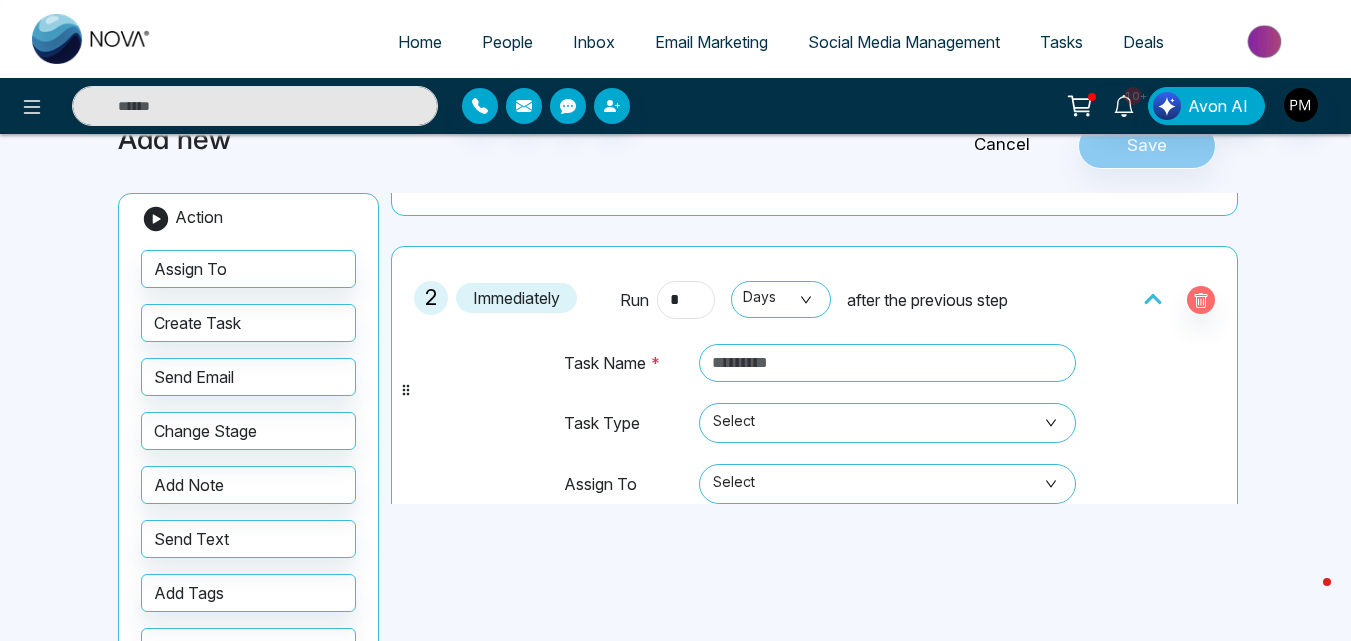 click on "Task Name   * Task Type   Select Assign To   Select" at bounding box center [814, 421] 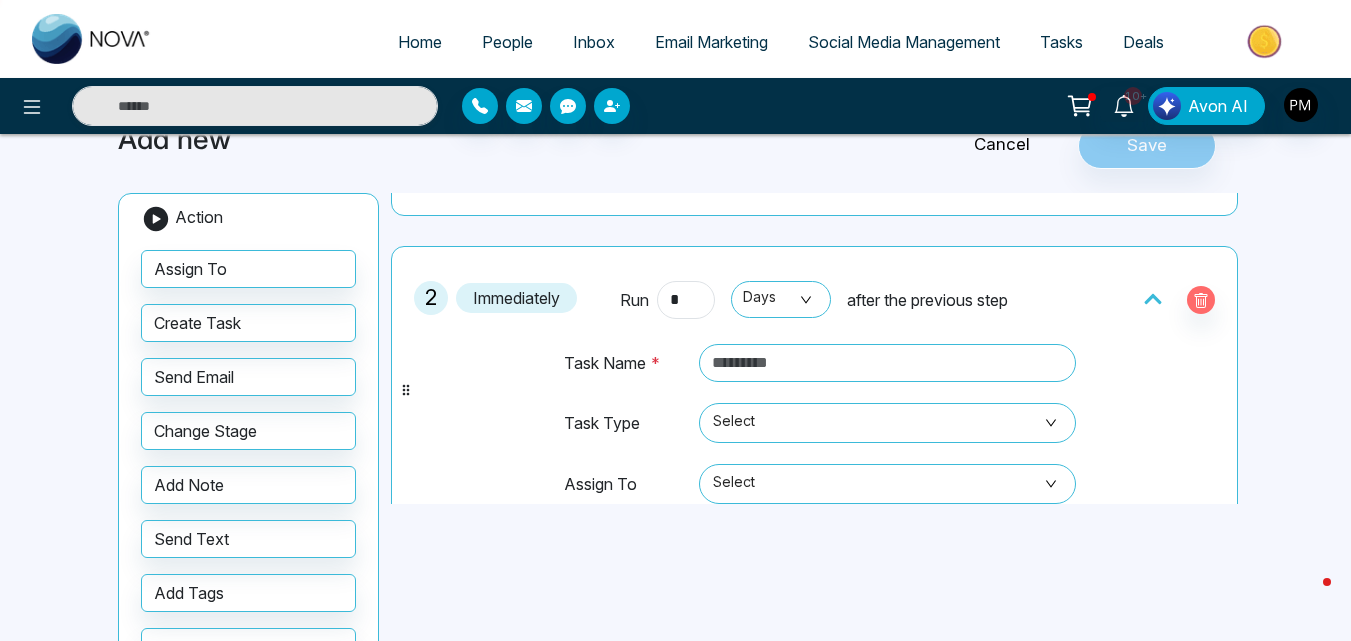 scroll, scrollTop: 300, scrollLeft: 0, axis: vertical 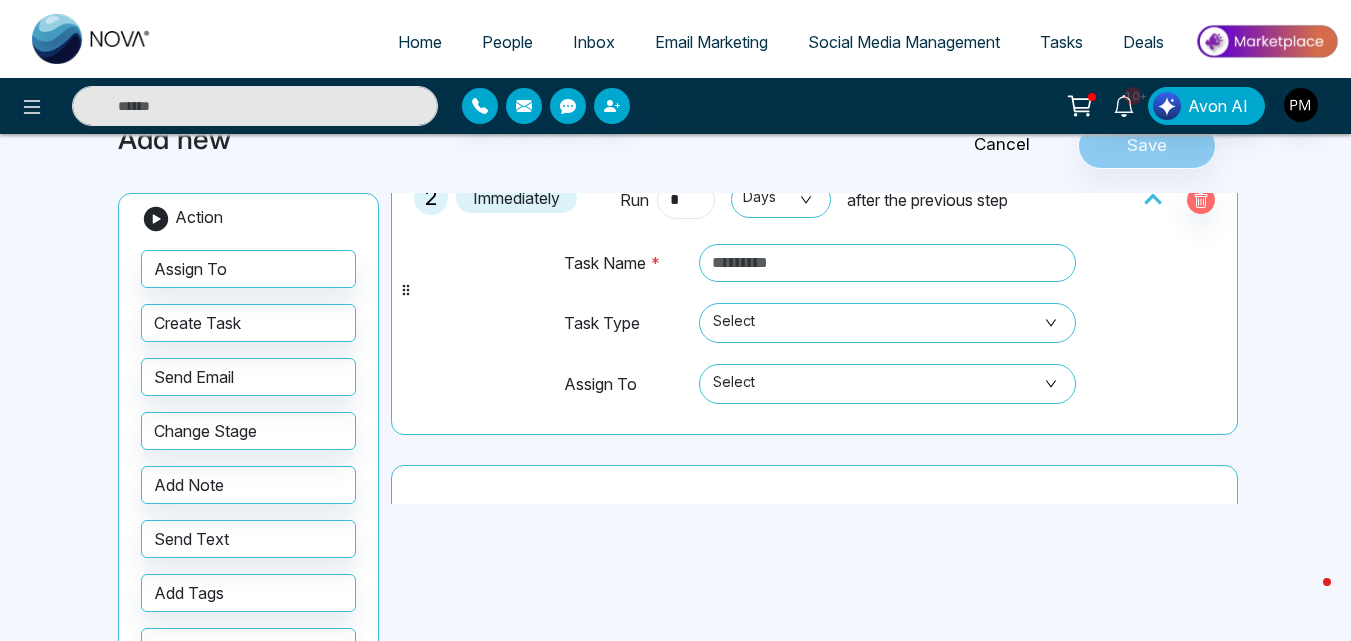 click on "*" at bounding box center (686, 200) 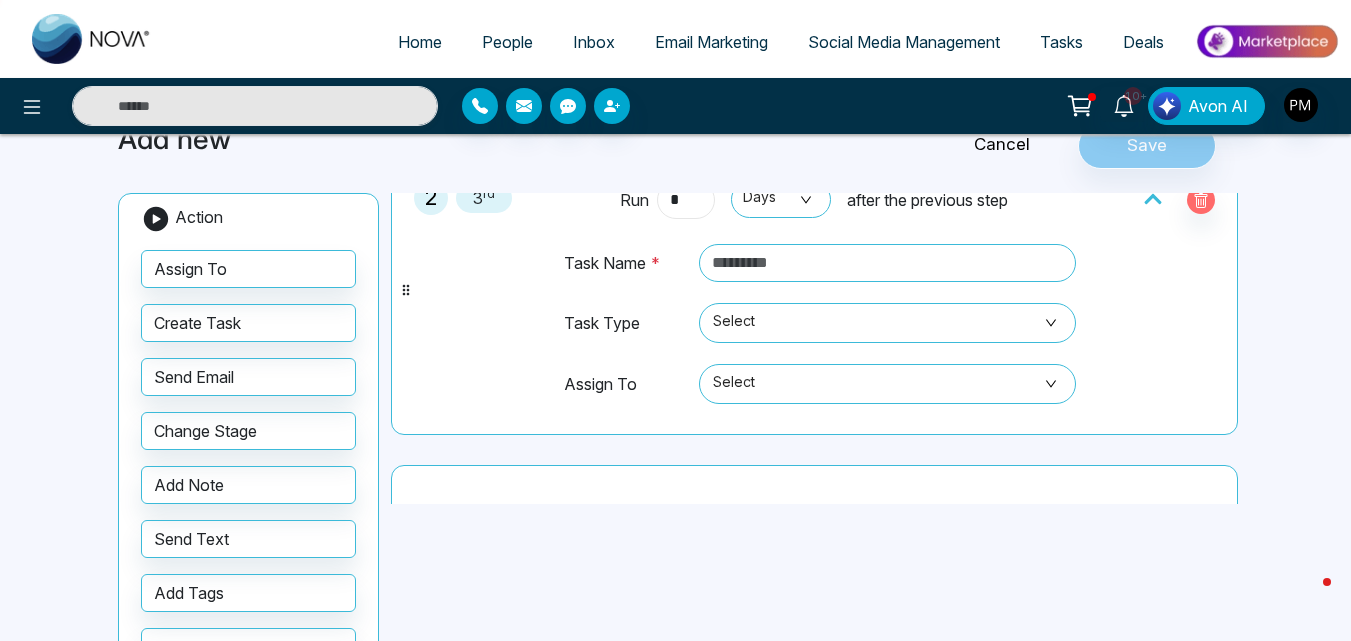 type on "*" 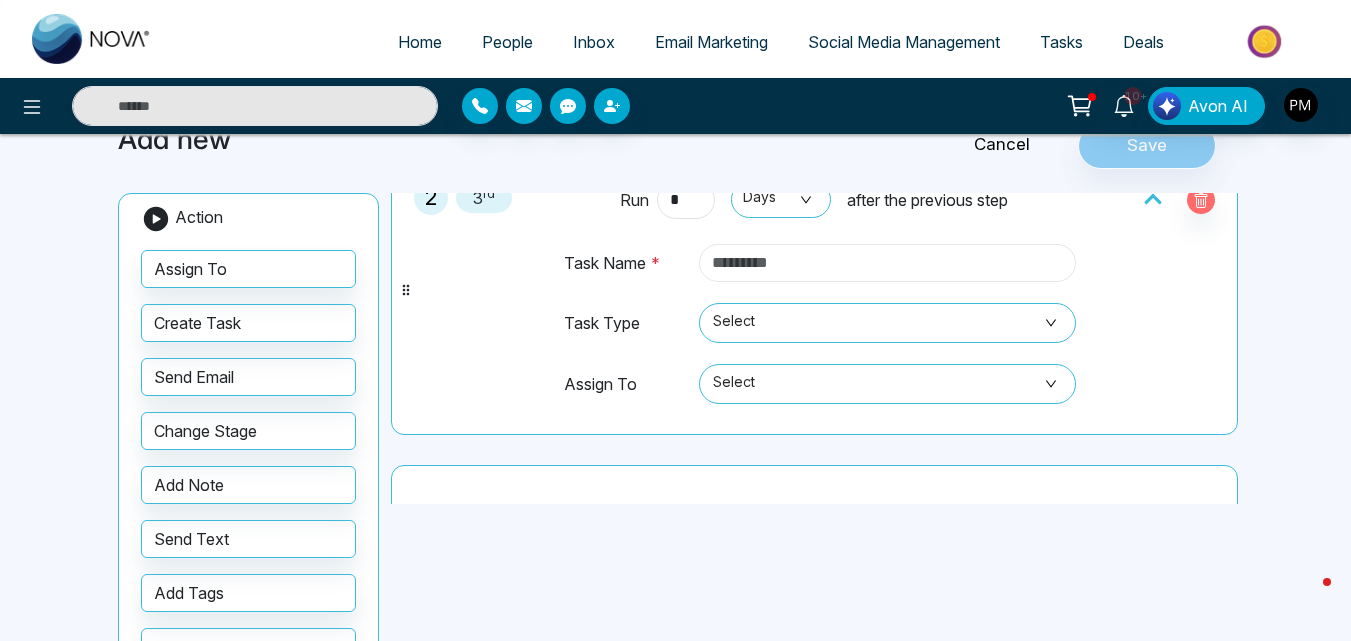 click at bounding box center [887, 263] 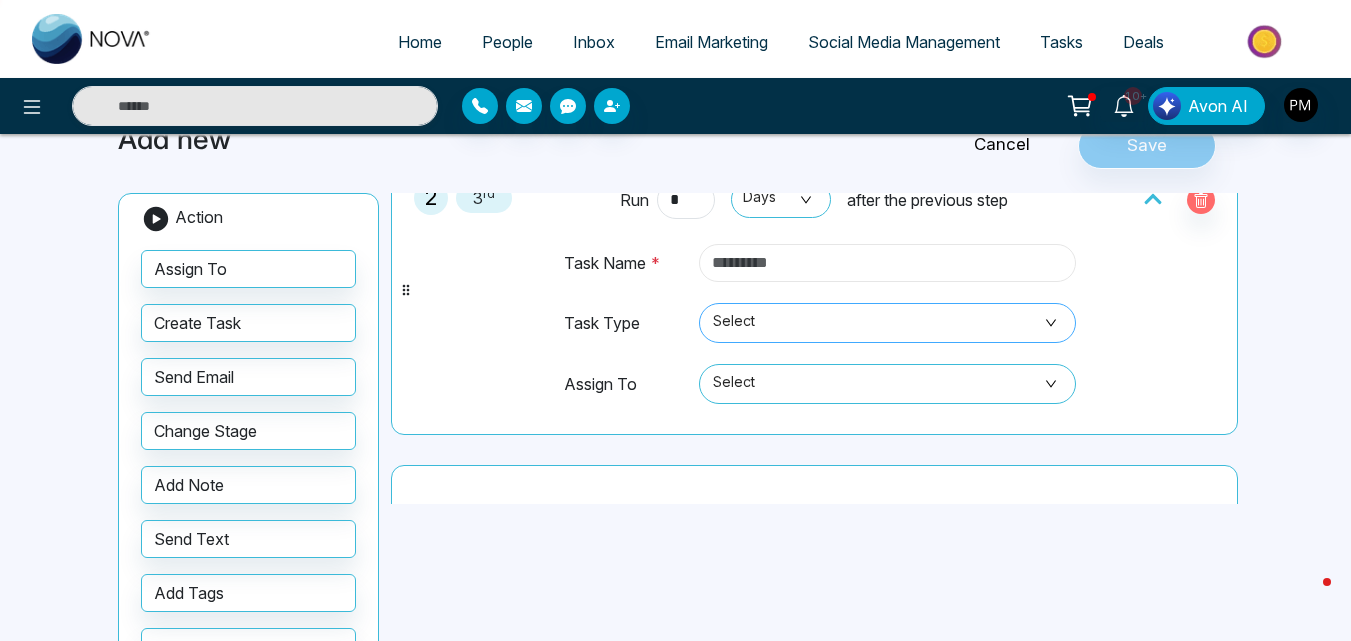 click on "Select" at bounding box center [887, 323] 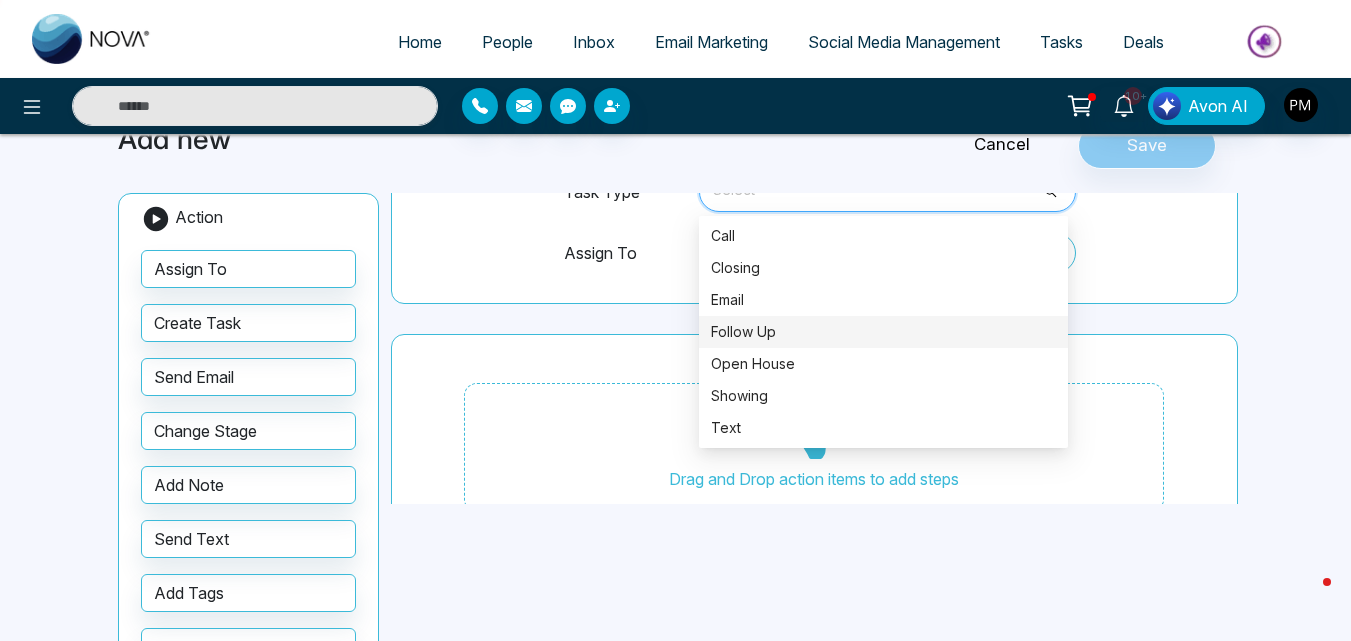 scroll, scrollTop: 400, scrollLeft: 0, axis: vertical 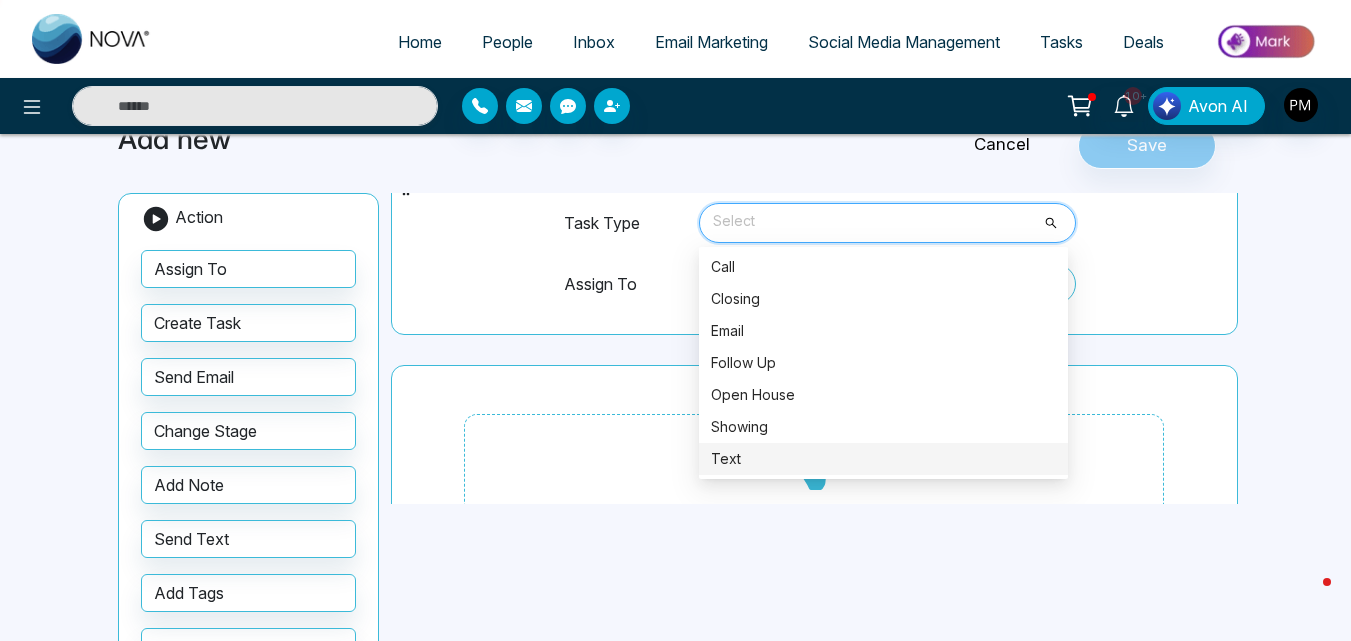 click on "Text" at bounding box center (883, 459) 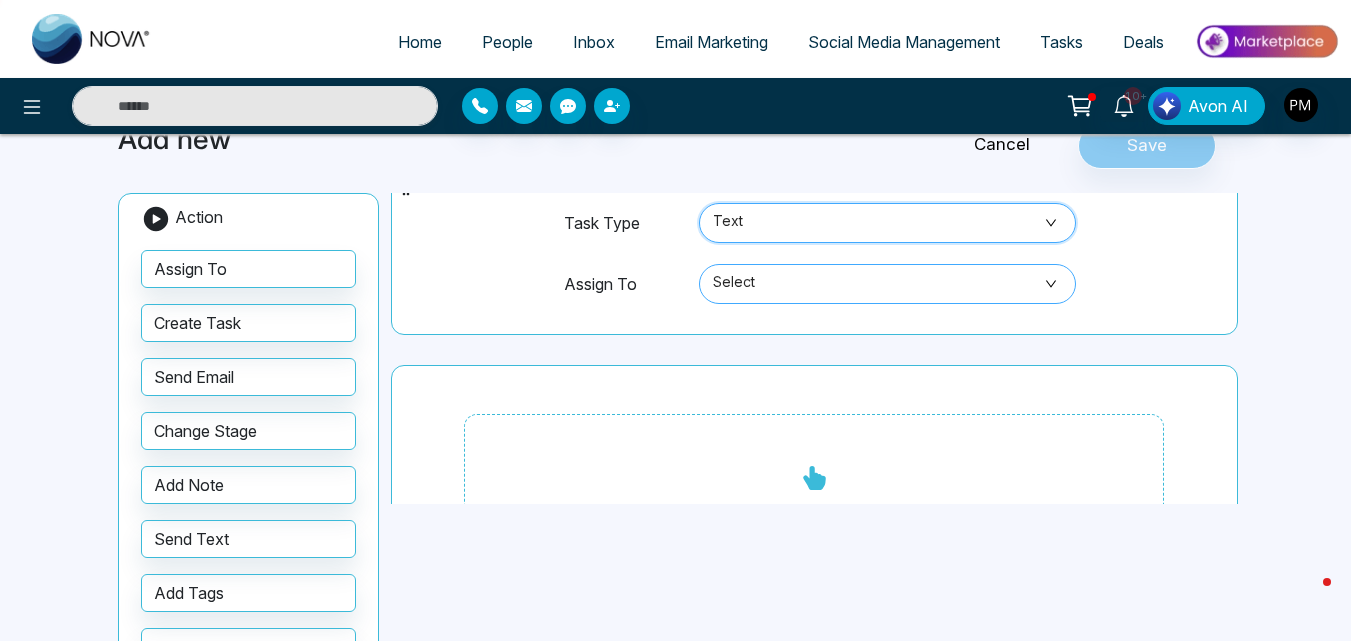 click on "Select" at bounding box center (887, 284) 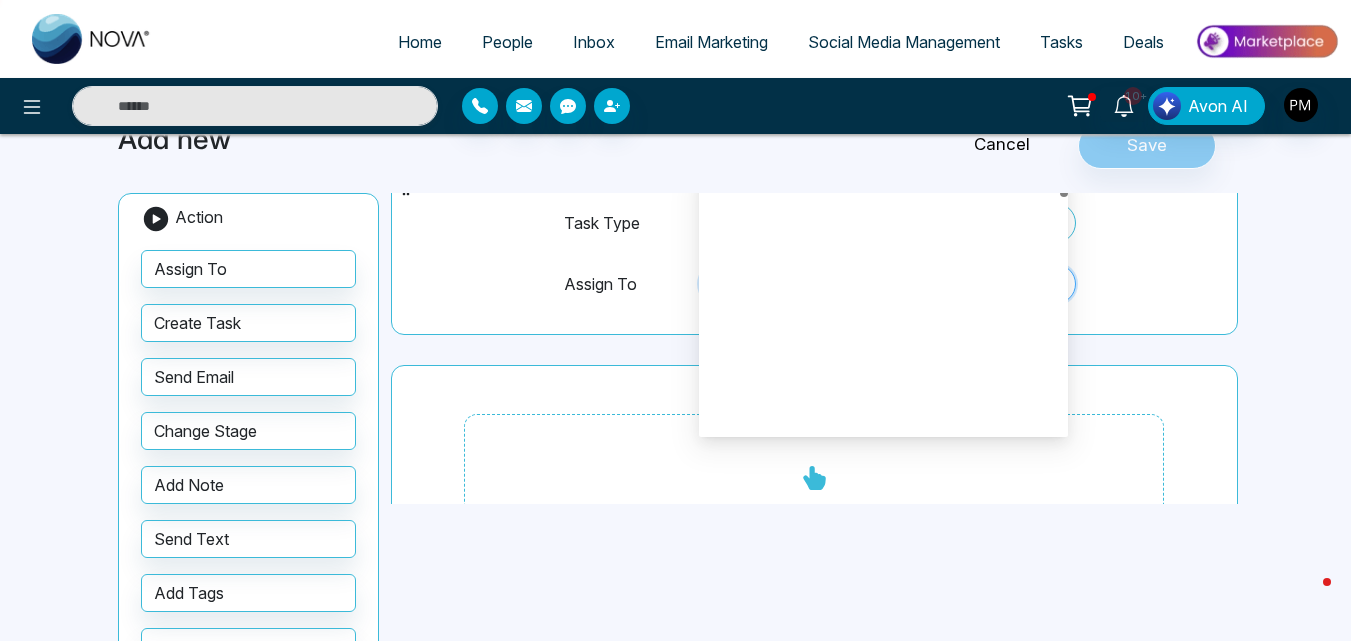 scroll, scrollTop: 0, scrollLeft: 0, axis: both 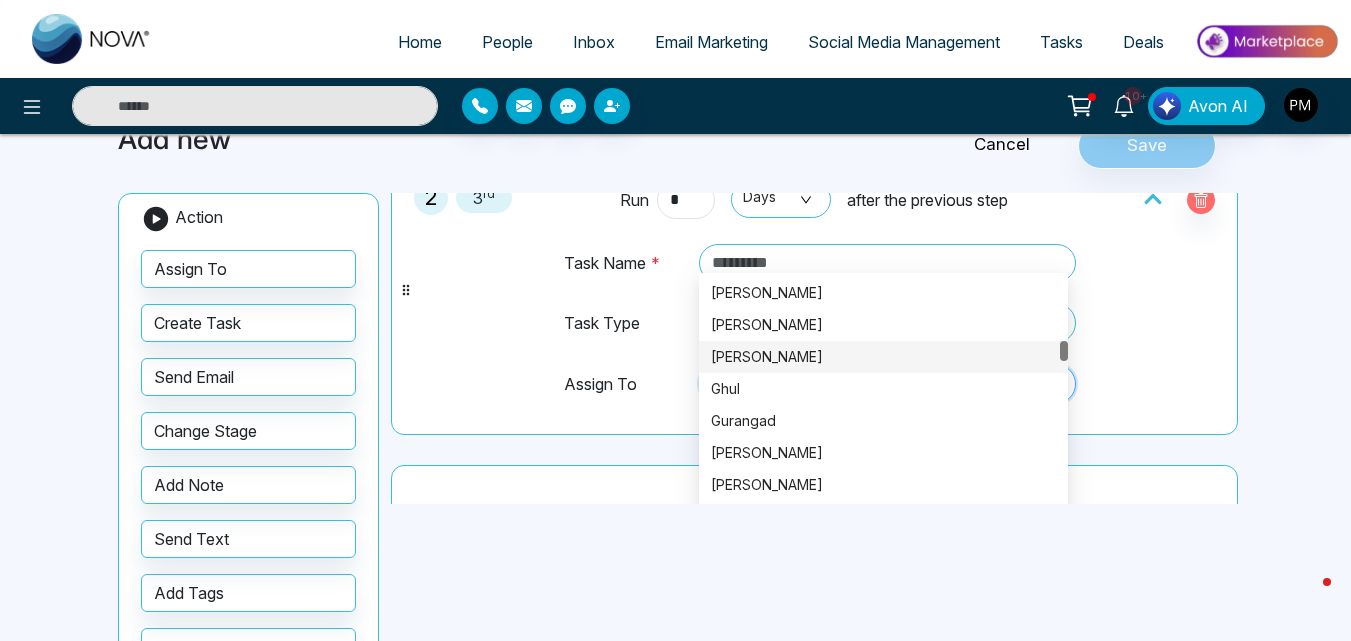 click on "2 3 rd Run * Days Days Days after the previous step Task Name   * Task Type   Text Showing Text Call Closing Email Follow Up Open House Showing Text Assign To   Select [PERSON_NAME] Ghul [PERSON_NAME] [PERSON_NAME] [PERSON_NAME] [PERSON_NAME] [PERSON_NAME]" at bounding box center [814, 290] 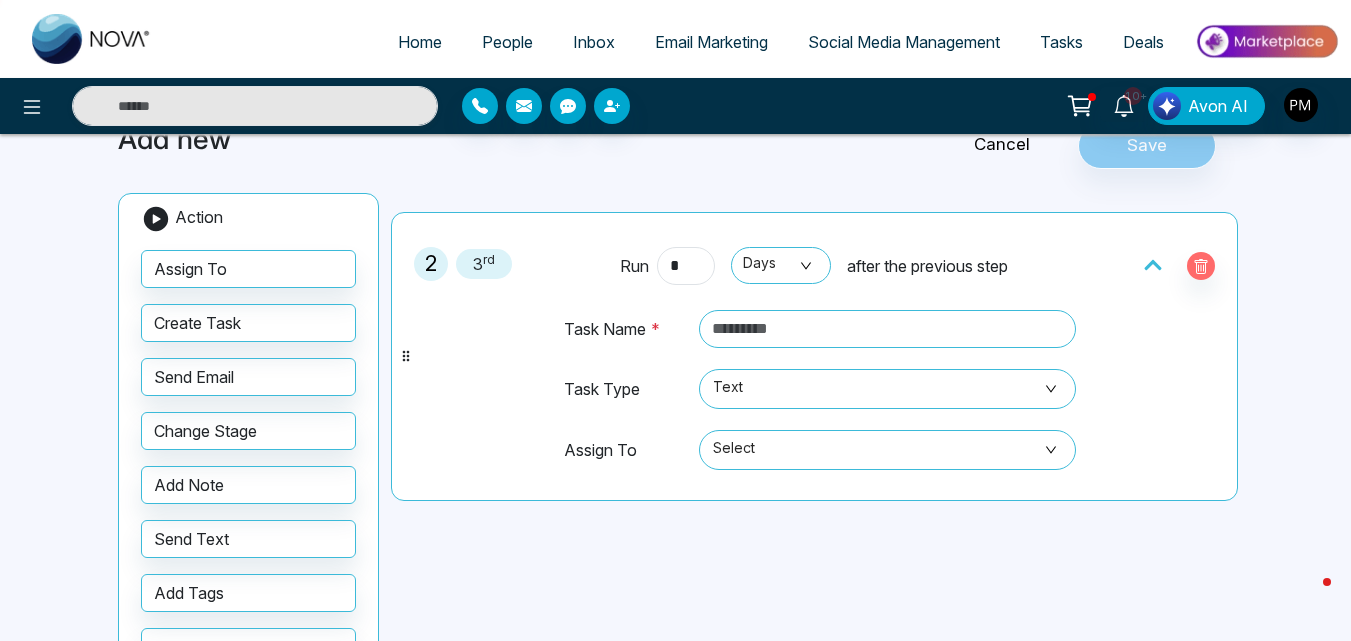 scroll, scrollTop: 200, scrollLeft: 0, axis: vertical 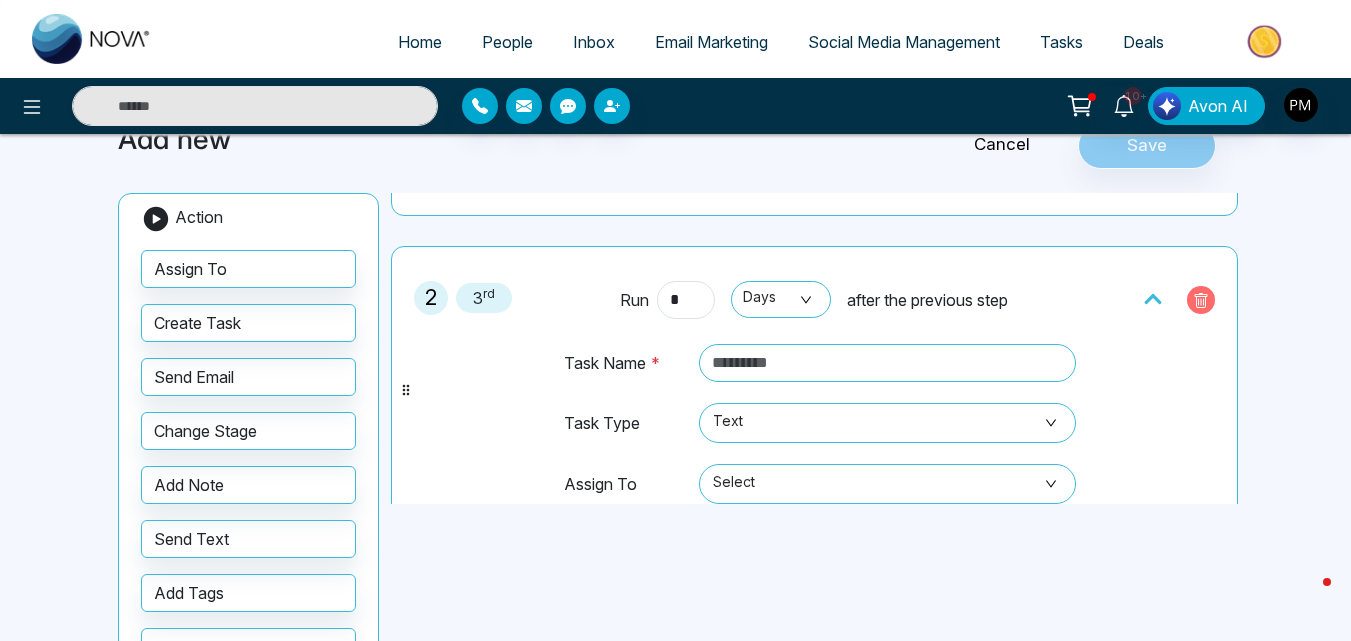 click at bounding box center [1201, 300] 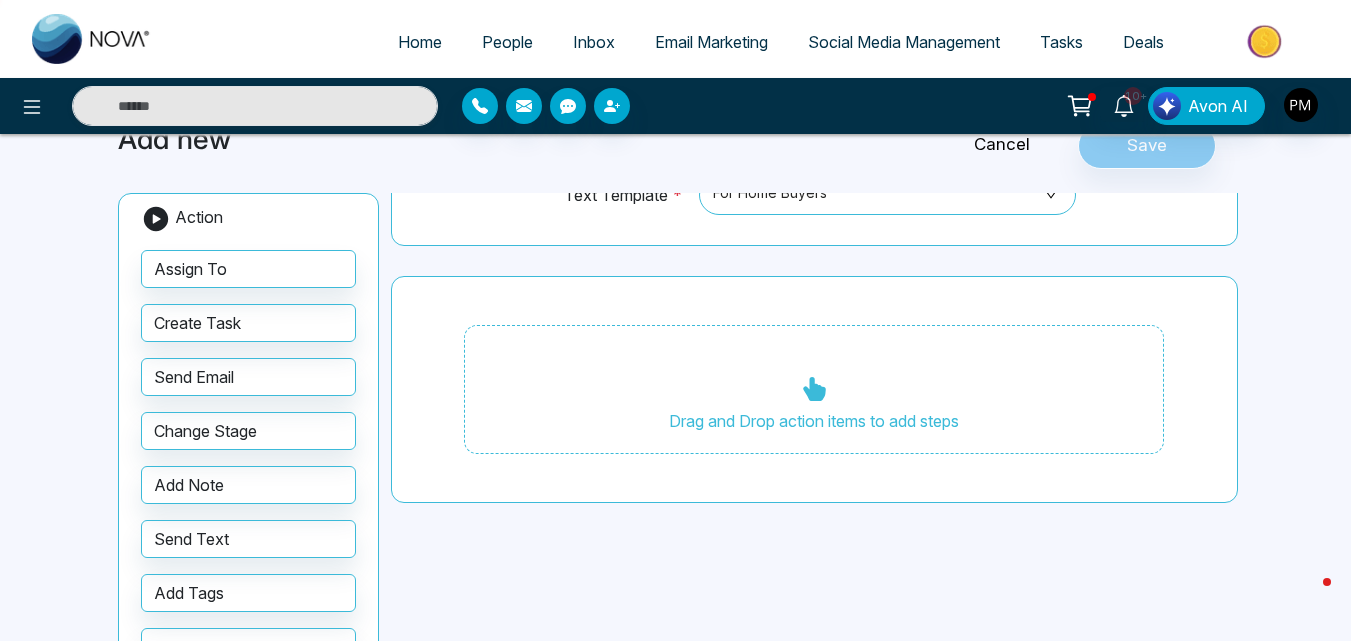 scroll, scrollTop: 0, scrollLeft: 0, axis: both 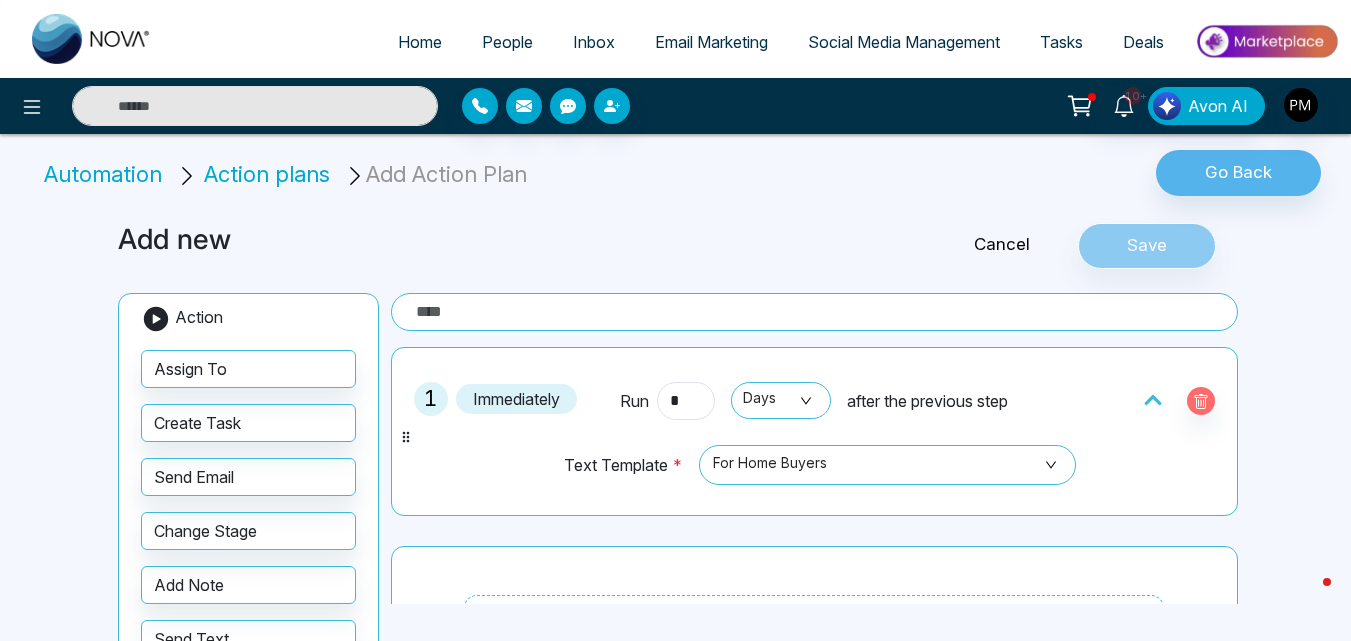 click on "Action plans" at bounding box center (267, 174) 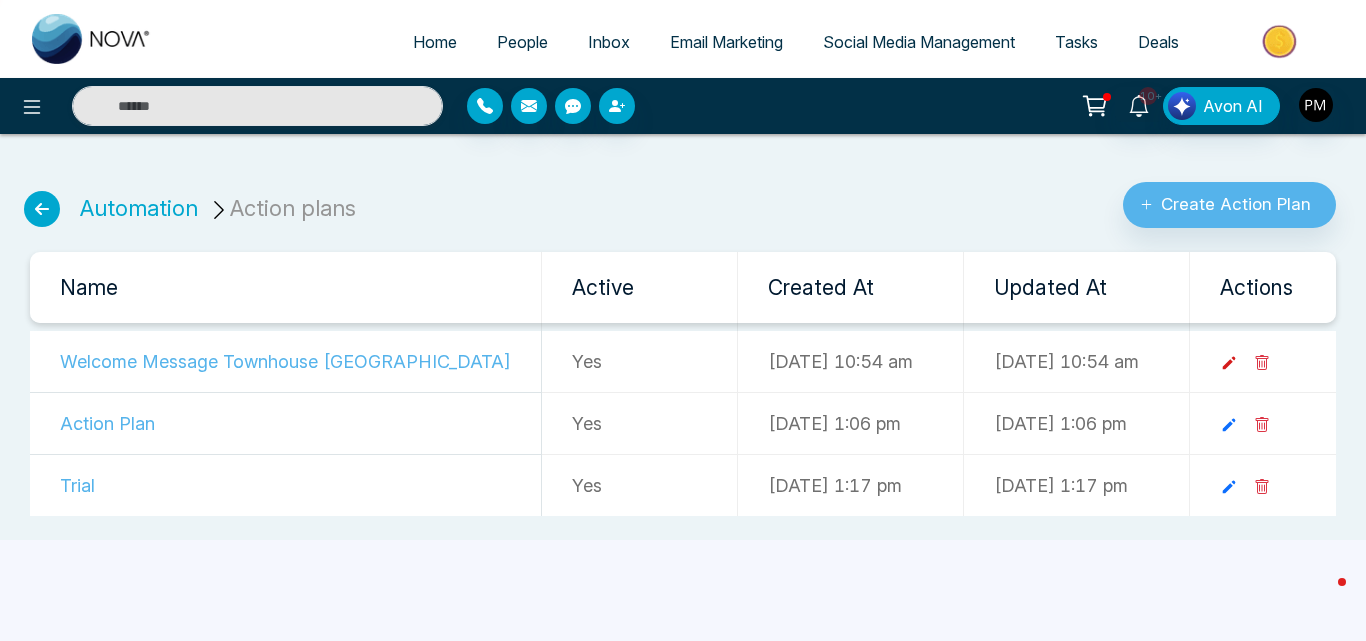 click 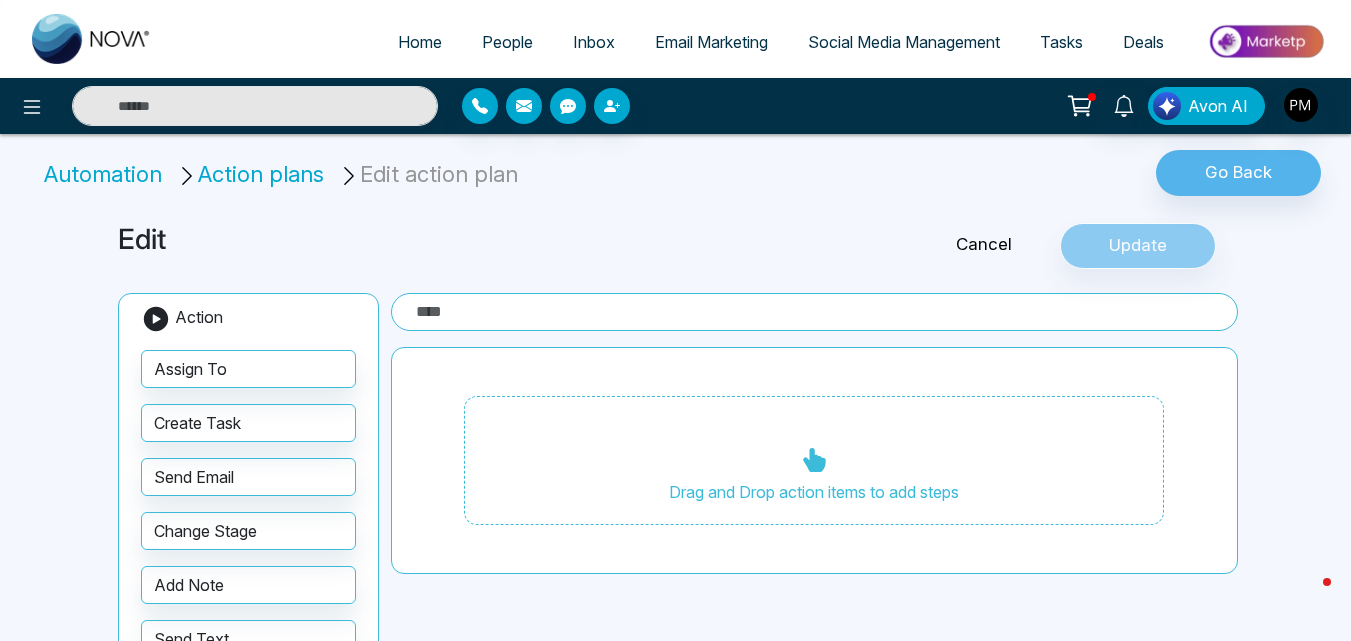 type on "**********" 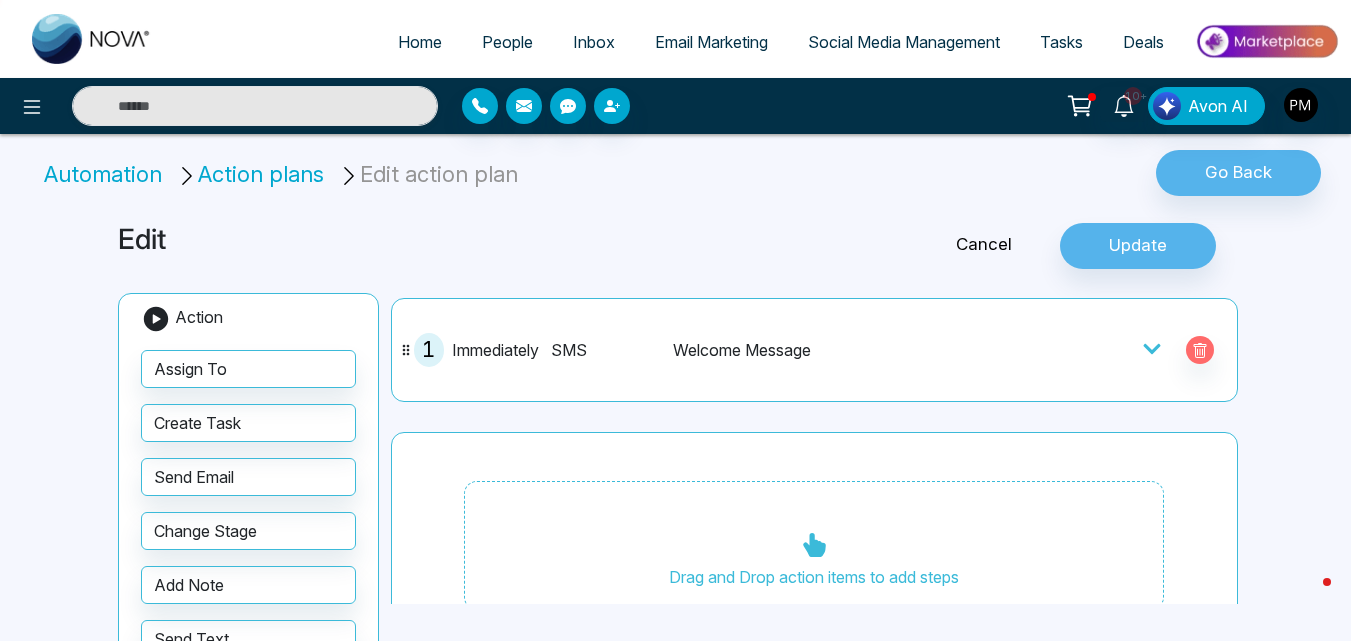 scroll, scrollTop: 0, scrollLeft: 0, axis: both 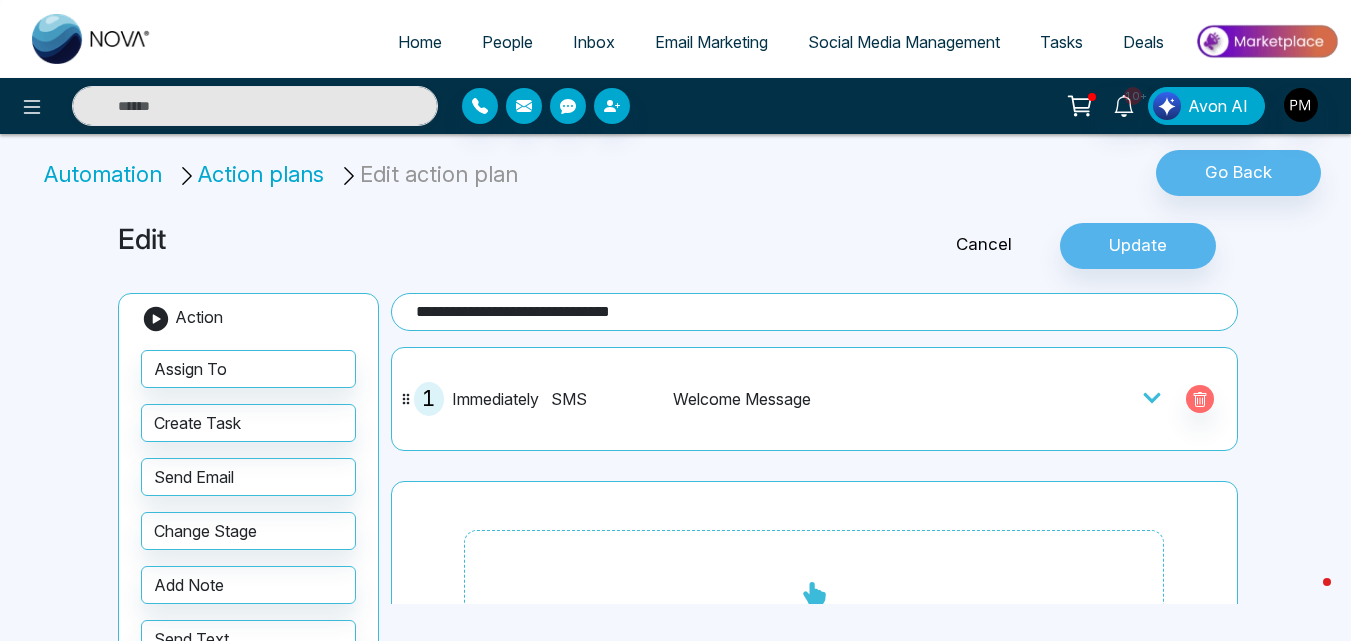 click 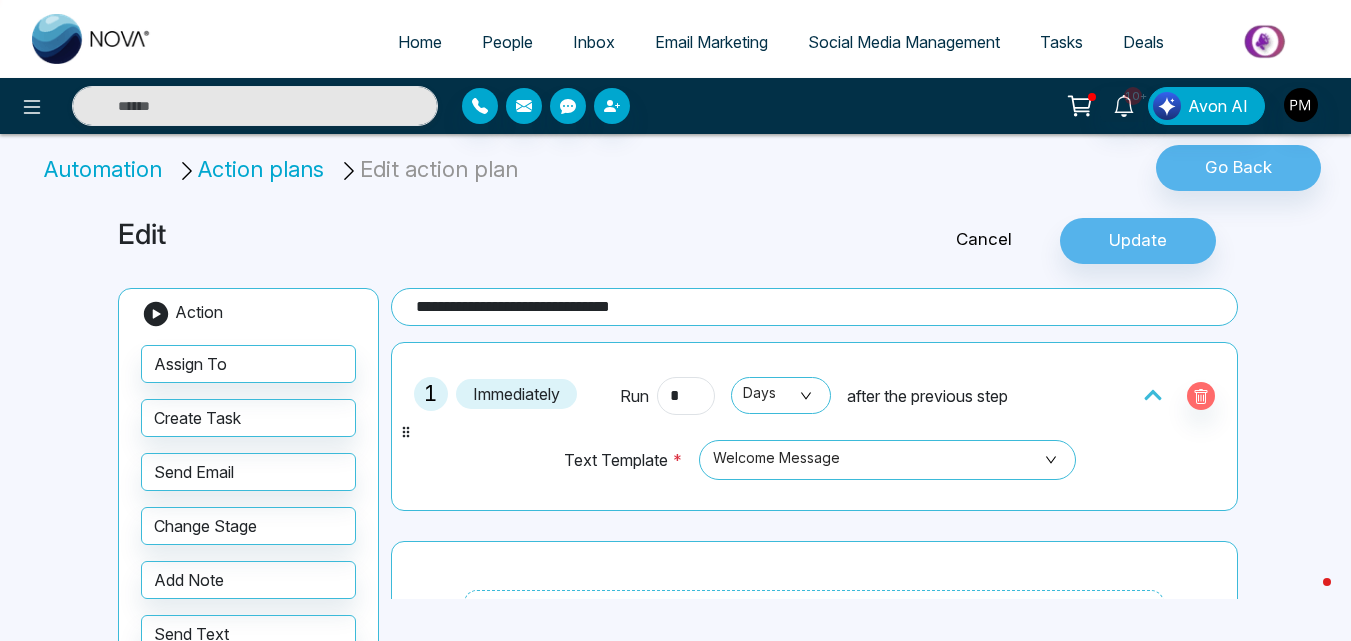 scroll, scrollTop: 0, scrollLeft: 0, axis: both 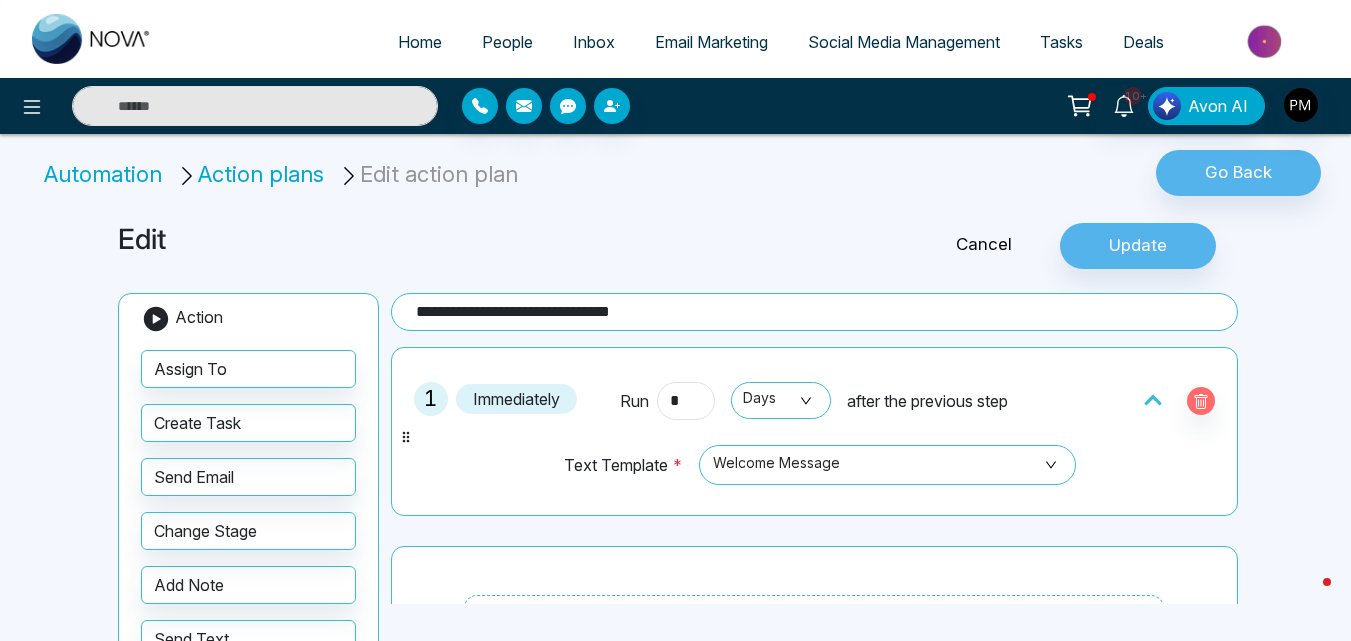 click on "Edit" at bounding box center [486, 240] 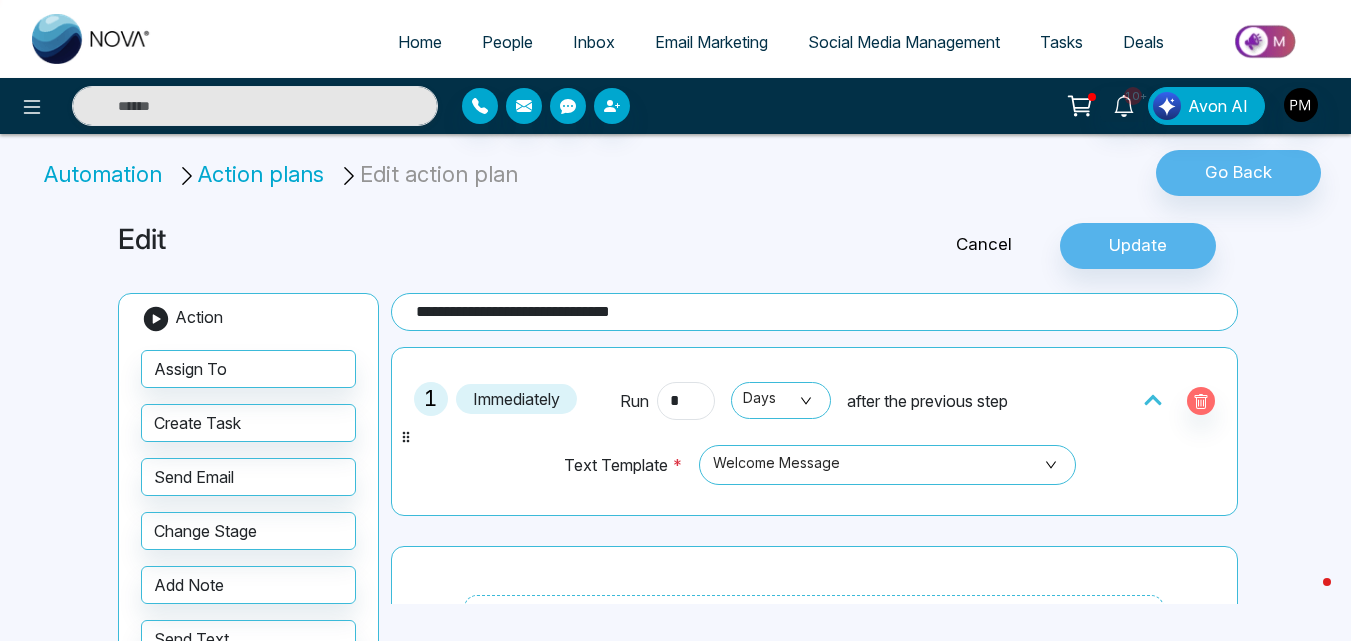click on "Automation" at bounding box center (106, 174) 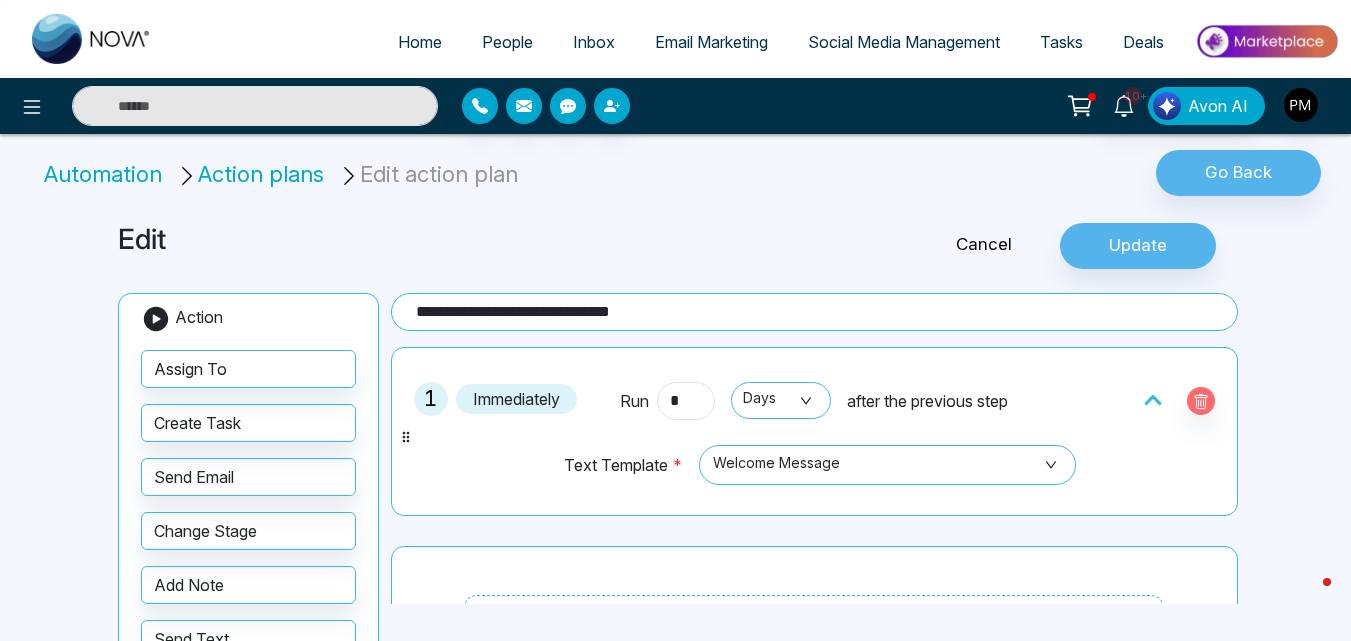click on "Automation" at bounding box center (106, 174) 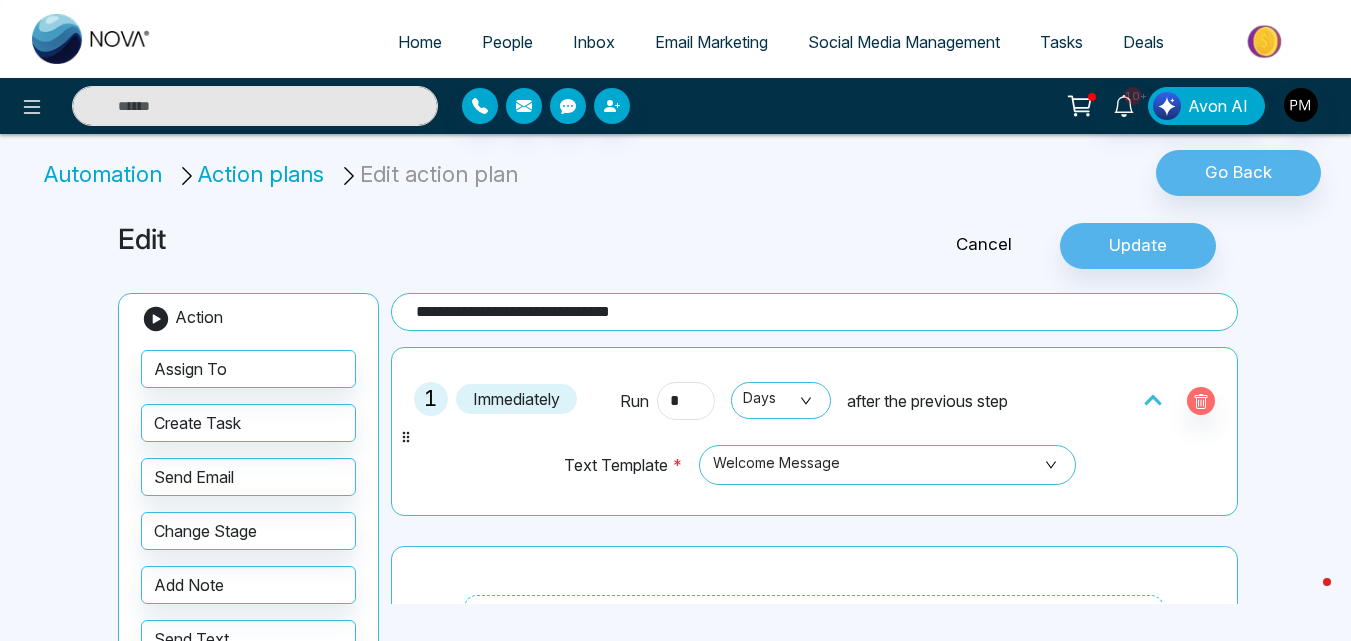click on "Action plans" at bounding box center [253, 174] 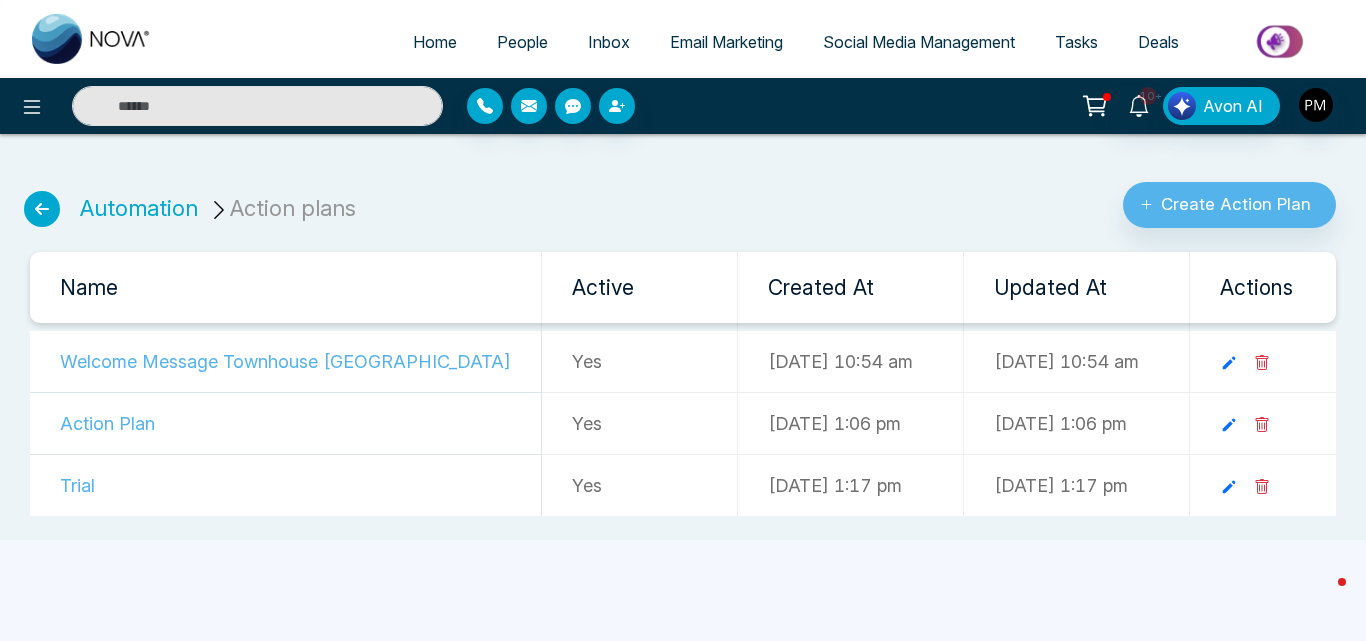 click on "Social Media Management" at bounding box center (919, 42) 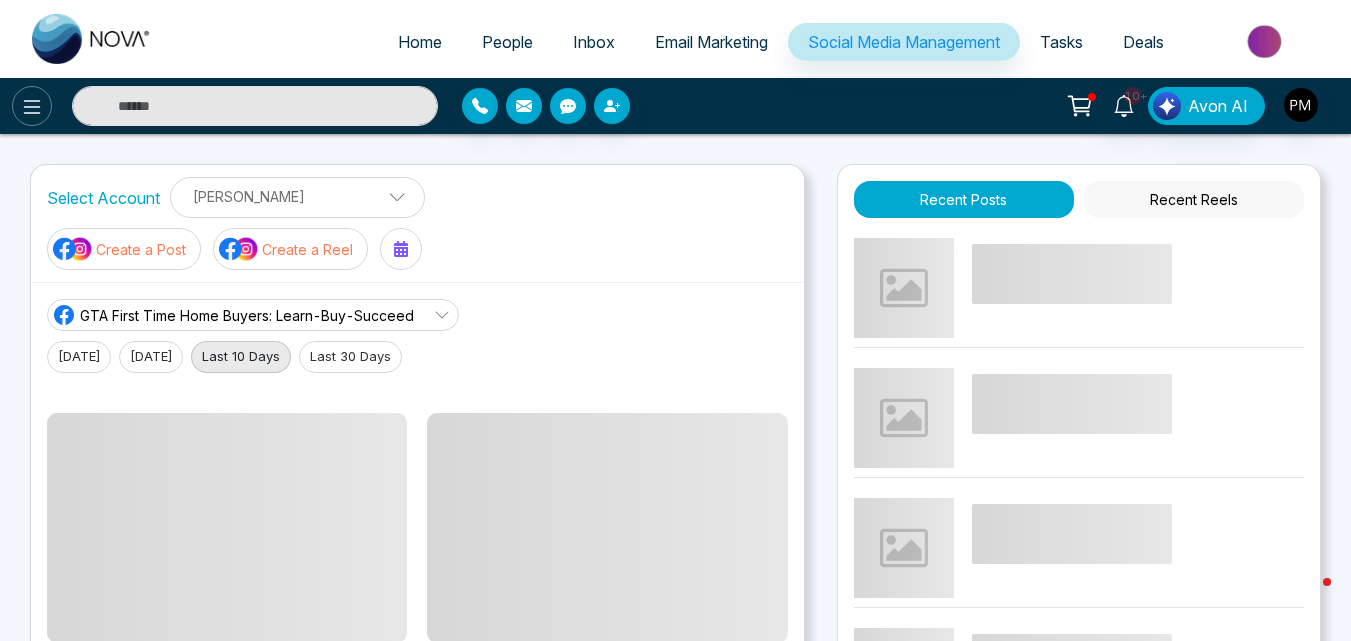 click 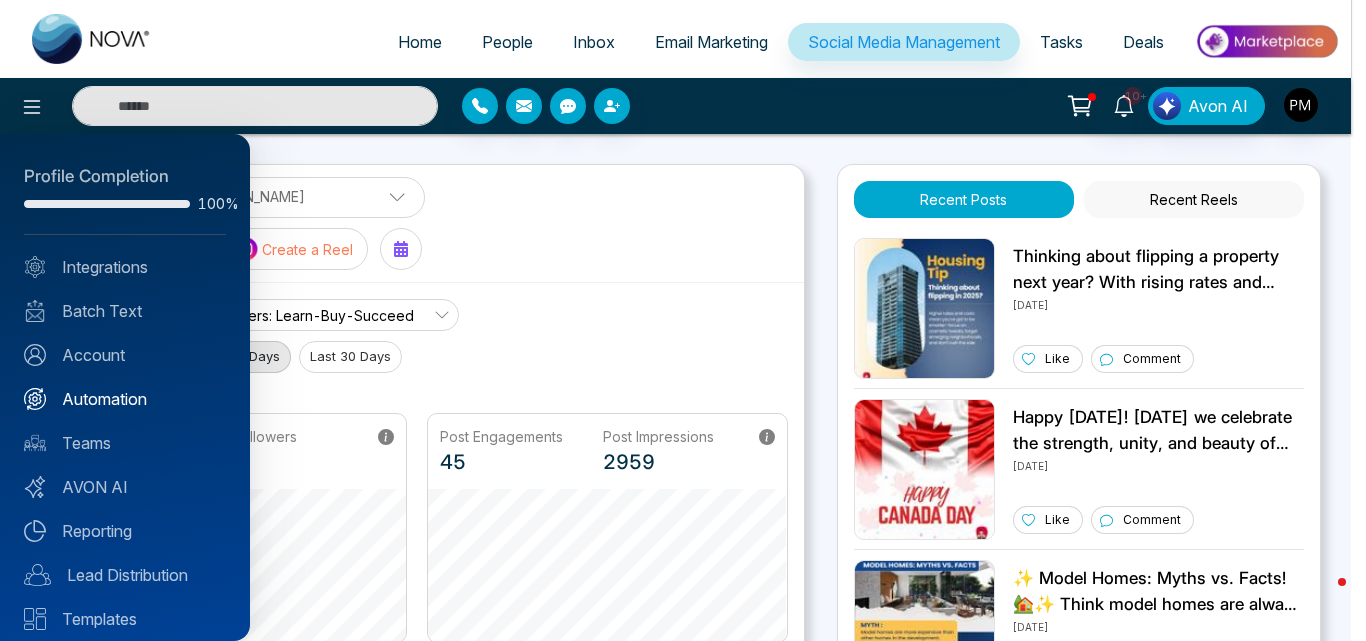 click on "Automation" at bounding box center (125, 399) 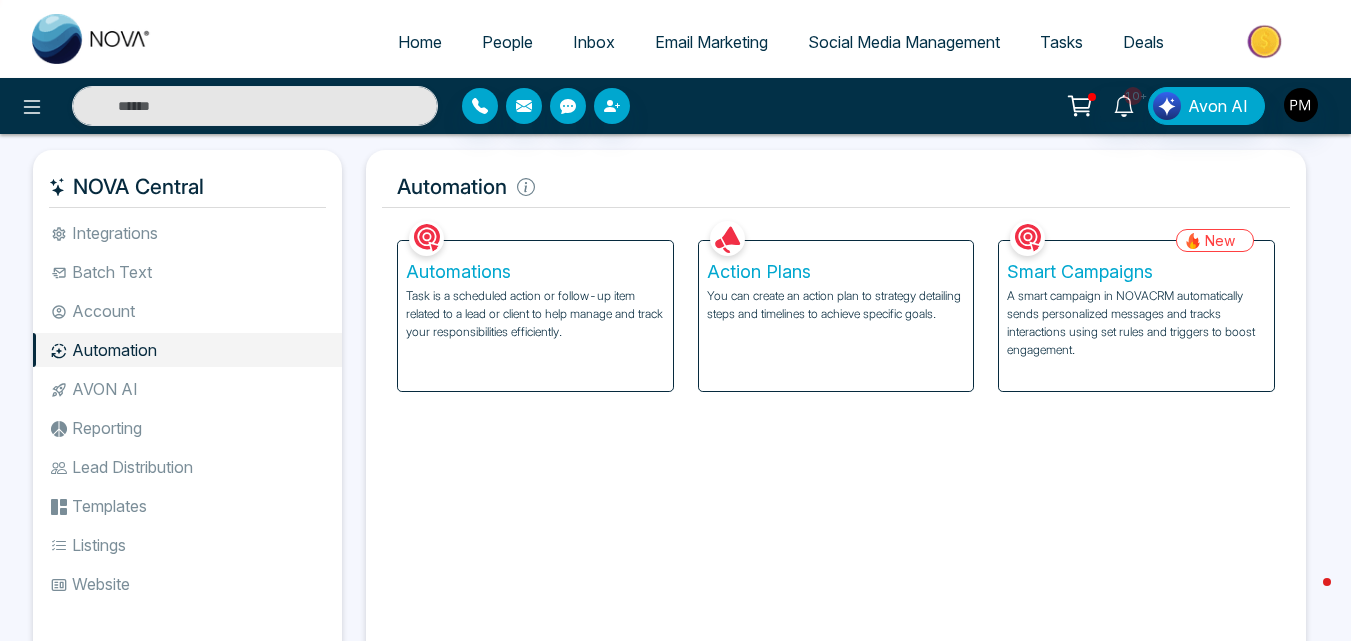 click on "A smart campaign in NOVACRM automatically sends personalized messages and tracks interactions using set rules and triggers to boost engagement." at bounding box center [1136, 323] 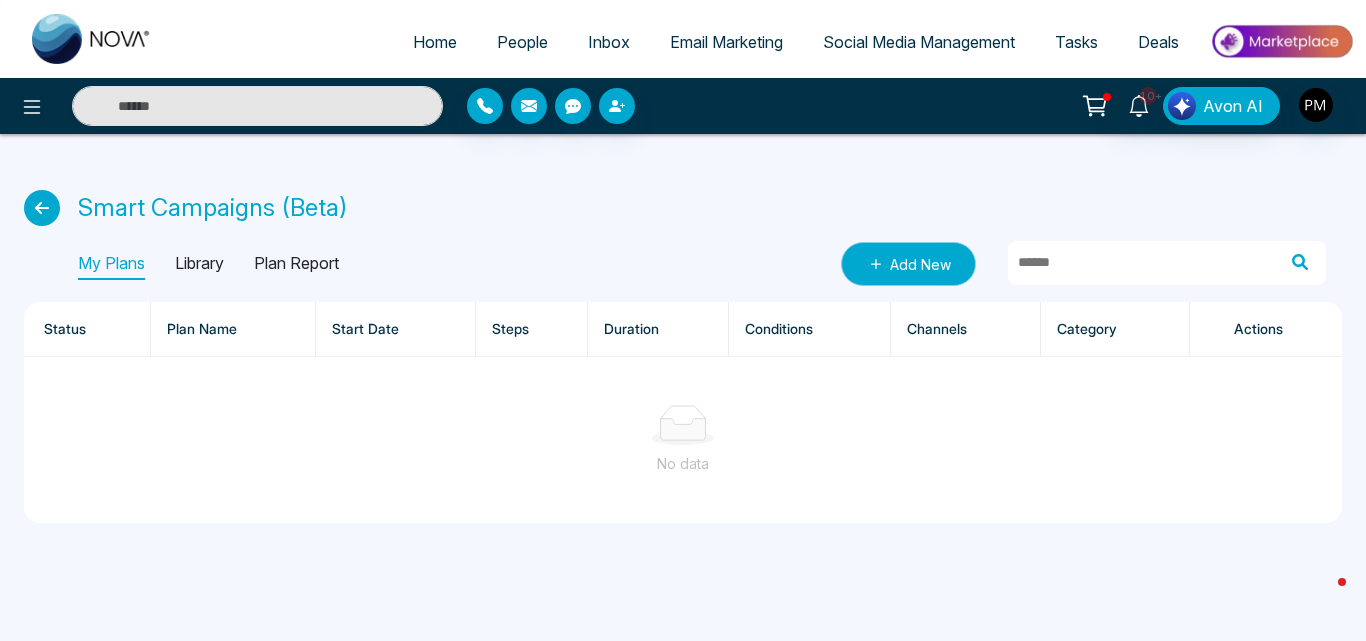 click on "Add New" at bounding box center (908, 264) 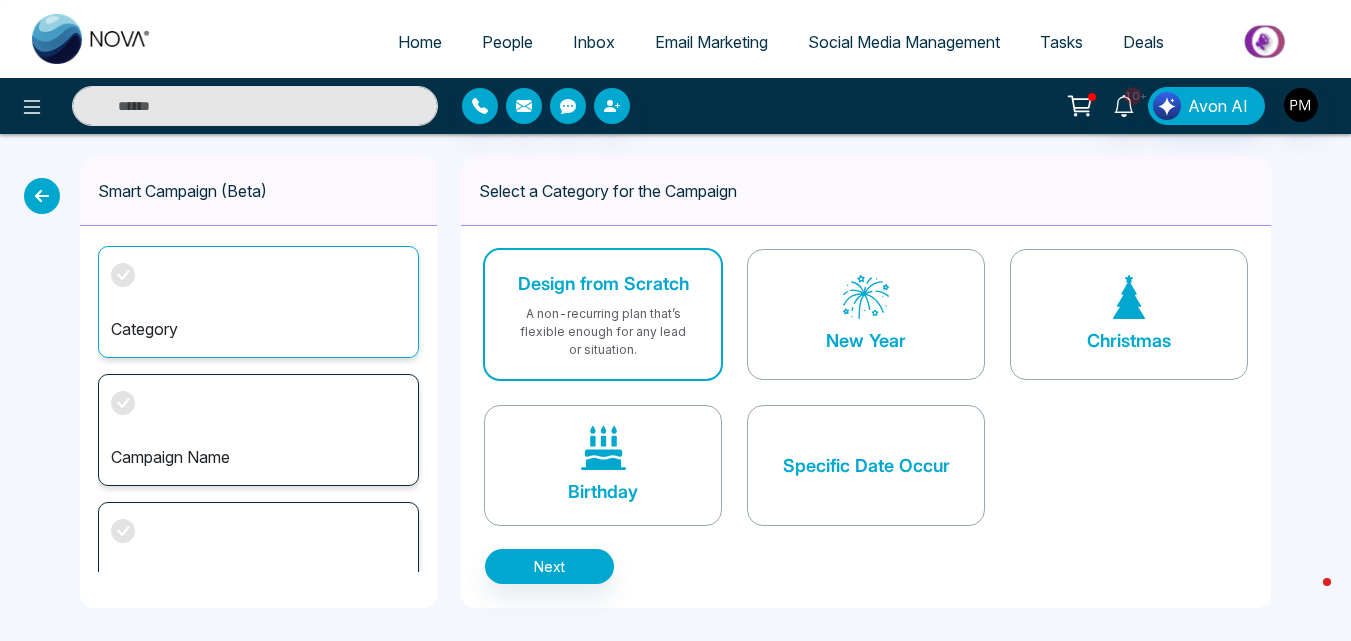 scroll, scrollTop: 16, scrollLeft: 0, axis: vertical 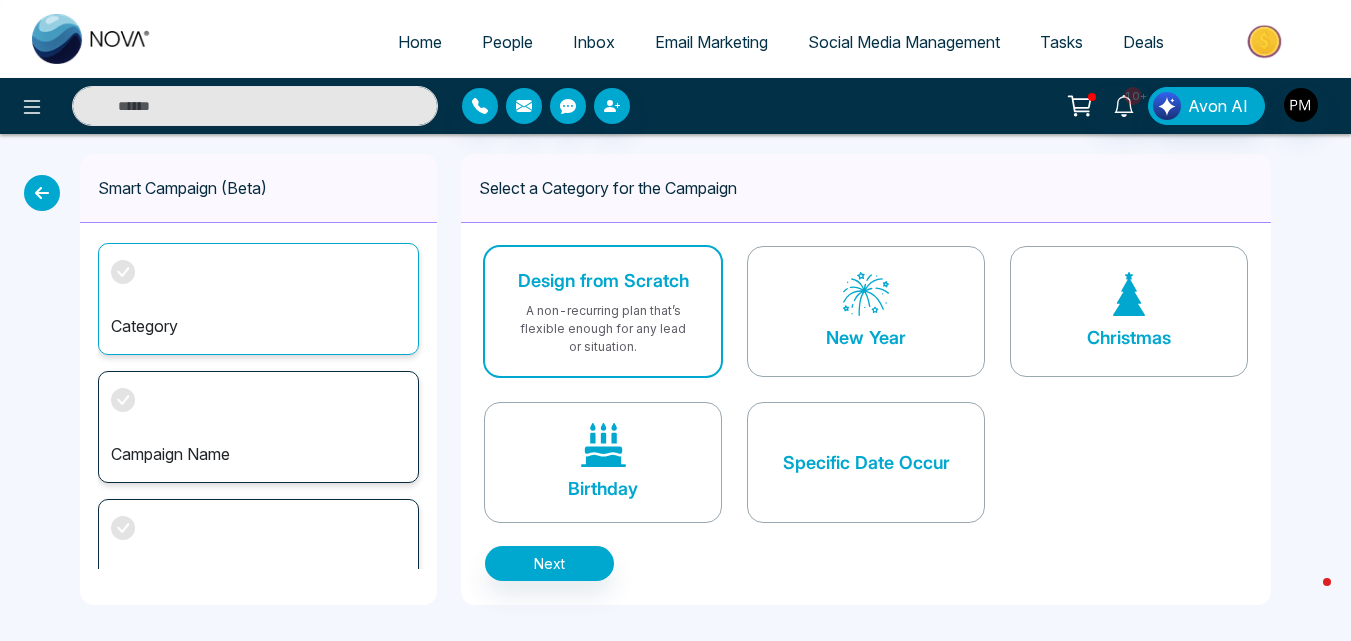 click on "A non-recurring plan that’s flexible enough for any lead or situation." at bounding box center (603, 329) 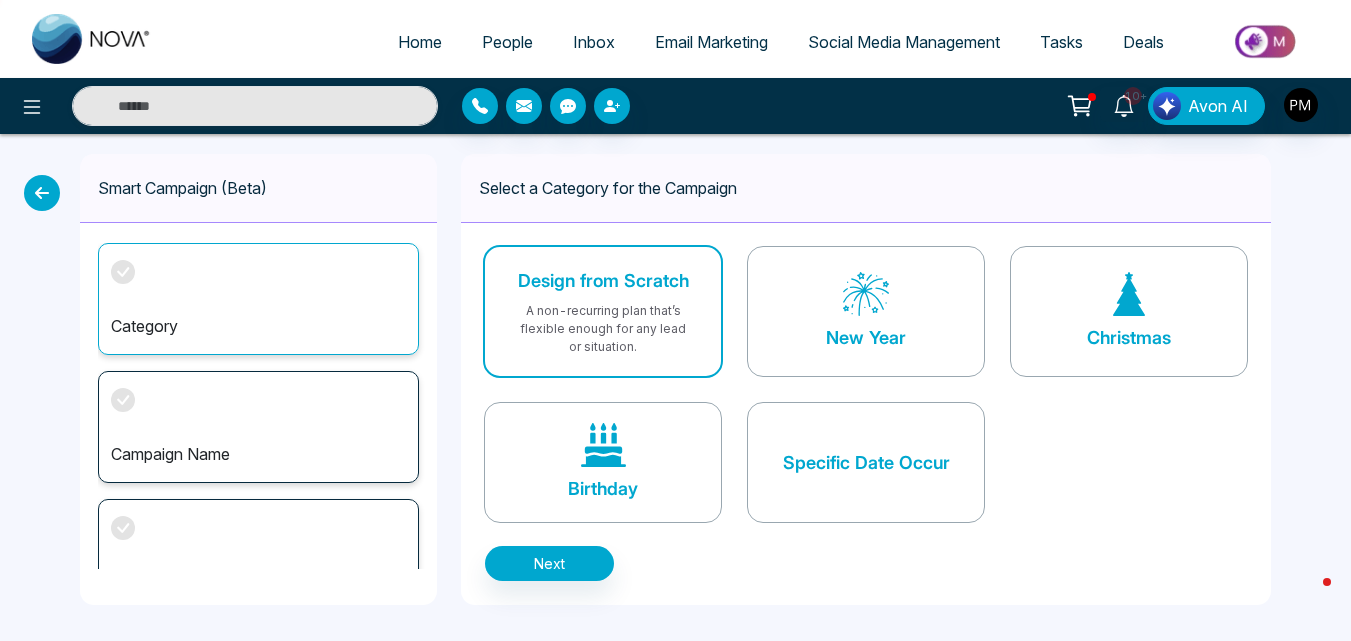 click on "Design from Scratch" at bounding box center (603, 280) 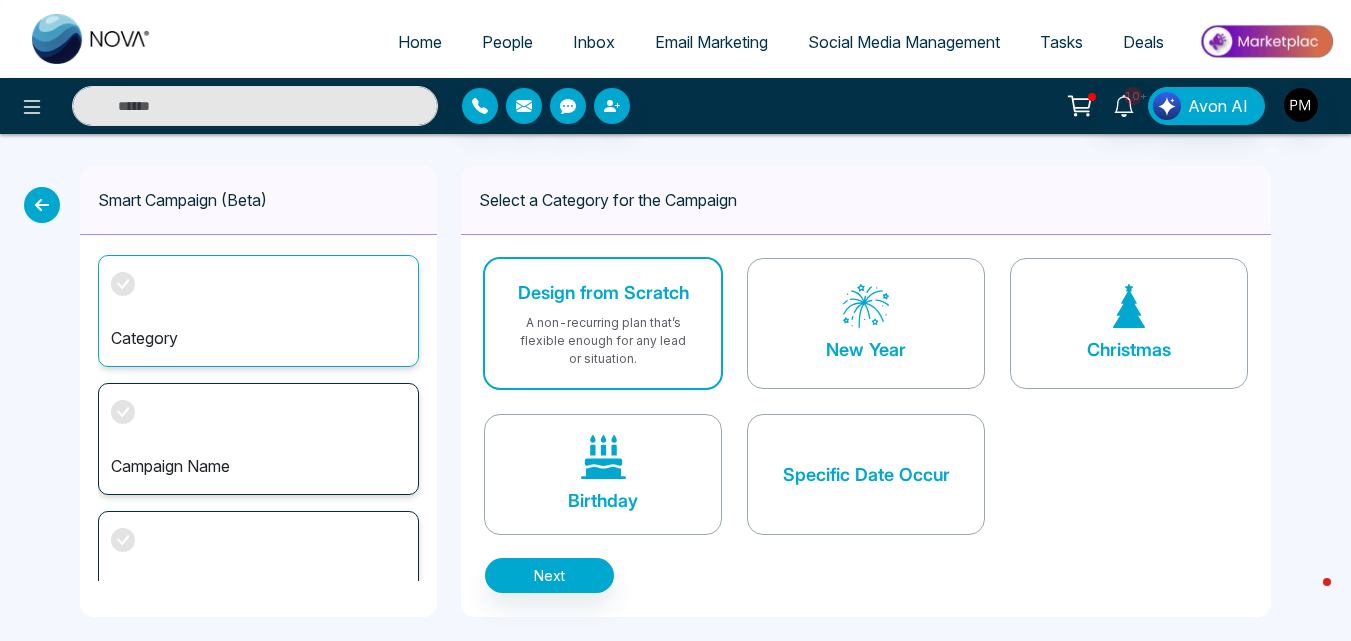 scroll, scrollTop: 0, scrollLeft: 0, axis: both 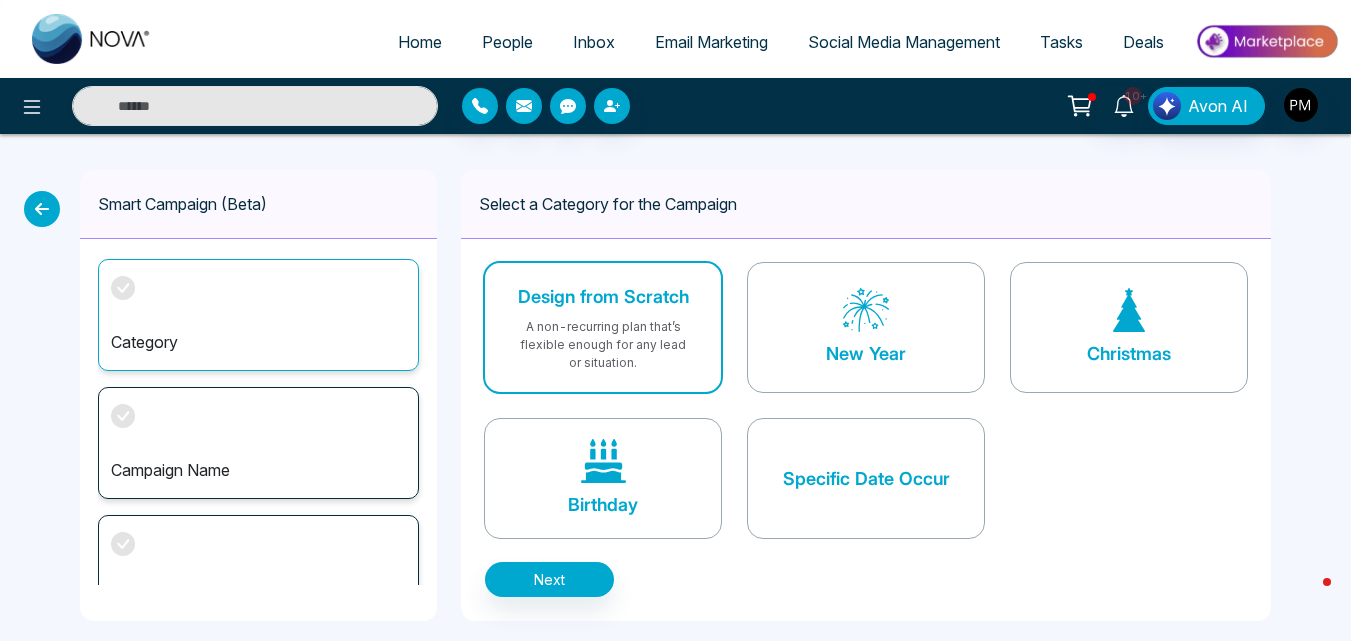 click on "New Year" at bounding box center (866, 327) 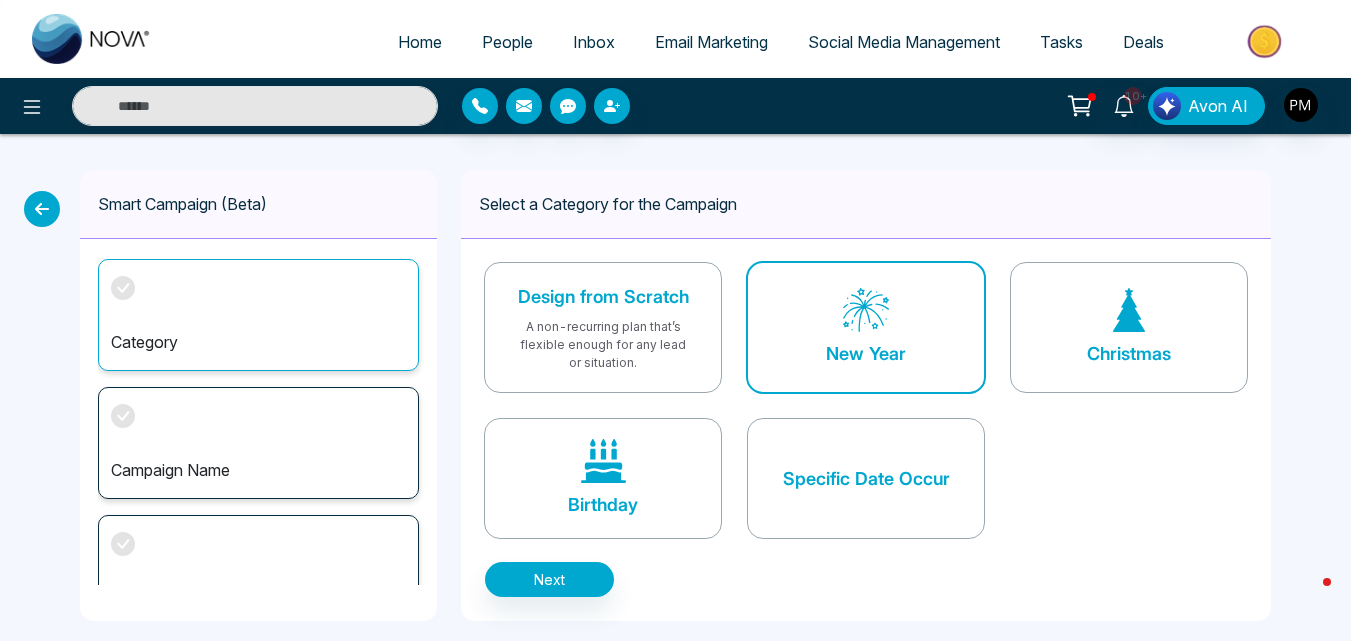click on "A non-recurring plan that’s flexible enough for any lead or situation." at bounding box center (603, 345) 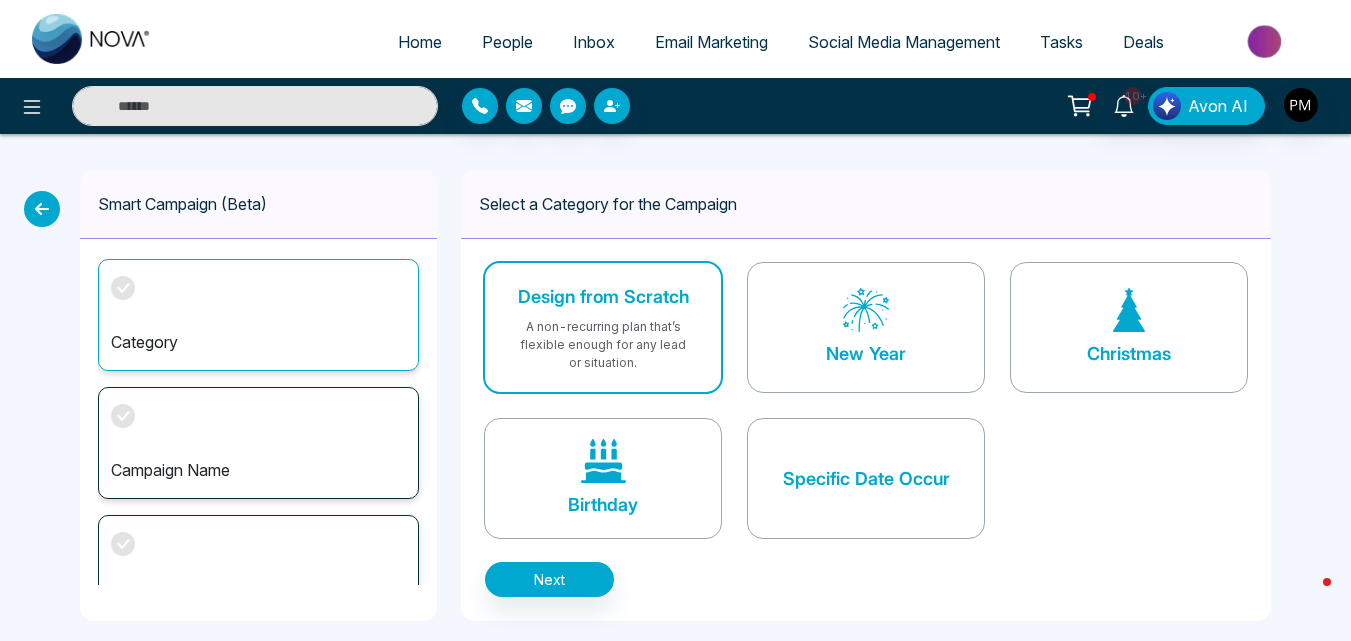 click on "Specific Date Occur" at bounding box center (866, 478) 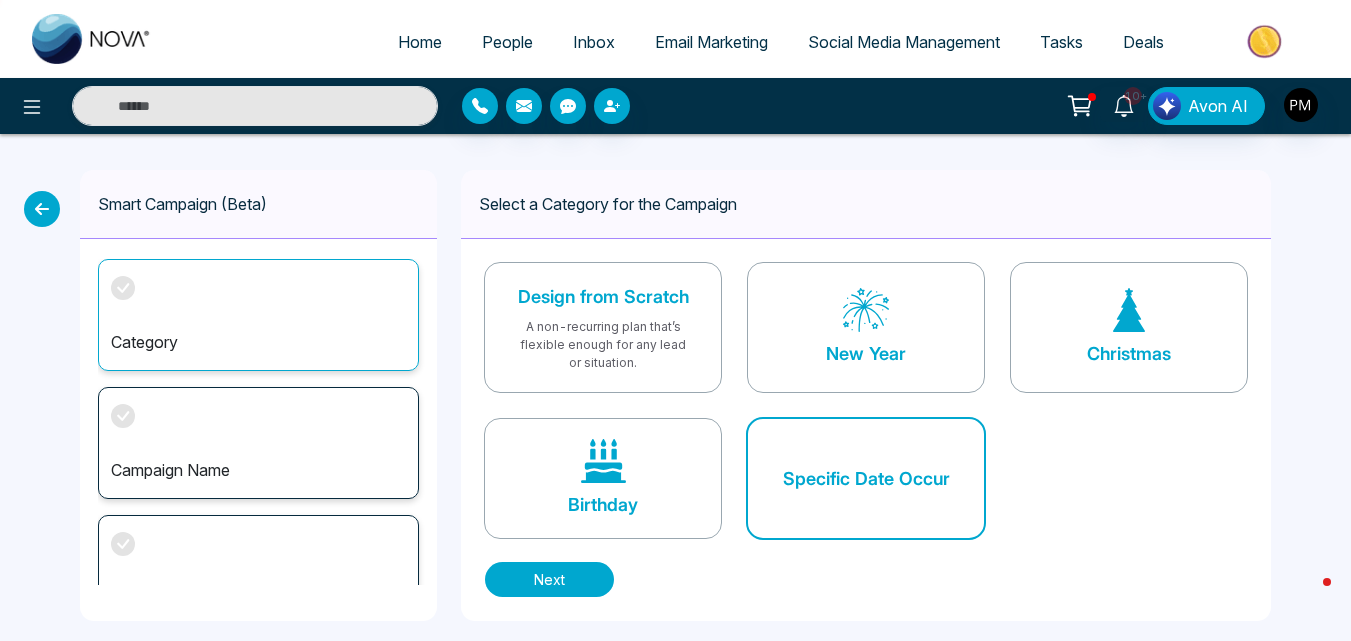 click on "Next" at bounding box center (549, 579) 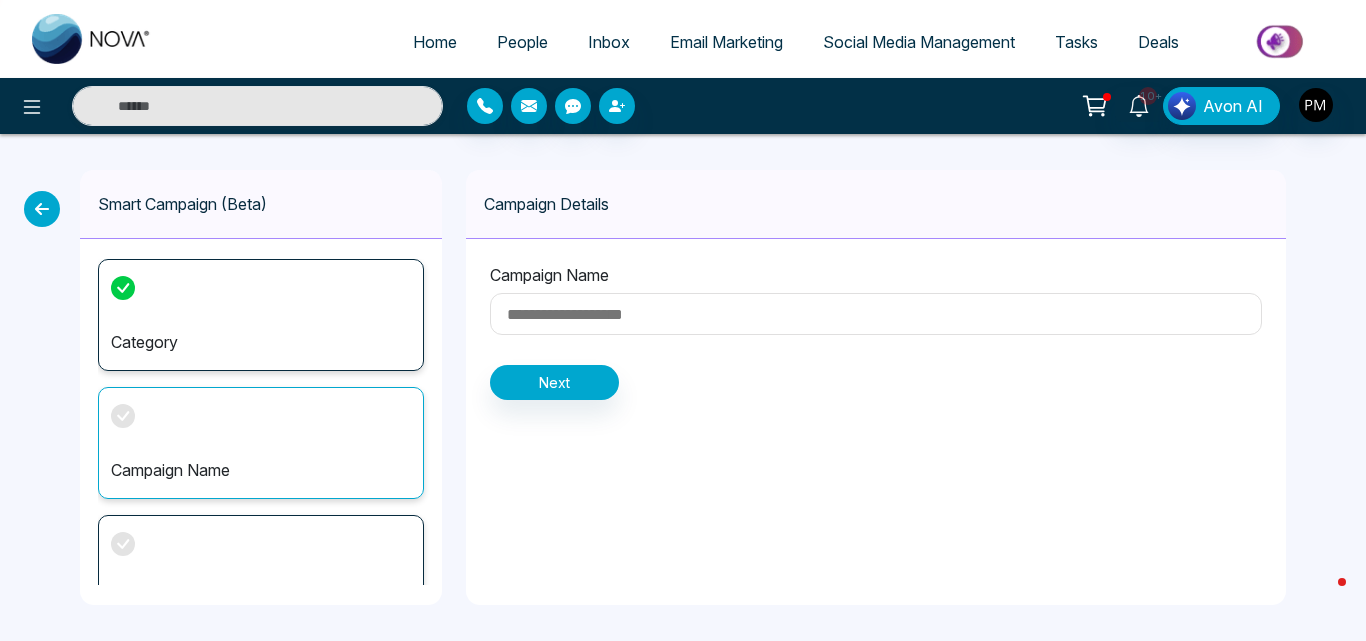 click at bounding box center [876, 314] 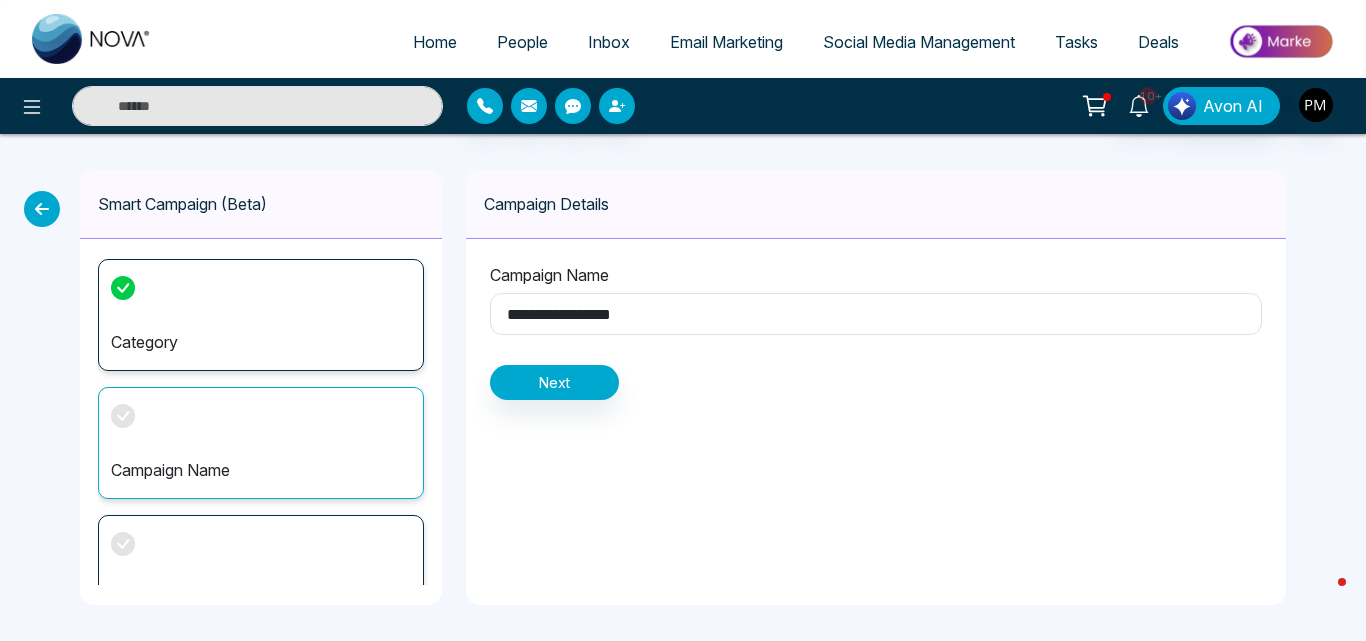 type on "**********" 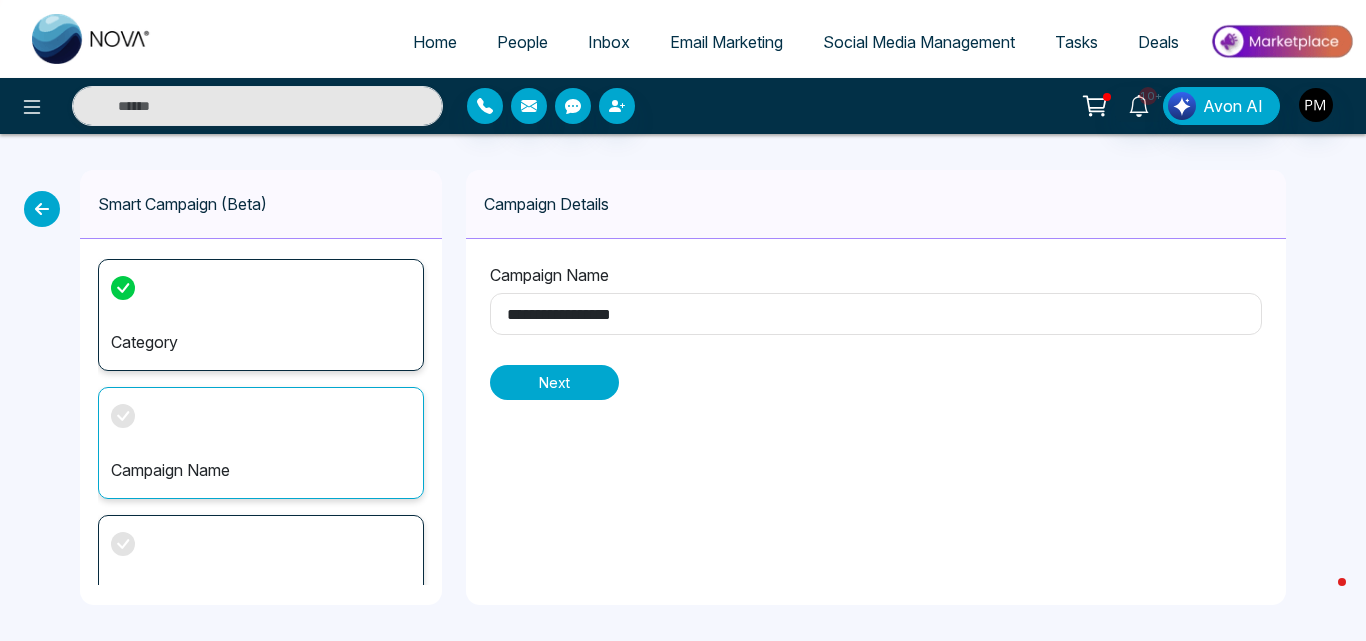 click on "Next" at bounding box center (554, 382) 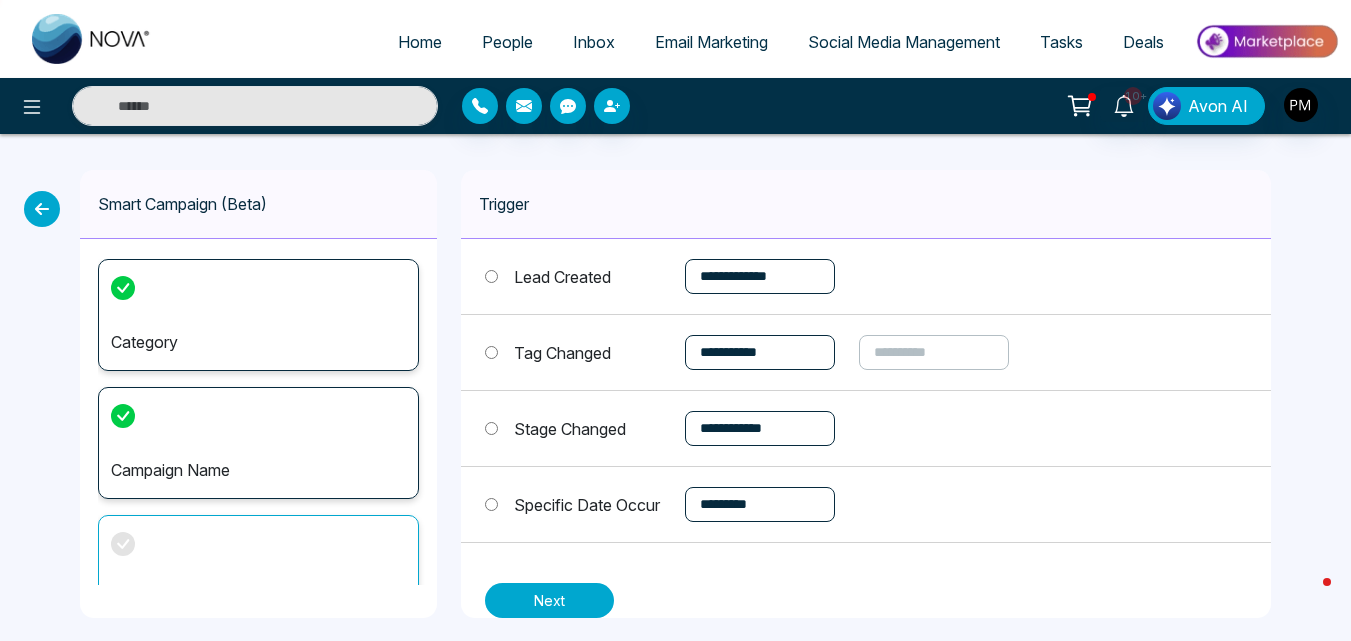 scroll, scrollTop: 42, scrollLeft: 0, axis: vertical 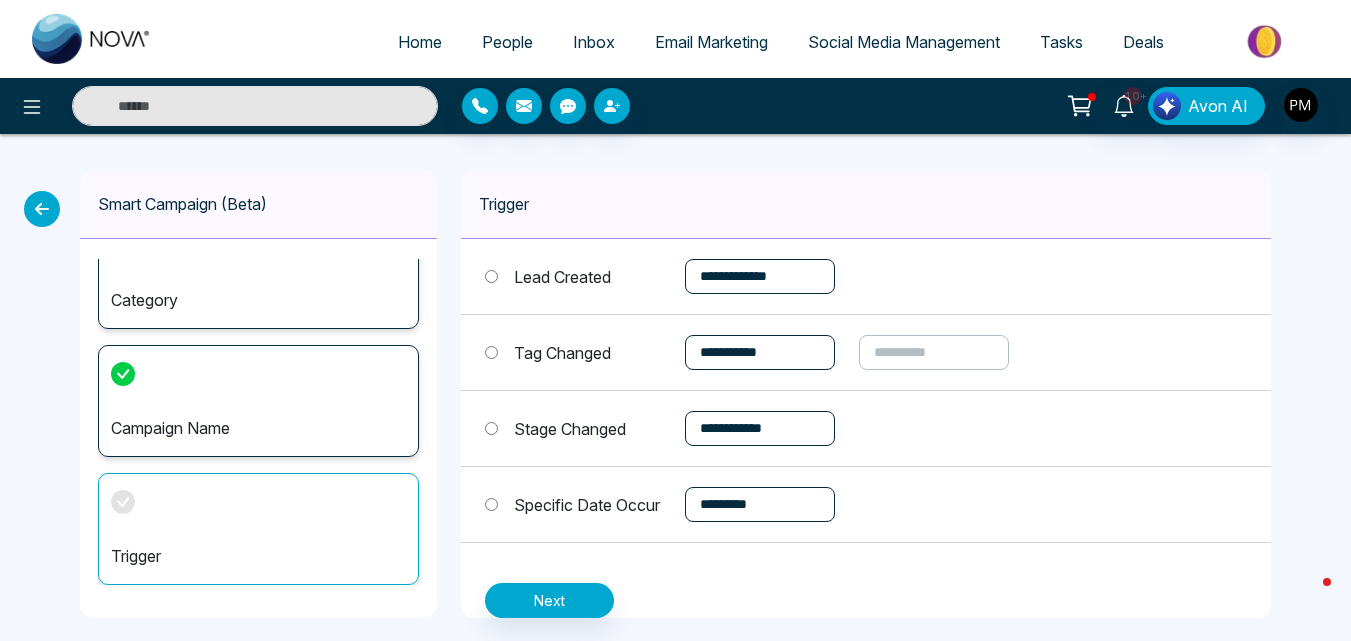click on "**********" at bounding box center (760, 276) 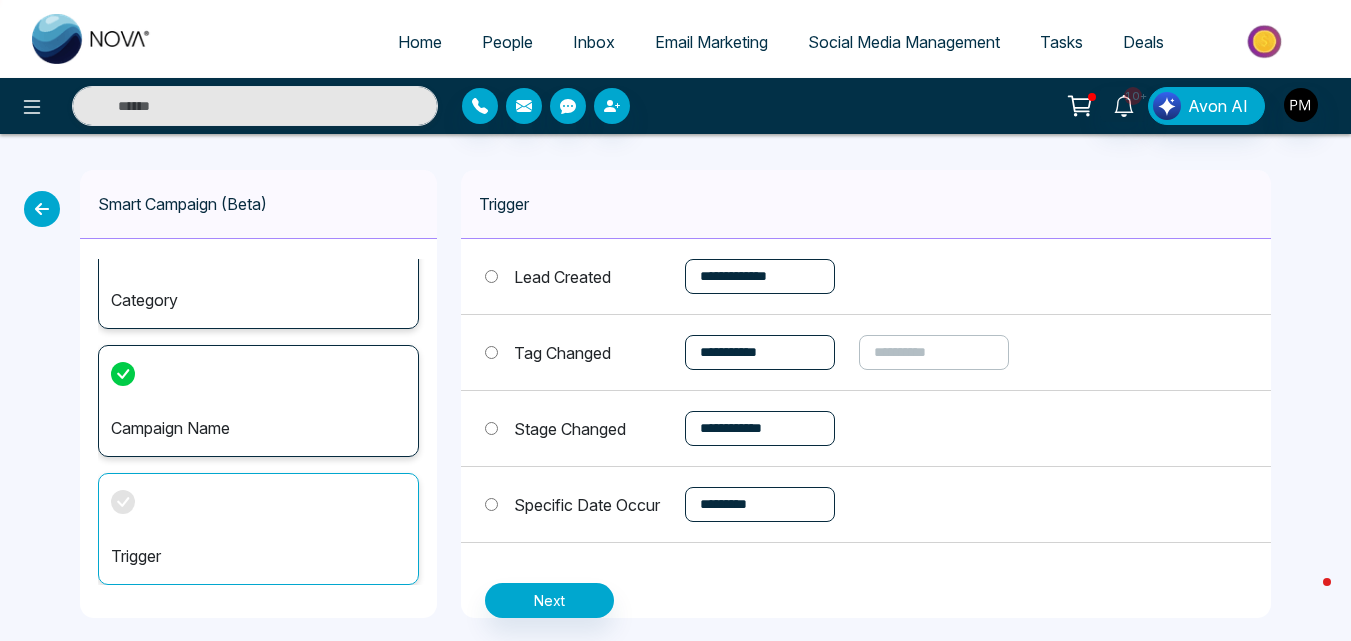 select on "******" 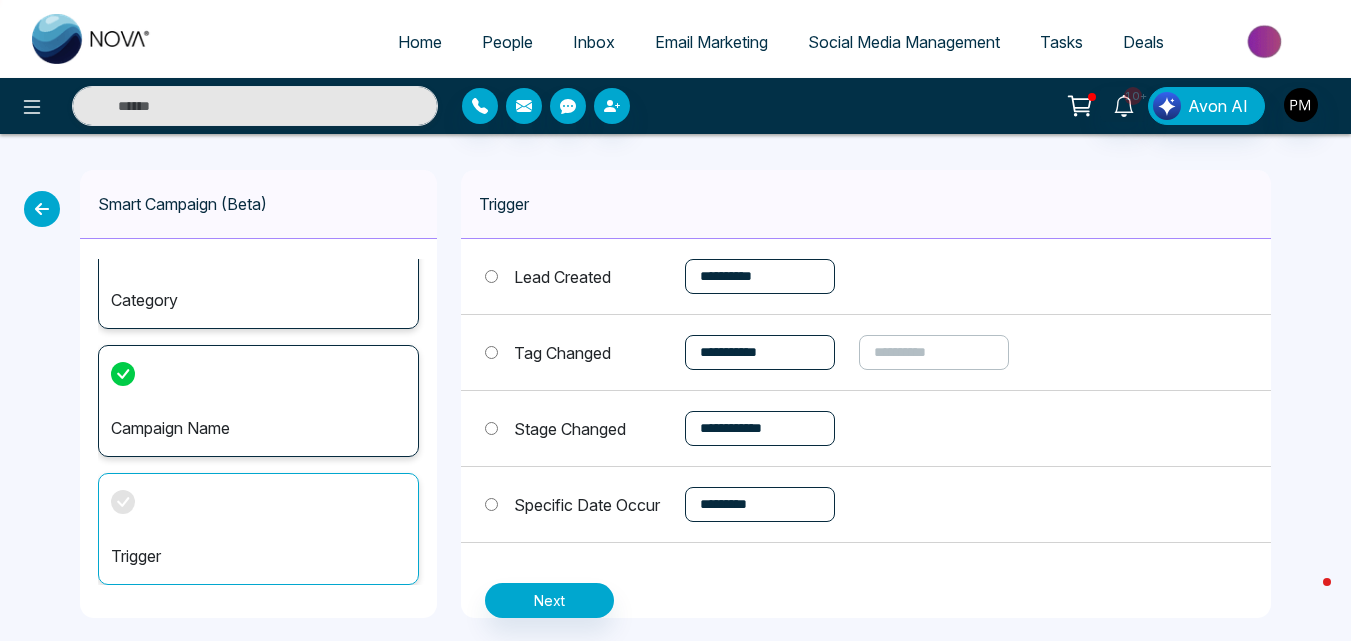 click on "**********" at bounding box center [760, 276] 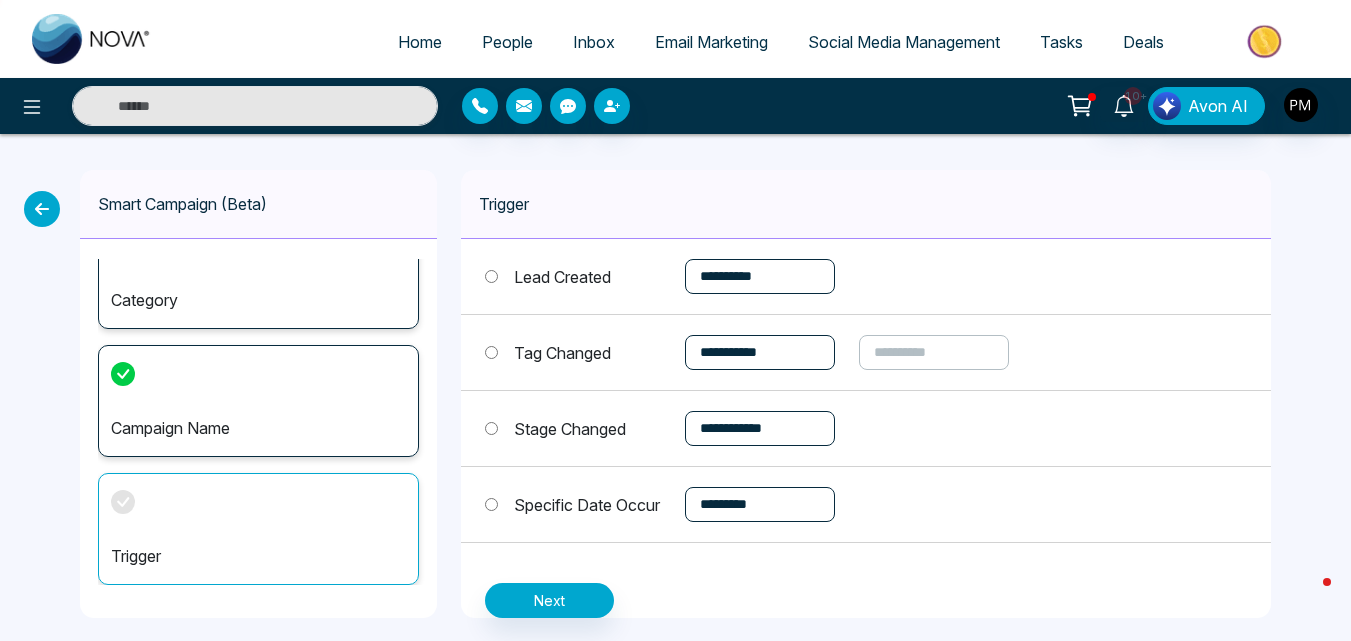 click on "**********" at bounding box center [760, 352] 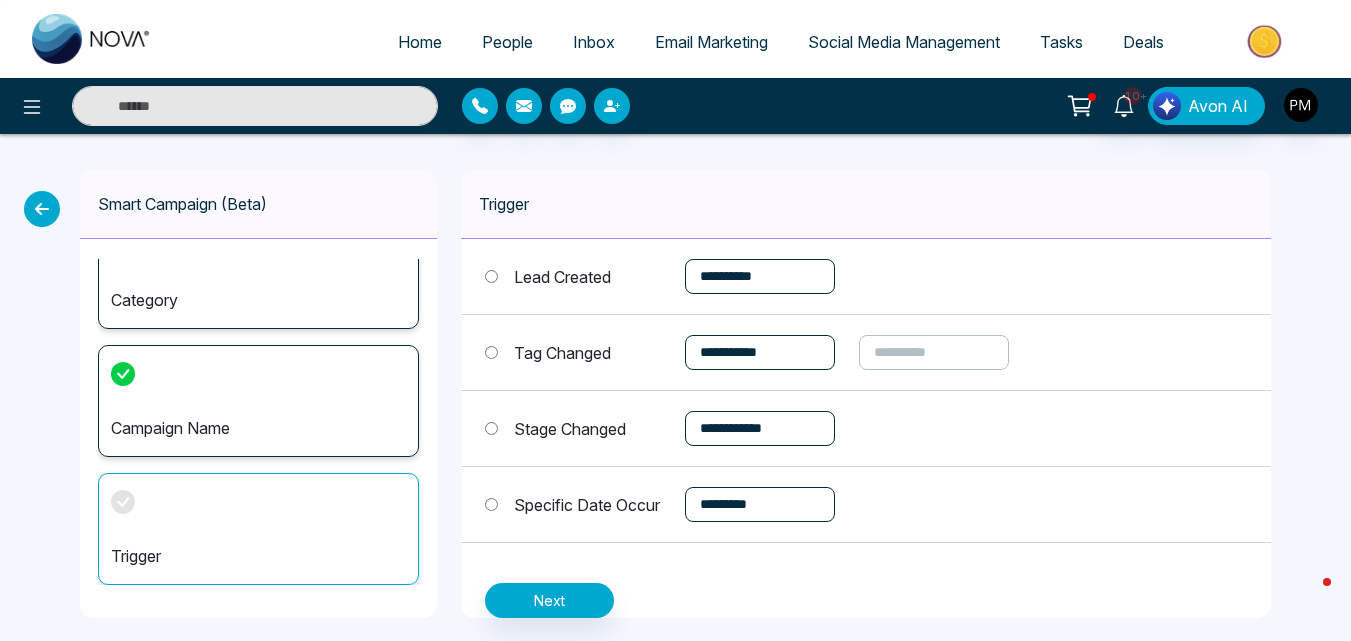 select on "*****" 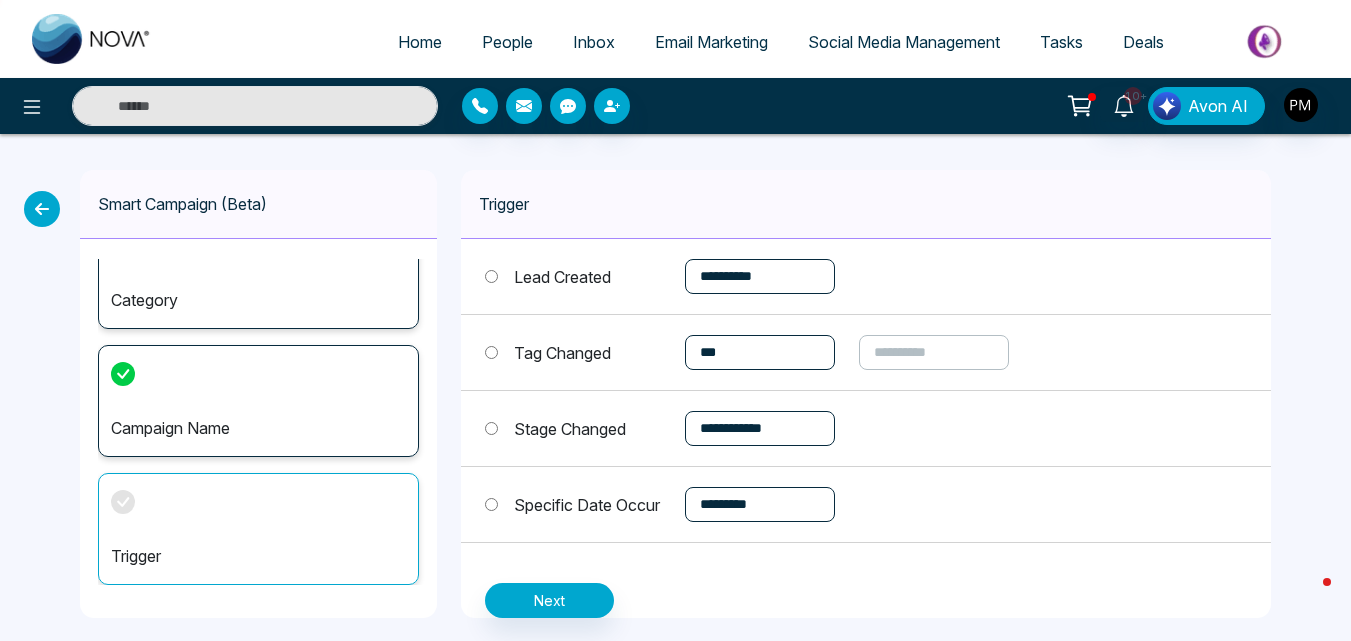 click on "**********" at bounding box center [760, 352] 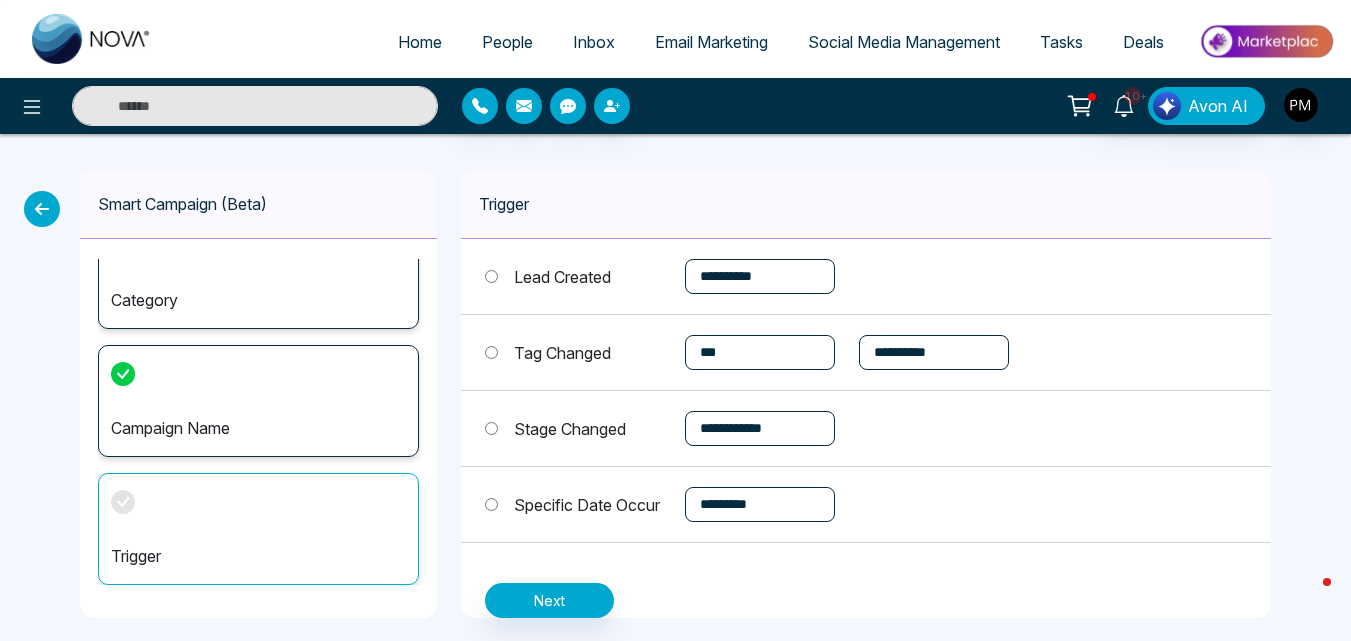 click on "**********" at bounding box center (934, 352) 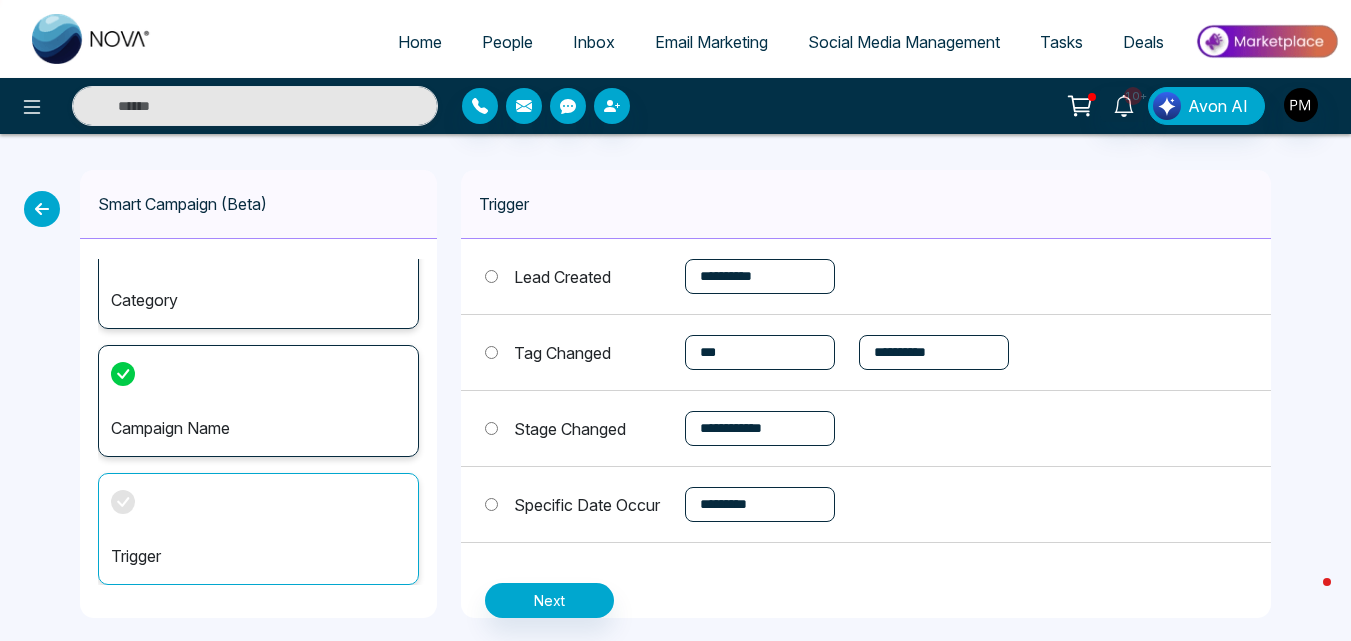 select on "*****" 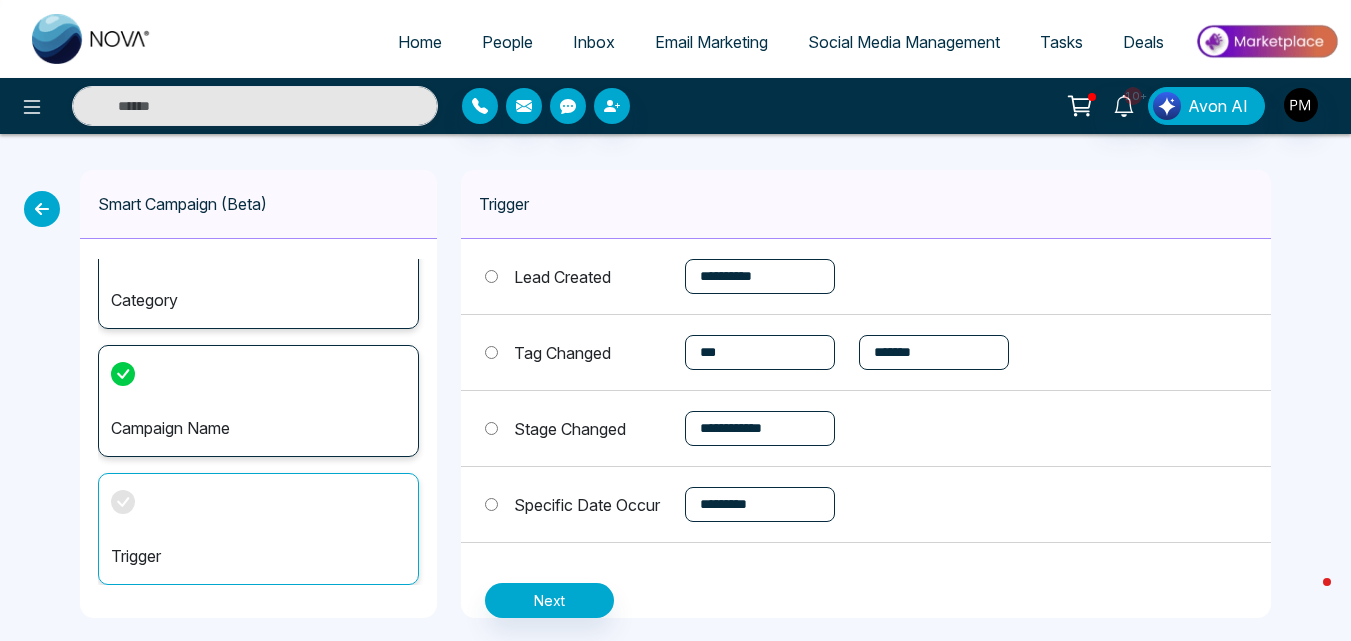 click on "**********" at bounding box center (934, 352) 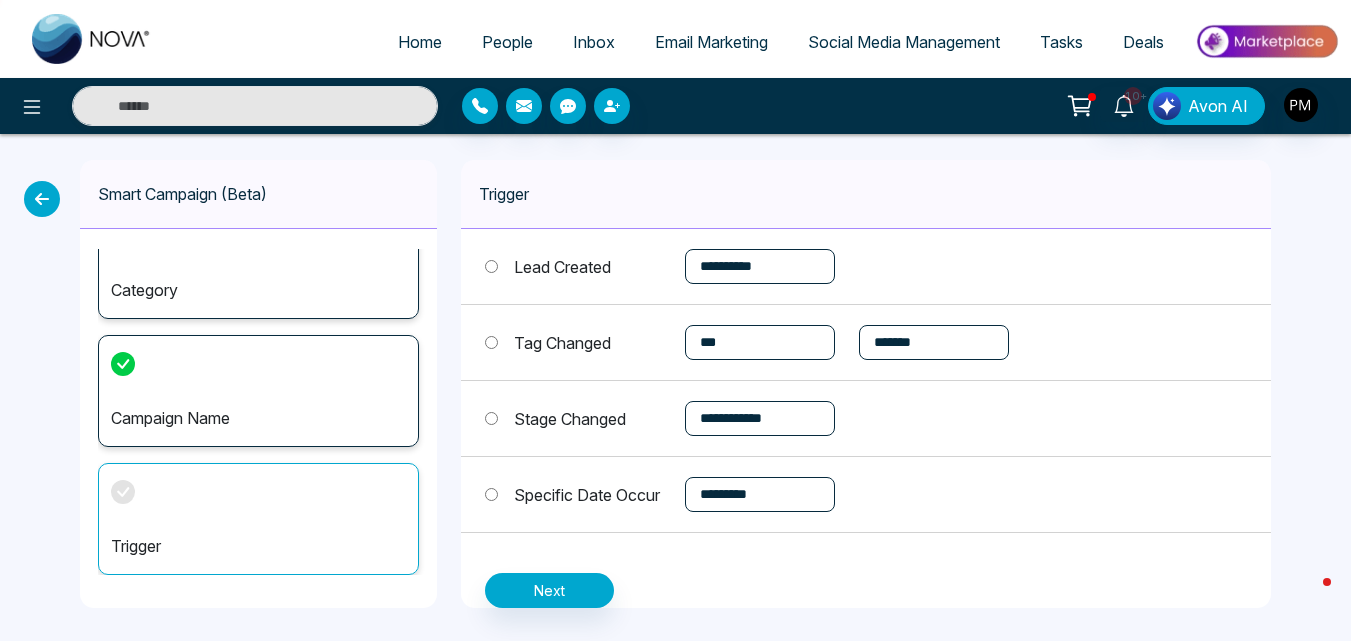 scroll, scrollTop: 13, scrollLeft: 0, axis: vertical 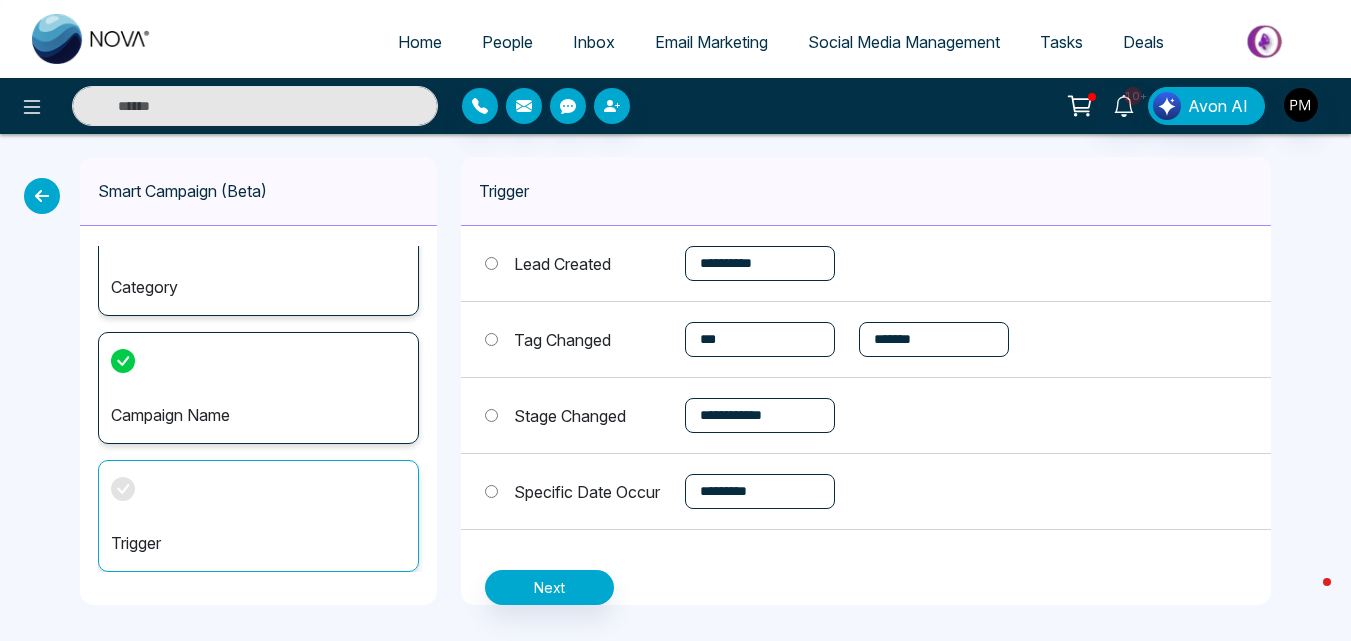 click on "**********" at bounding box center (760, 415) 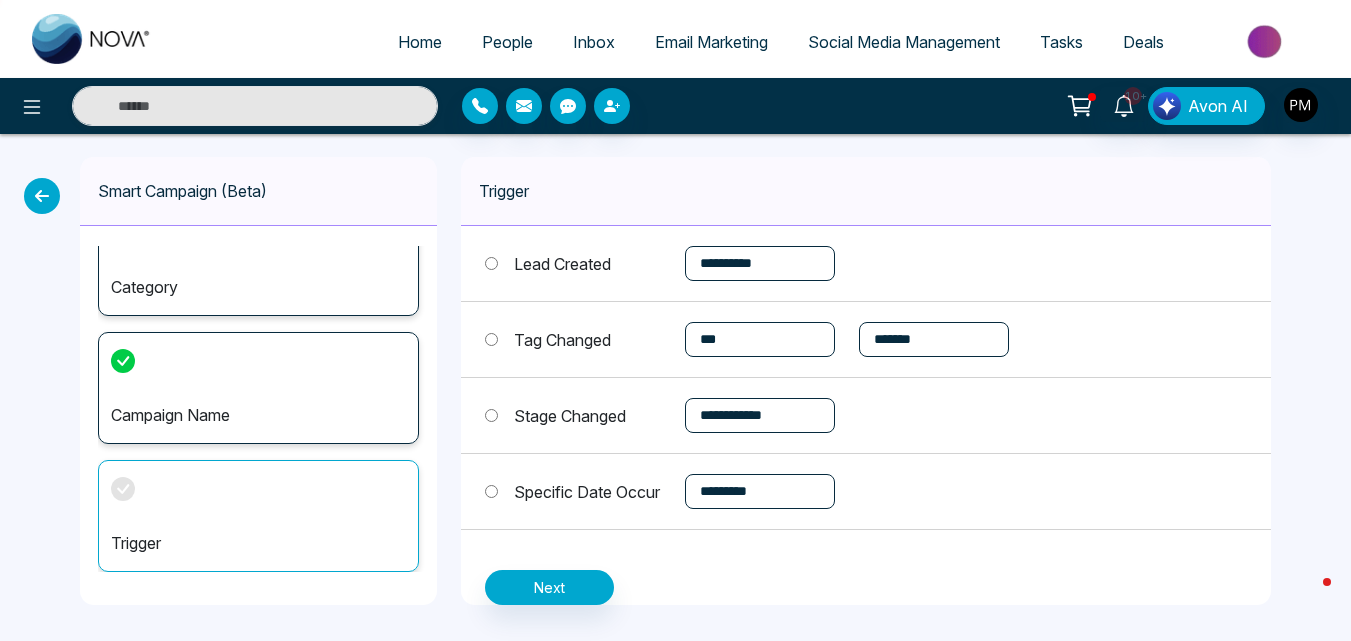 select on "***" 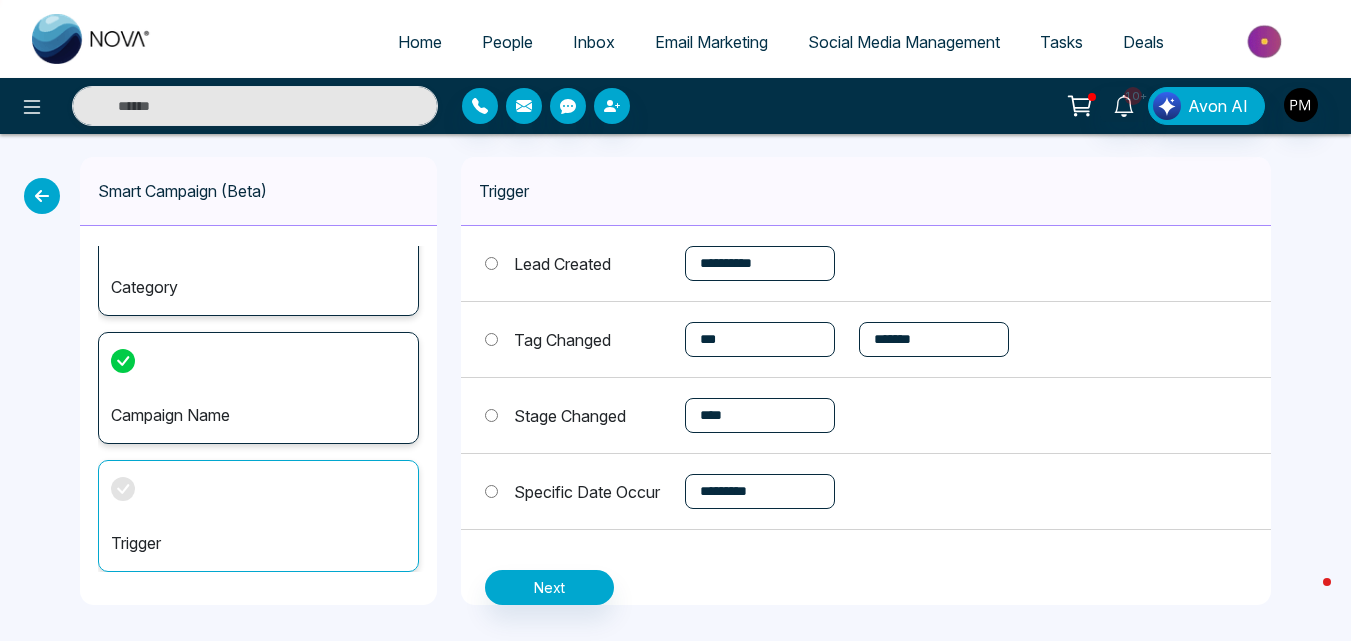 click on "**********" at bounding box center (760, 415) 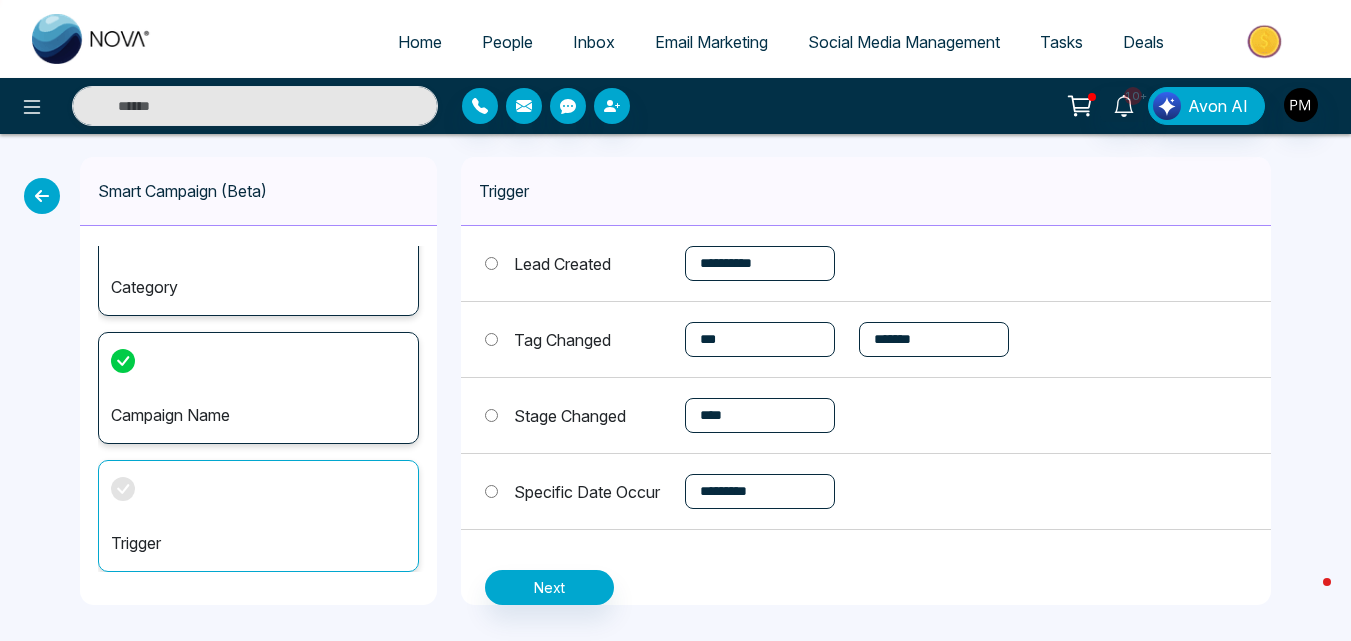 click on "**********" at bounding box center [760, 491] 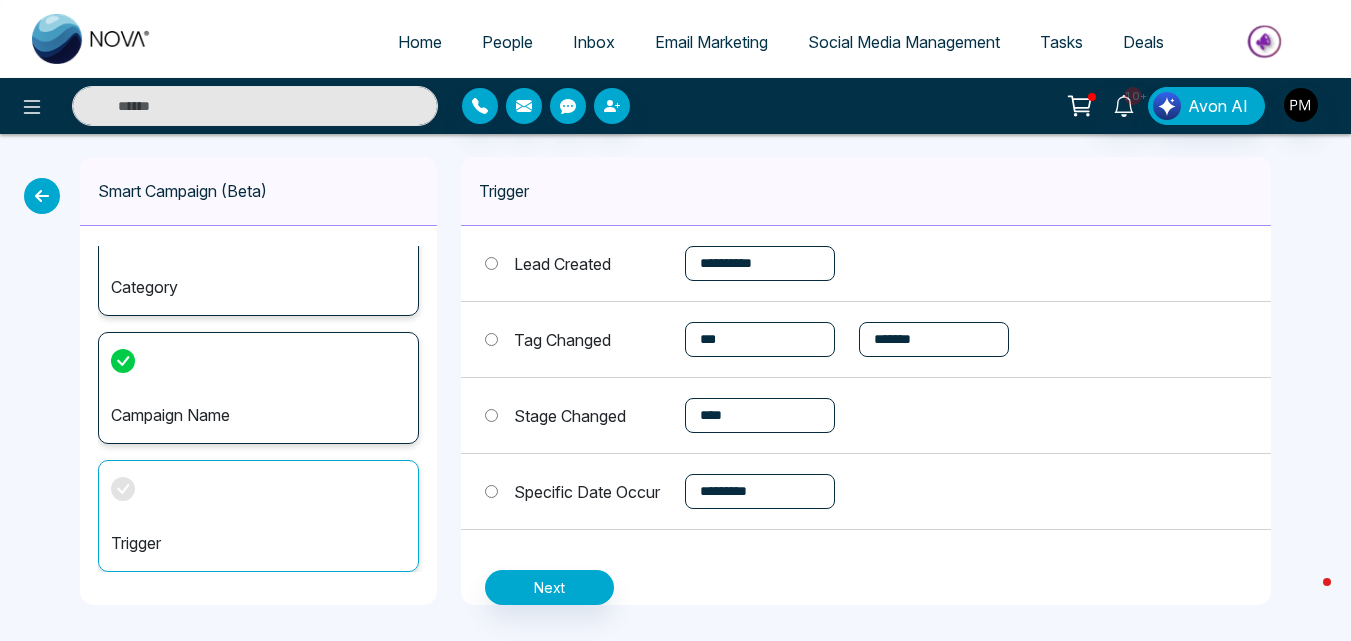 select on "*****" 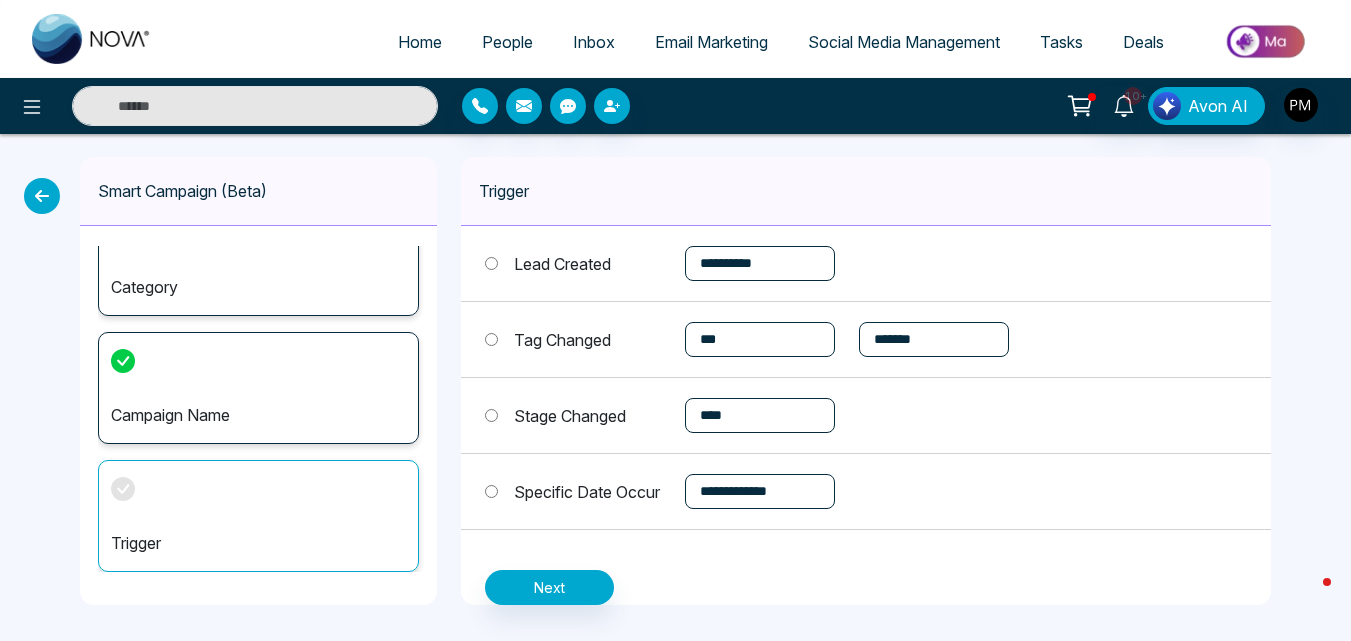 click on "**********" at bounding box center [760, 491] 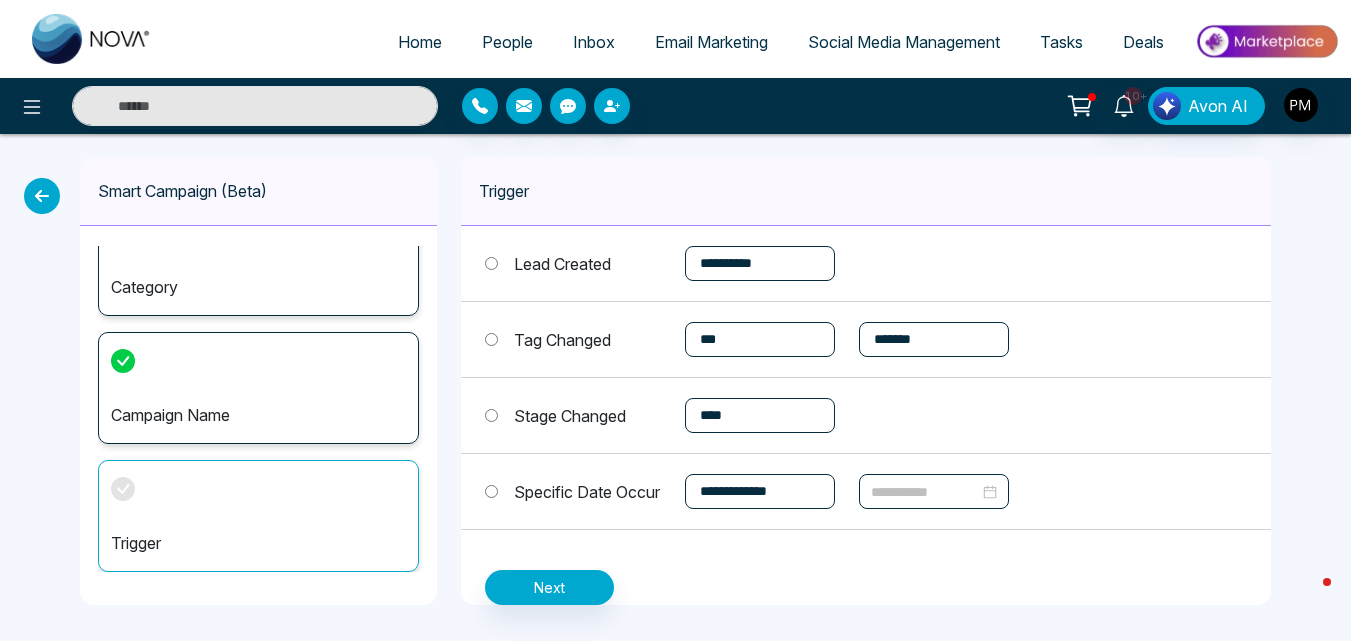 click at bounding box center (925, 492) 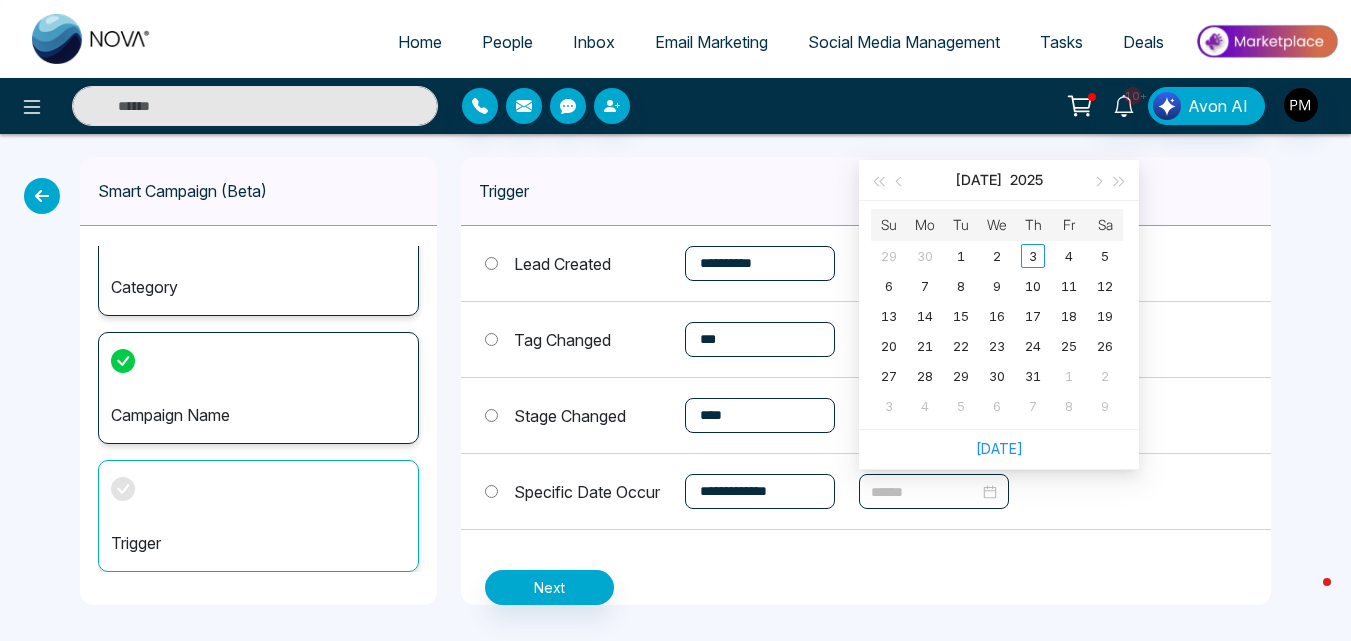 type on "******" 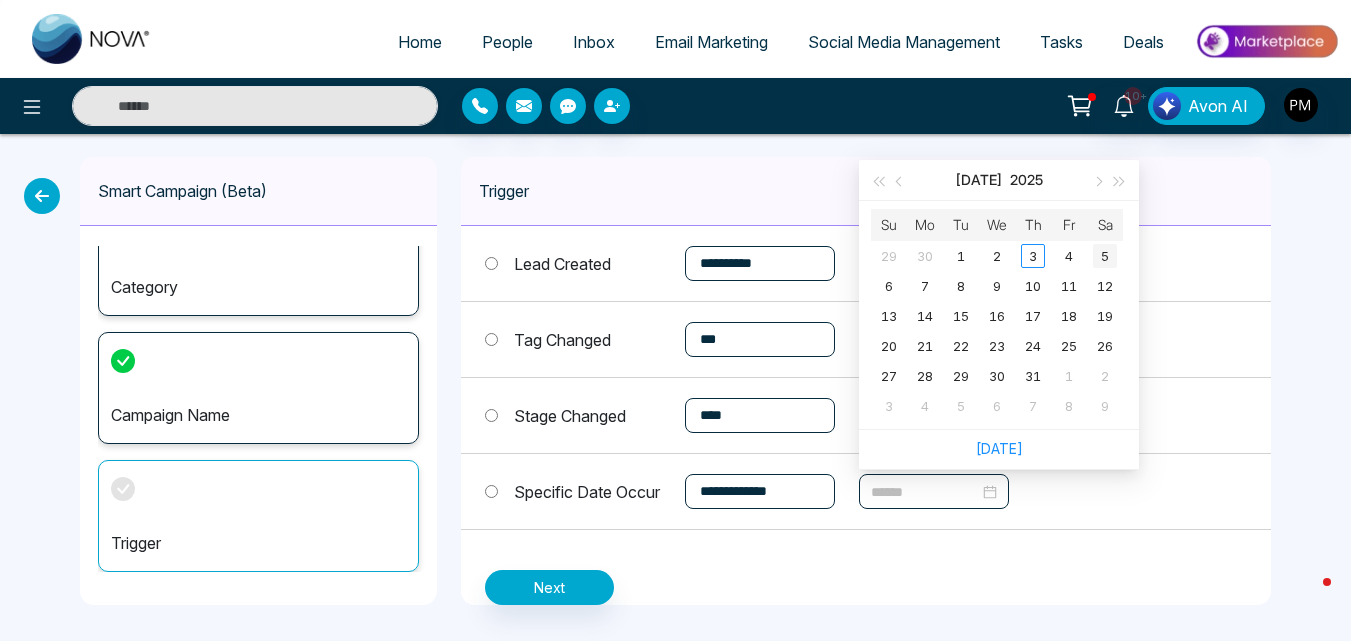 type on "******" 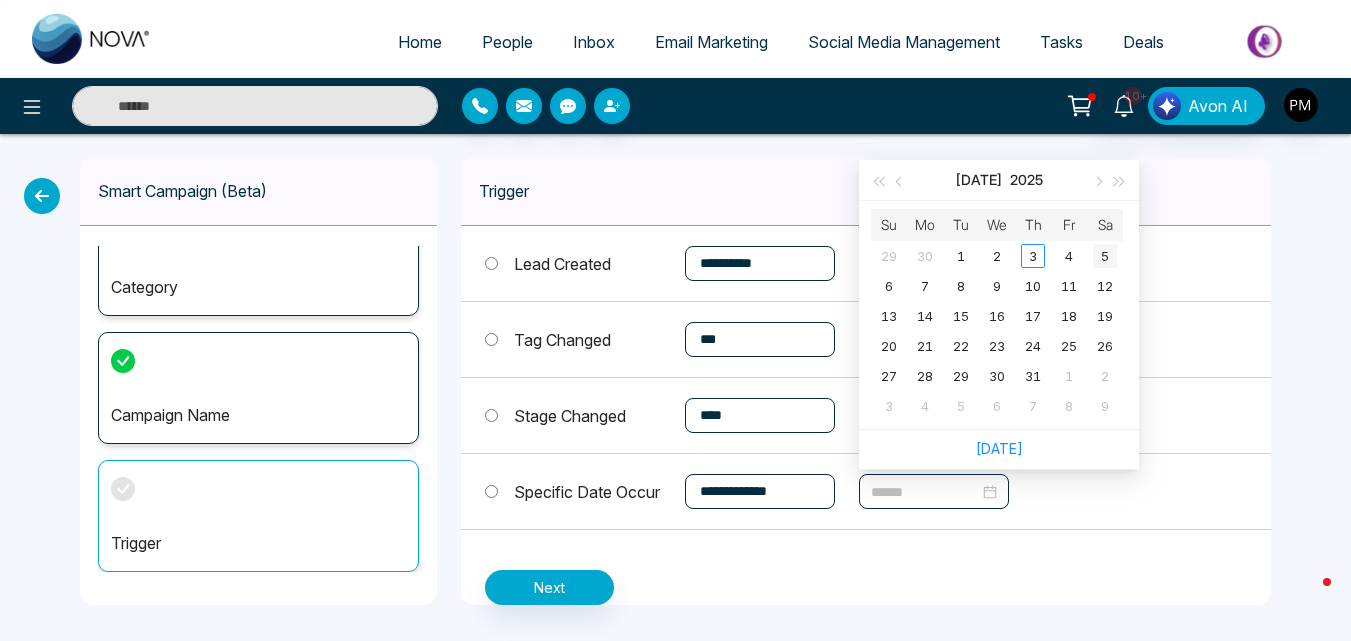 click on "5" at bounding box center (1105, 256) 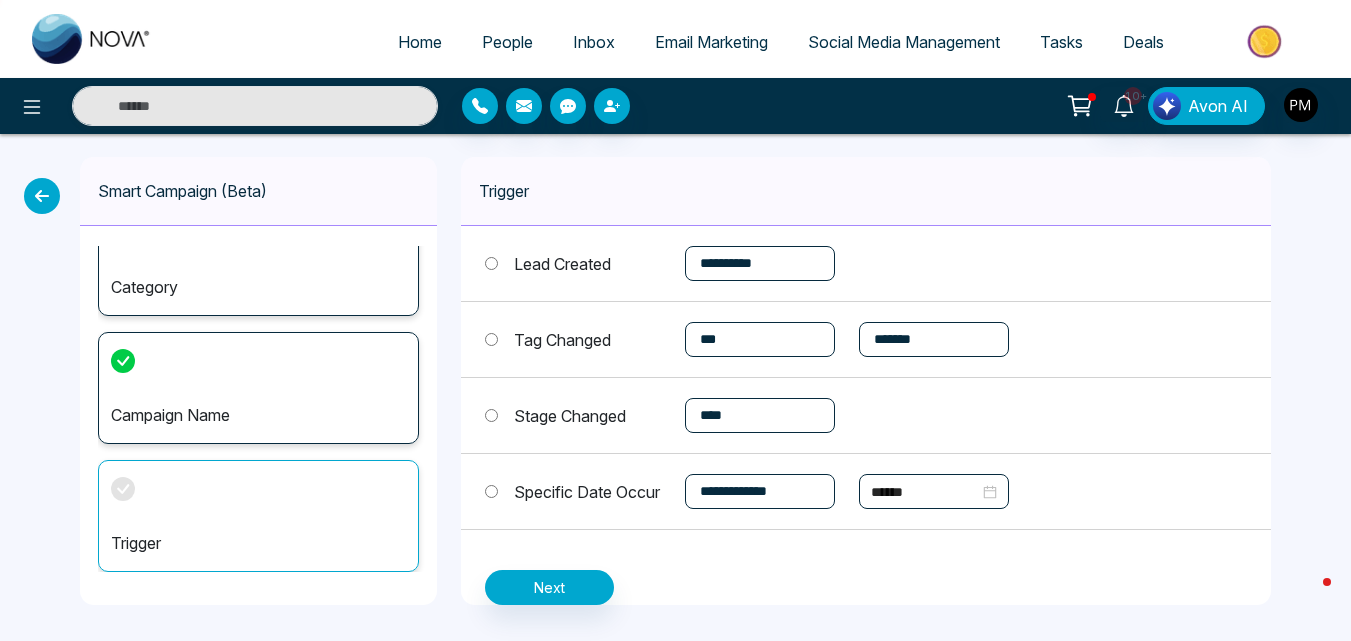click on "**********" at bounding box center [760, 491] 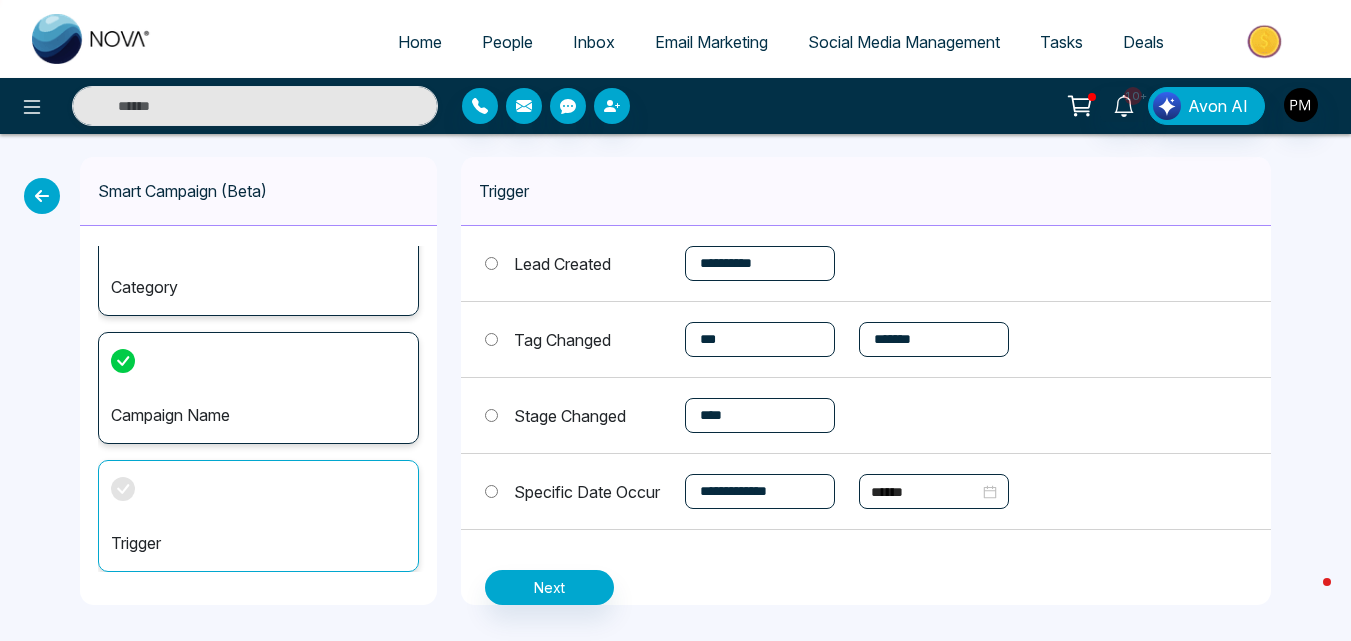 click on "**********" at bounding box center [760, 491] 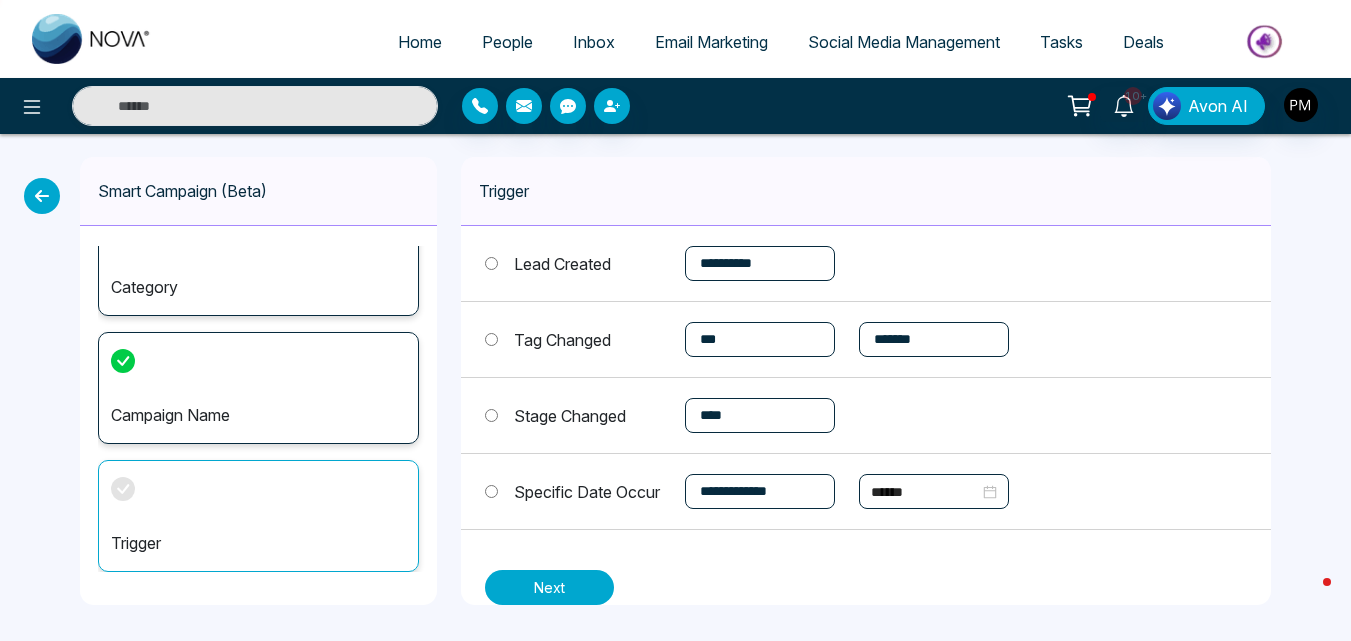 click on "Next" at bounding box center (549, 587) 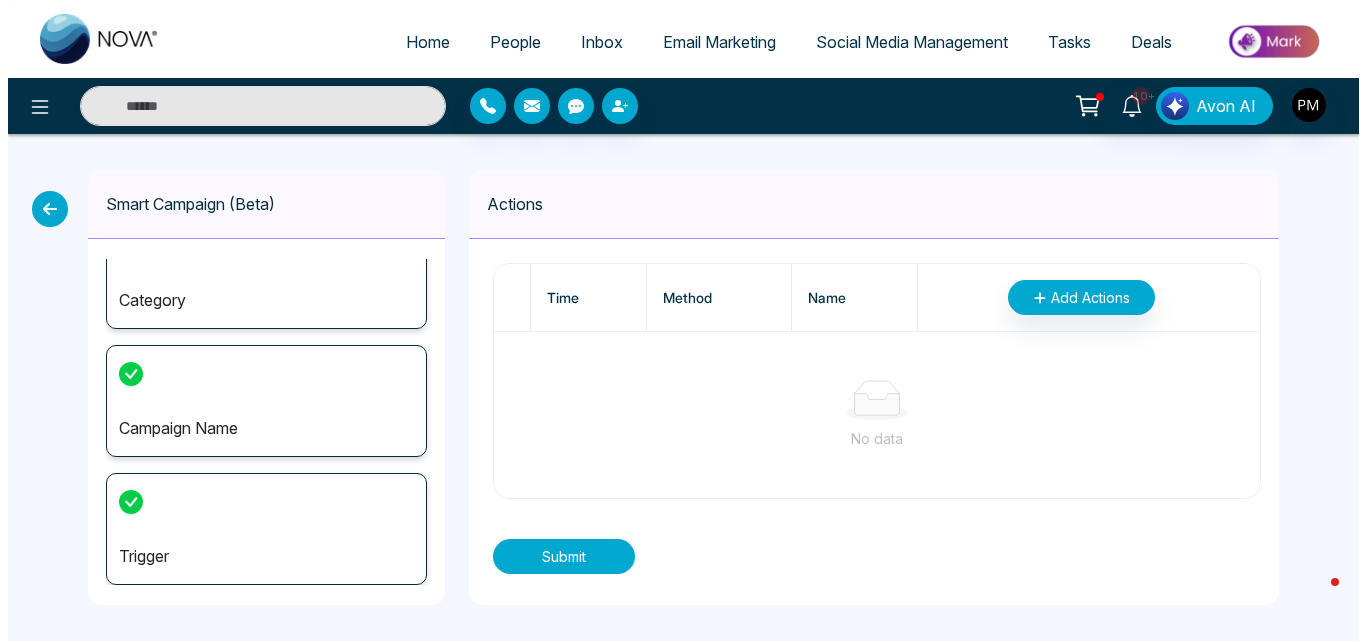 scroll, scrollTop: 0, scrollLeft: 0, axis: both 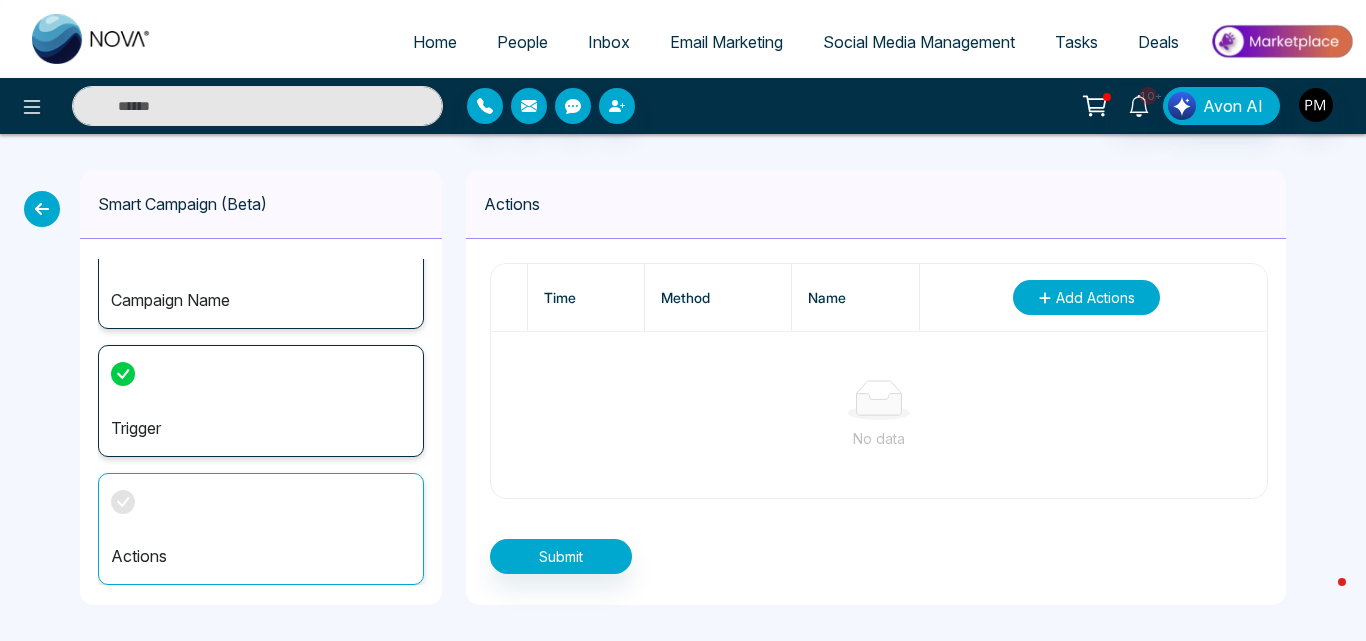 click on "Add Actions" at bounding box center (1095, 297) 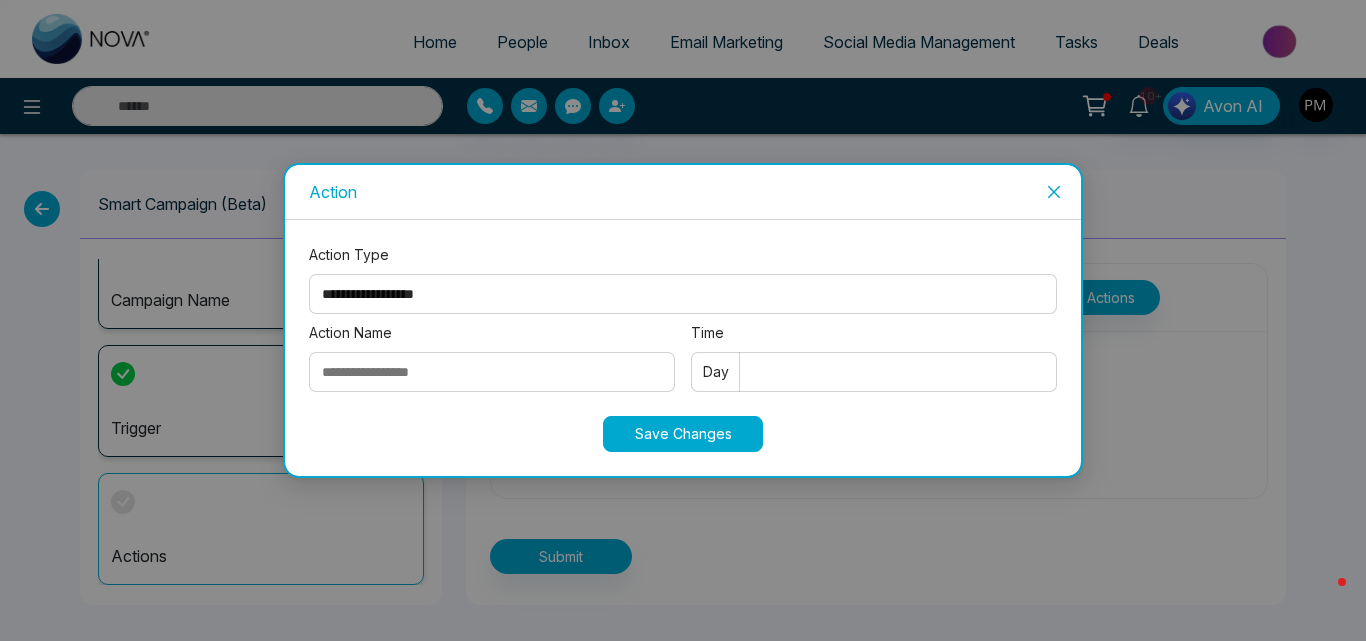 click on "Action Name" at bounding box center [492, 372] 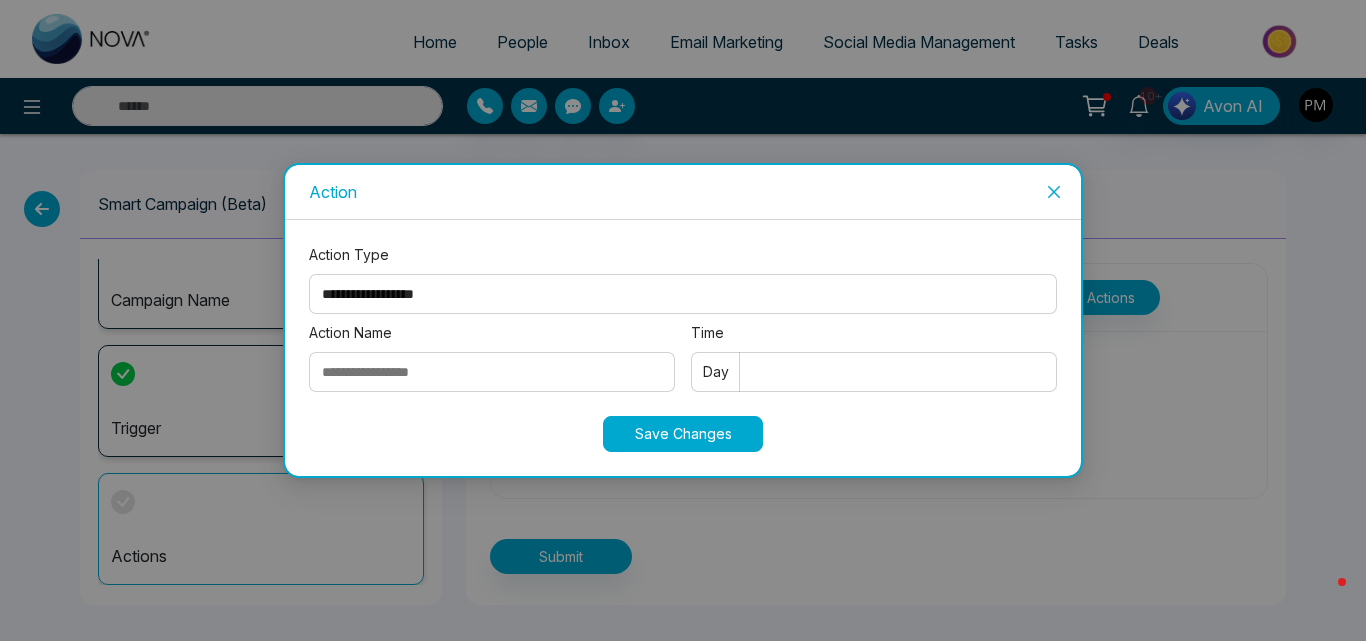 type on "**********" 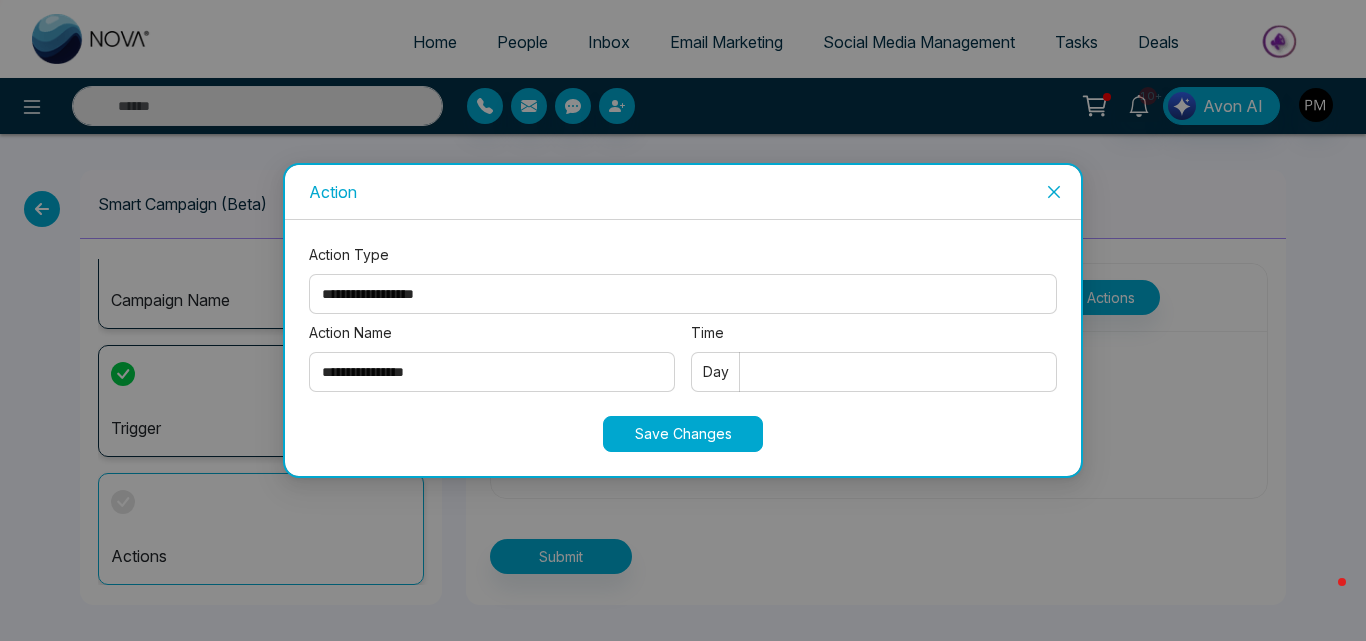 click on "**********" at bounding box center (683, 294) 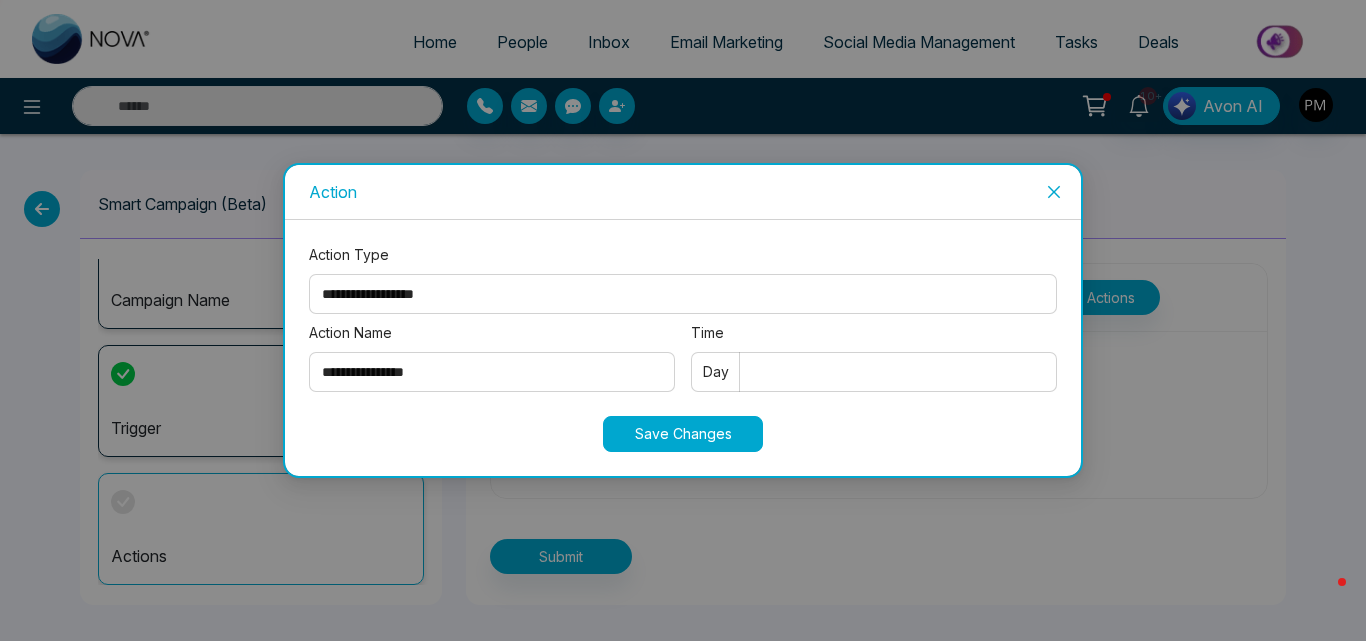 select on "****" 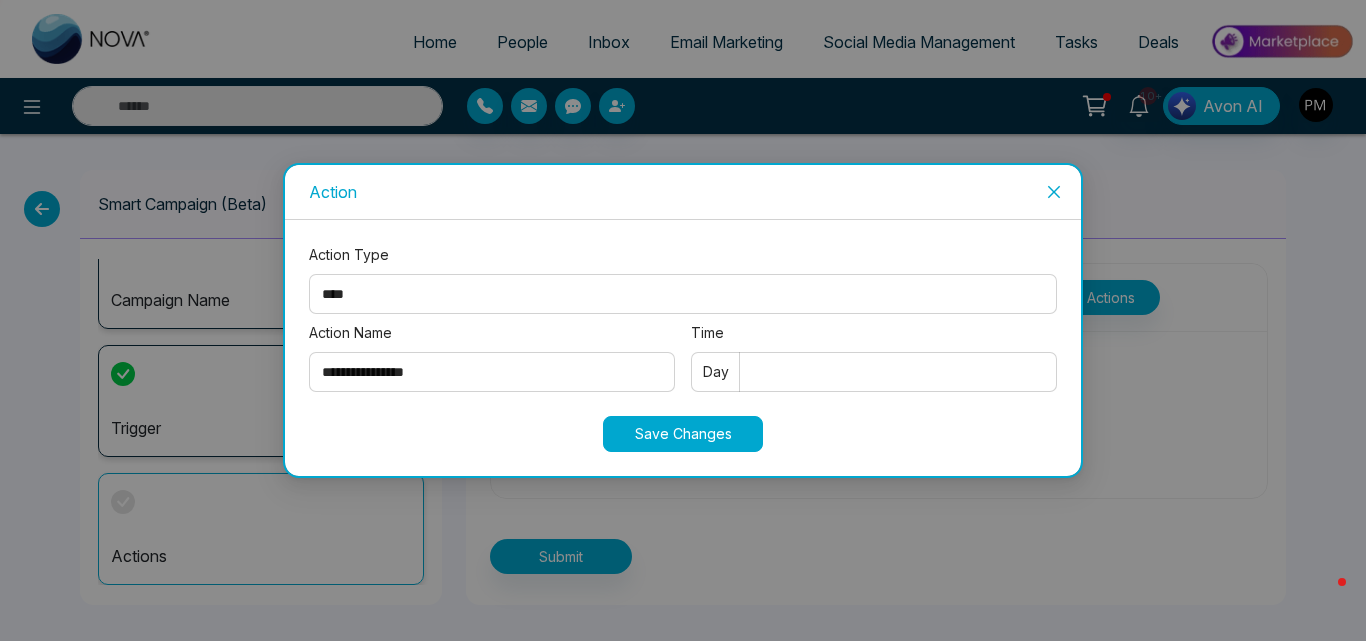 click on "**********" at bounding box center (683, 294) 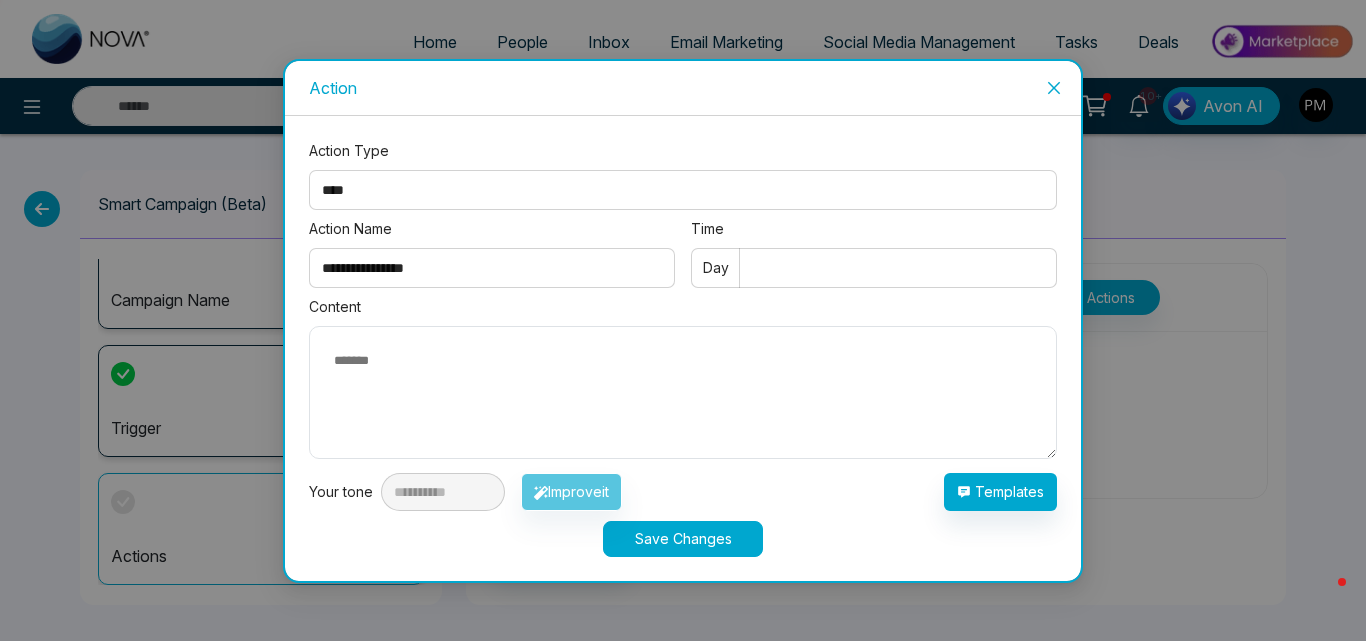 click on "Time" at bounding box center [874, 268] 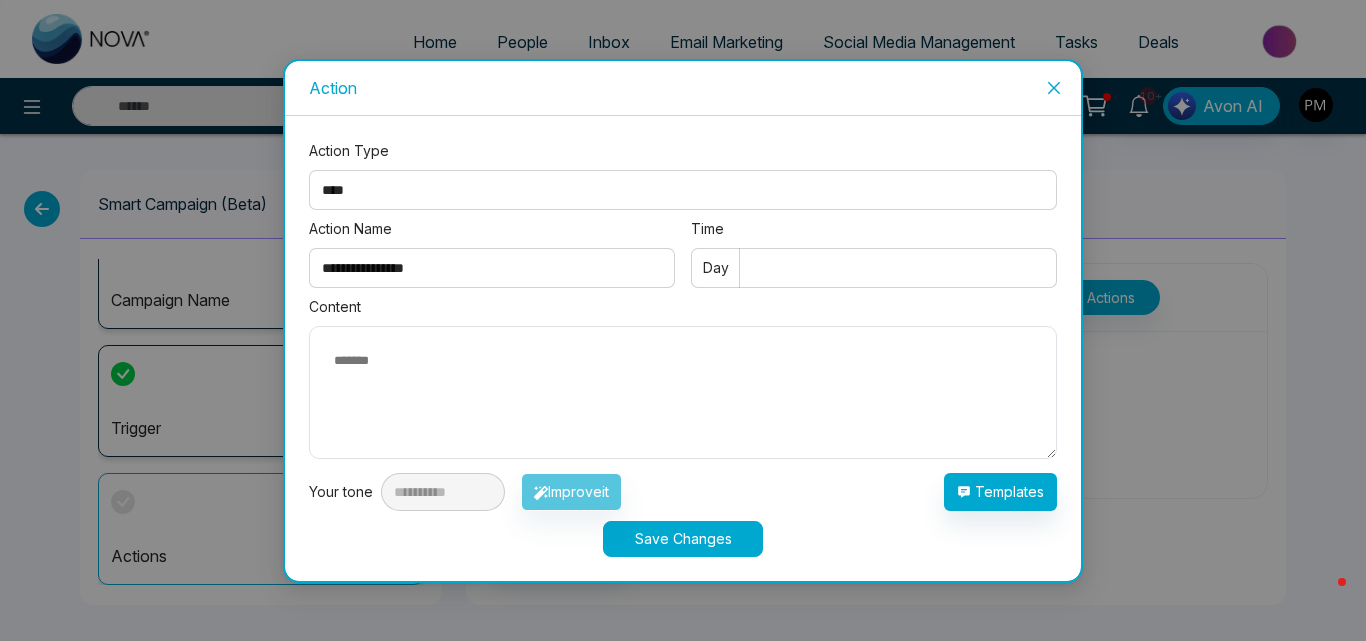 click on "Save Changes" at bounding box center [683, 539] 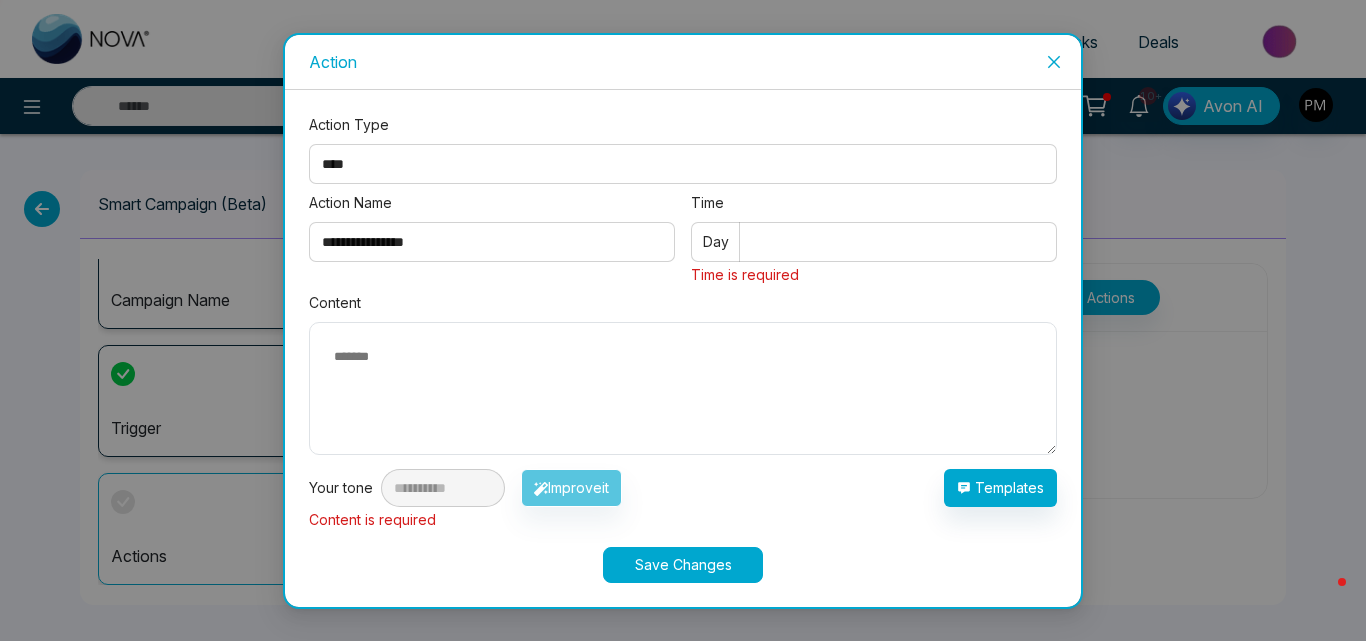 click on "Time" at bounding box center [874, 242] 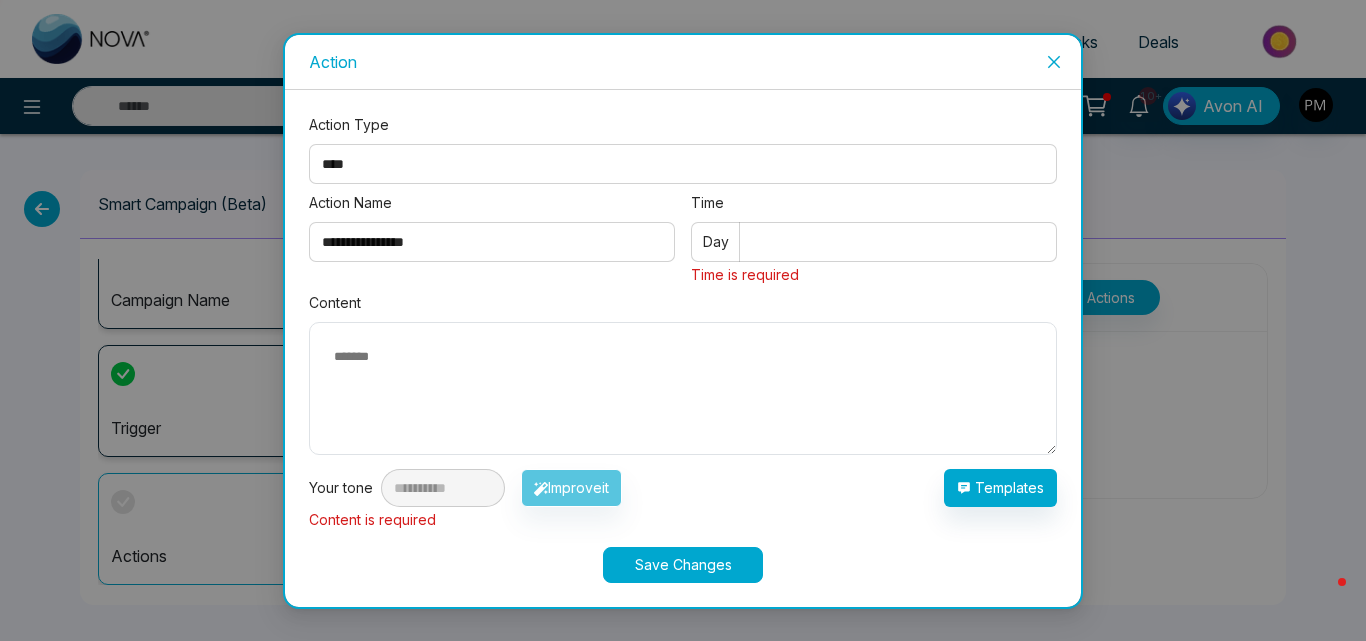 click on "Time" at bounding box center (874, 242) 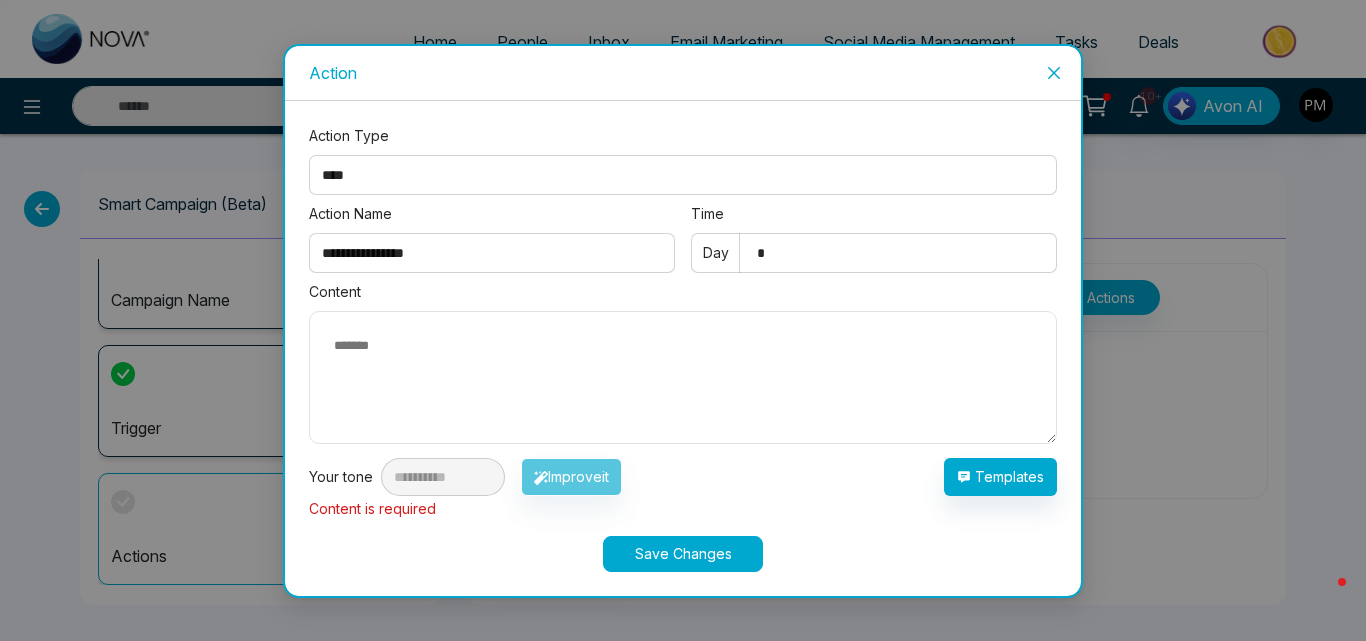 type on "*" 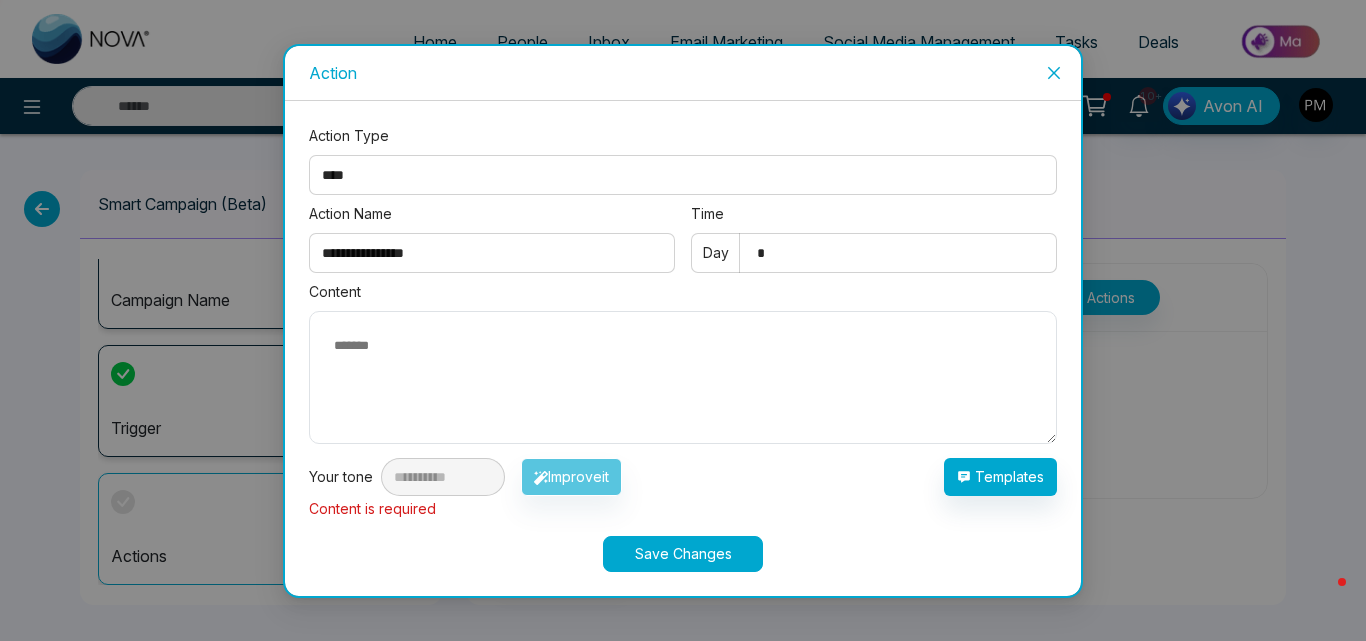 click at bounding box center (683, 377) 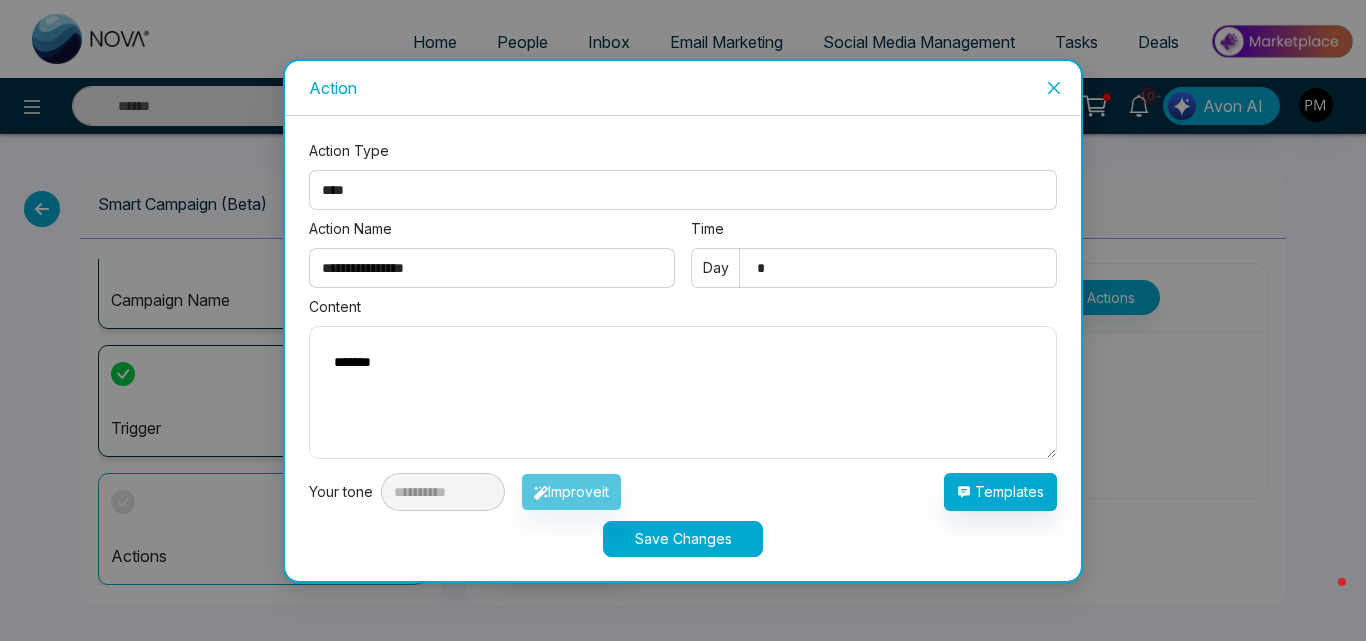 type on "*******" 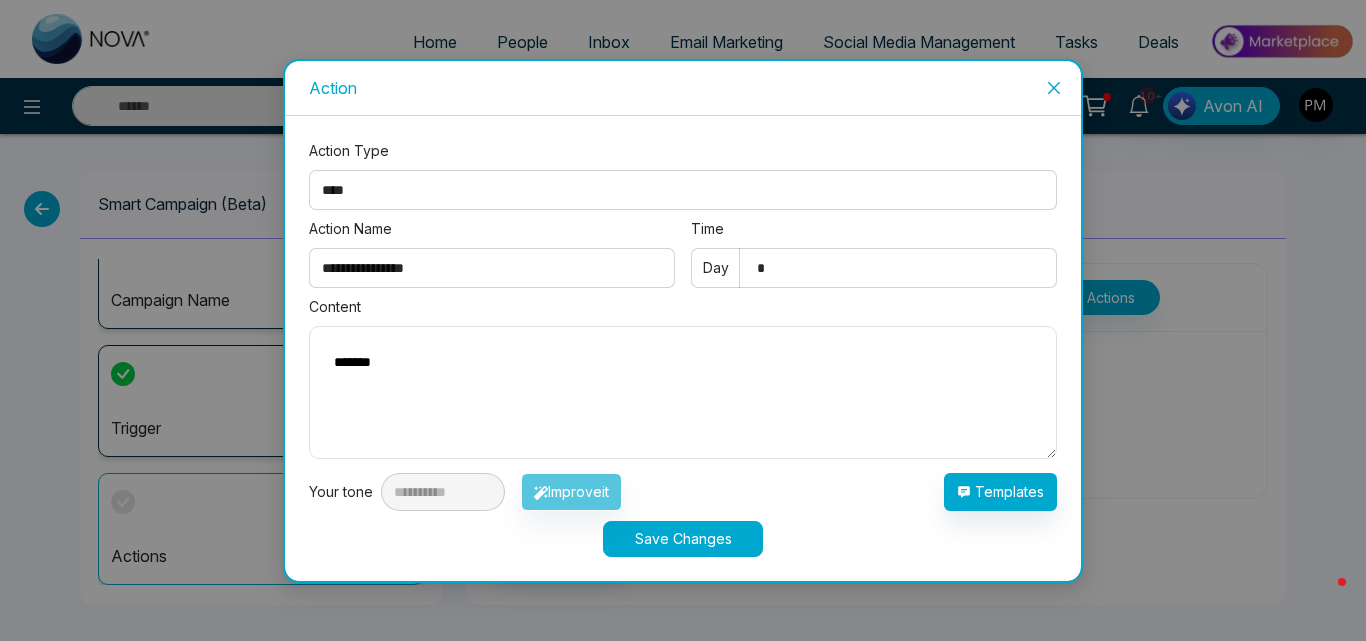click on "Save Changes" at bounding box center (683, 539) 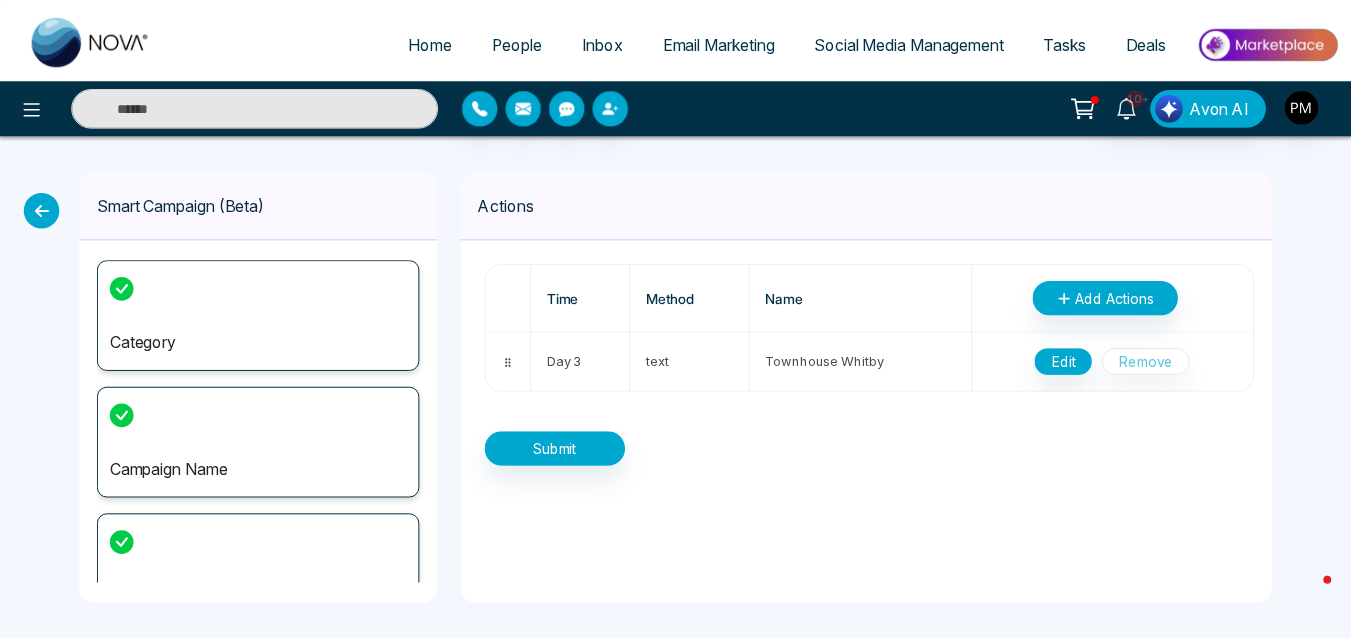 scroll, scrollTop: 170, scrollLeft: 0, axis: vertical 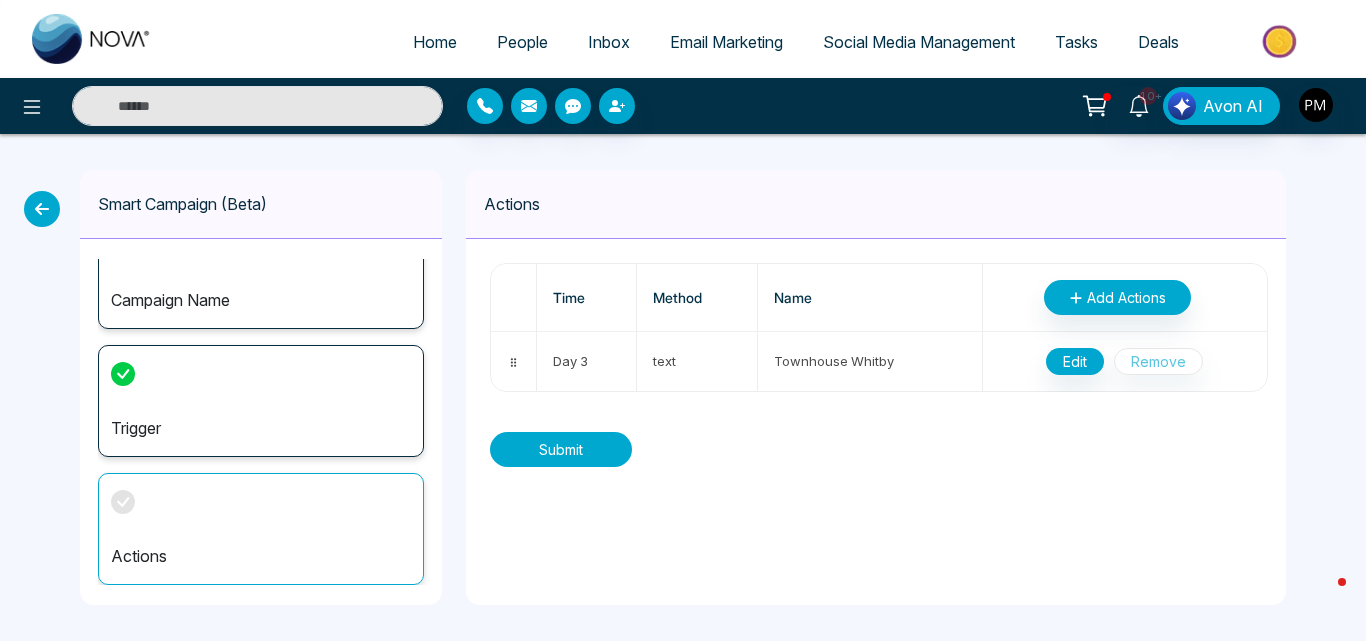 click on "Submit" at bounding box center [561, 449] 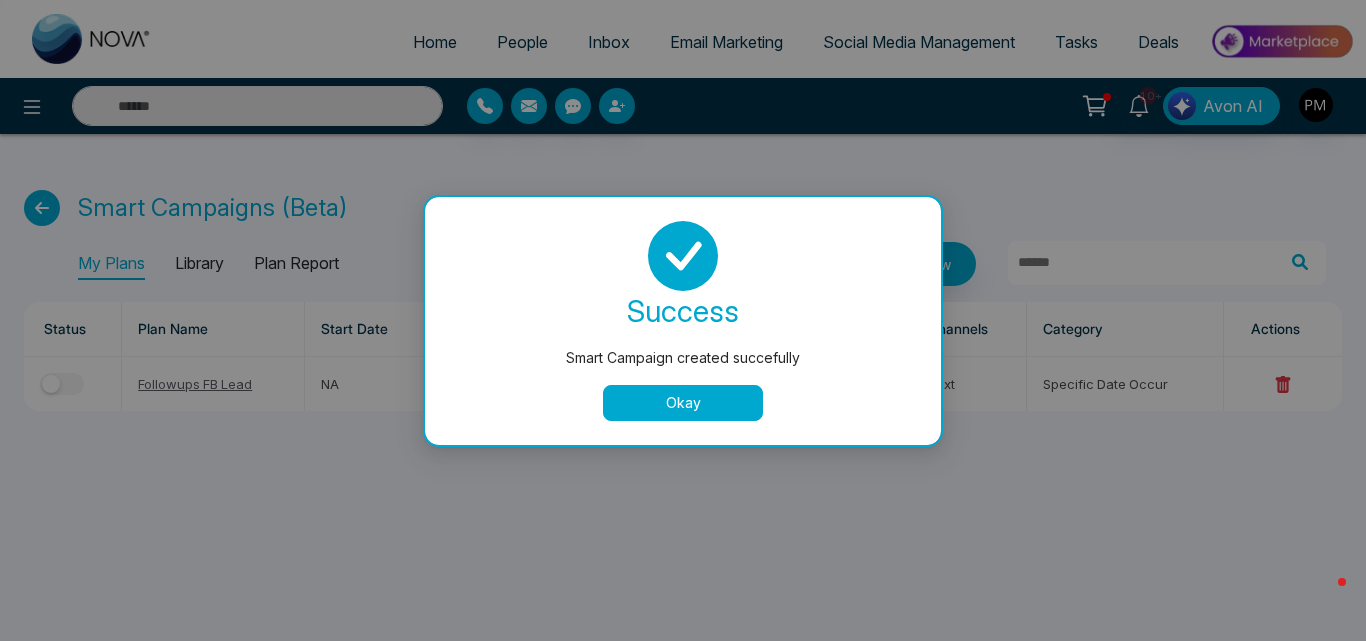 click on "When lead created  to  Facebook" at bounding box center [769, 384] 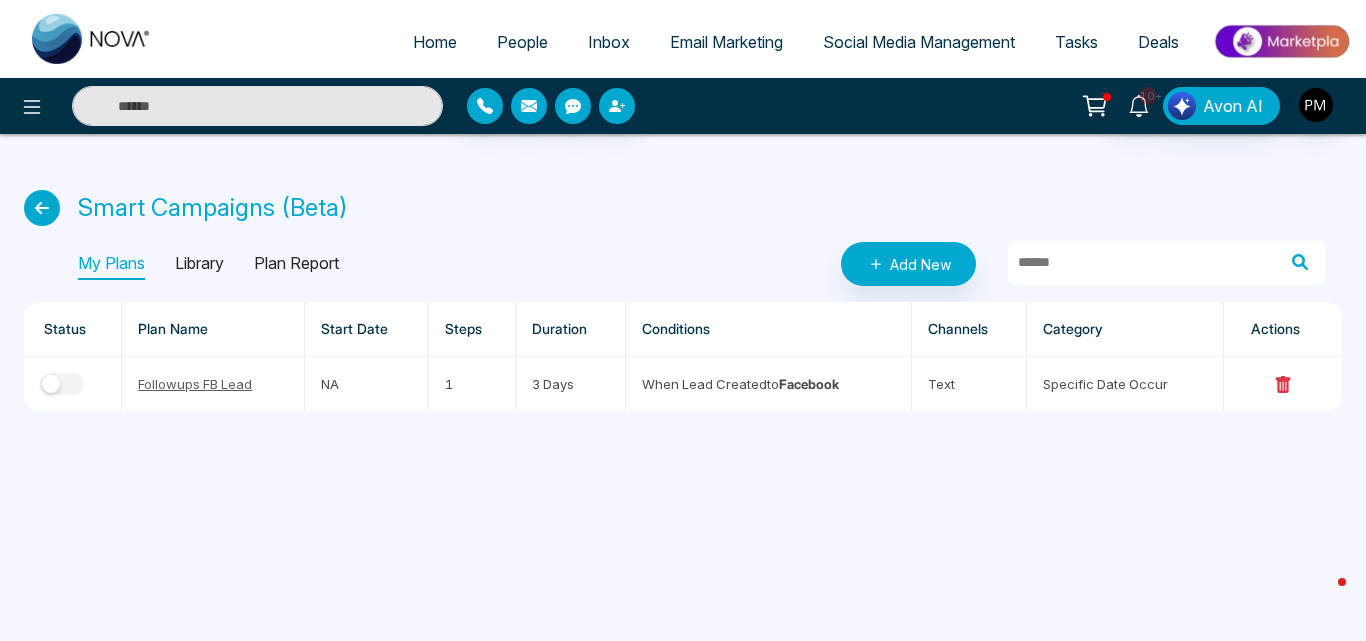 click on "Library" at bounding box center (199, 264) 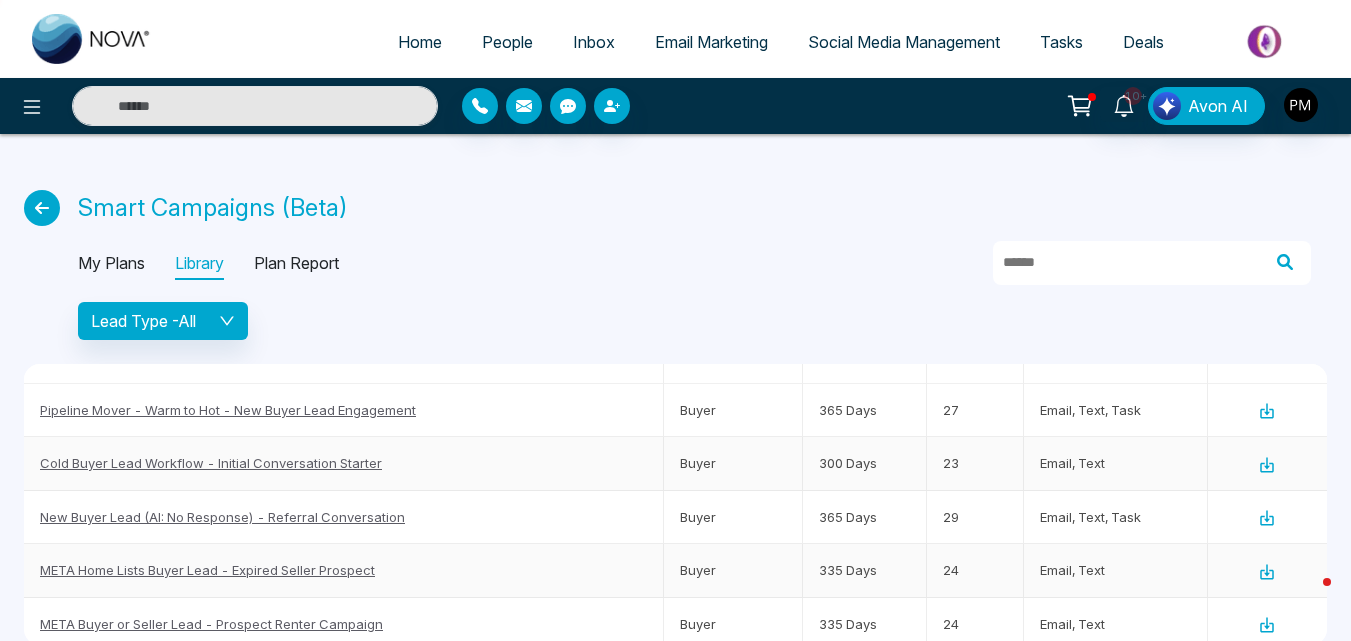 scroll, scrollTop: 0, scrollLeft: 0, axis: both 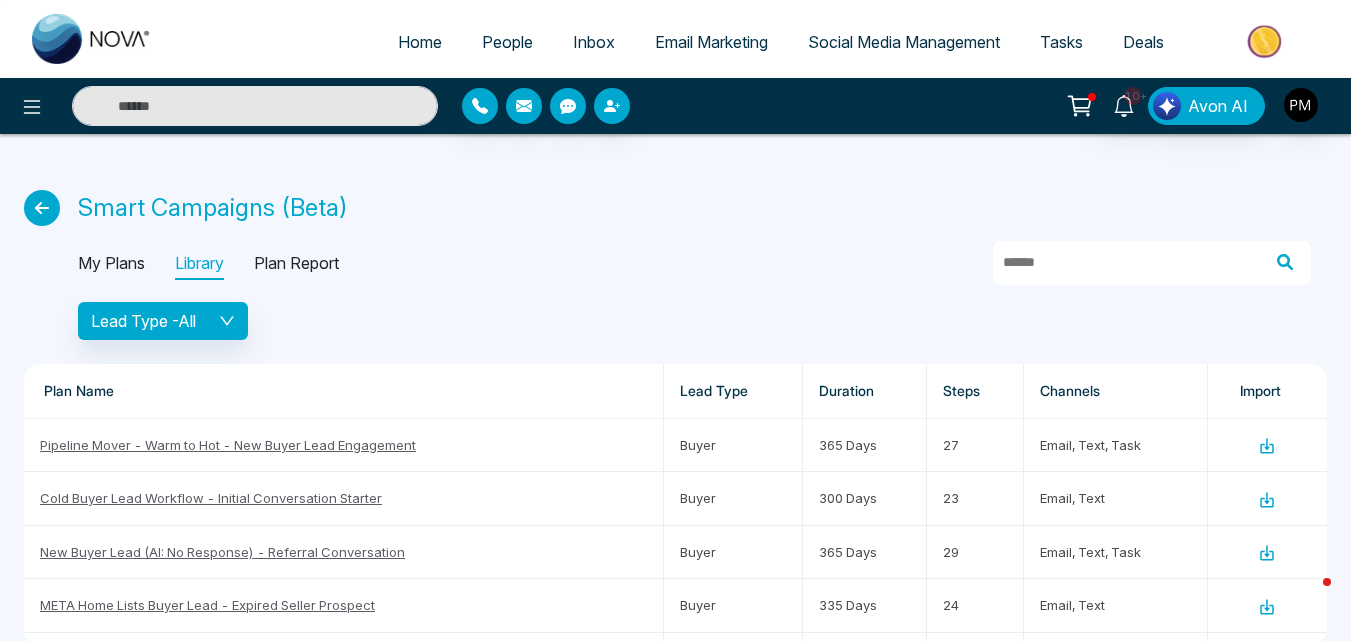 click on "My Plans" at bounding box center (111, 264) 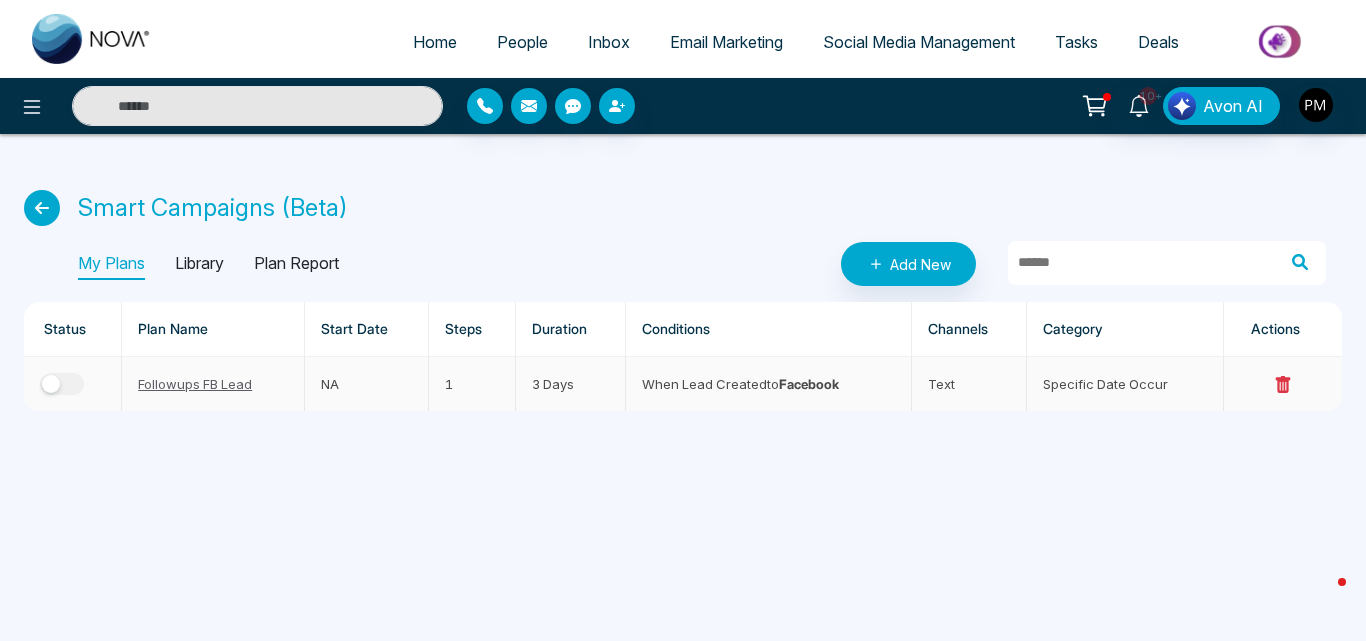 click 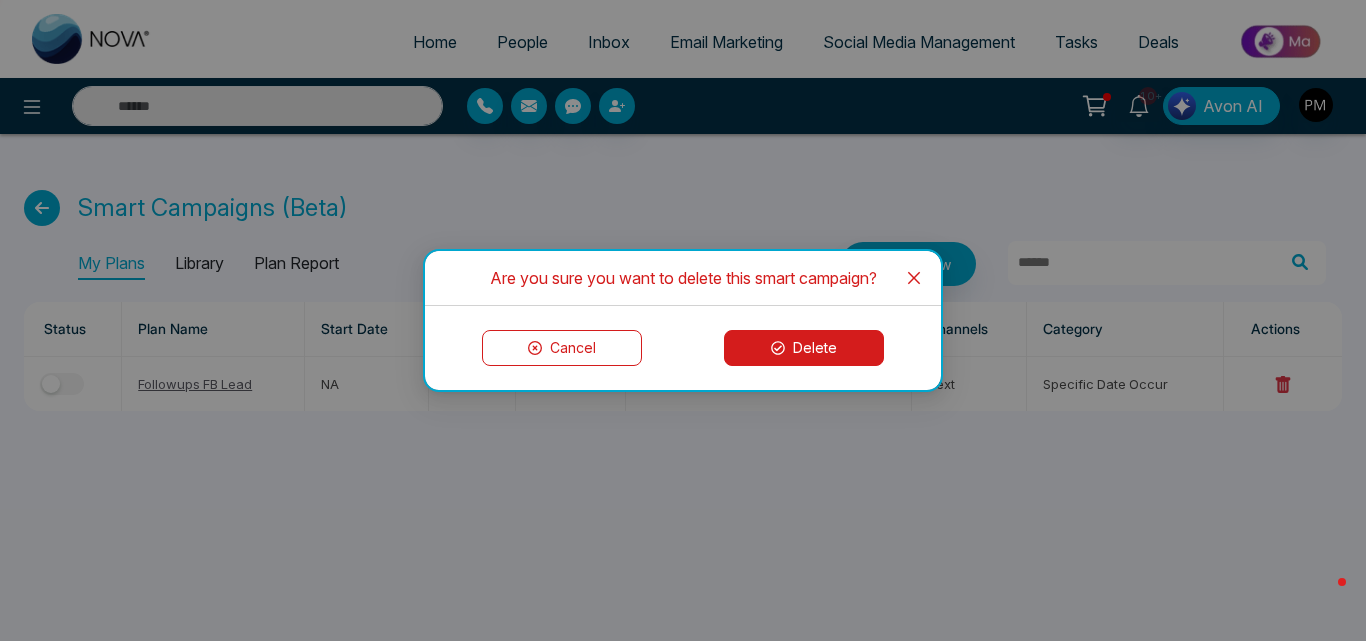 click on "Delete" at bounding box center [804, 348] 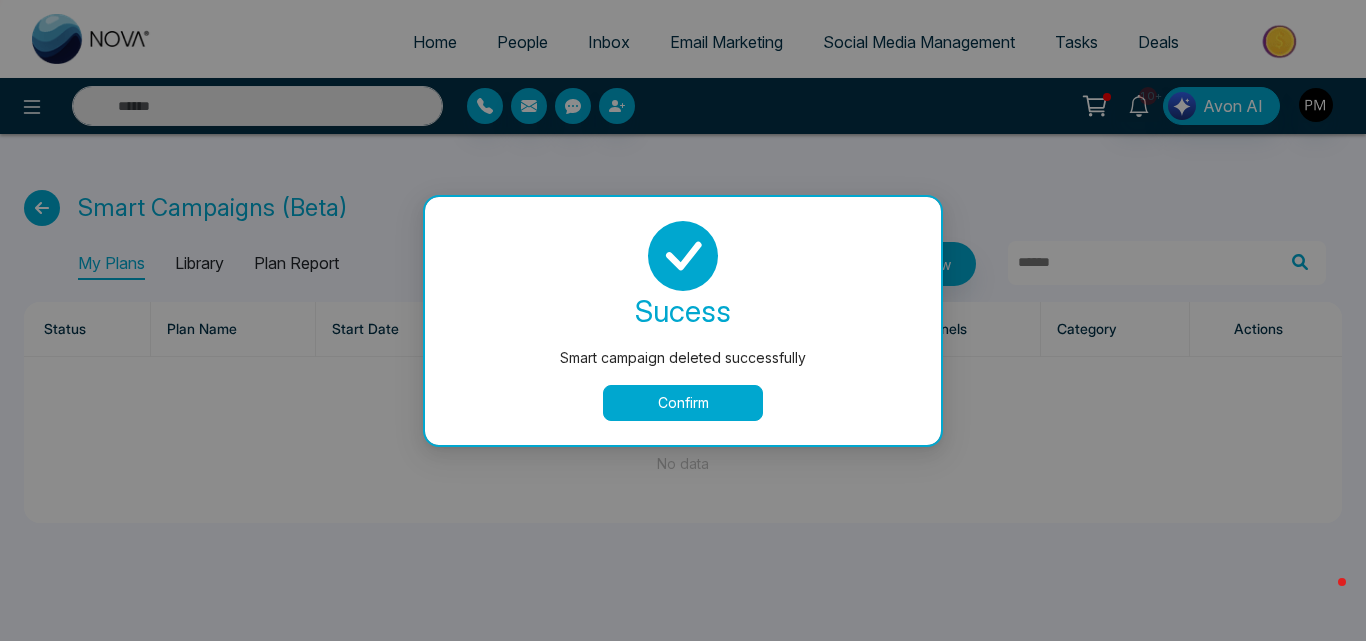 click on "Confirm" at bounding box center [683, 403] 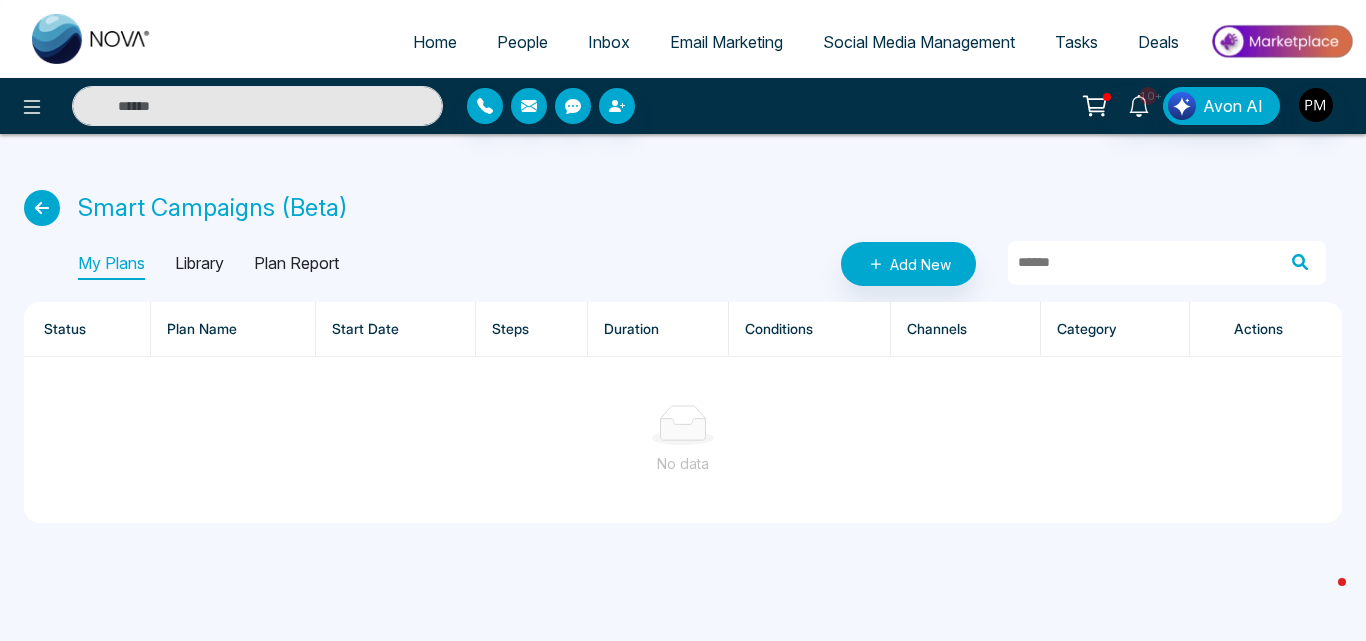 click on "Library" at bounding box center [199, 264] 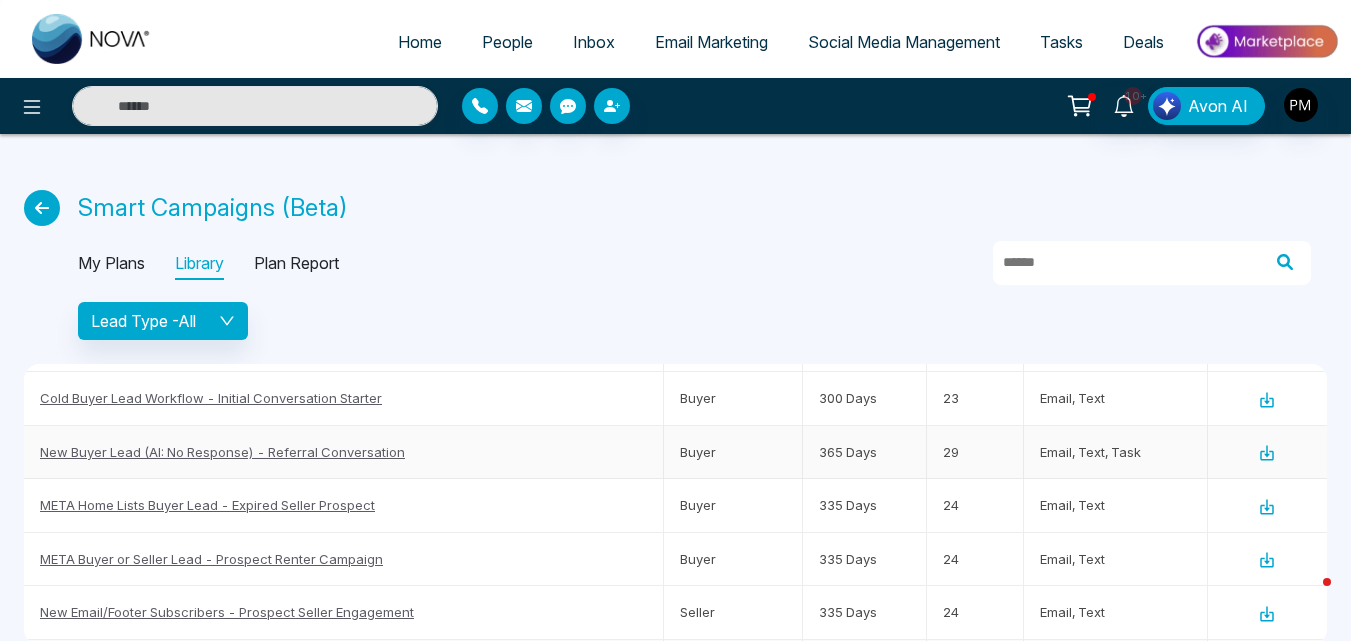scroll, scrollTop: 0, scrollLeft: 0, axis: both 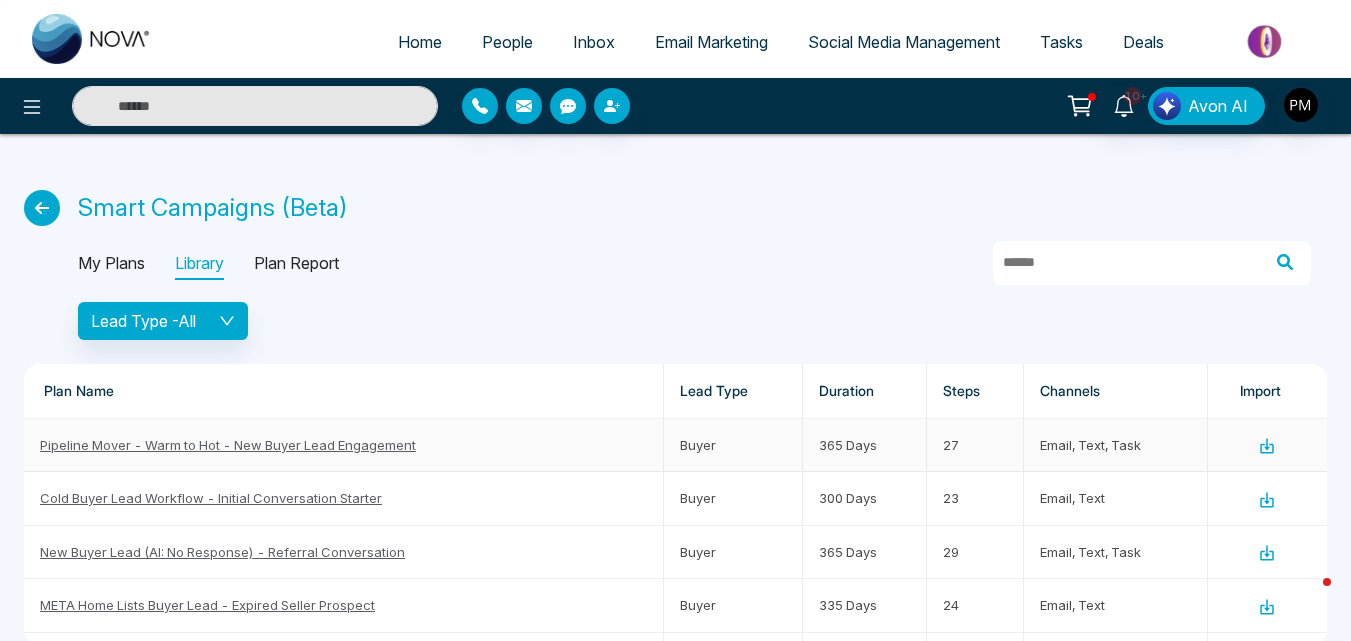 click 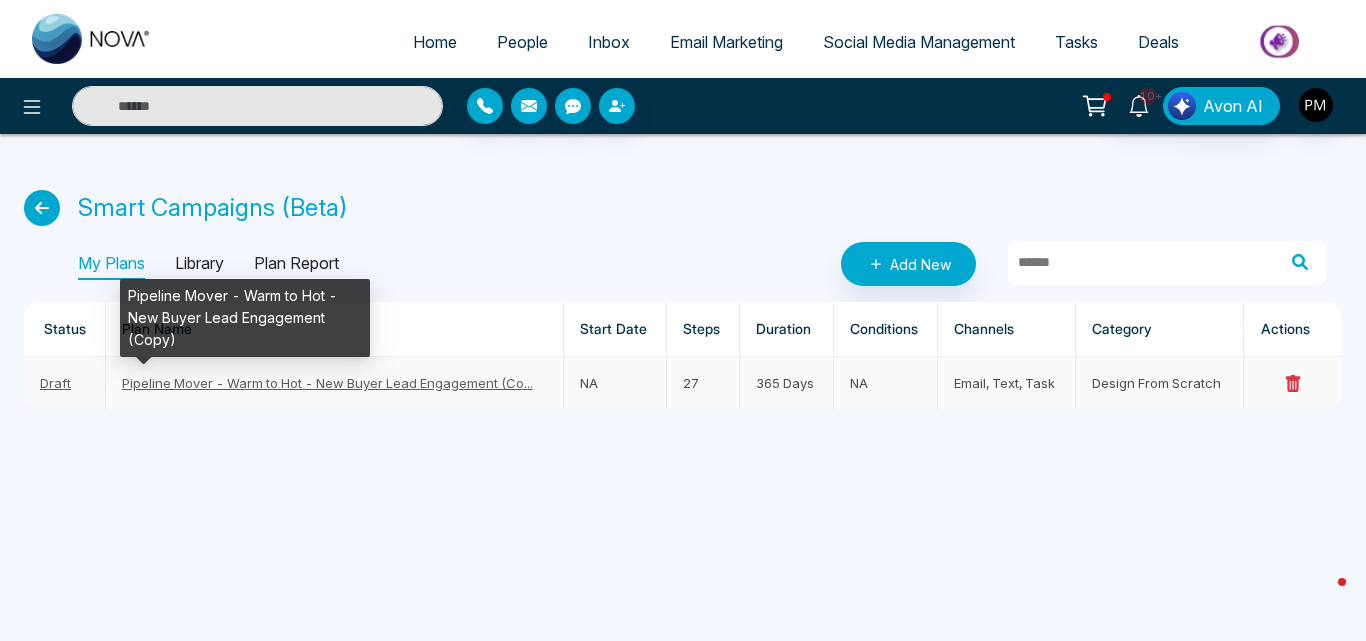 click on "Pipeline Mover - Warm to Hot - New Buyer Lead Engagement (Co..." at bounding box center (327, 383) 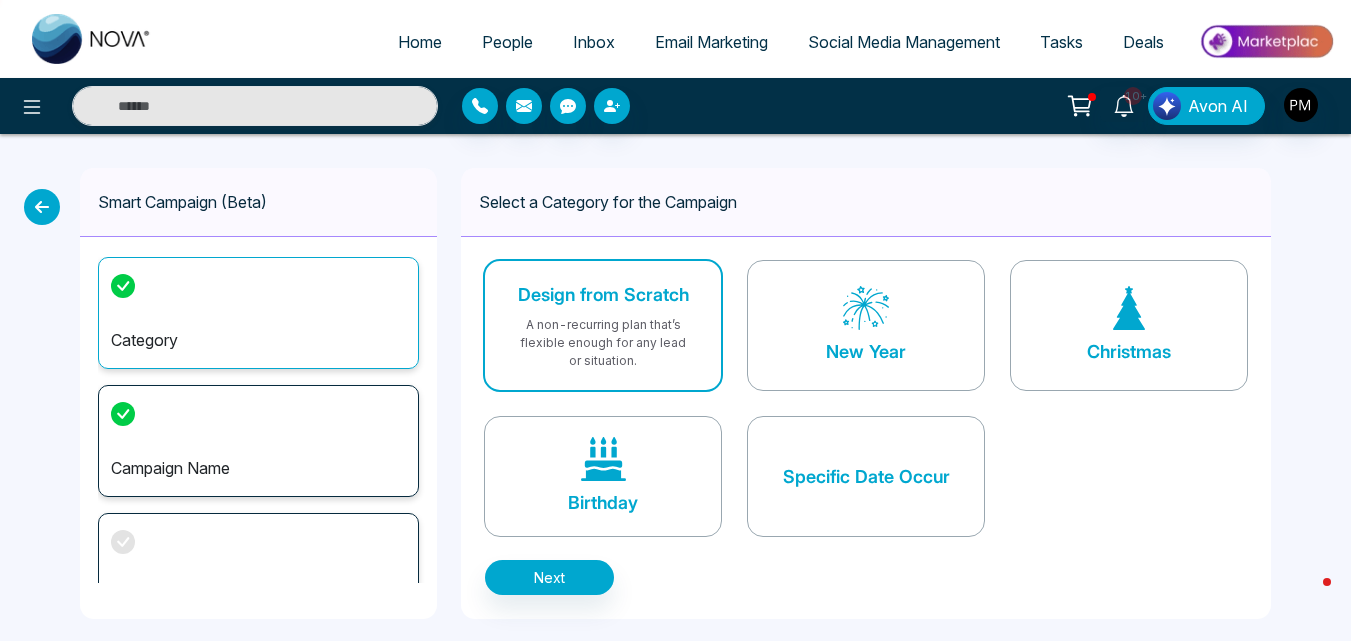 scroll, scrollTop: 0, scrollLeft: 0, axis: both 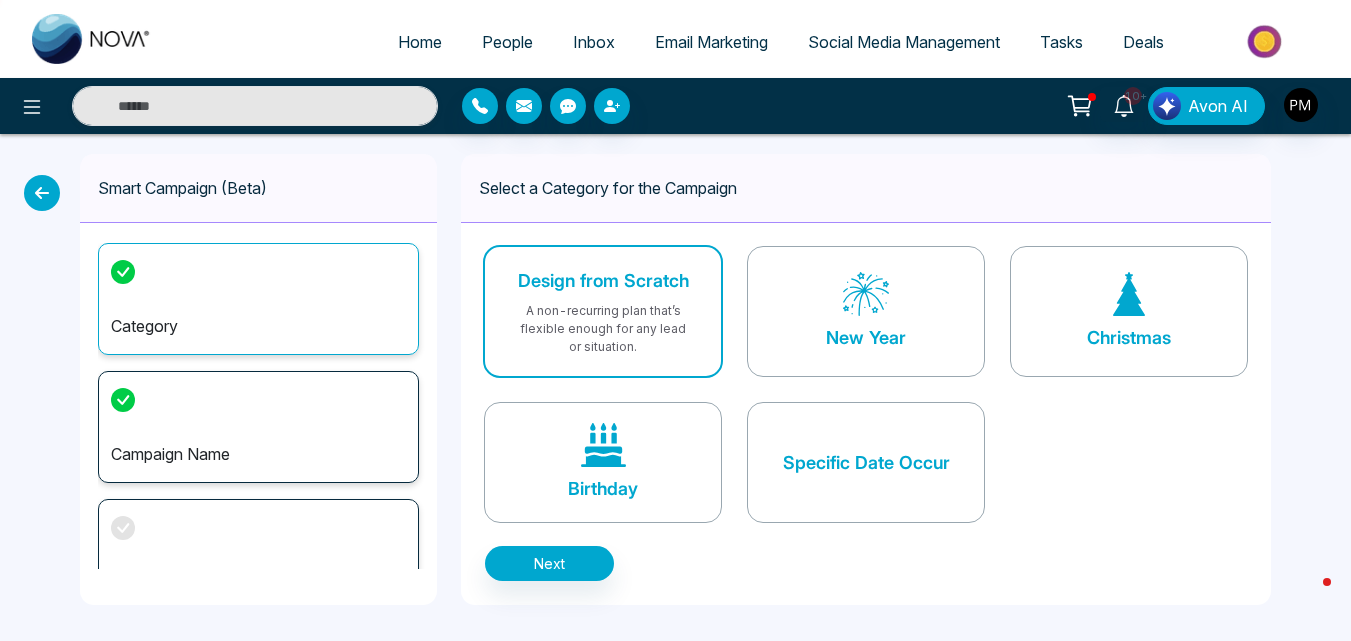 click on "Campaign Name" at bounding box center (258, 427) 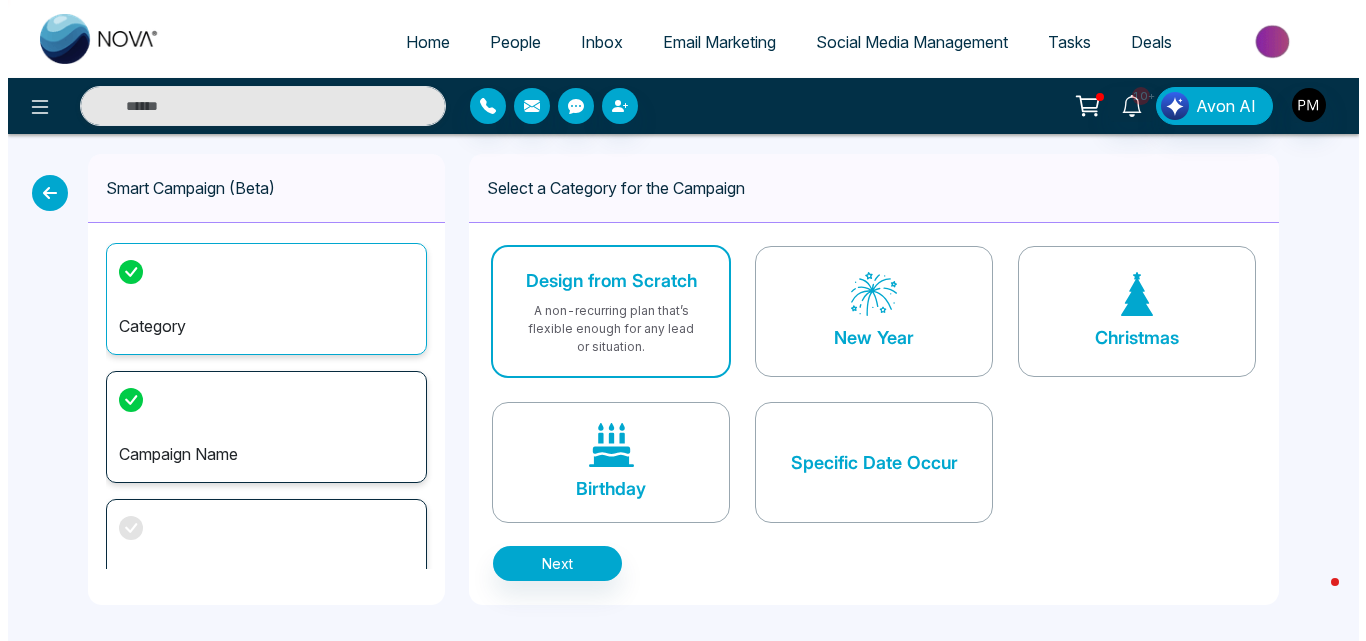 scroll, scrollTop: 0, scrollLeft: 0, axis: both 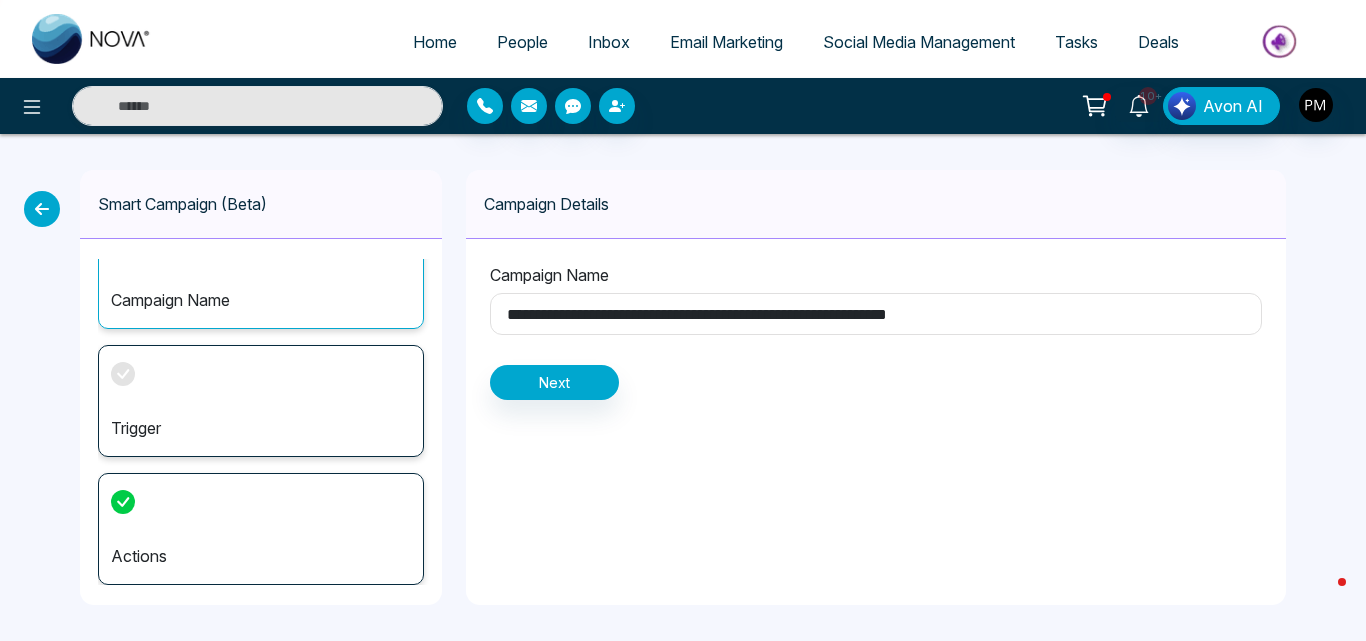 click on "Trigger" at bounding box center (261, 401) 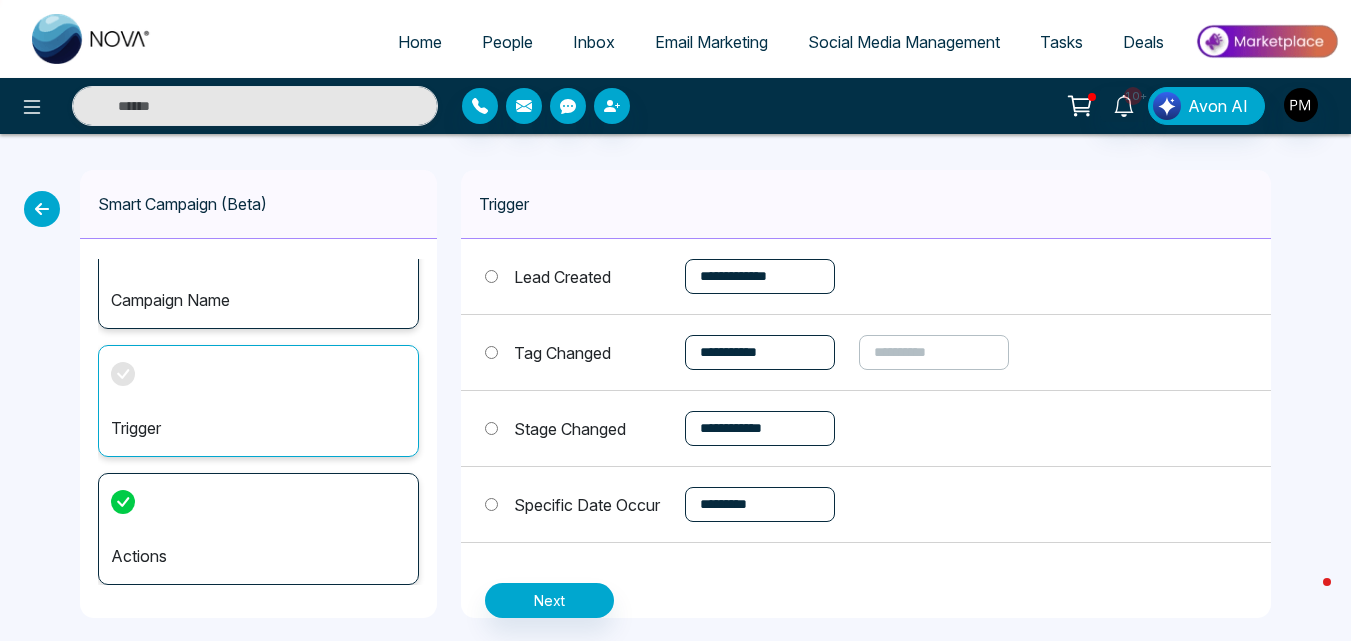 click on "Actions" at bounding box center [258, 529] 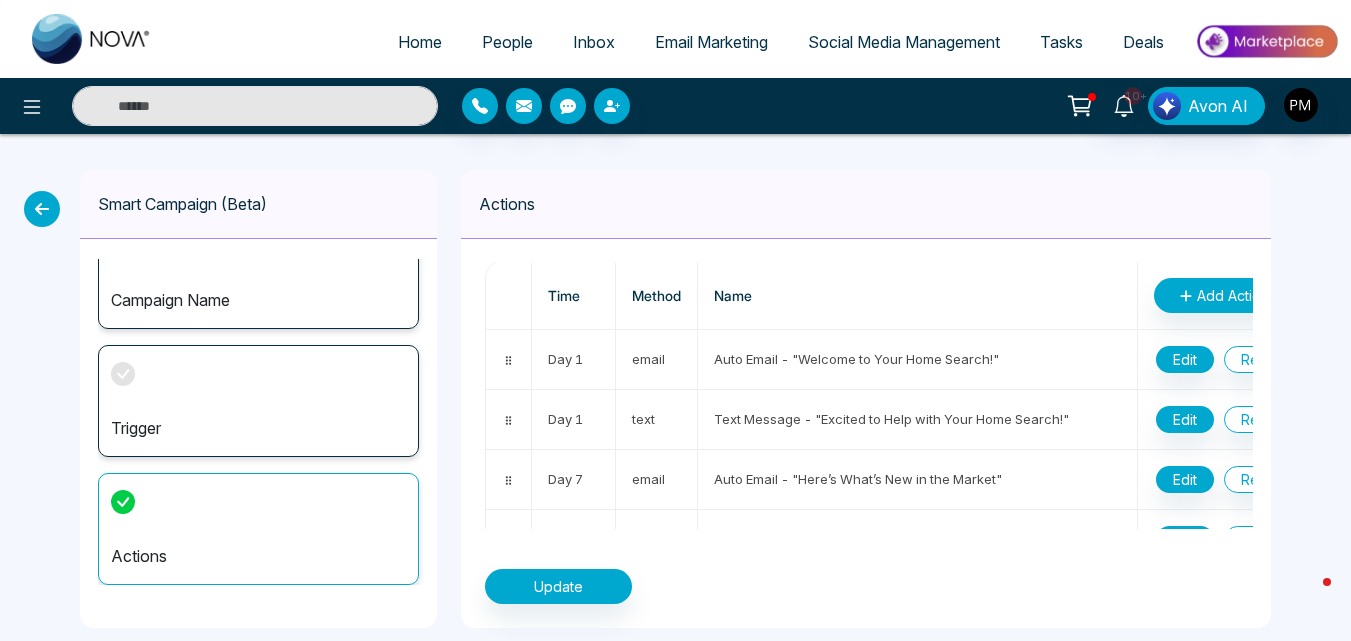 scroll, scrollTop: 0, scrollLeft: 0, axis: both 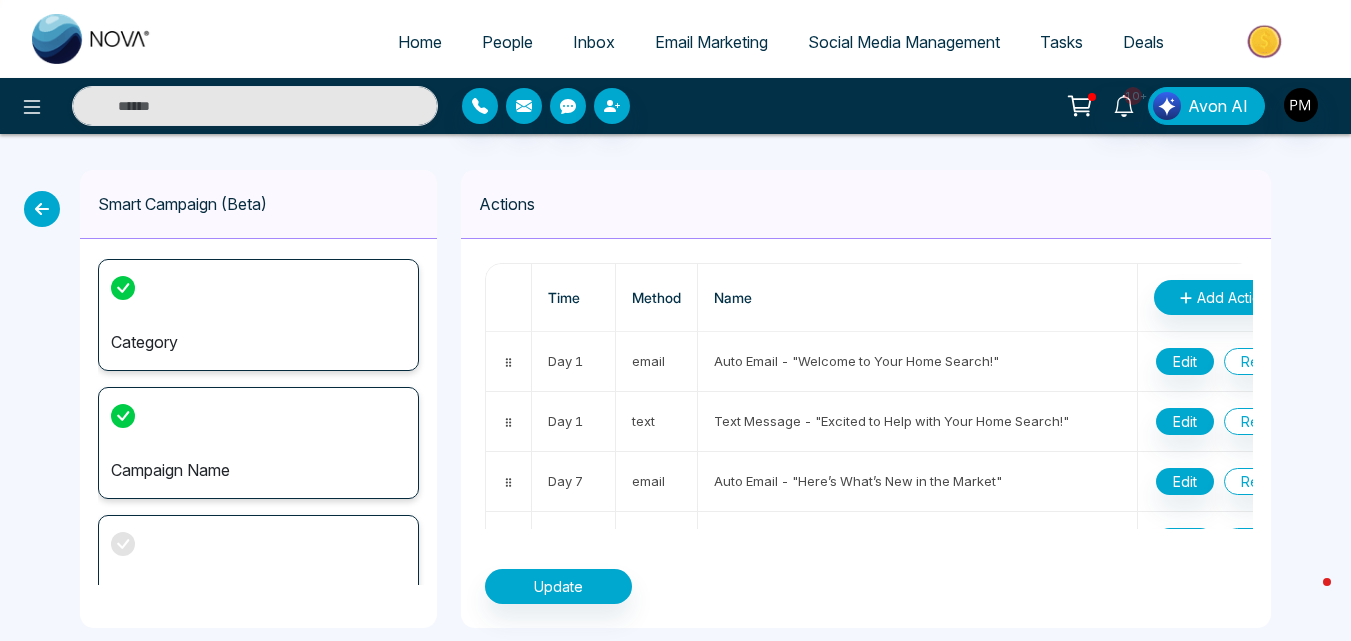 click at bounding box center (42, 209) 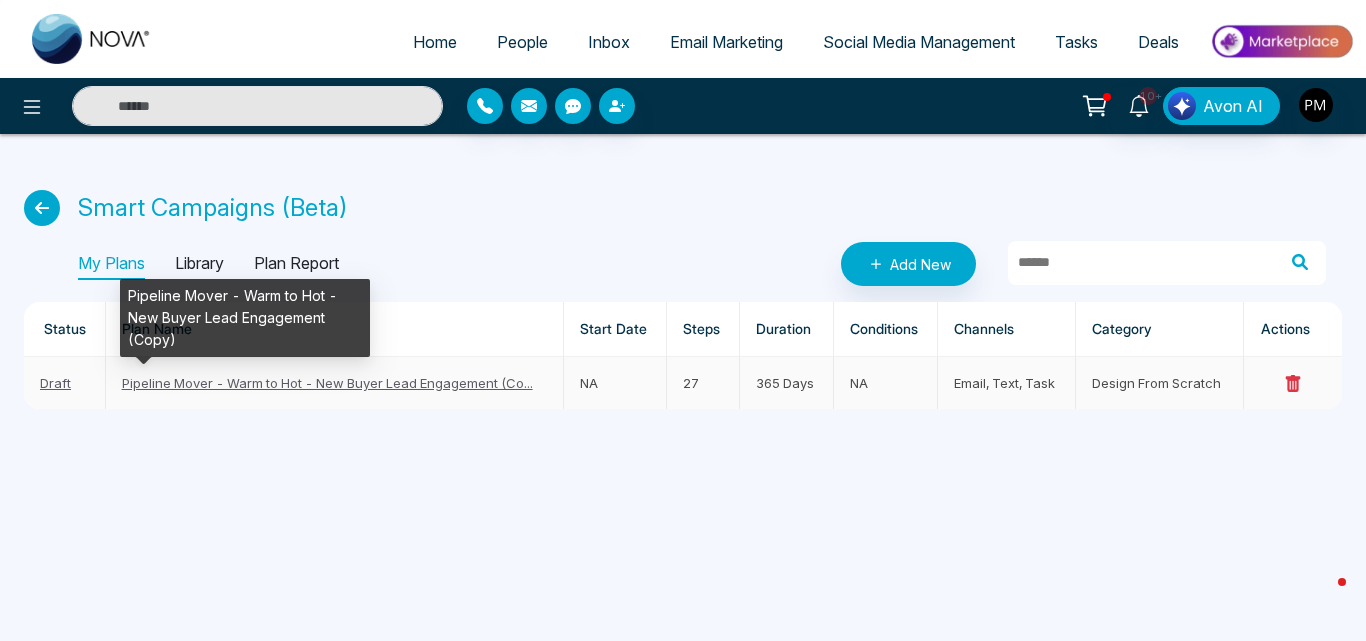 click on "Pipeline Mover - Warm to Hot - New Buyer Lead Engagement (Co..." at bounding box center [327, 383] 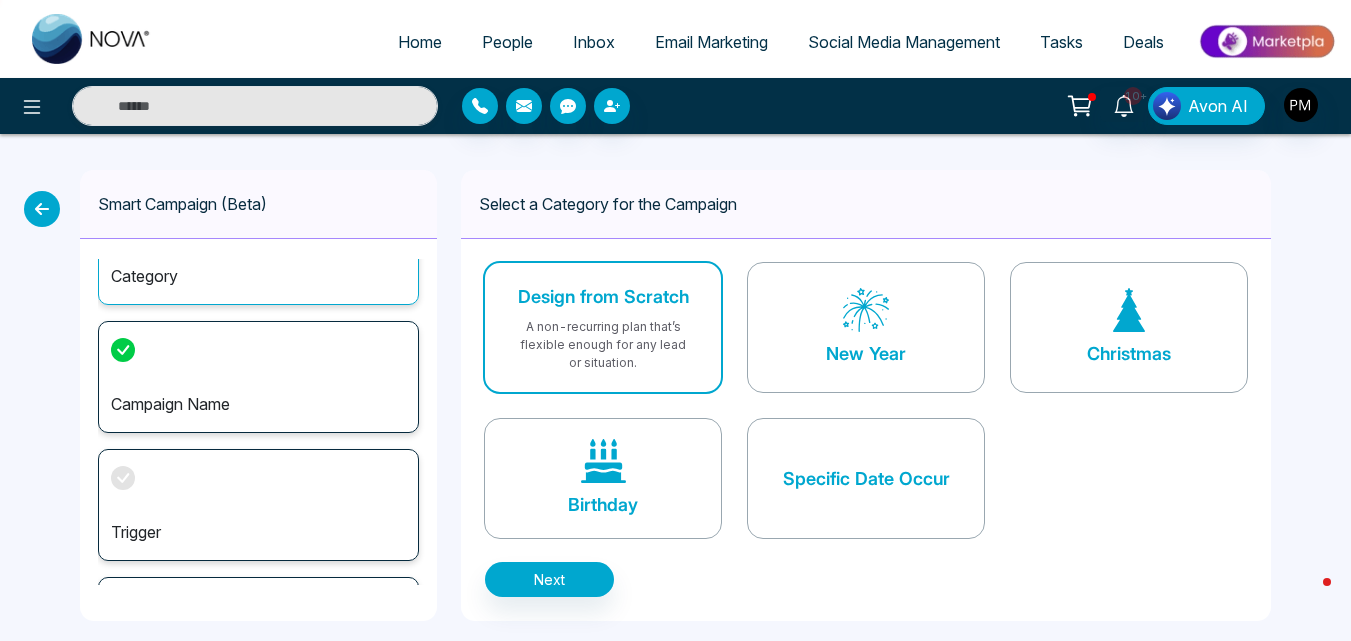 scroll, scrollTop: 100, scrollLeft: 0, axis: vertical 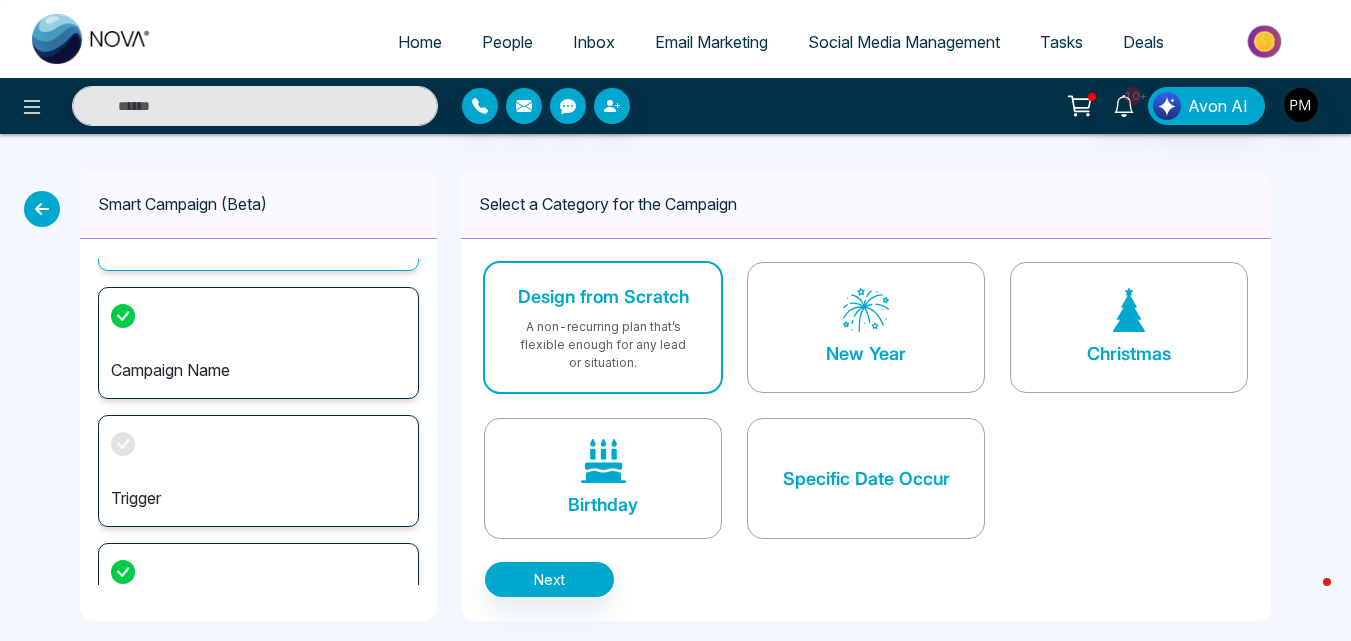 click on "Campaign Name" at bounding box center [258, 343] 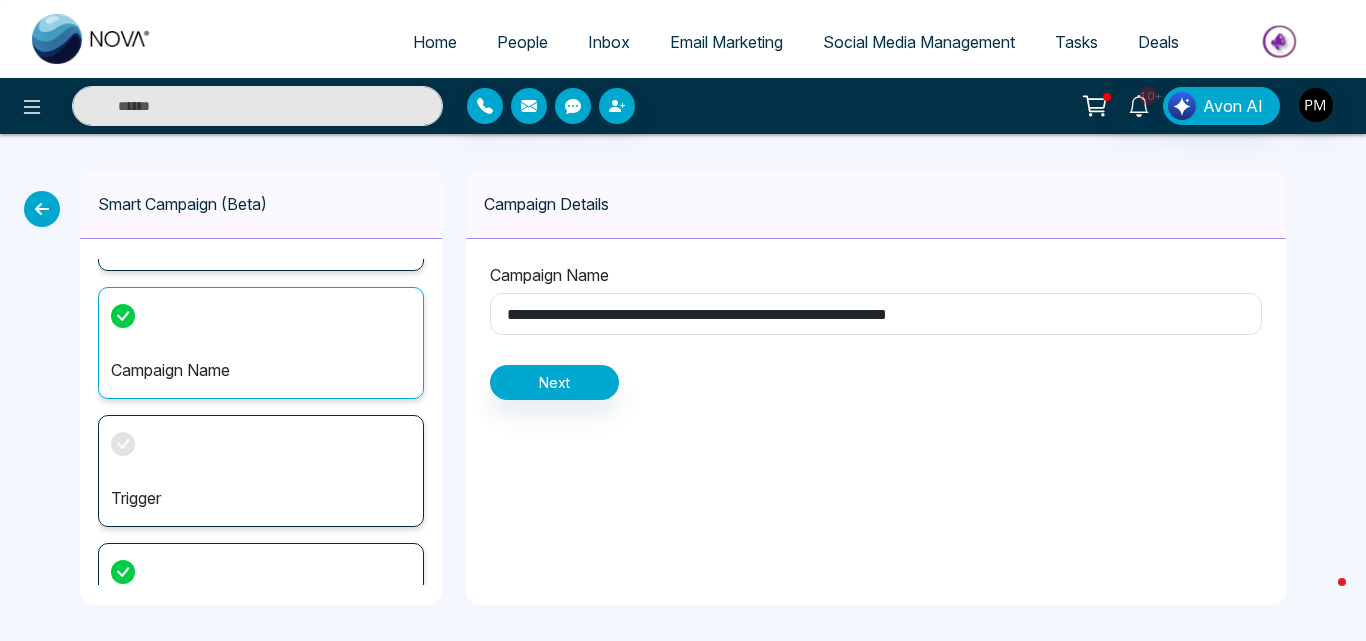 click on "Trigger" at bounding box center (261, 471) 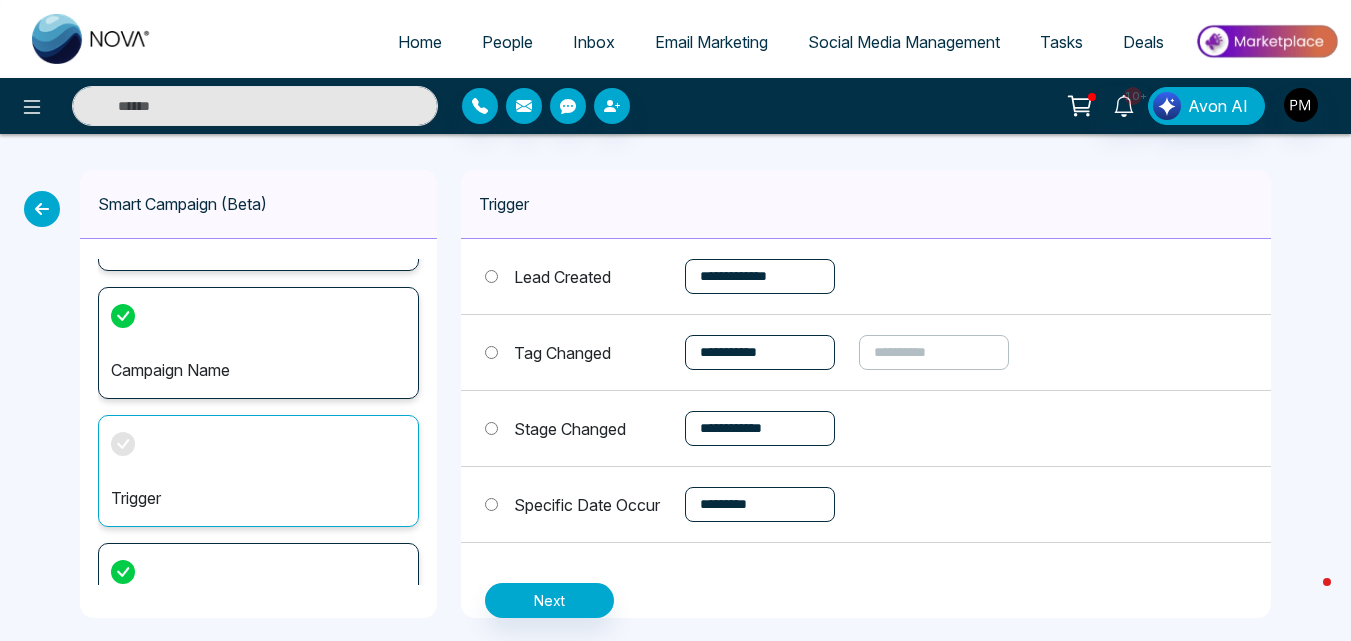 click on "**********" at bounding box center [760, 276] 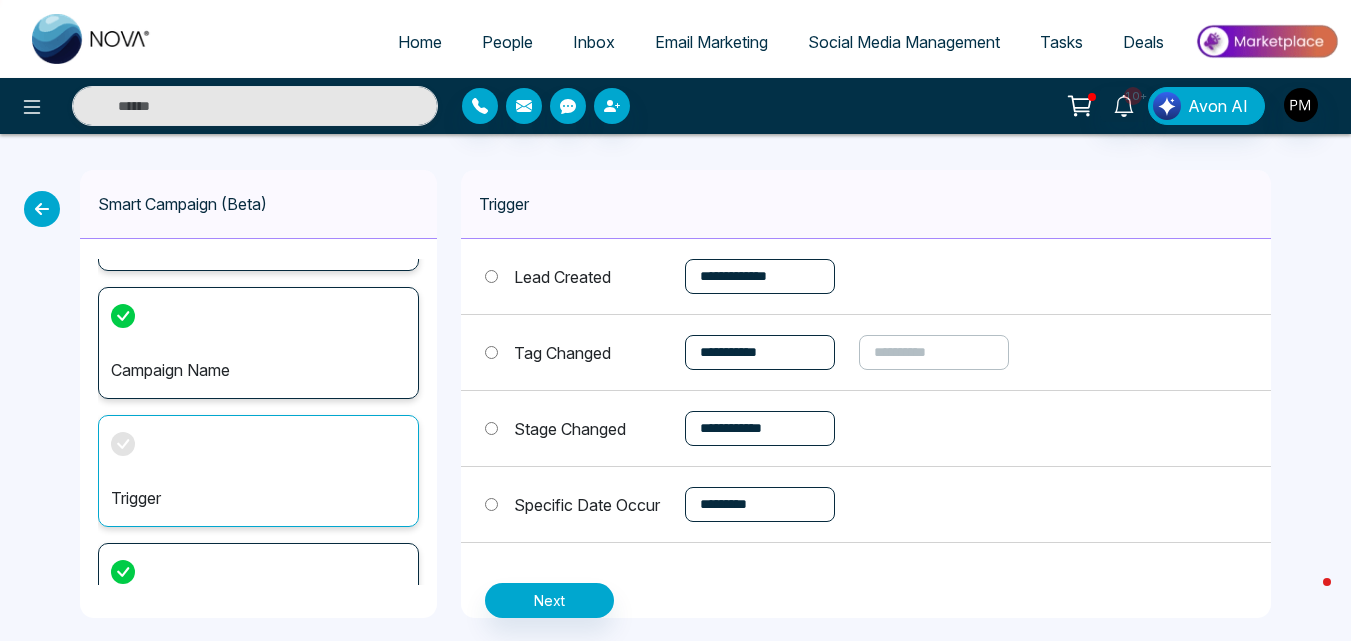 select on "******" 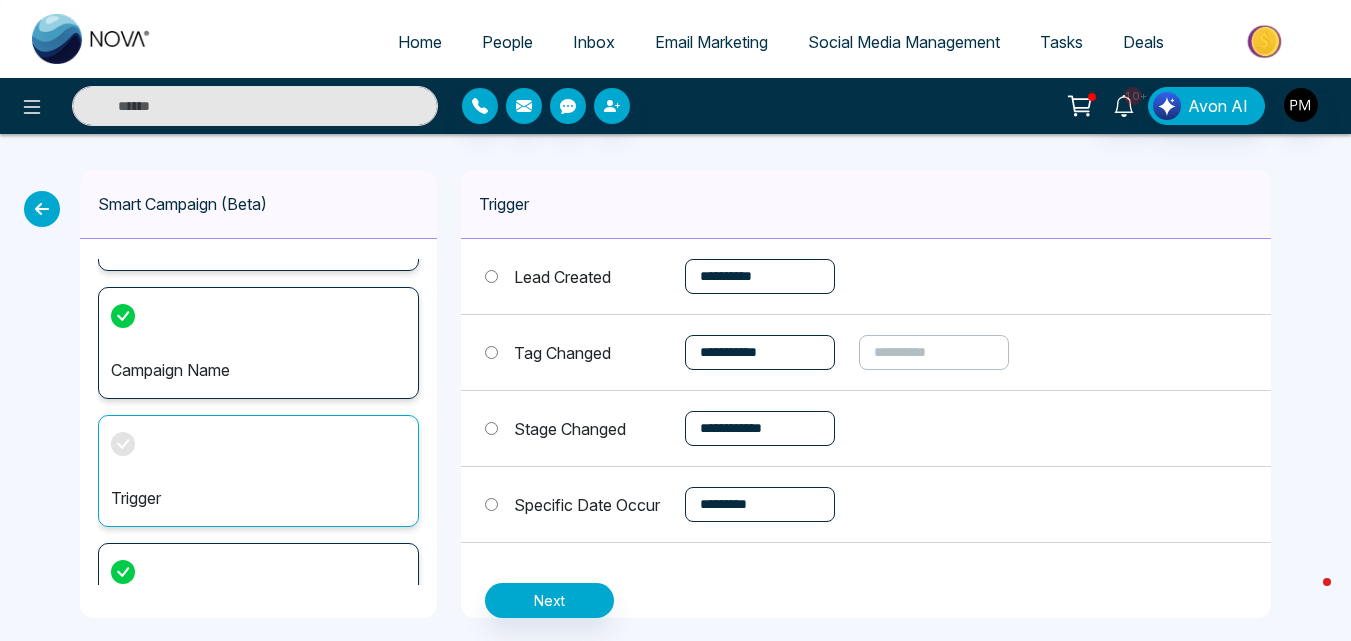 click on "**********" at bounding box center [760, 276] 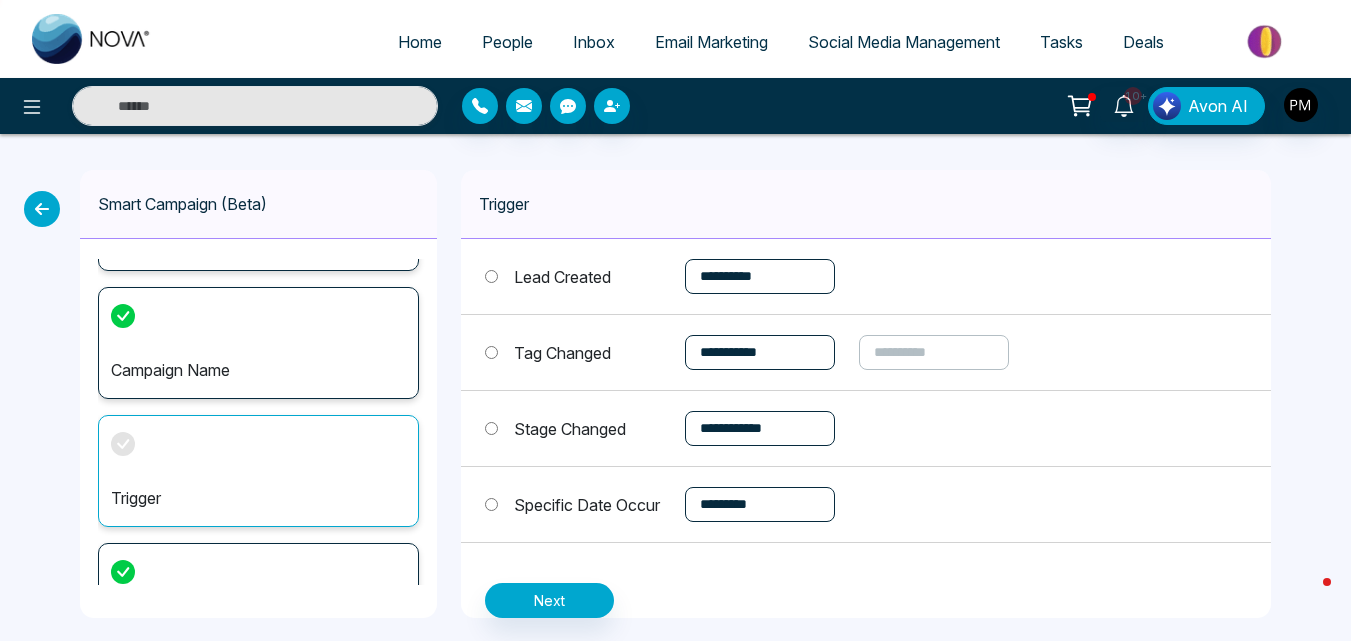 click on "**********" at bounding box center [760, 352] 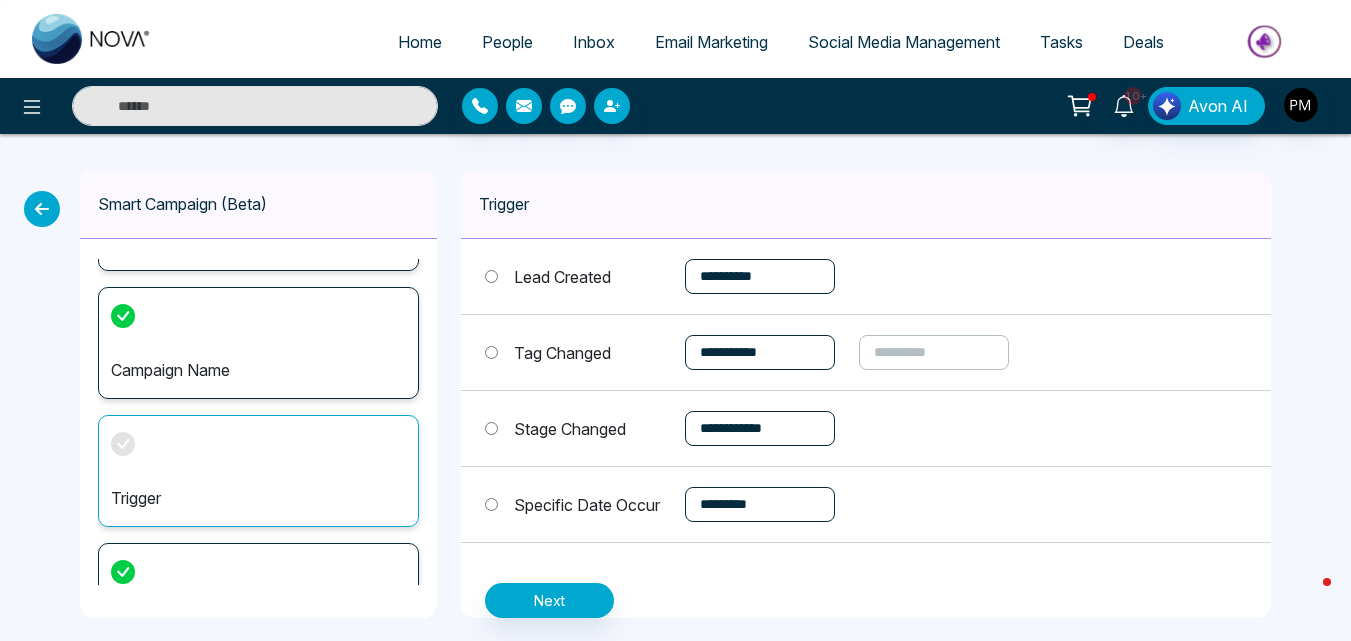 select on "*****" 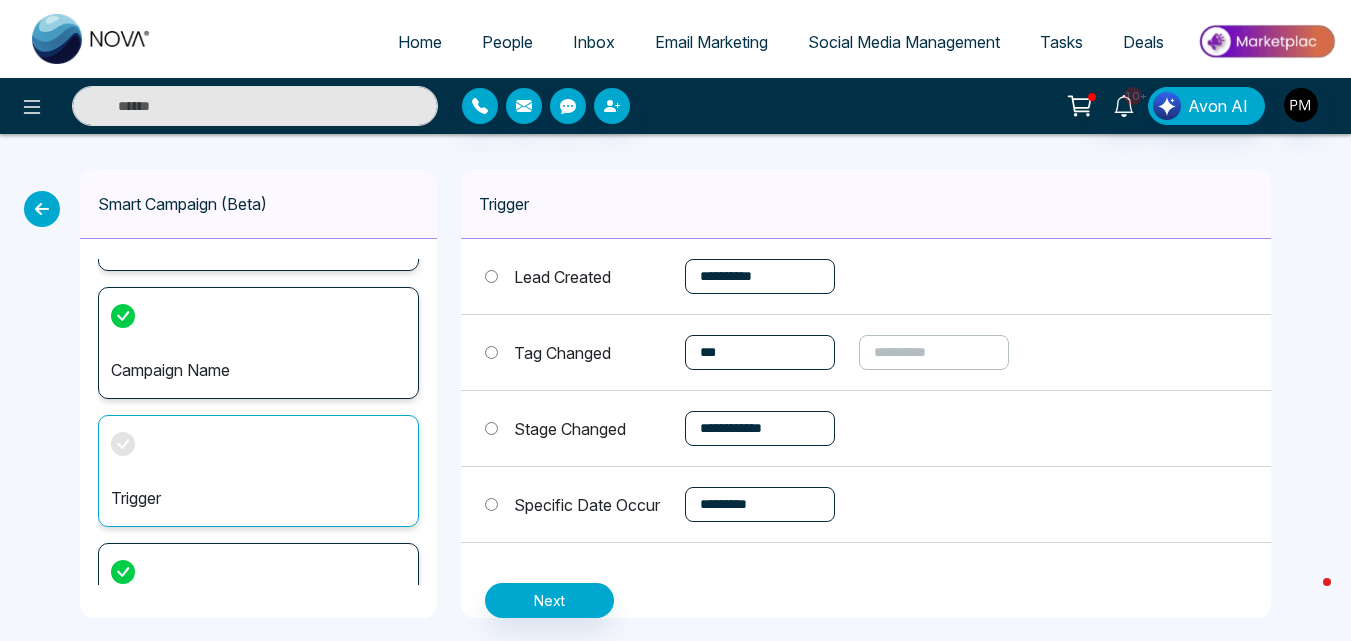click on "**********" at bounding box center (760, 352) 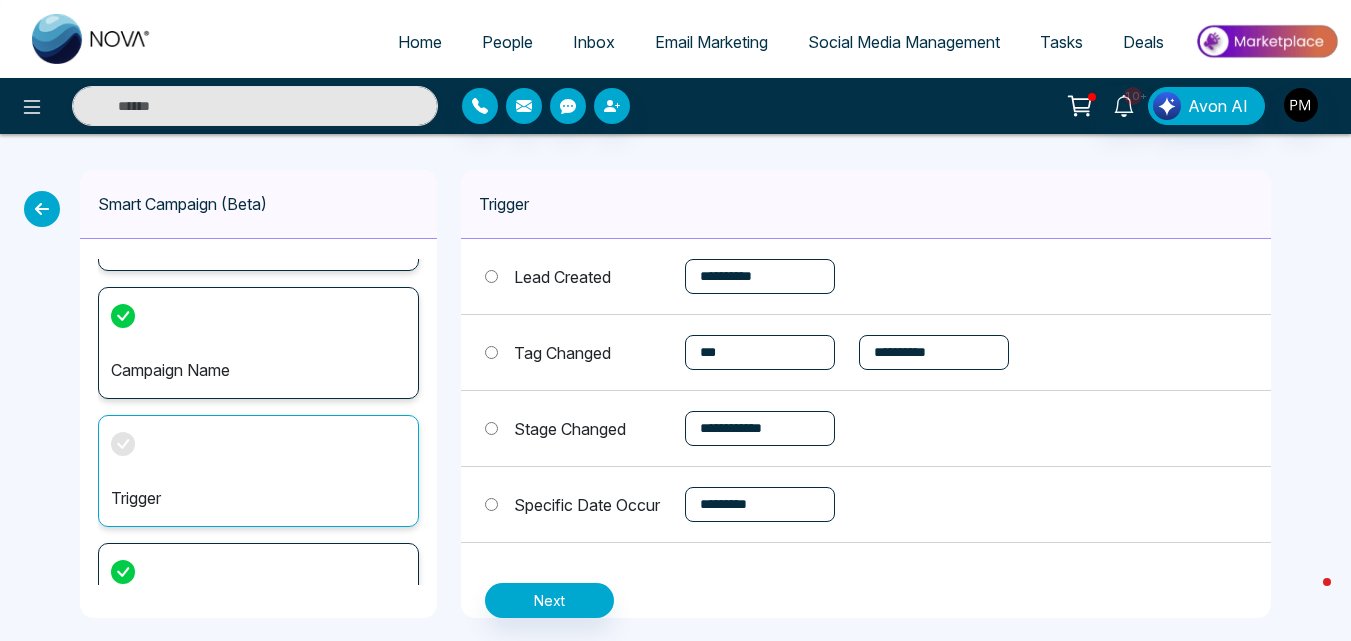 click on "**********" at bounding box center [934, 352] 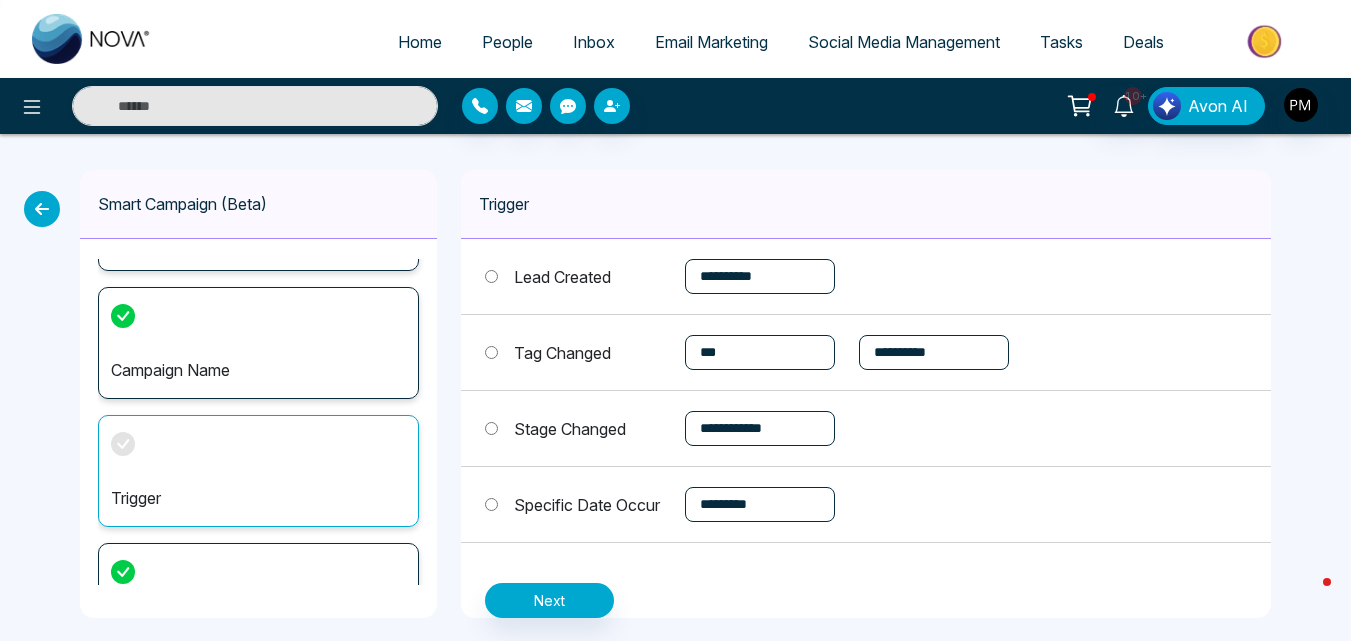 select on "*****" 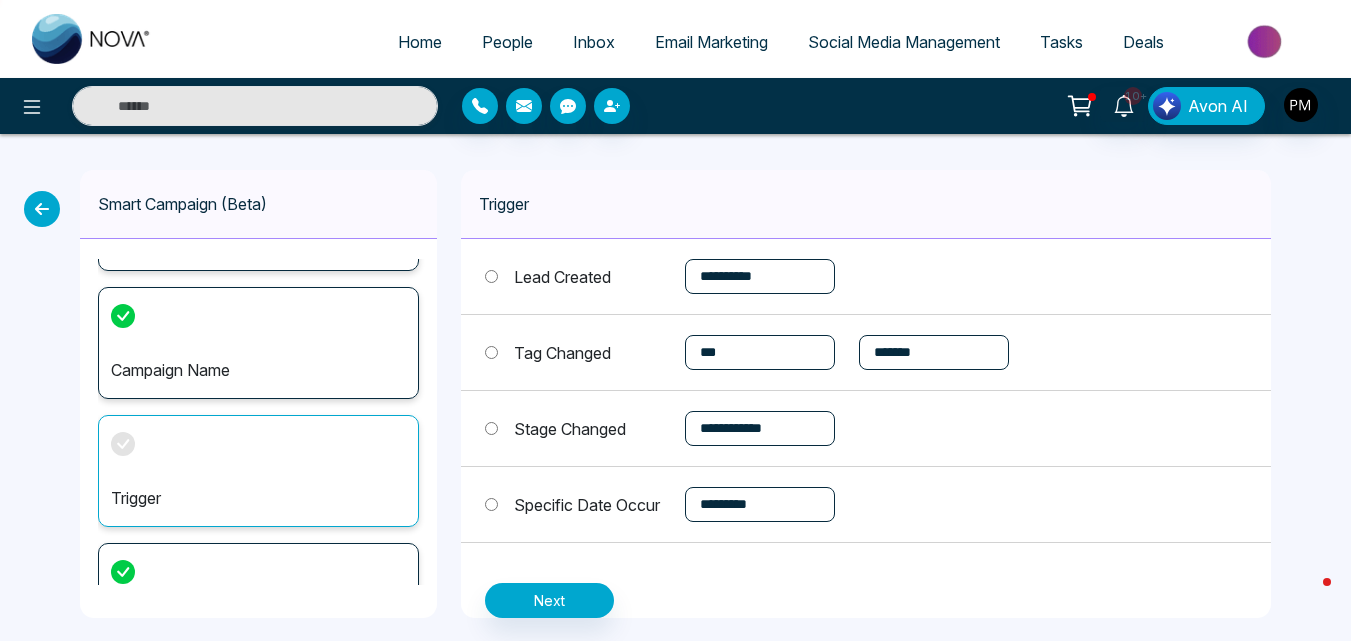 click on "**********" at bounding box center [934, 352] 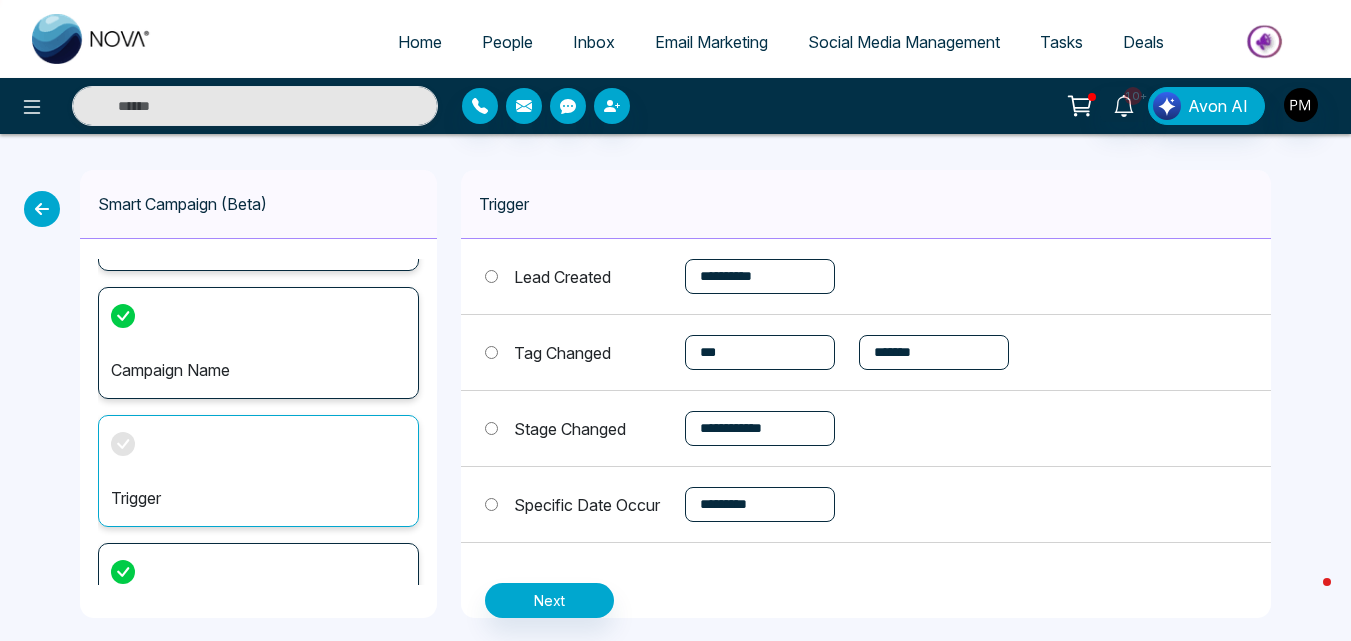click on "**********" at bounding box center (760, 428) 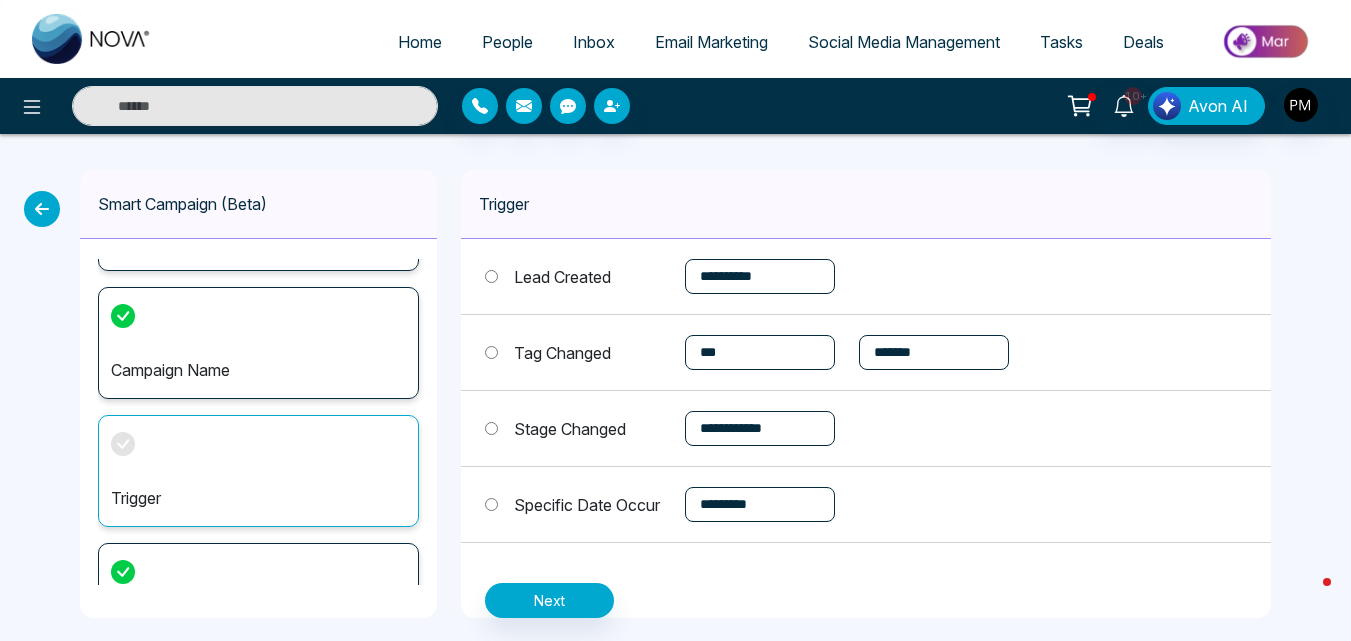 select on "*" 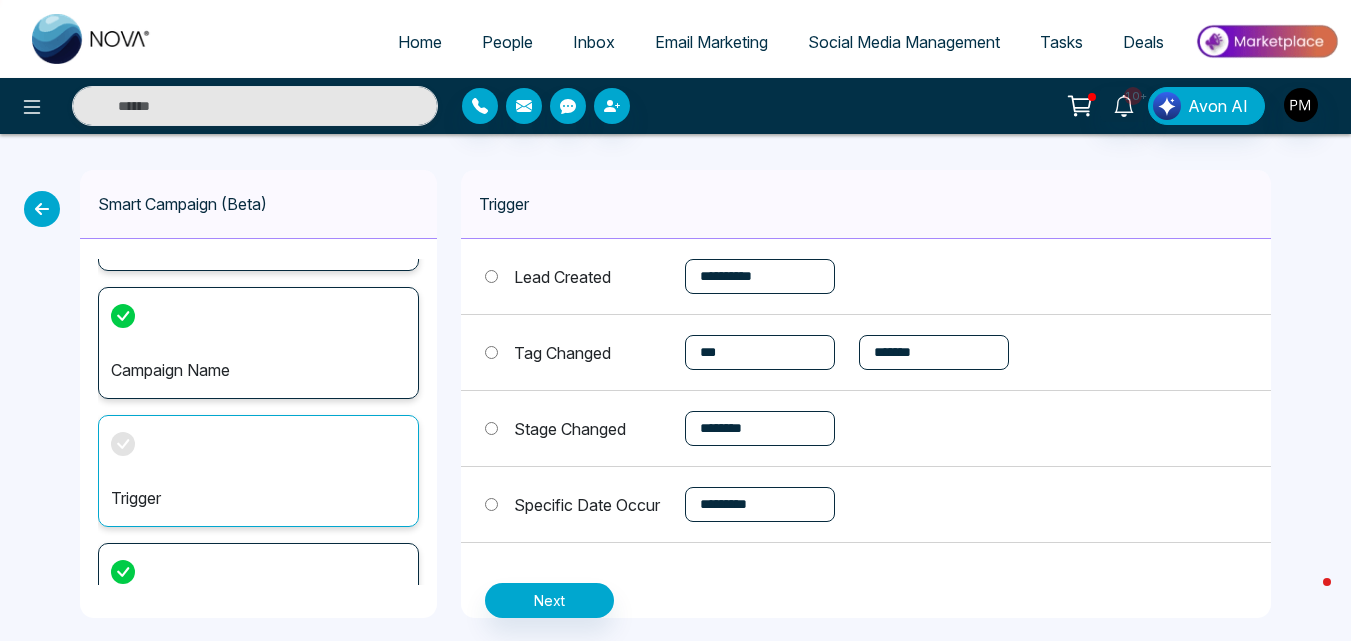 click on "**********" at bounding box center [760, 428] 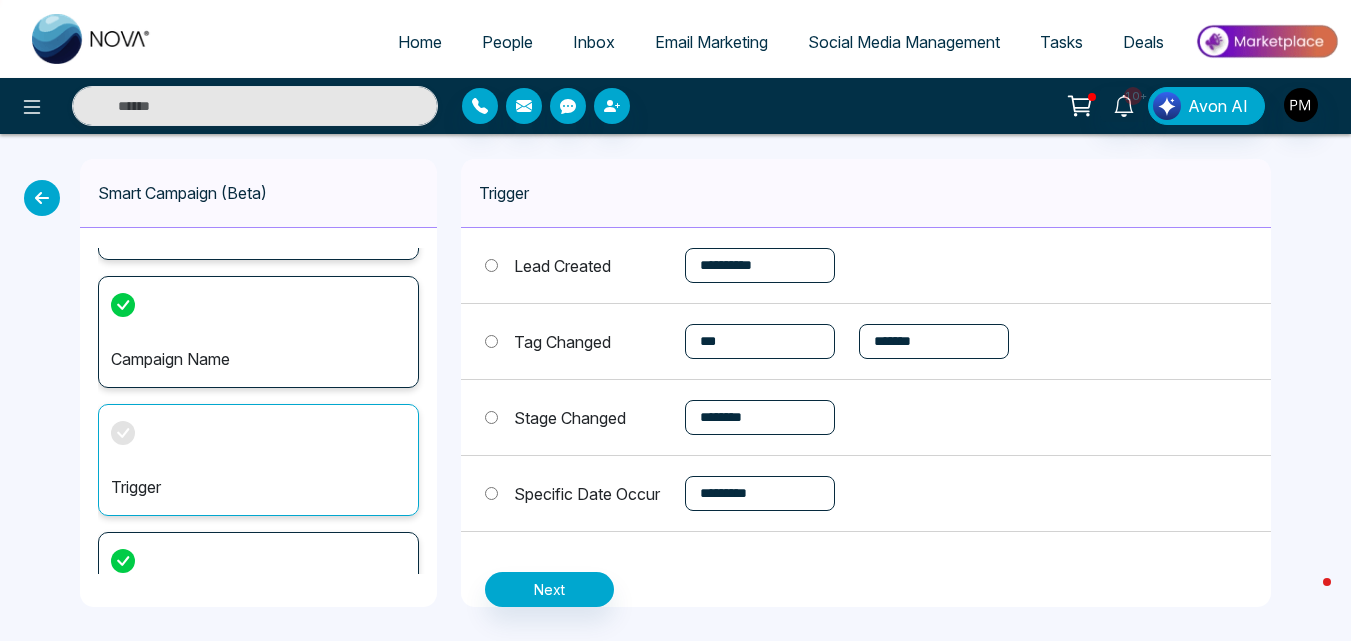 scroll, scrollTop: 13, scrollLeft: 0, axis: vertical 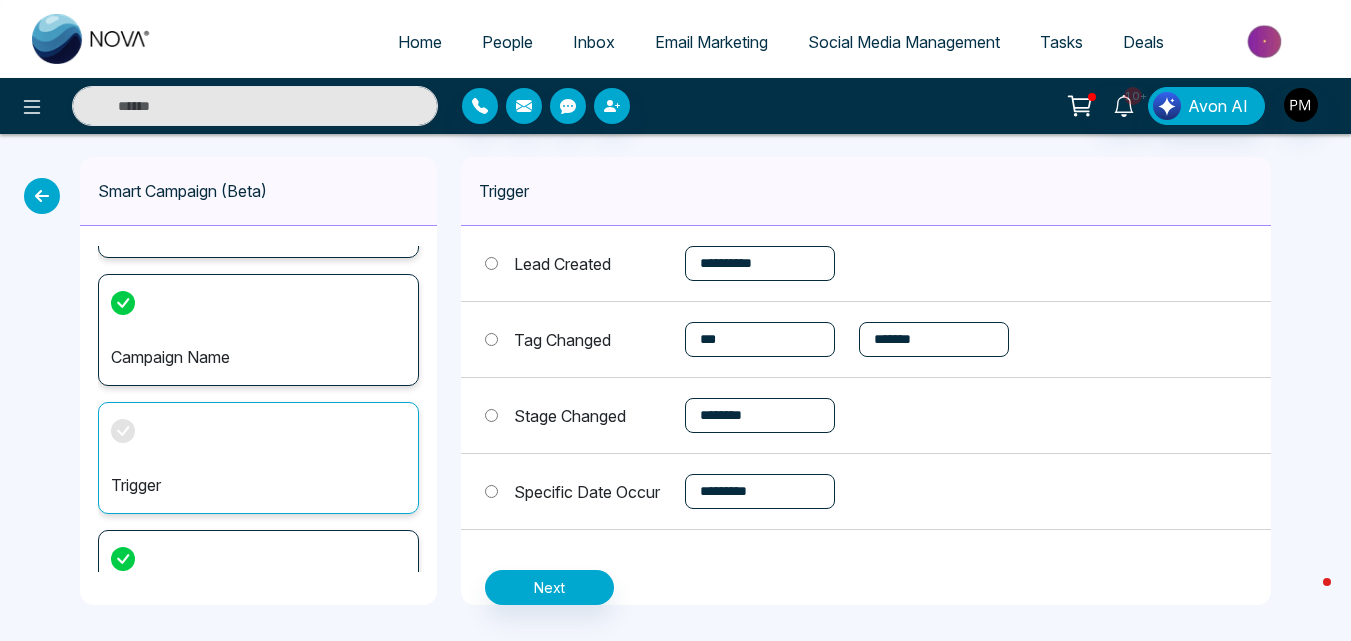 click on "**********" at bounding box center (760, 491) 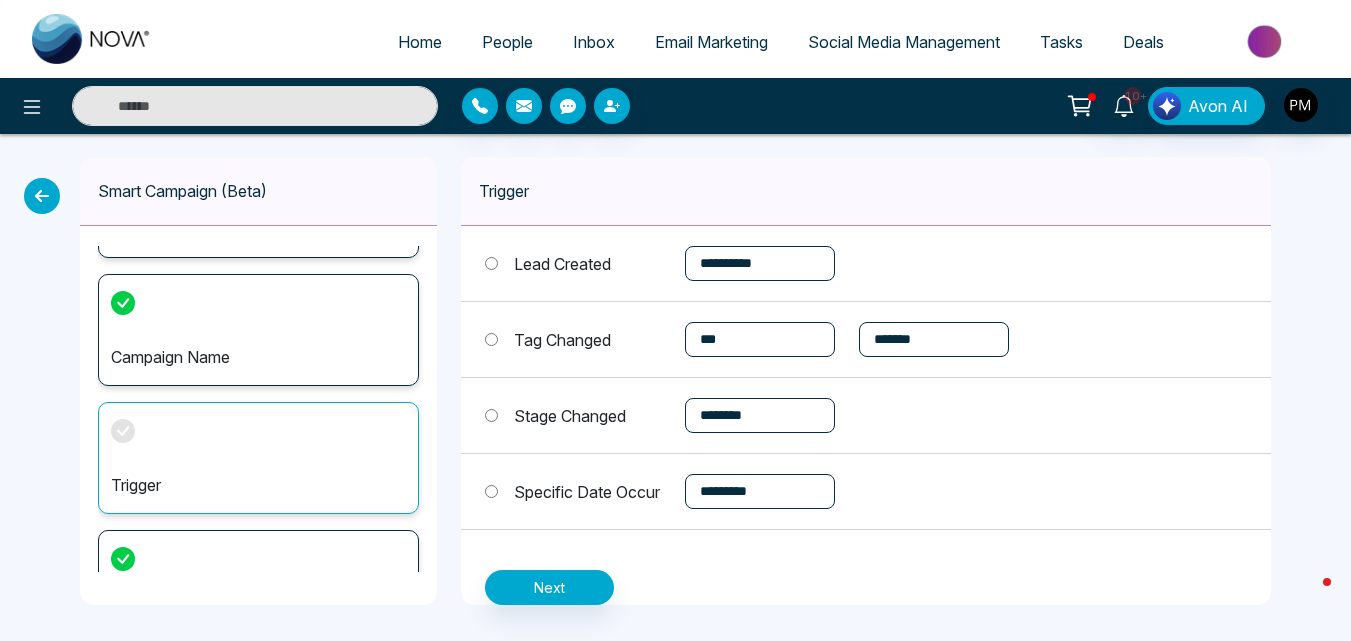 select on "*****" 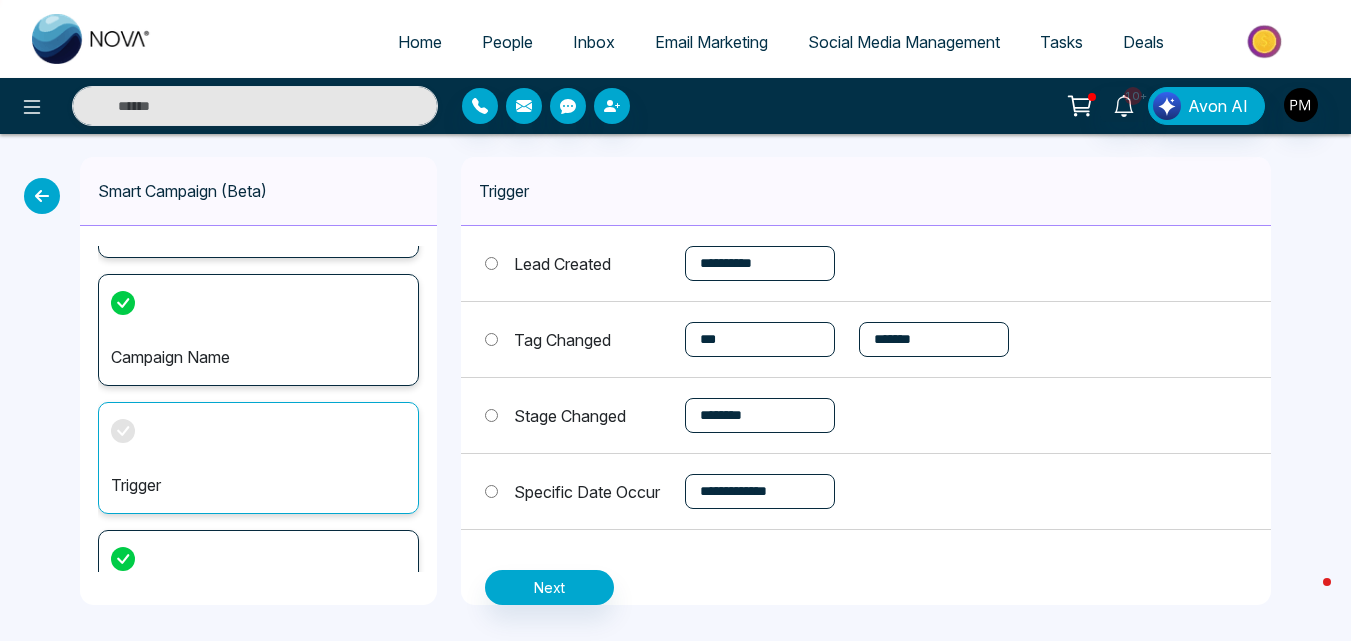 click on "**********" at bounding box center [760, 491] 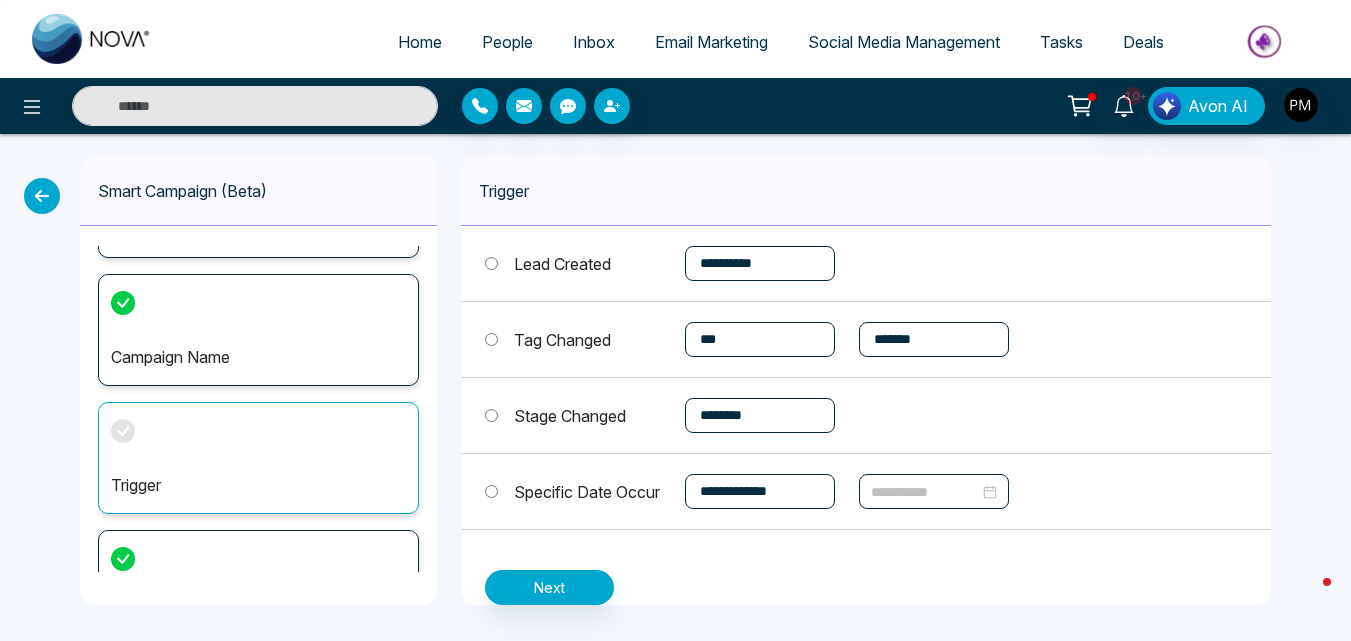 click at bounding box center (925, 492) 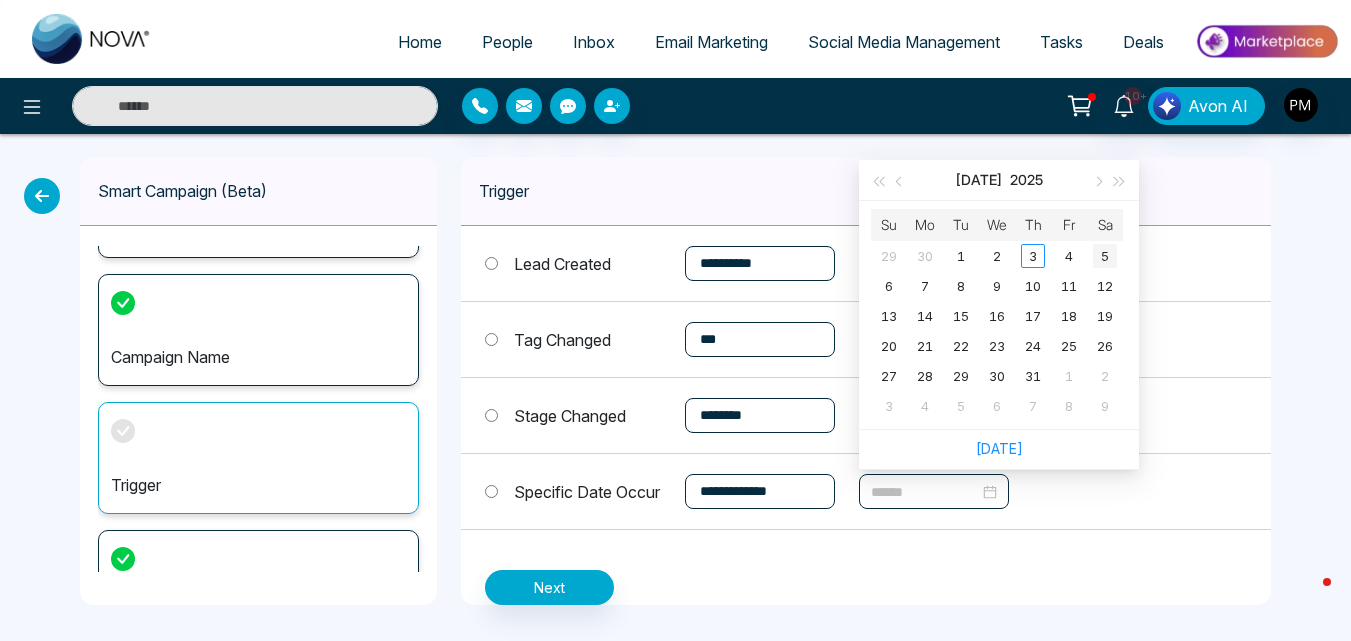 type on "******" 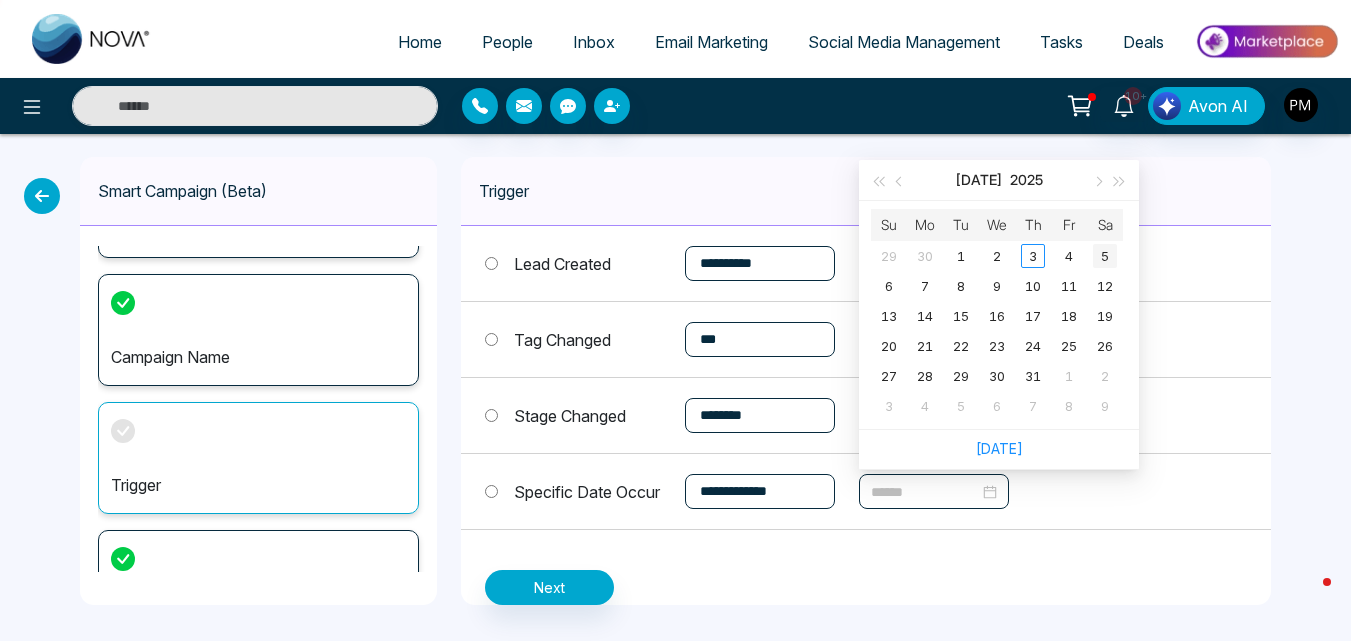 click on "5" at bounding box center [1105, 256] 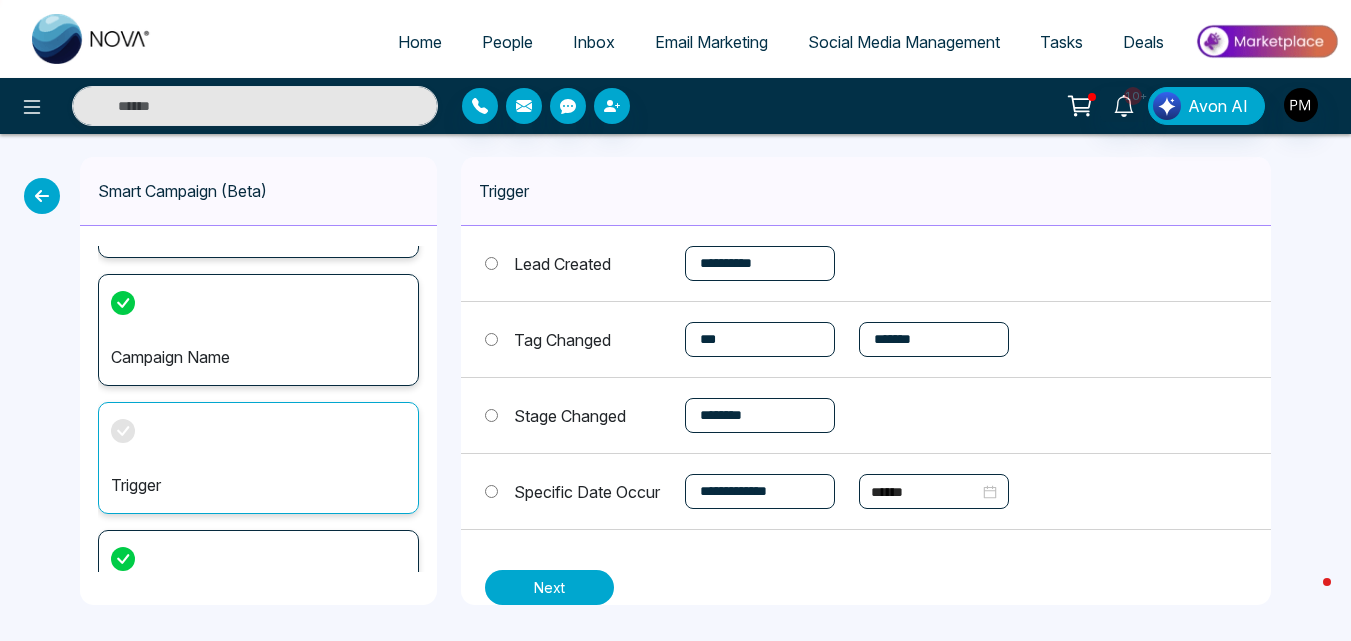 click on "Next" at bounding box center (549, 587) 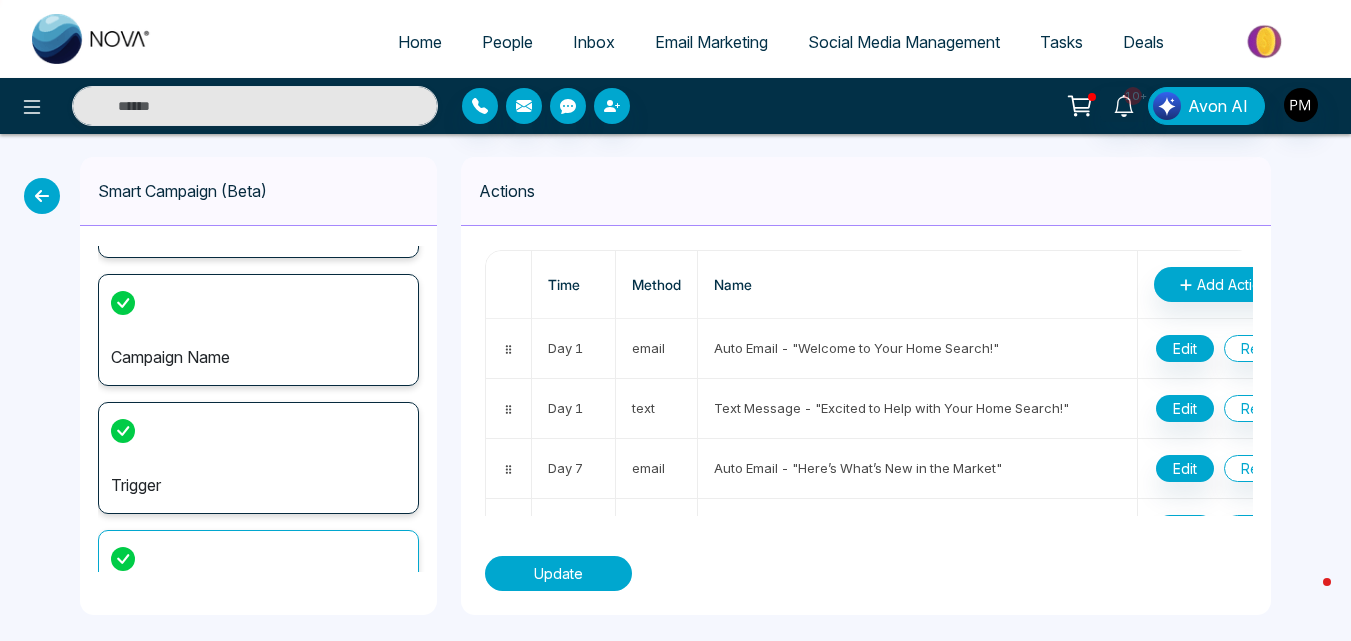 scroll, scrollTop: 170, scrollLeft: 0, axis: vertical 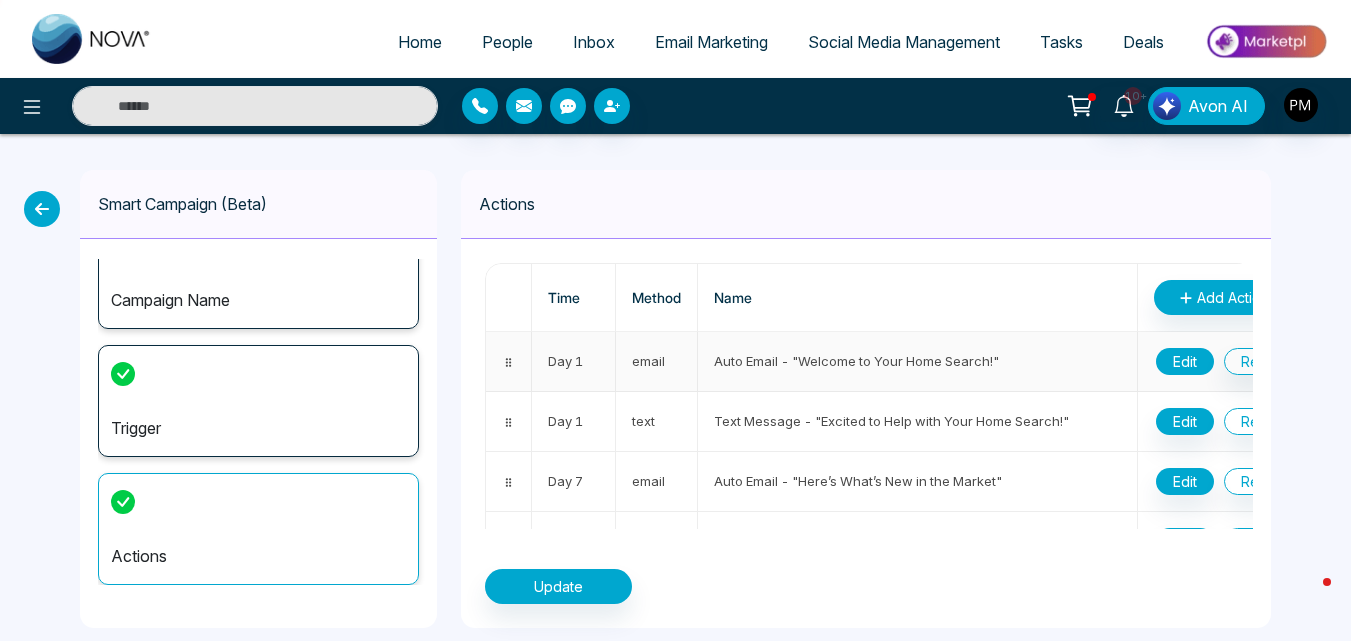 click on "Edit" at bounding box center (1185, 361) 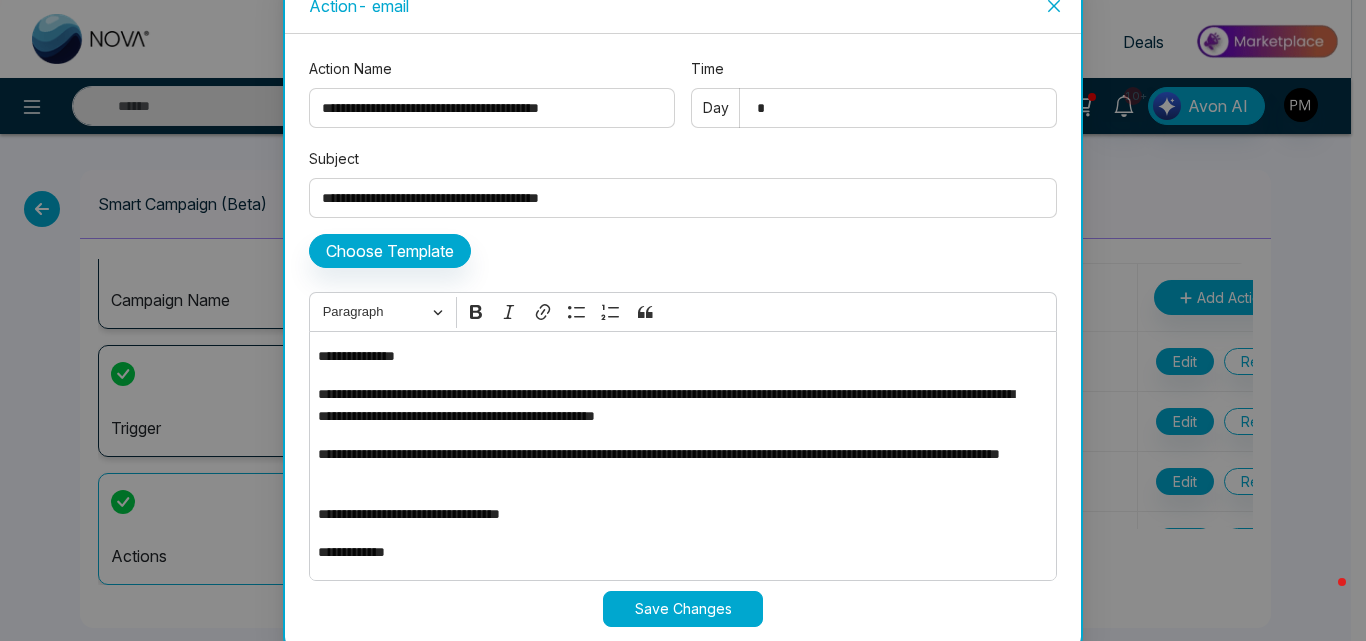 scroll, scrollTop: 35, scrollLeft: 0, axis: vertical 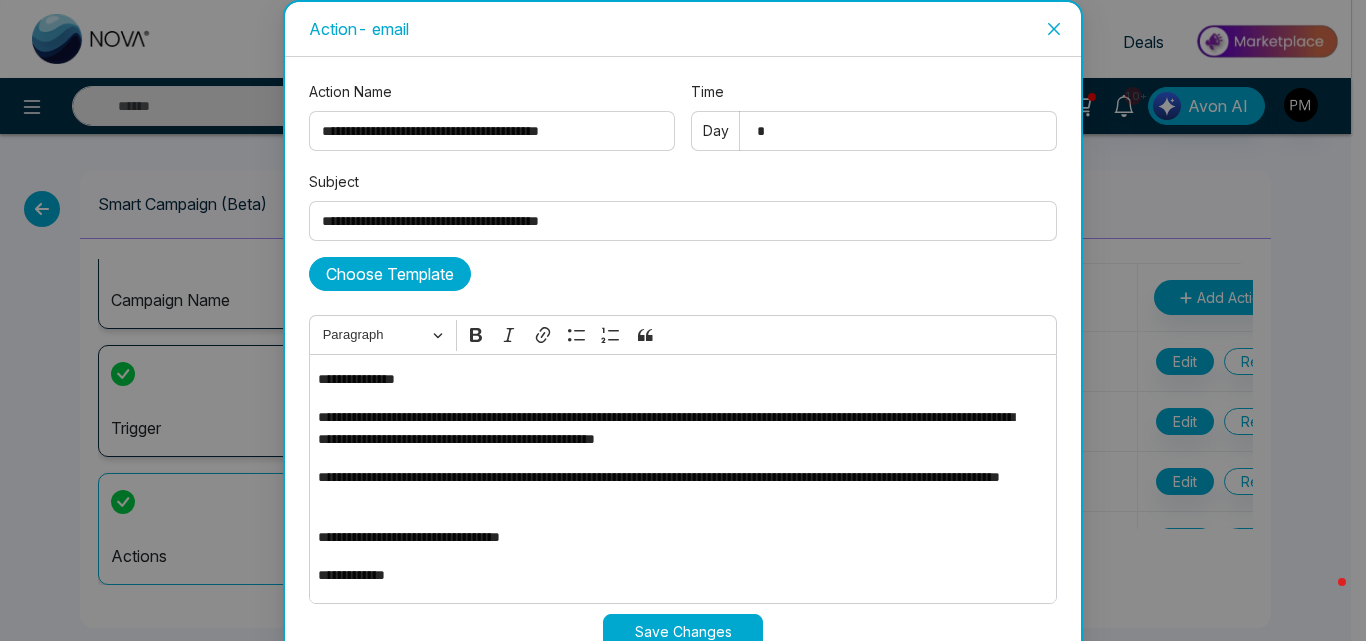 click on "Choose Template" at bounding box center (390, 274) 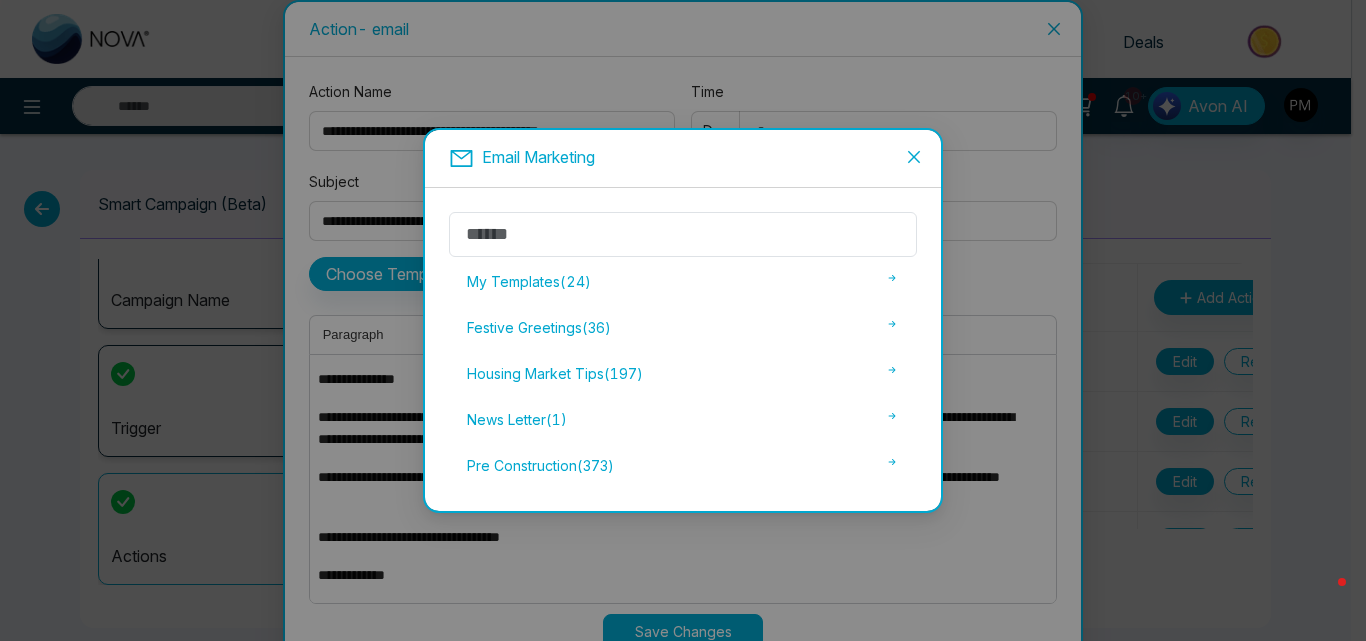 click 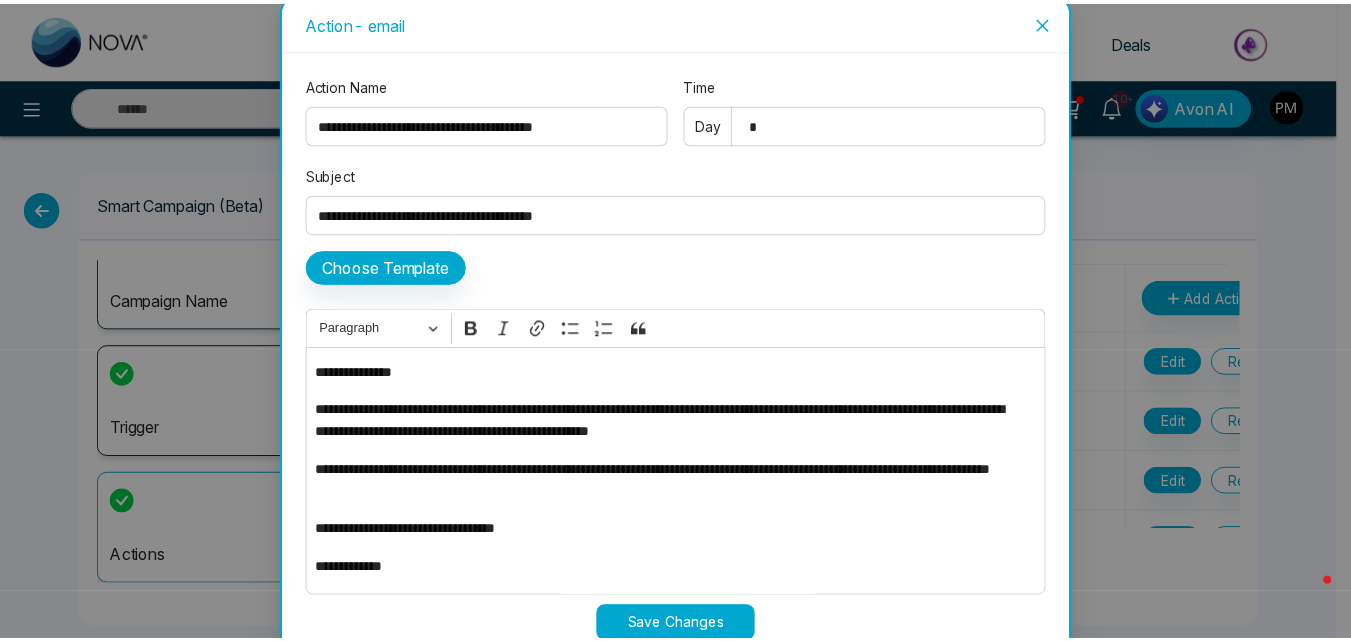scroll, scrollTop: 0, scrollLeft: 0, axis: both 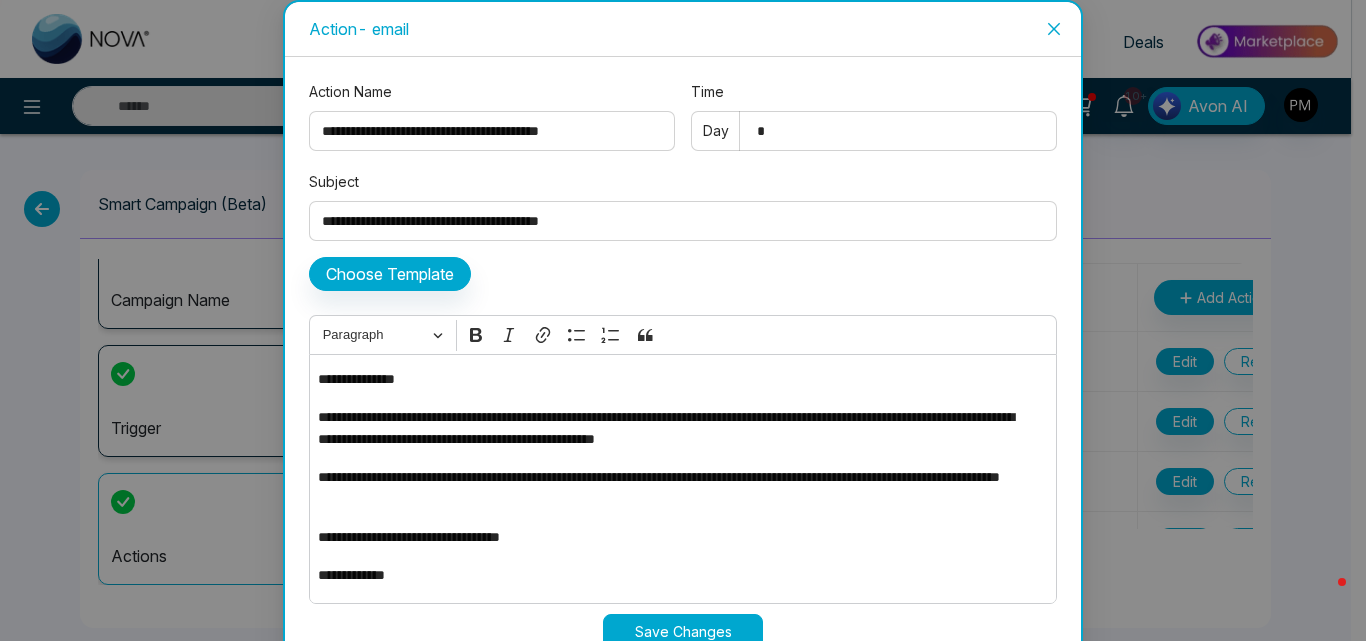 click on "Action  - email" at bounding box center (683, 29) 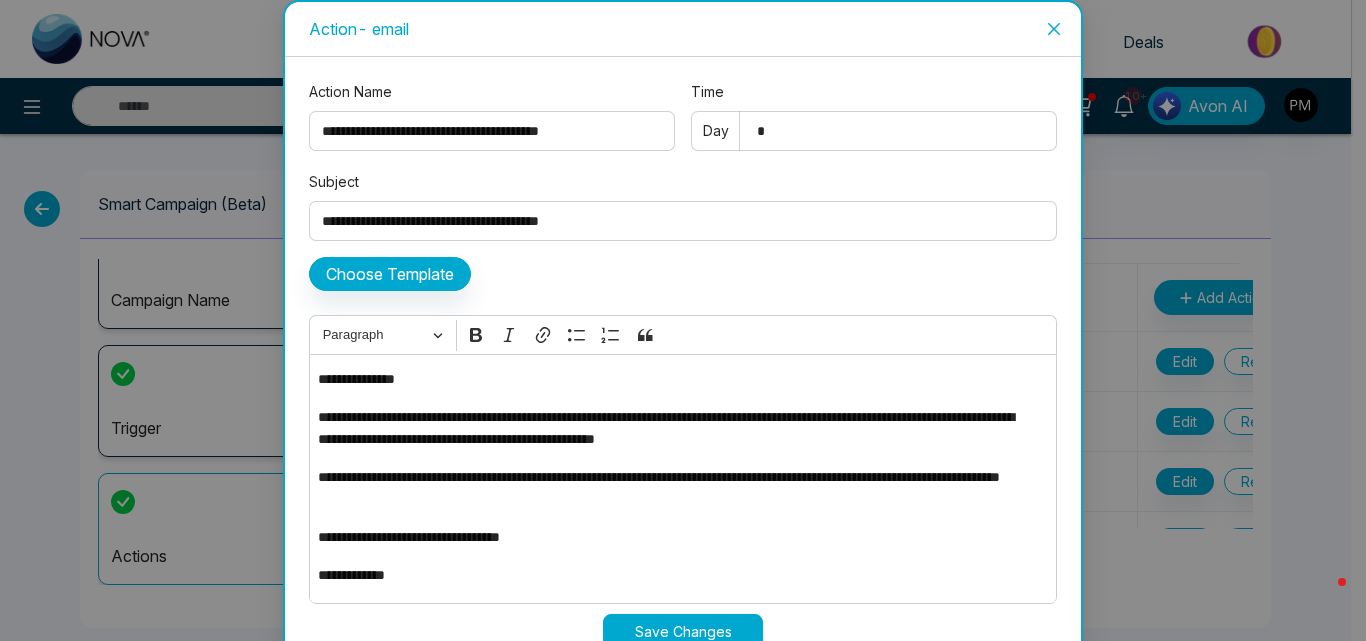 click 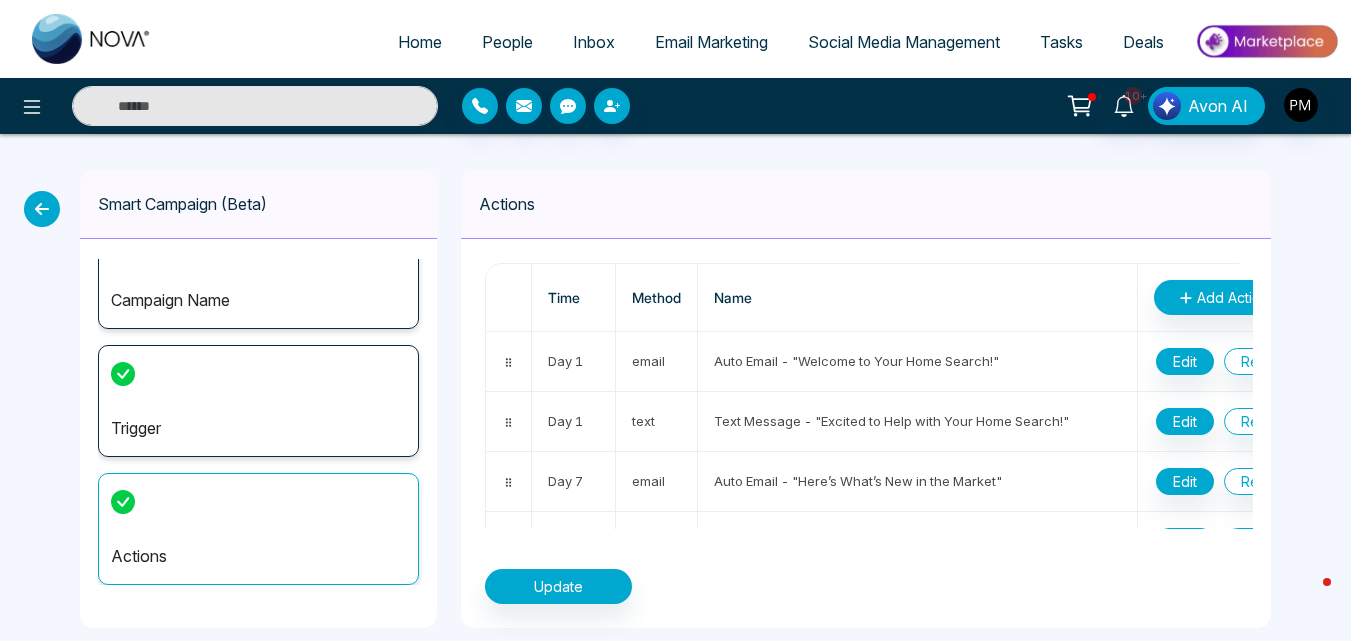 click on "Actions" at bounding box center (258, 529) 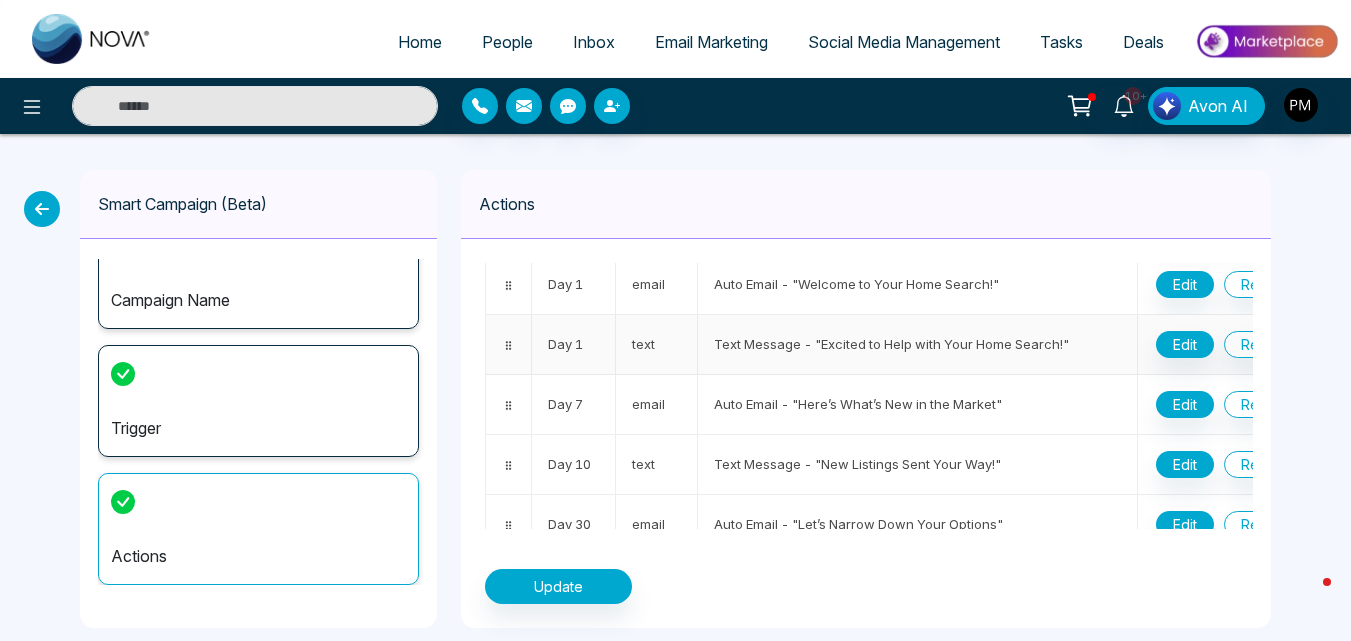 scroll, scrollTop: 0, scrollLeft: 0, axis: both 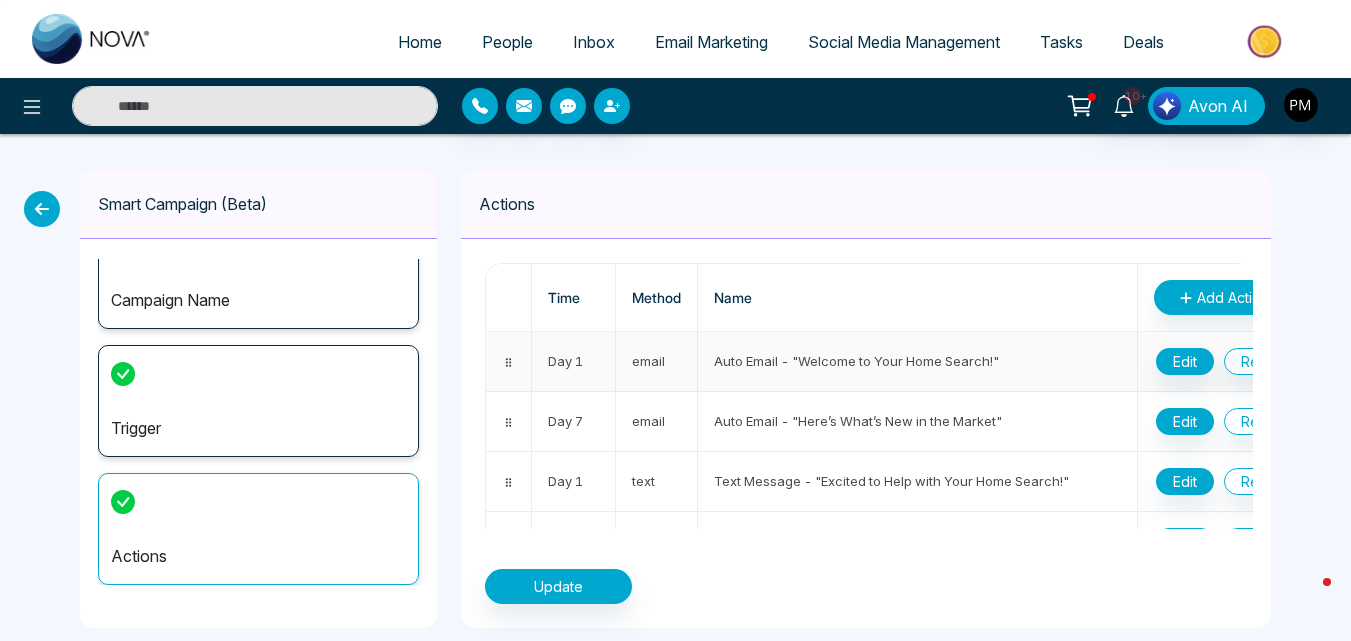 click on "email" at bounding box center (657, 362) 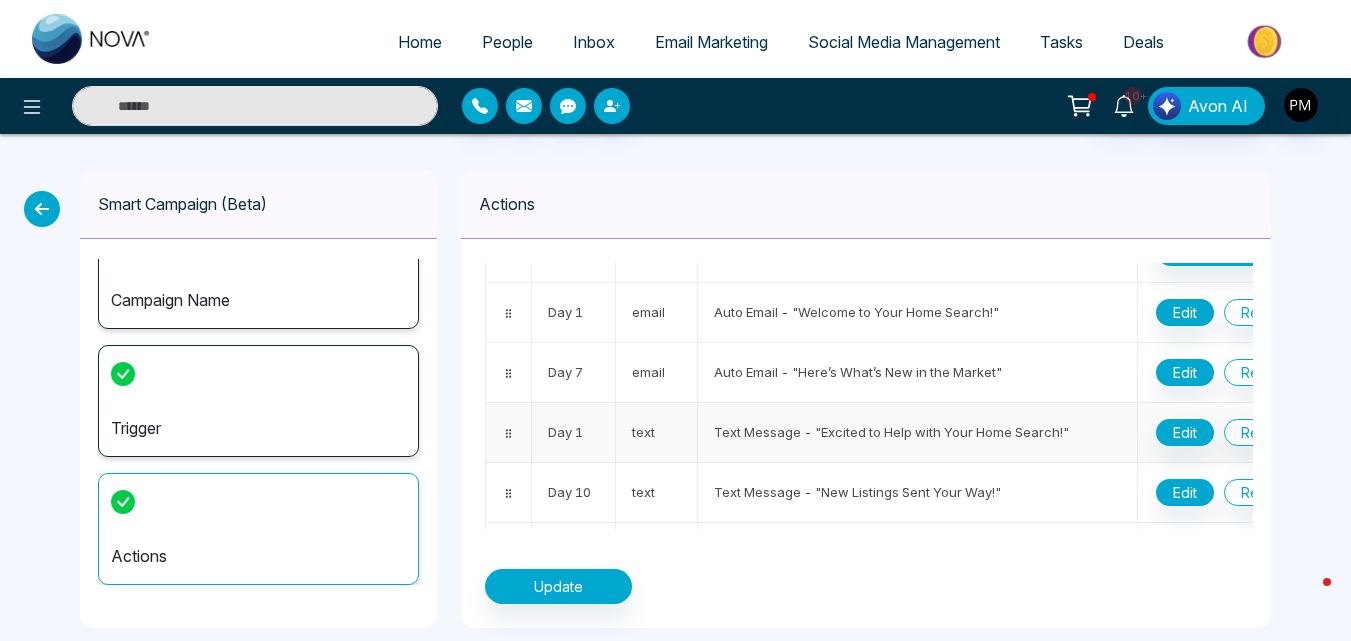 scroll, scrollTop: 0, scrollLeft: 0, axis: both 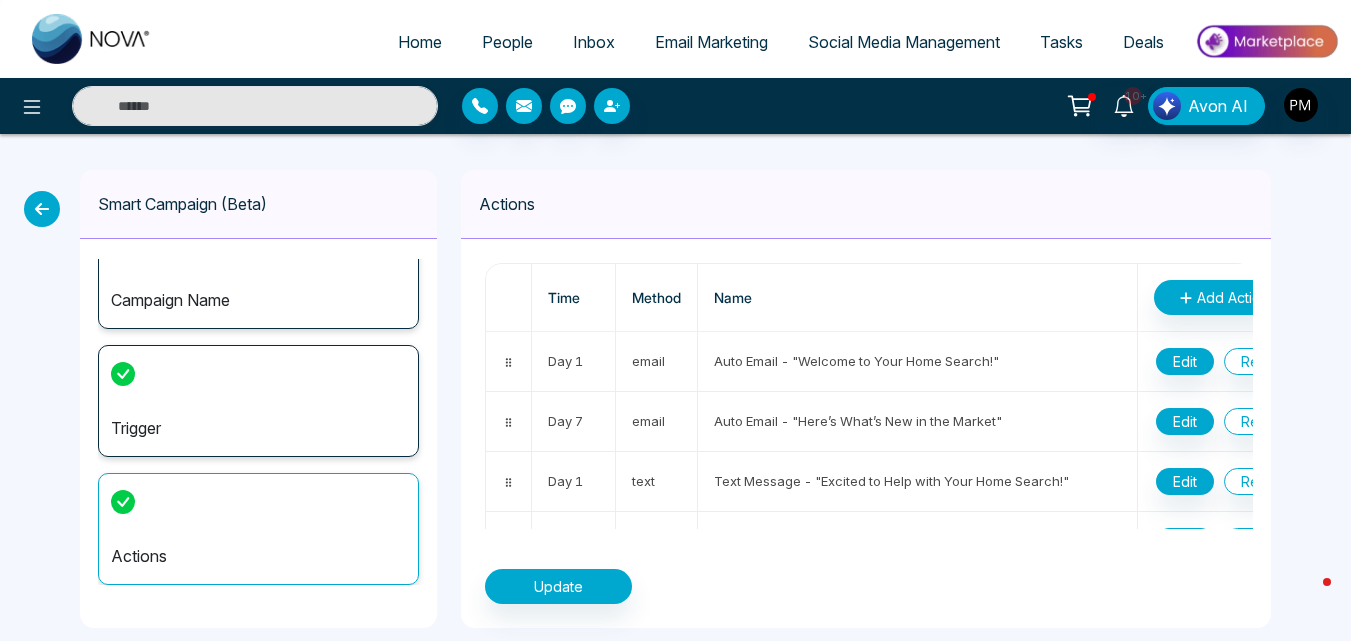 click on "Trigger" at bounding box center (258, 401) 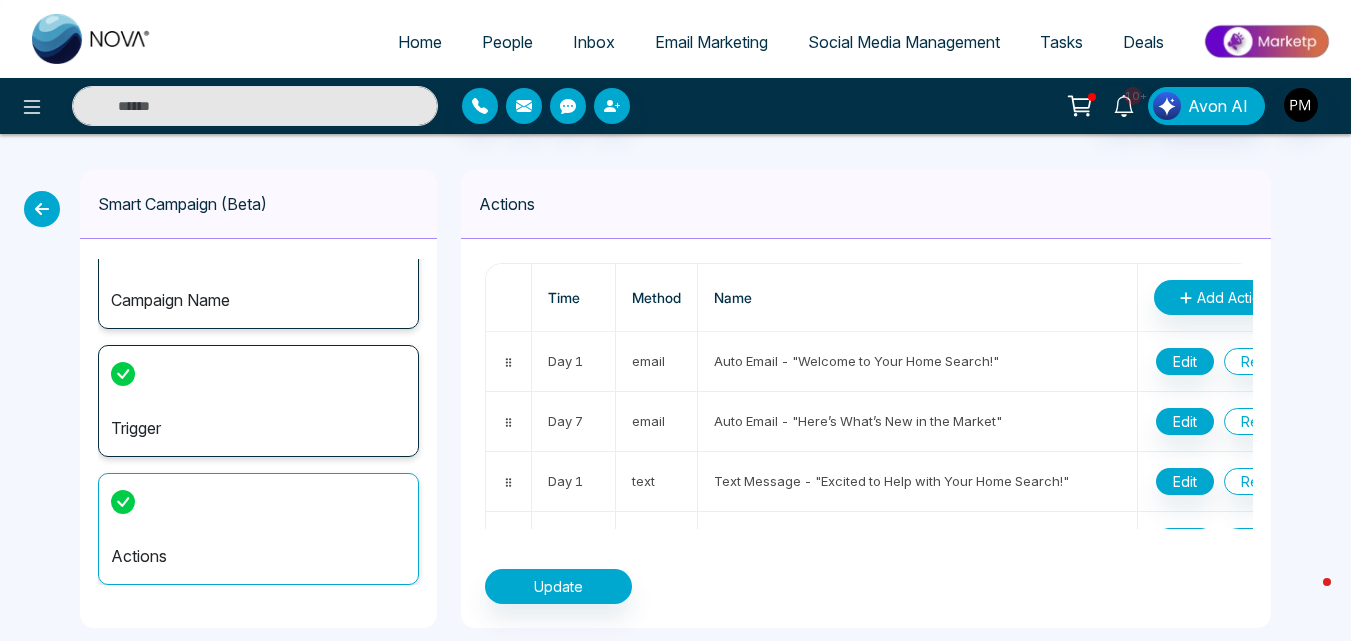 select on "******" 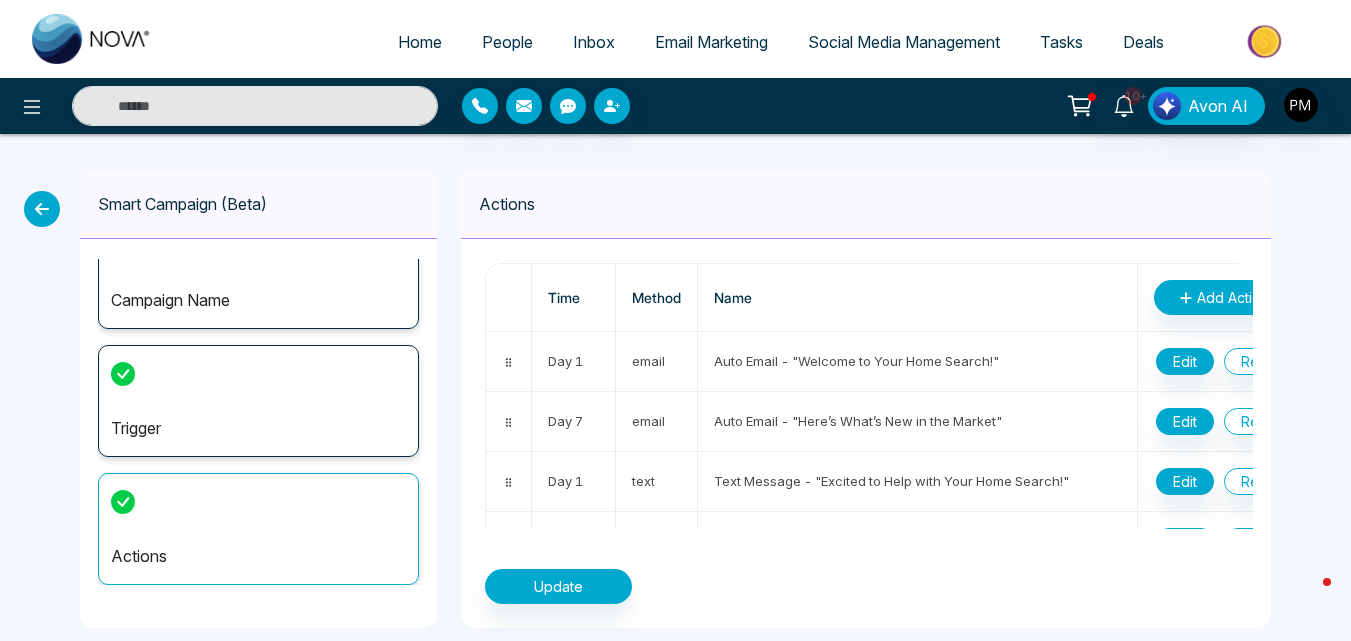 select on "*****" 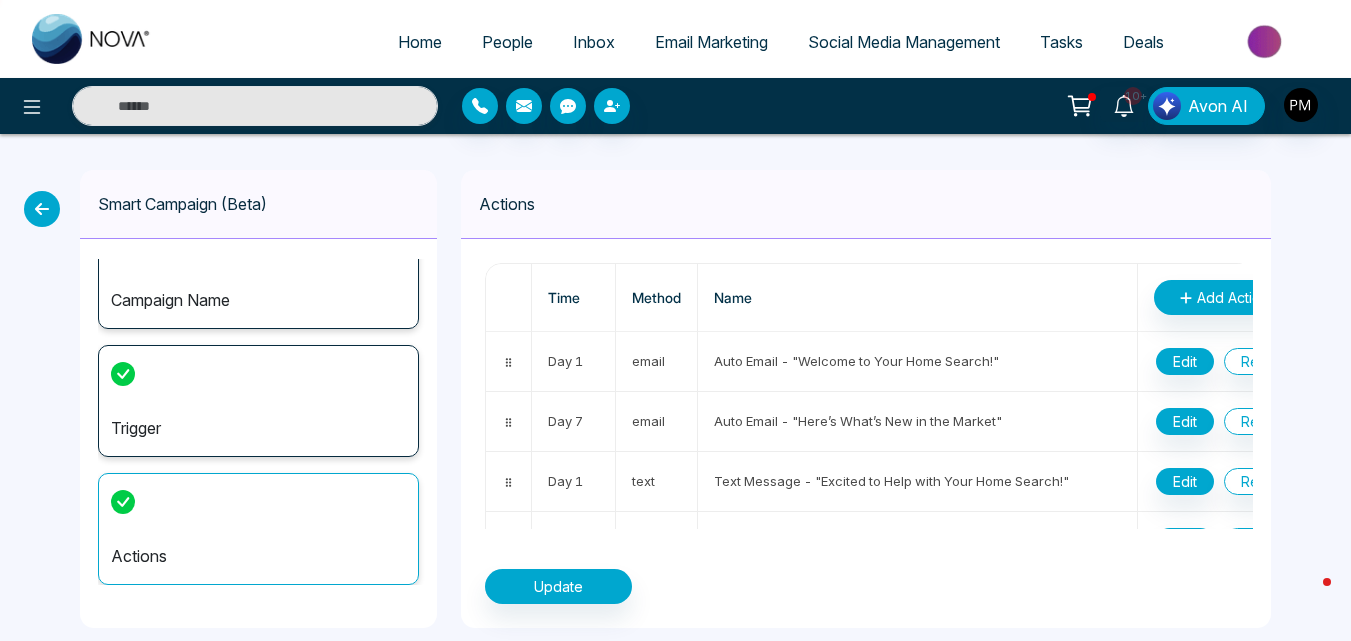 select on "*****" 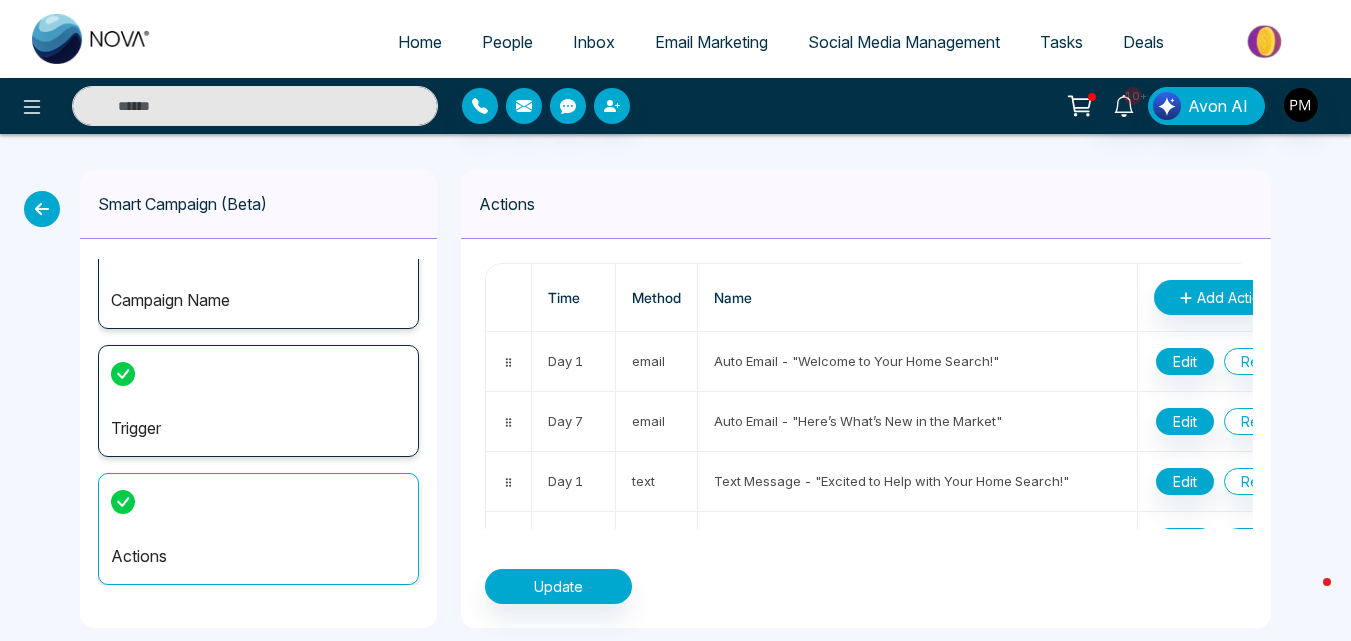 select on "*" 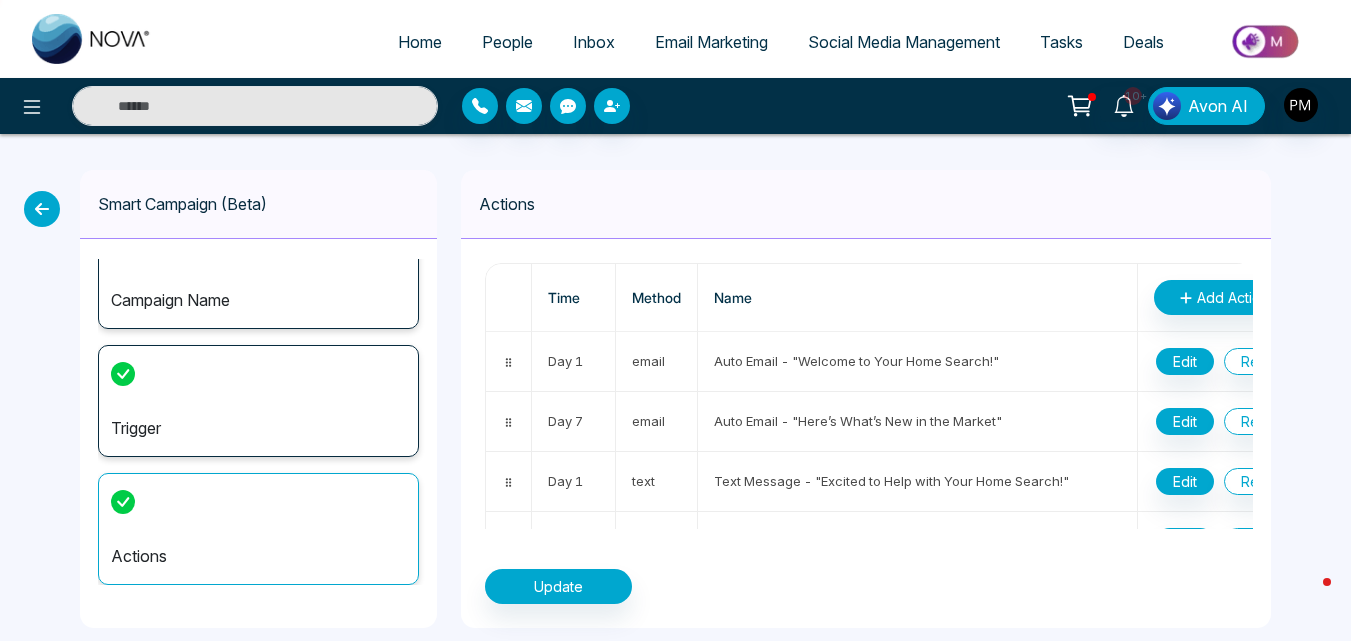 select on "*****" 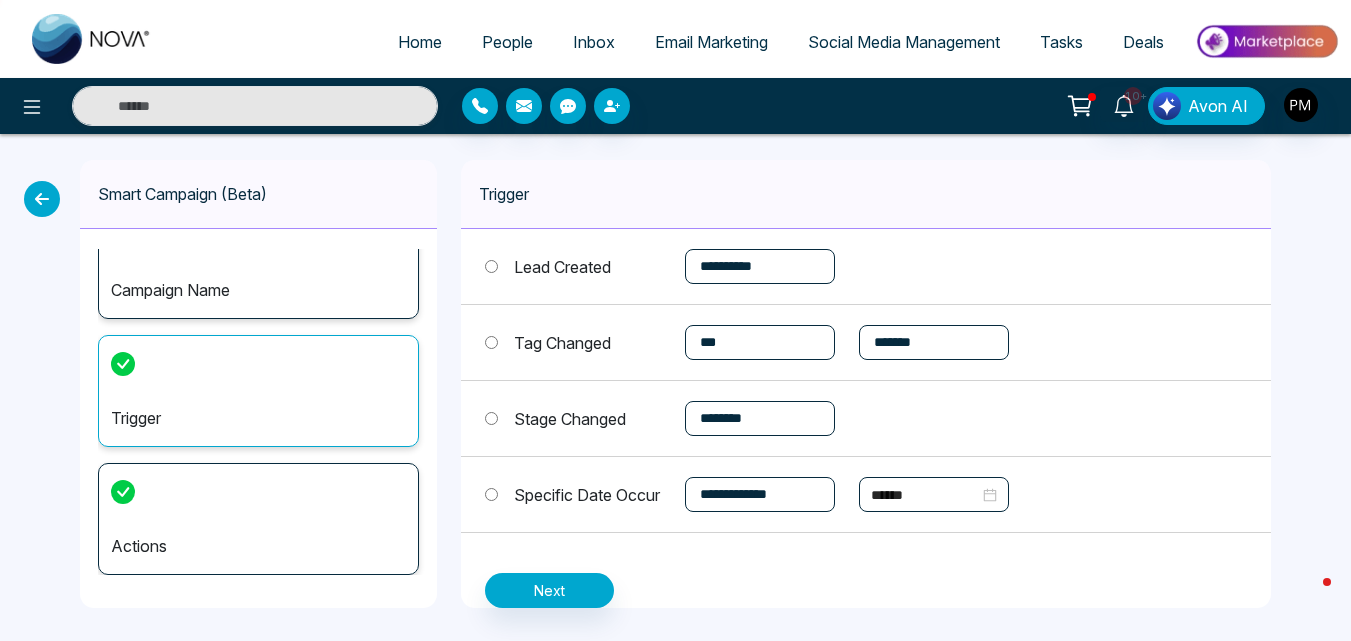 scroll, scrollTop: 13, scrollLeft: 0, axis: vertical 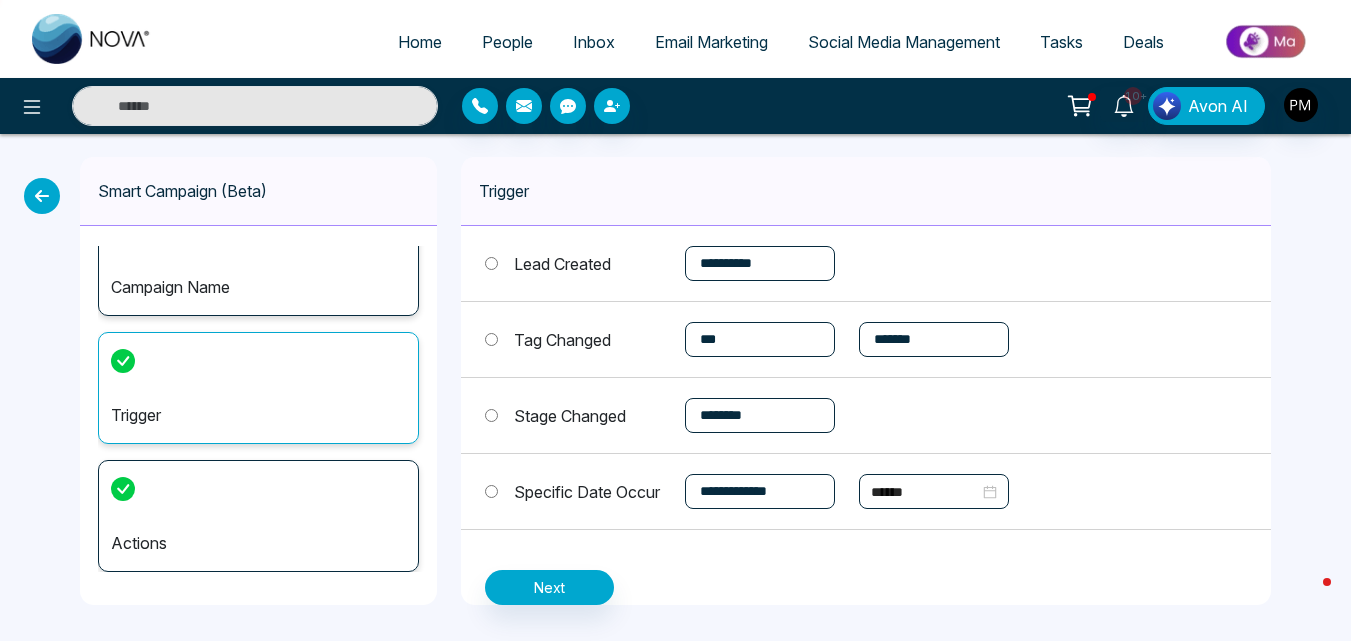 click at bounding box center [42, 196] 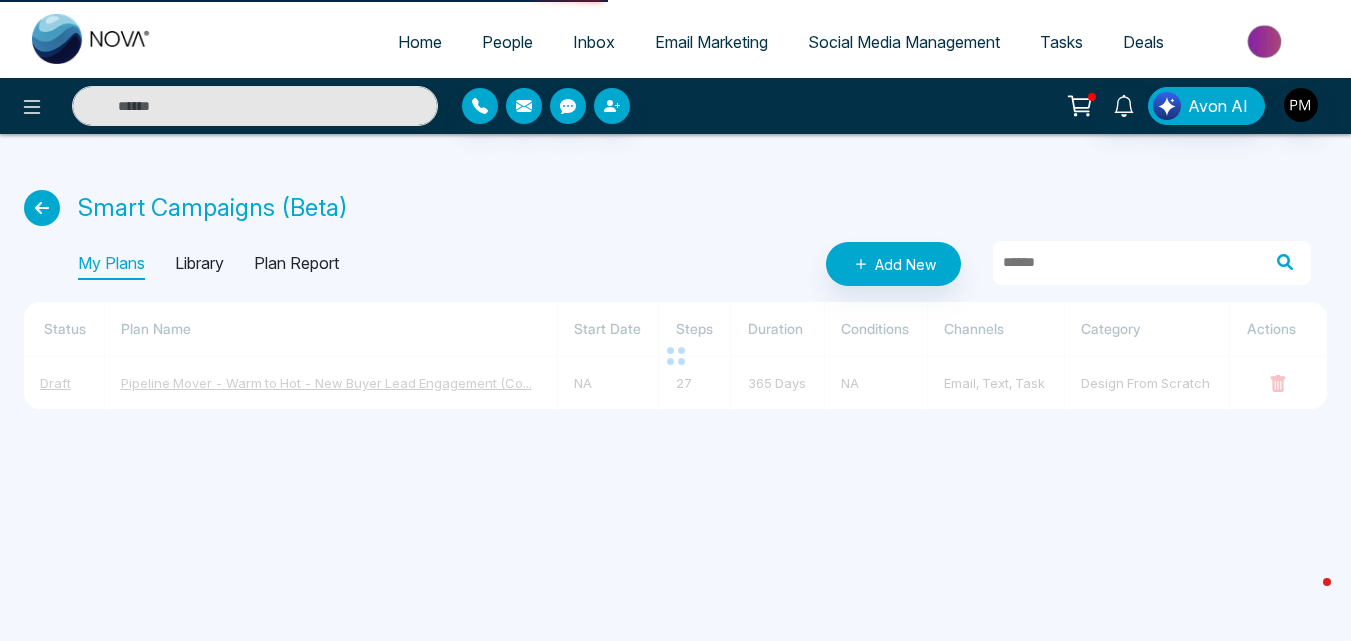 scroll, scrollTop: 0, scrollLeft: 0, axis: both 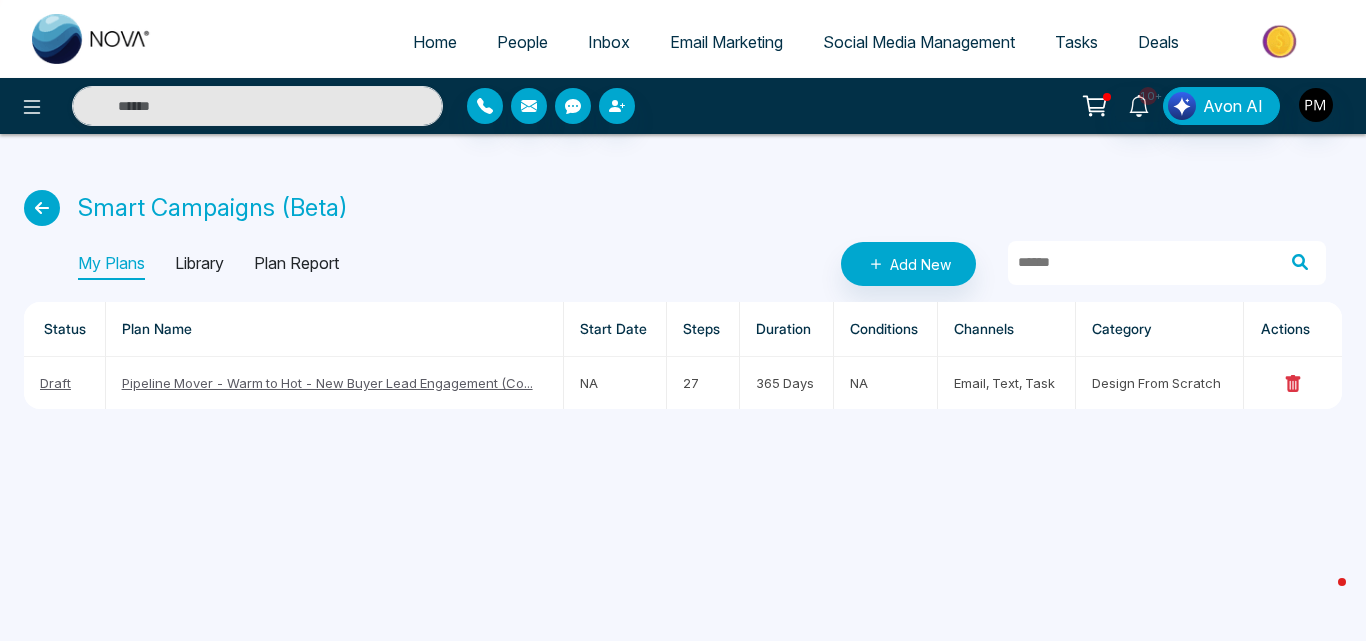 click on "Channels" at bounding box center (1007, 329) 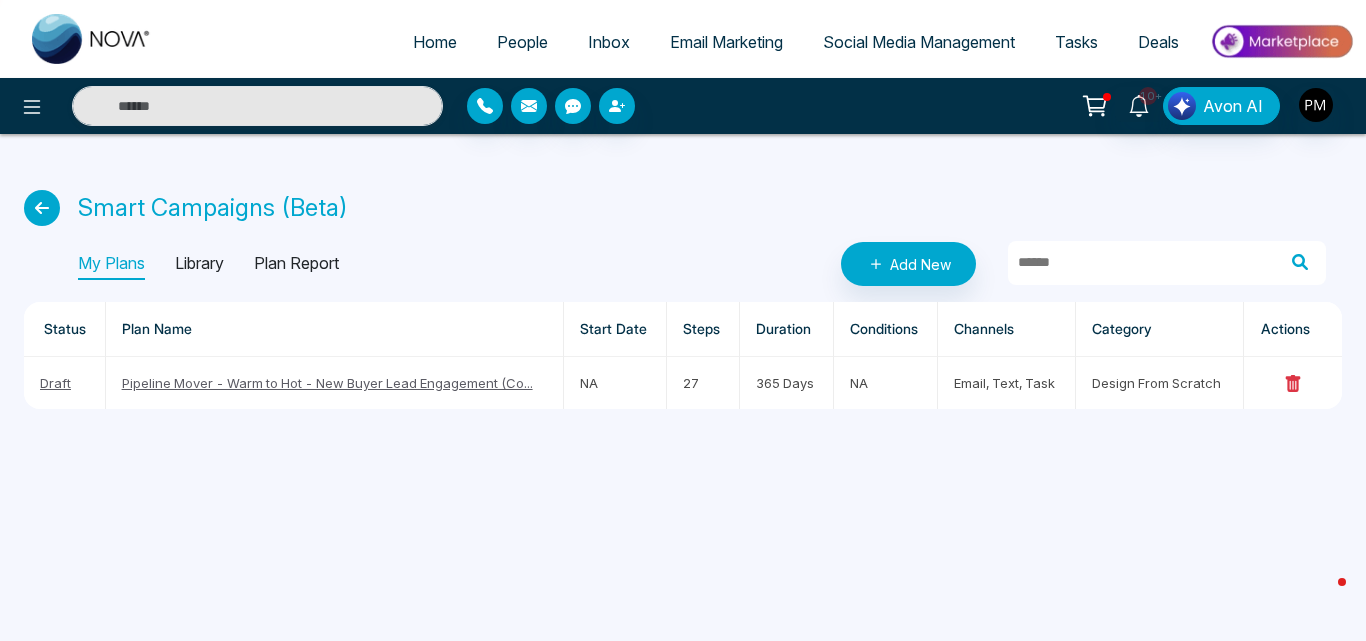 click on "Smart Campaigns (Beta) My Plans Library Plan Report  Add New Status Plan Name Start Date Steps Duration Conditions Channels Category Actions Draft Pipeline Mover - Warm to Hot - New Buyer Lead Engagement (Co... NA 27 365 Days NA email, text, task Design from scratch" at bounding box center (683, 299) 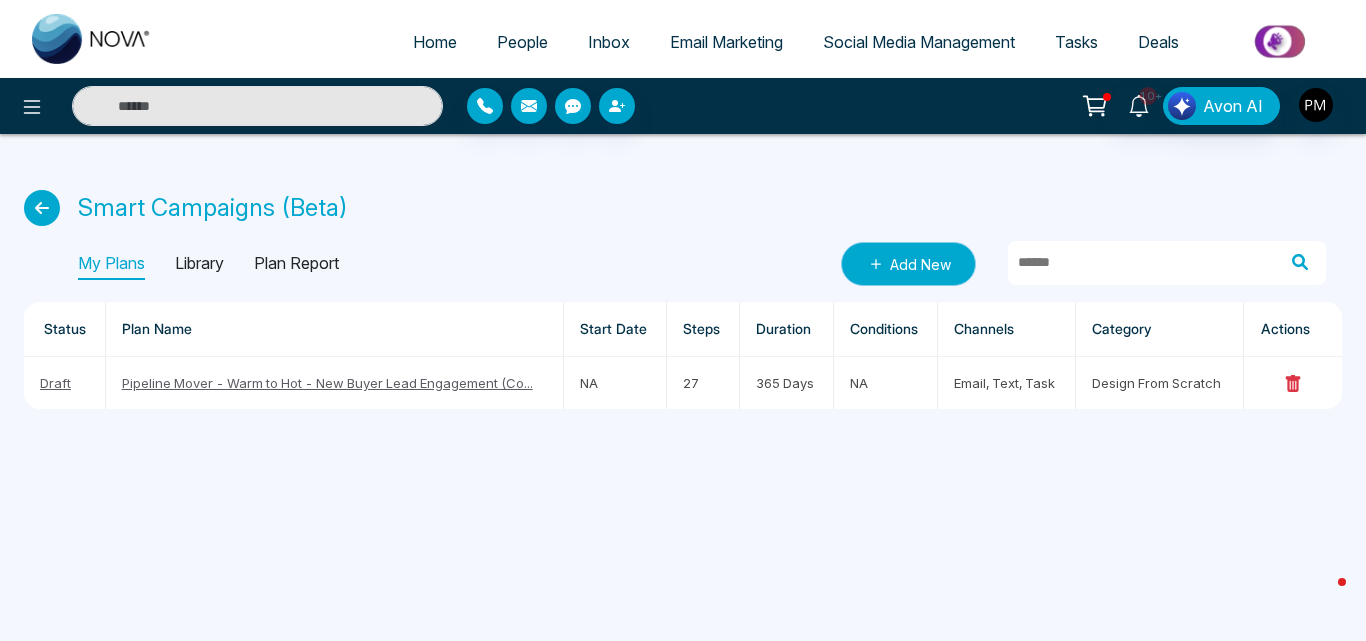 click on "Add New" at bounding box center (908, 264) 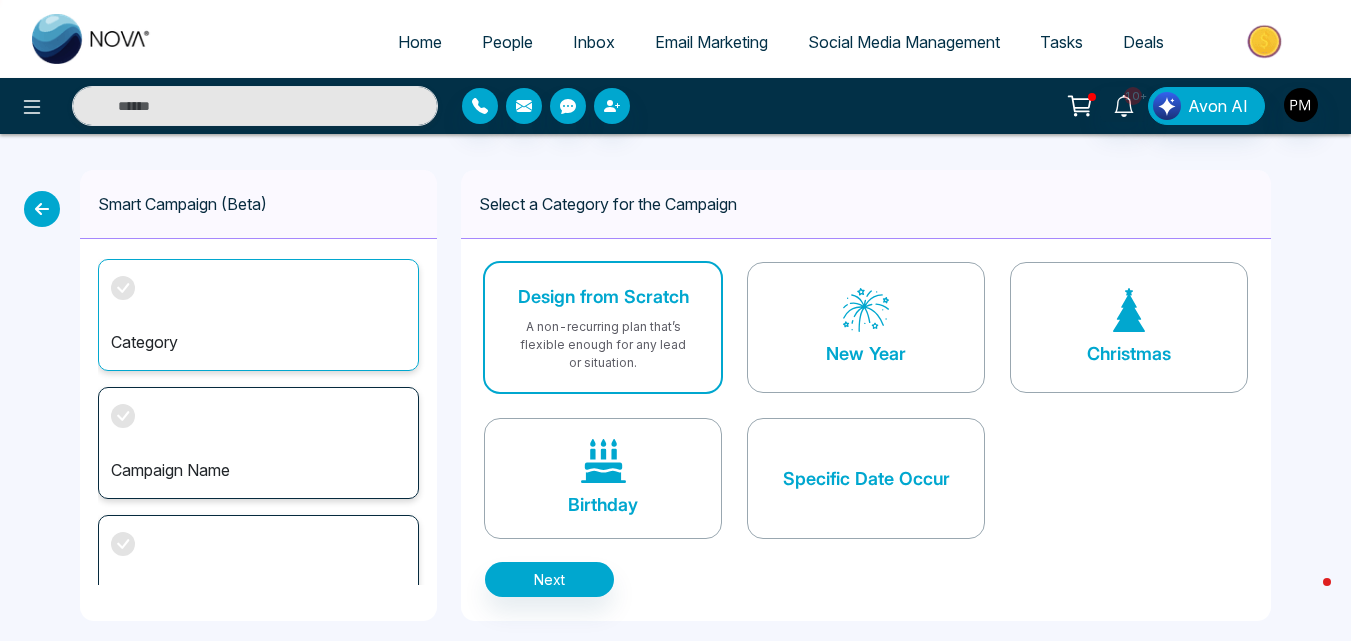 click on "Design from [PERSON_NAME] A non-recurring plan that’s flexible enough for any lead or situation." at bounding box center (603, 327) 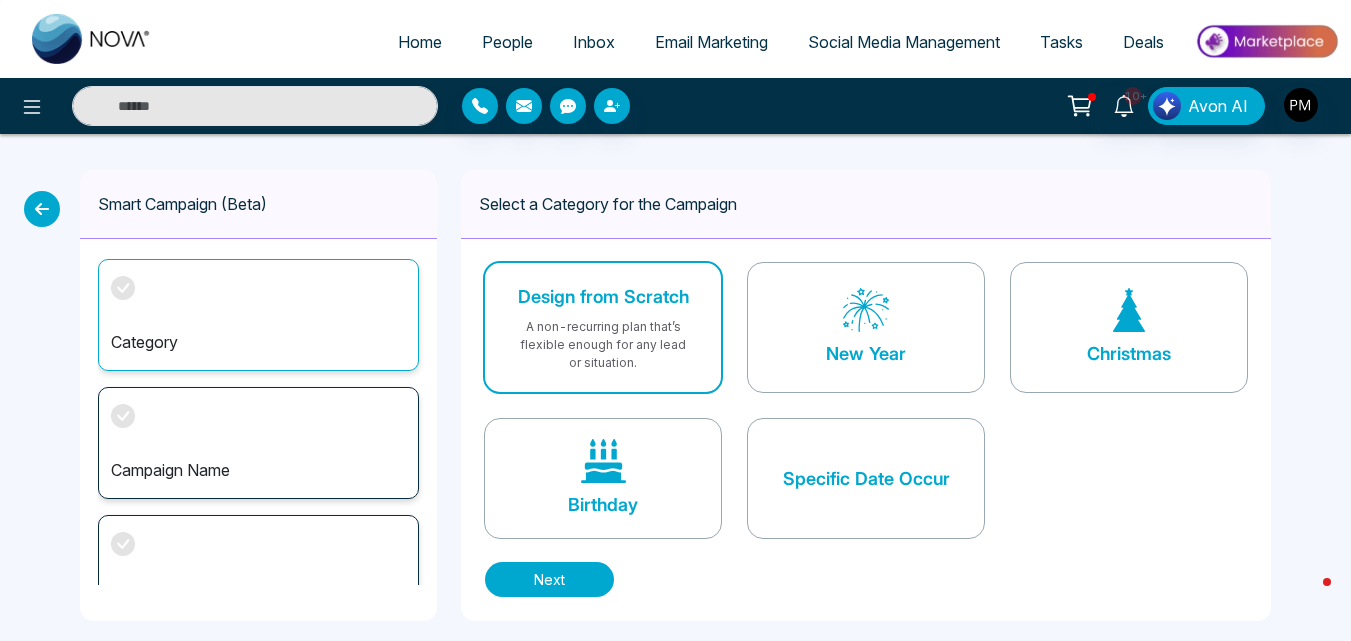 click on "Next" at bounding box center [549, 579] 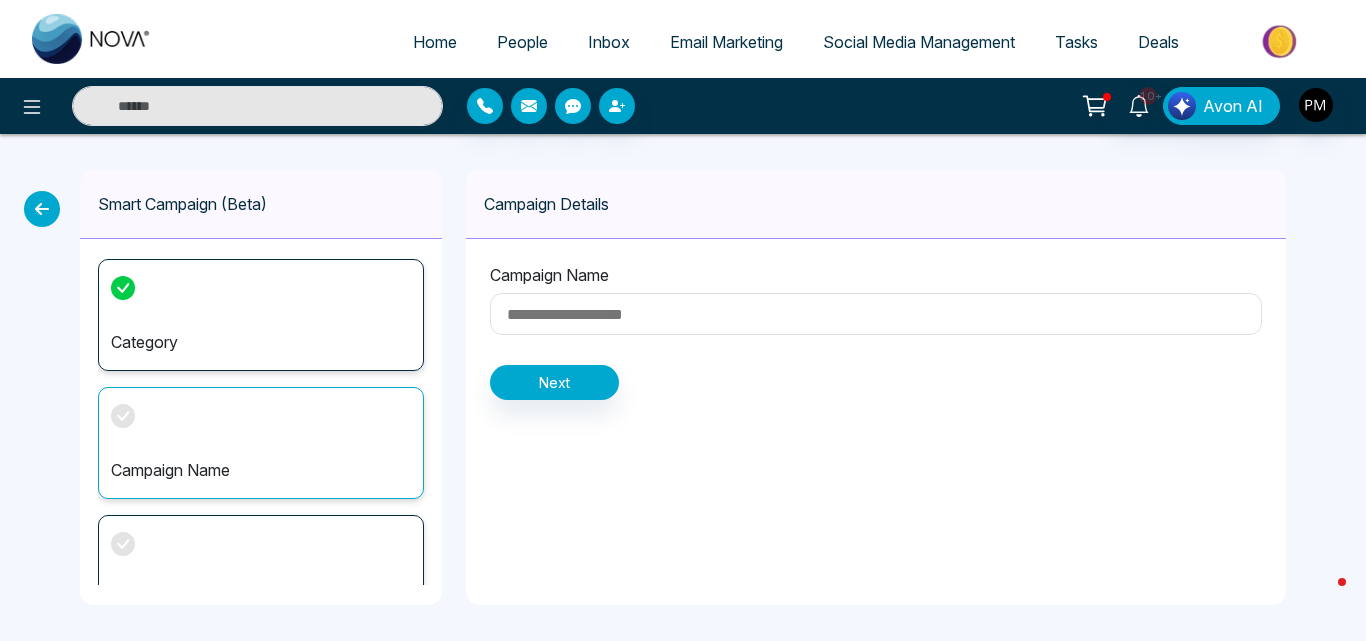 click at bounding box center (876, 314) 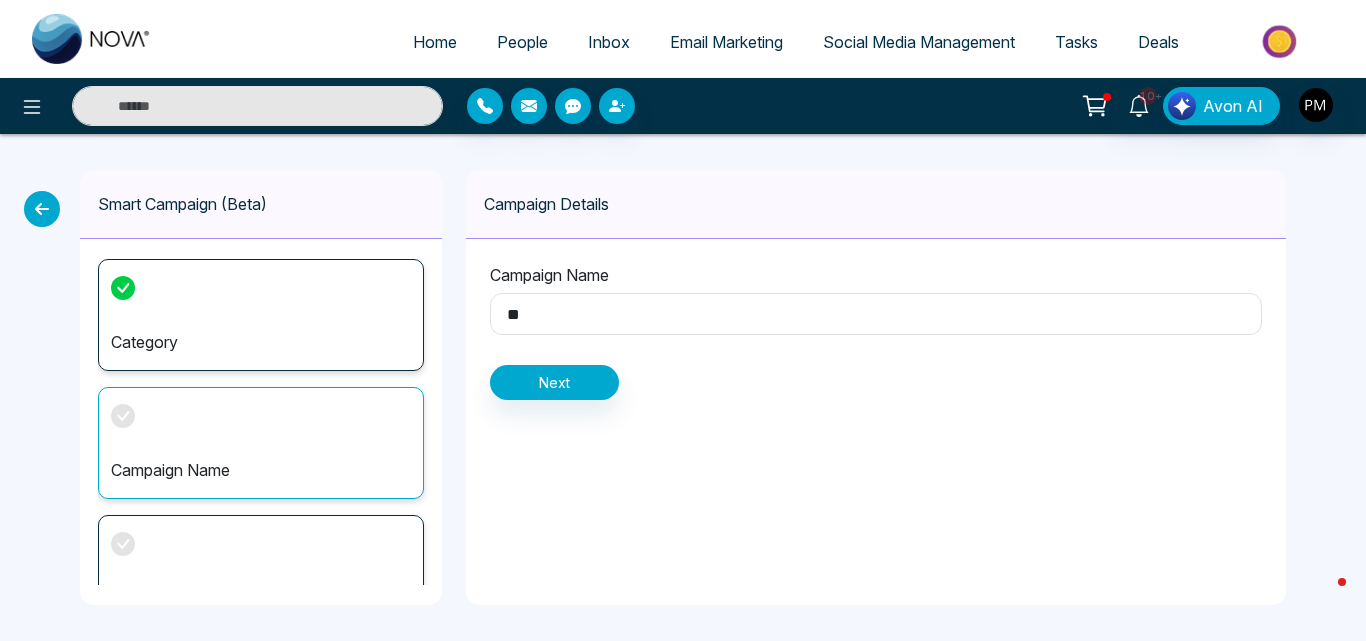 type on "*" 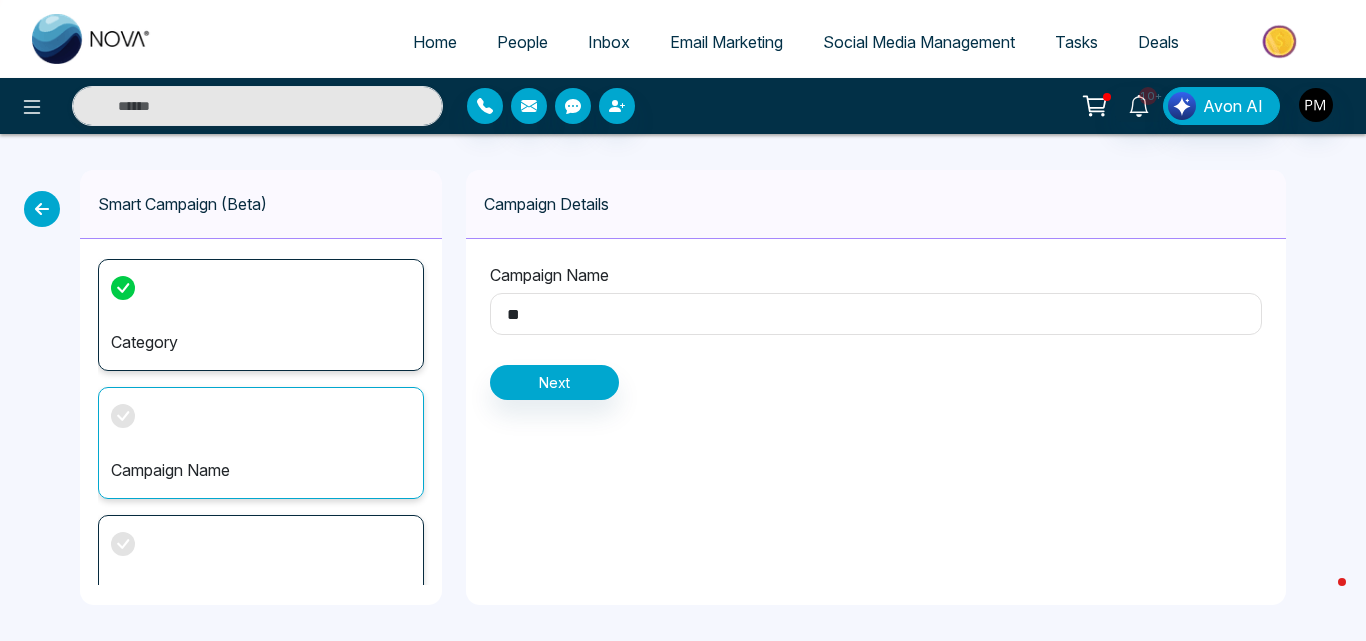 type on "**" 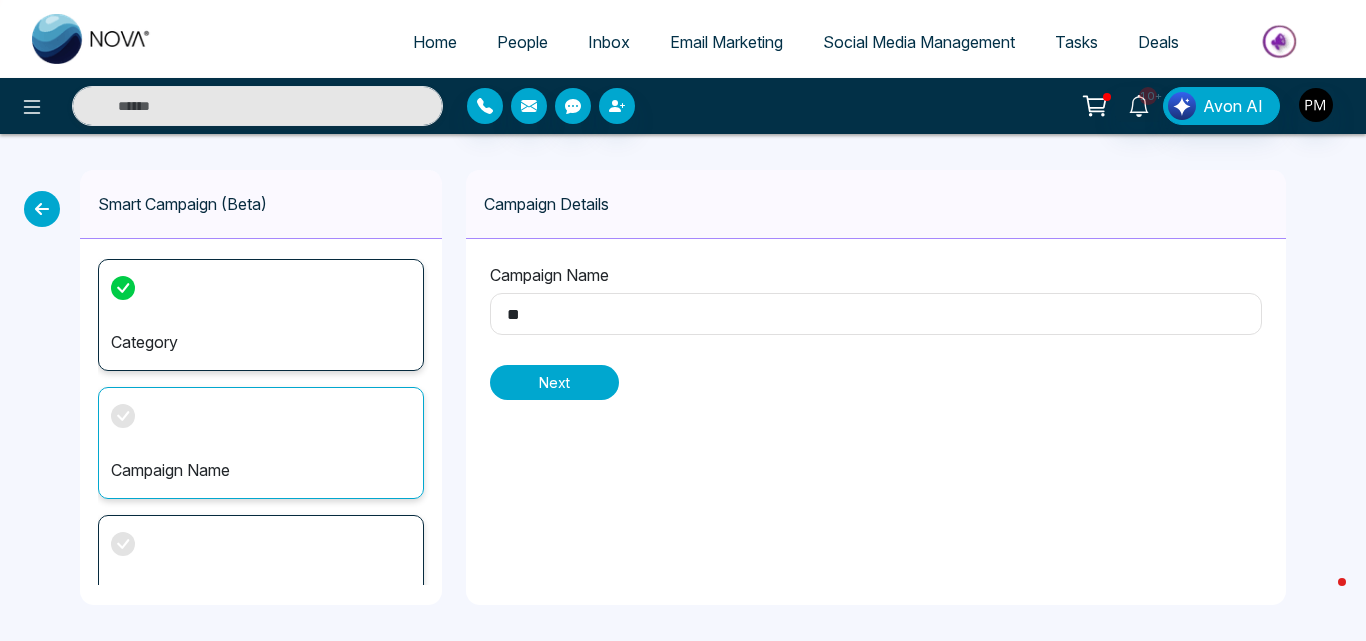 click on "Next" at bounding box center [554, 382] 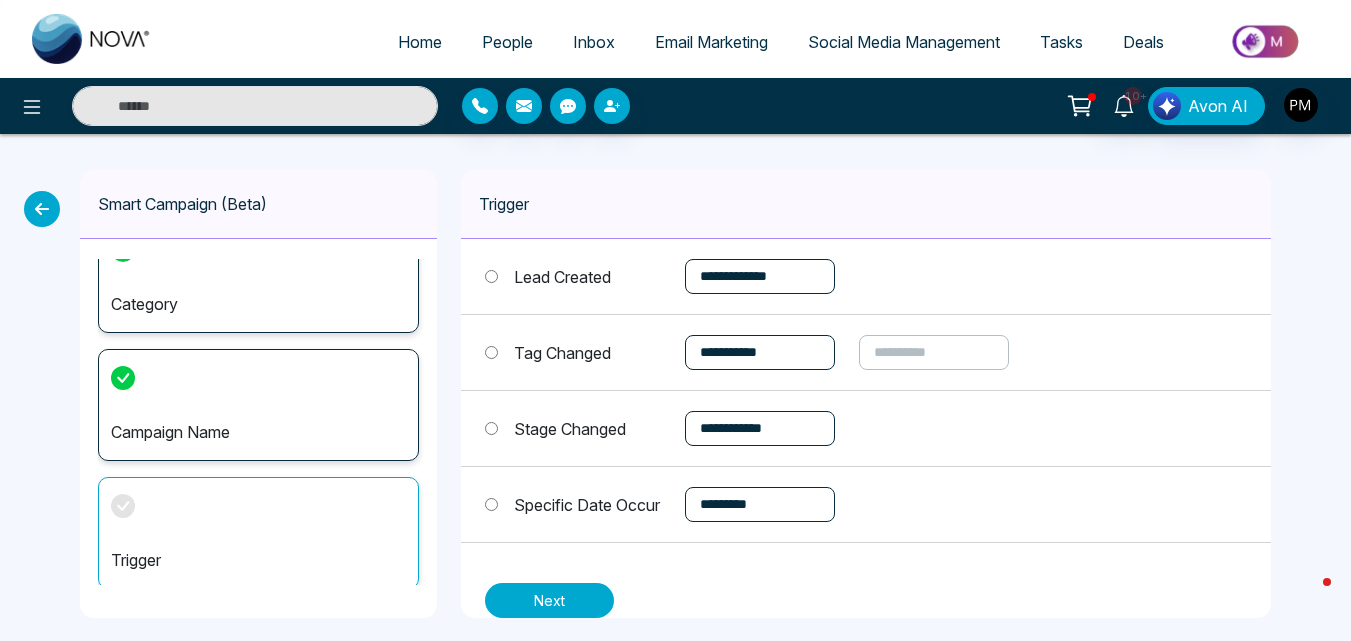 scroll, scrollTop: 42, scrollLeft: 0, axis: vertical 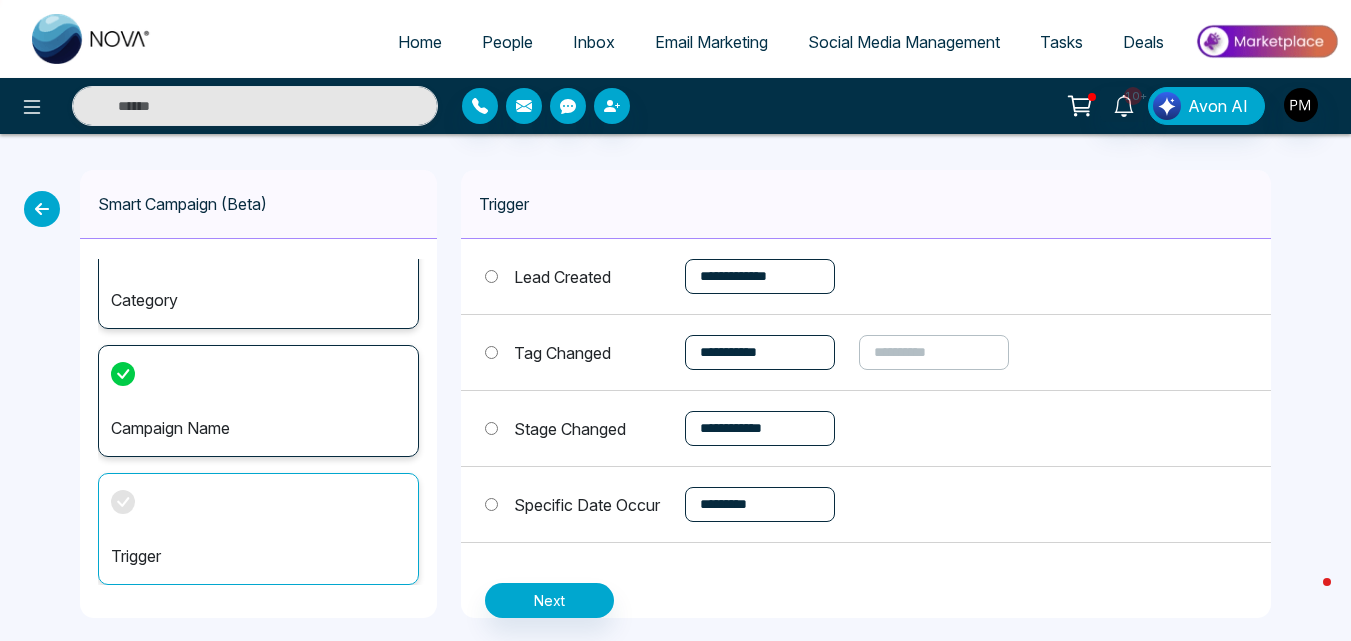click on "**********" at bounding box center (760, 276) 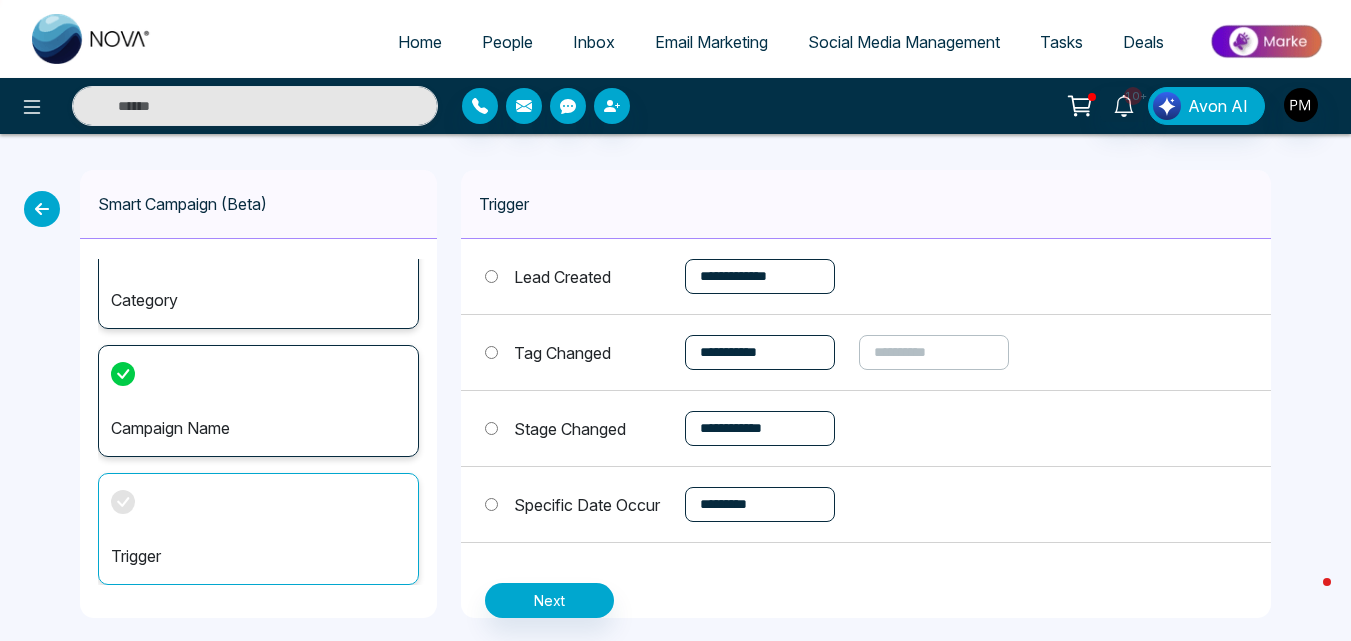select on "******" 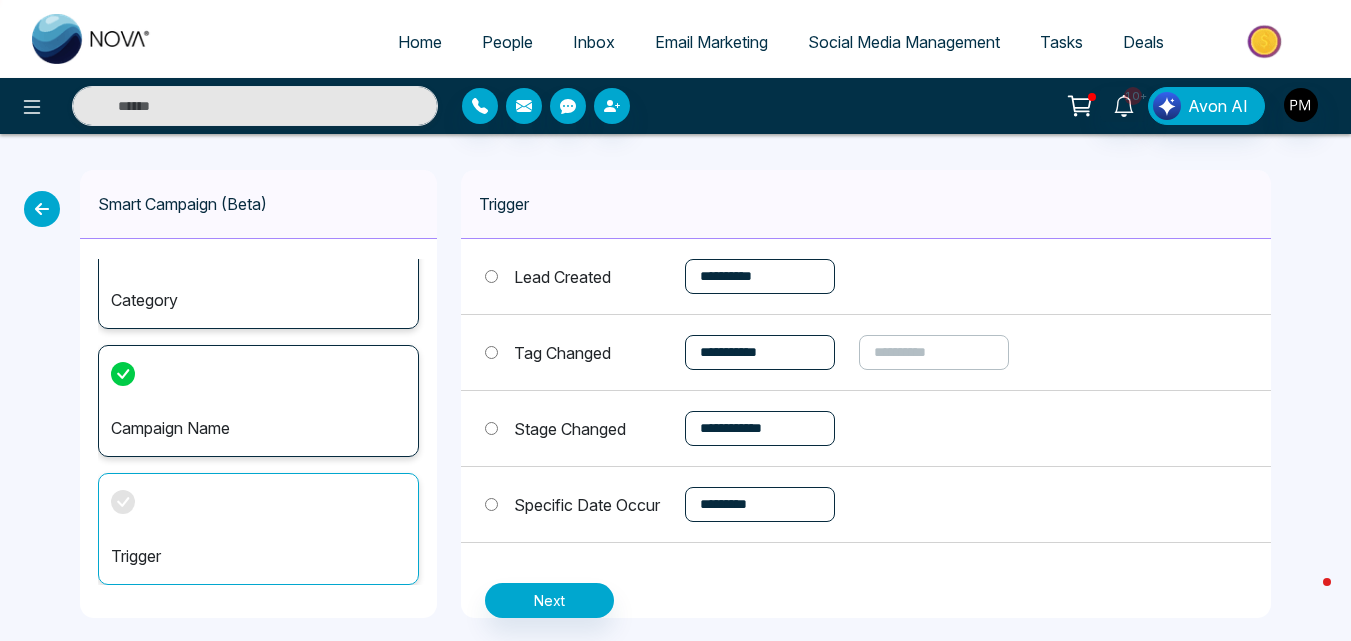 click on "**********" at bounding box center (760, 276) 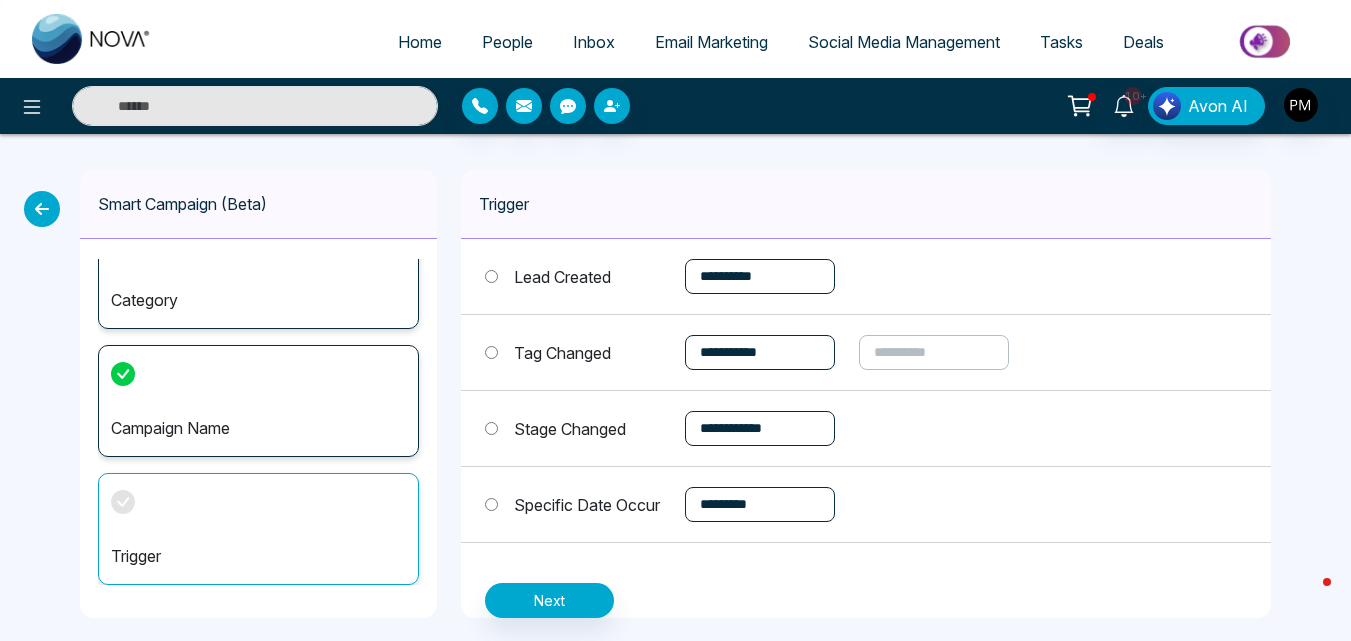 click on "**********" at bounding box center [760, 352] 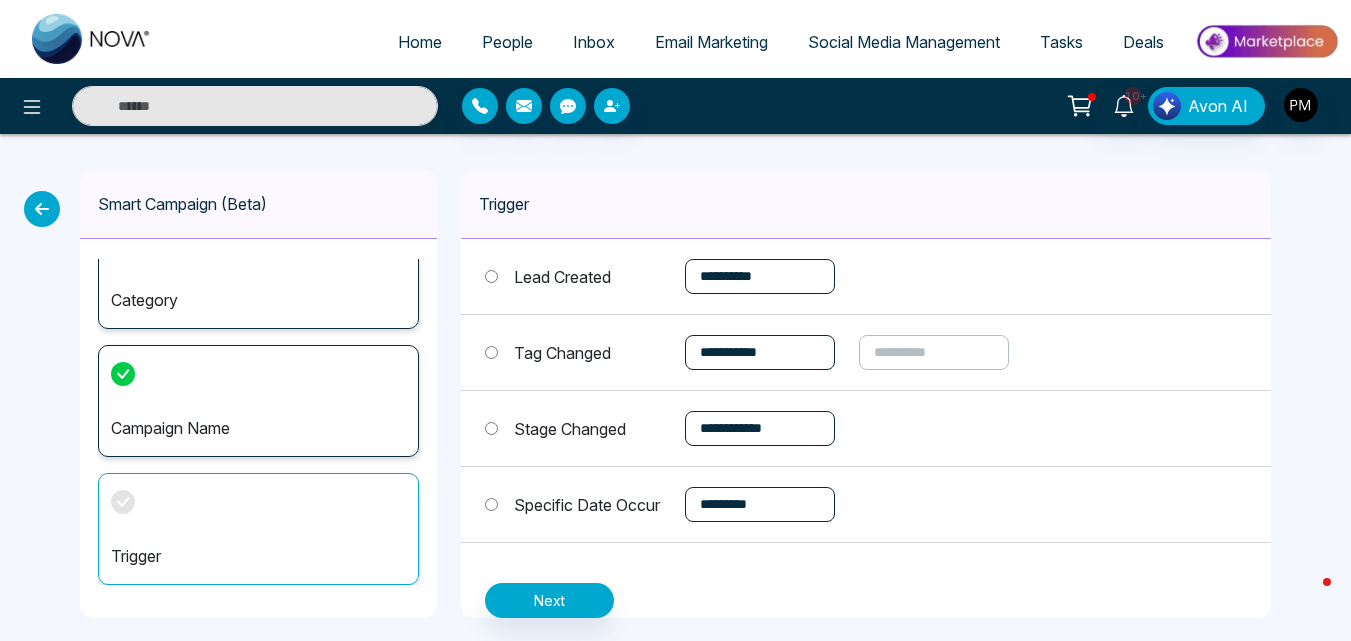 select on "*****" 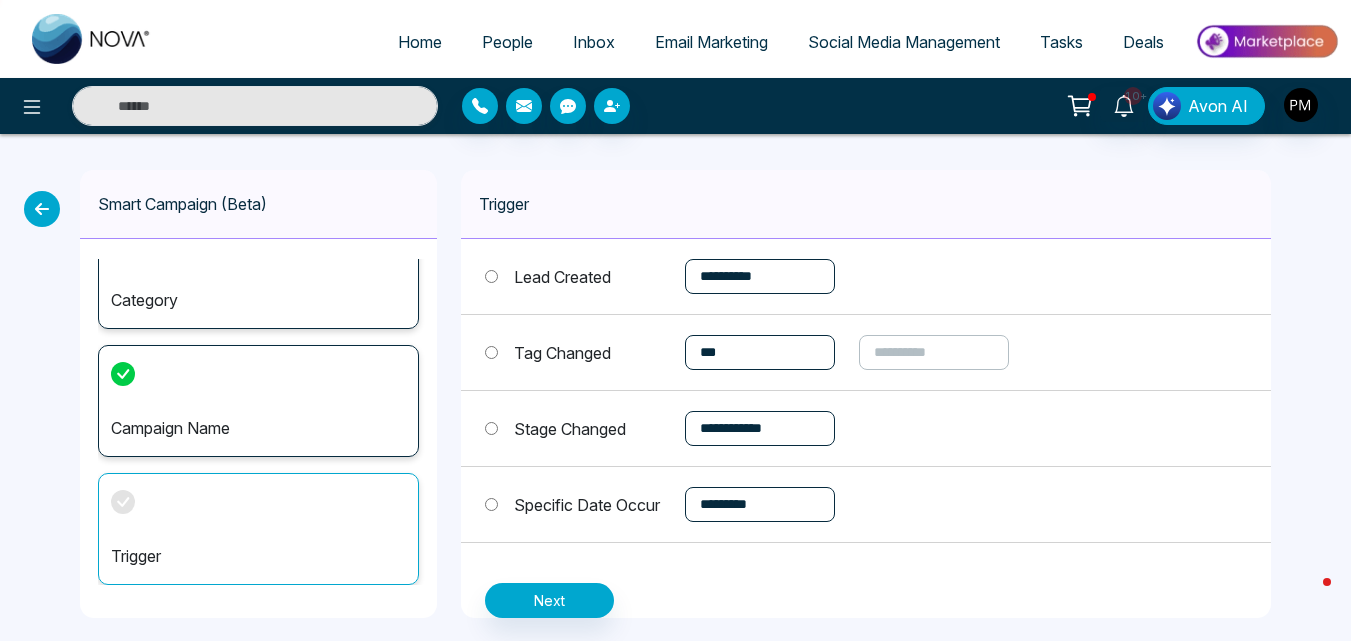 click on "**********" at bounding box center (760, 352) 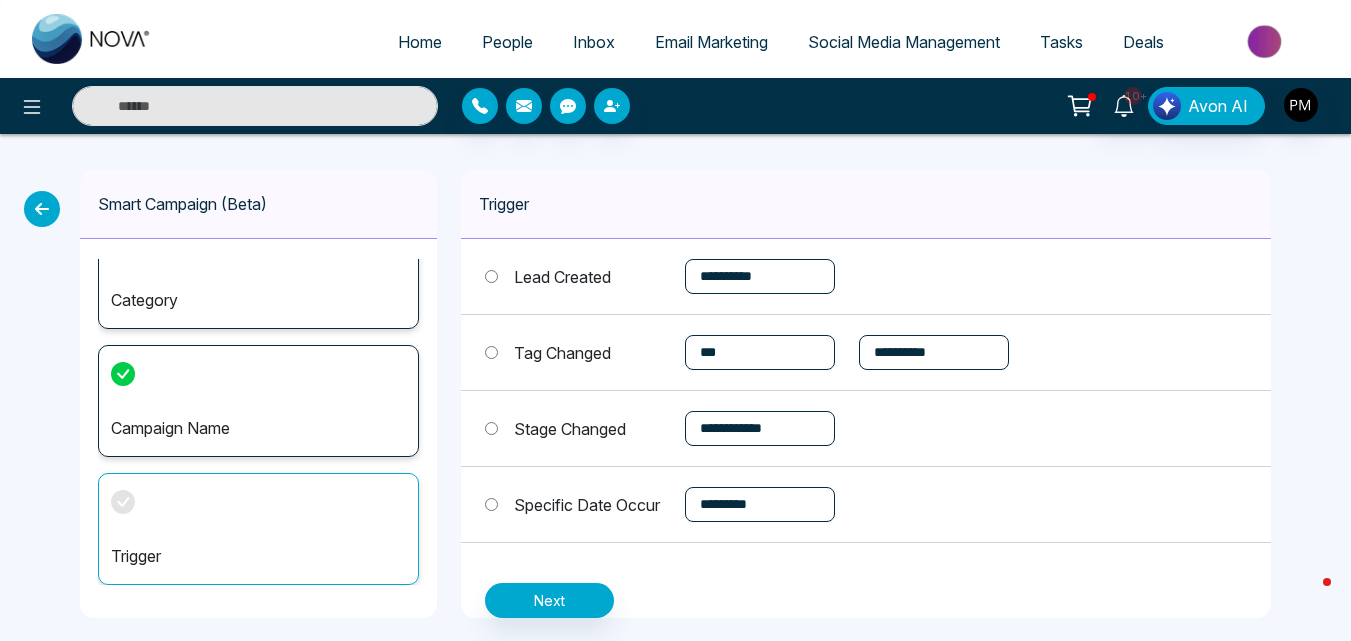 click on "**********" at bounding box center (934, 352) 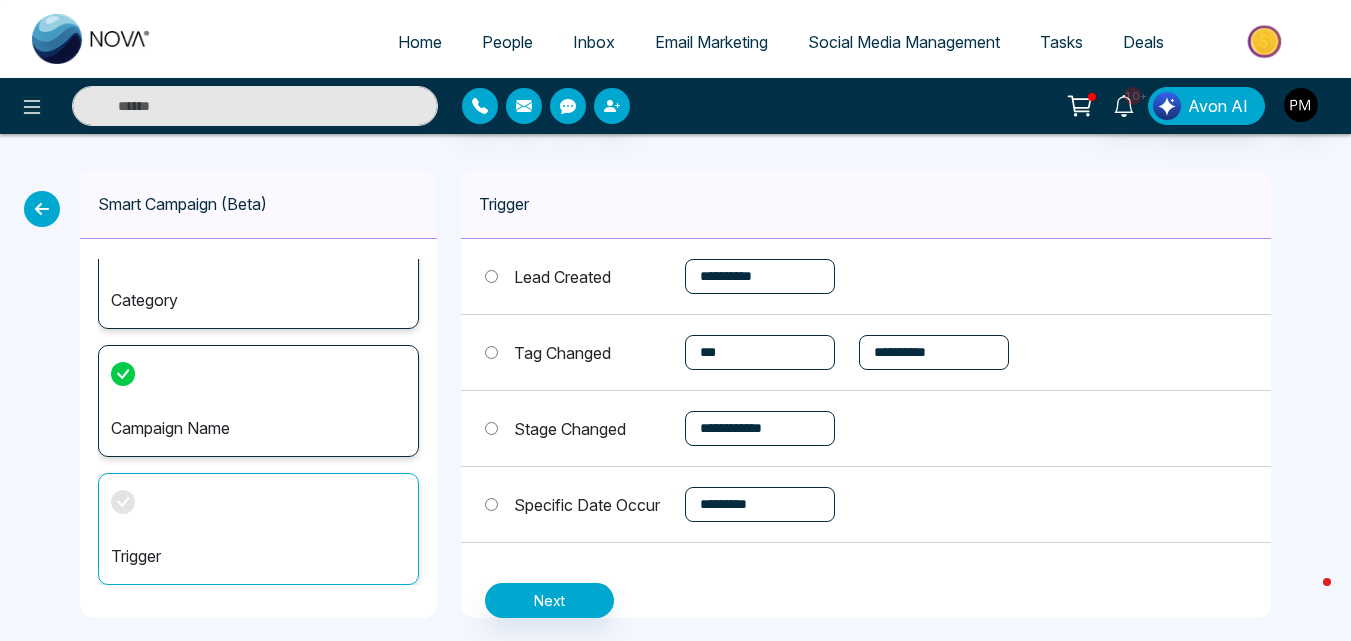 select on "*****" 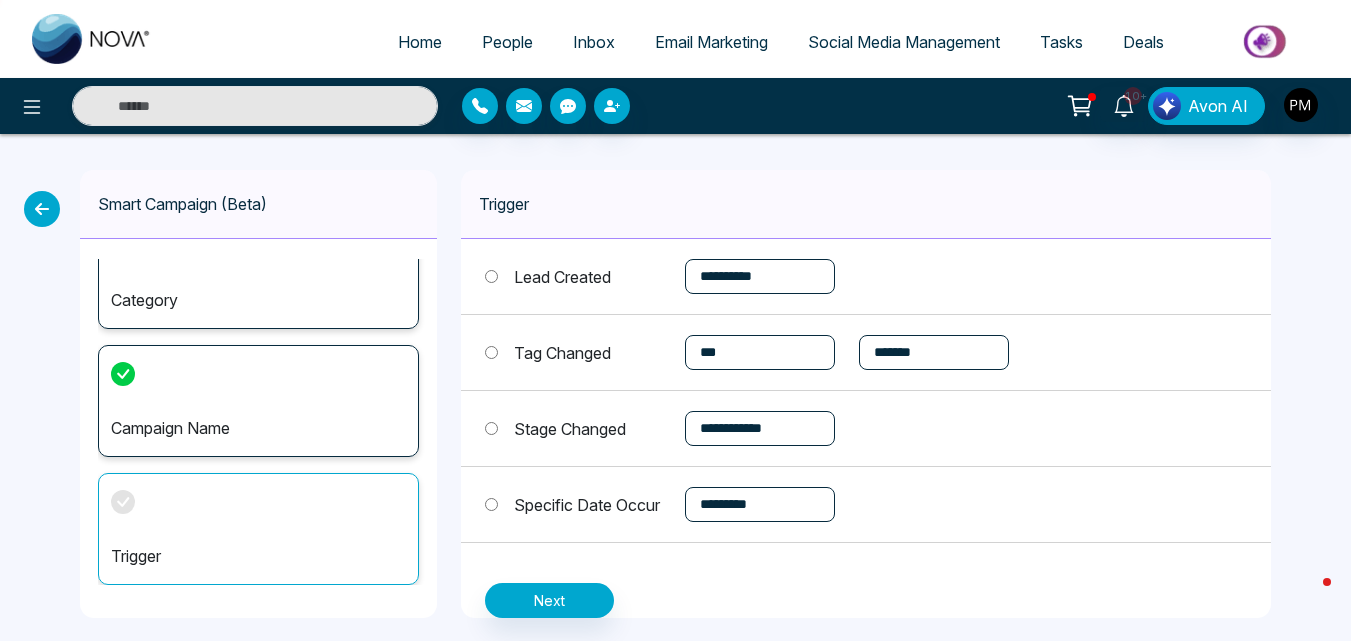 click on "**********" at bounding box center [934, 352] 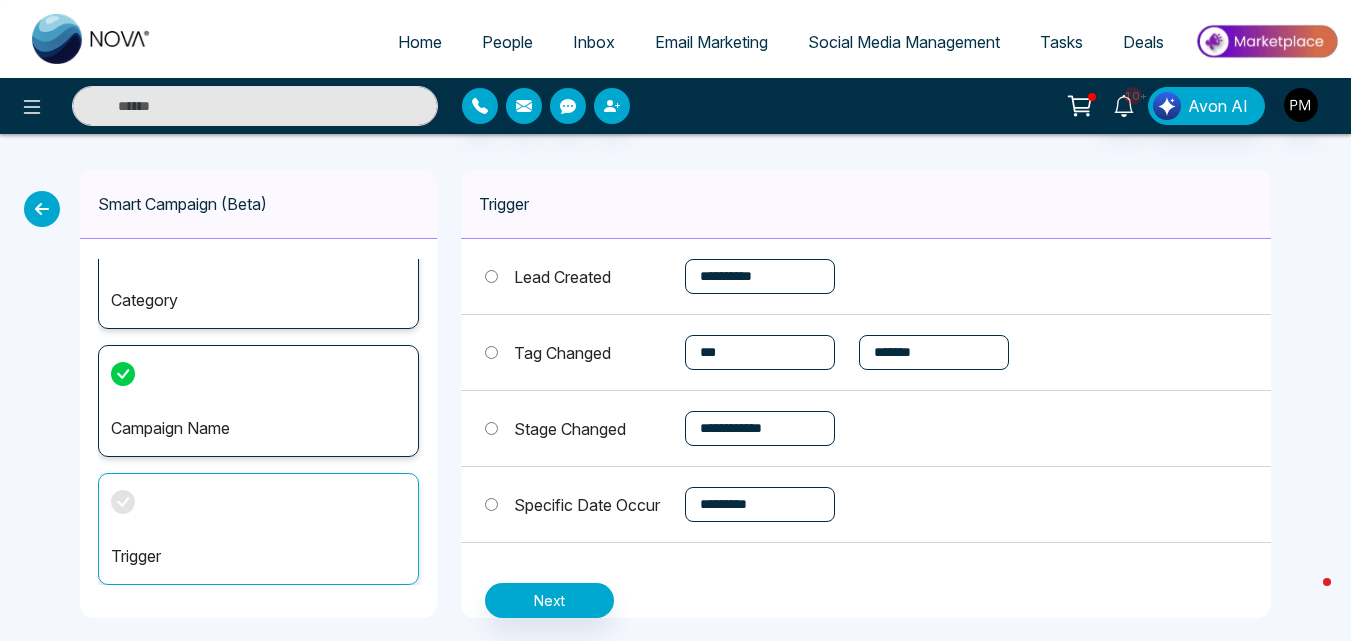 click on "**********" at bounding box center [760, 428] 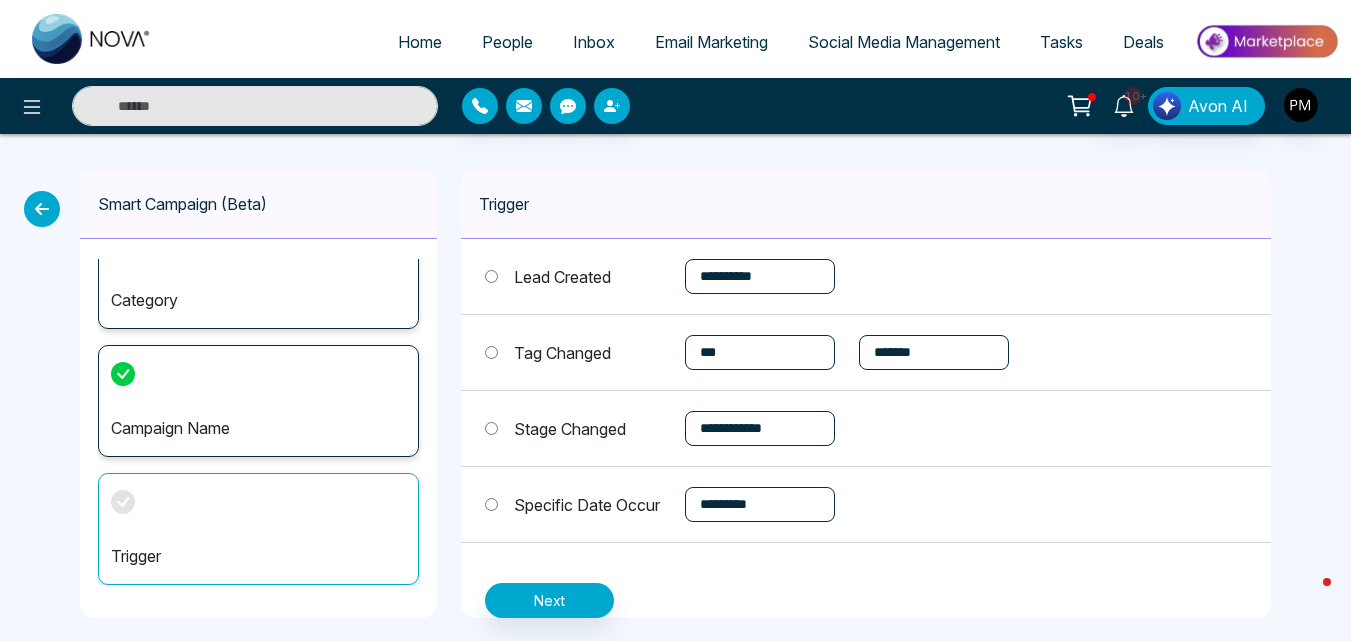 select on "*" 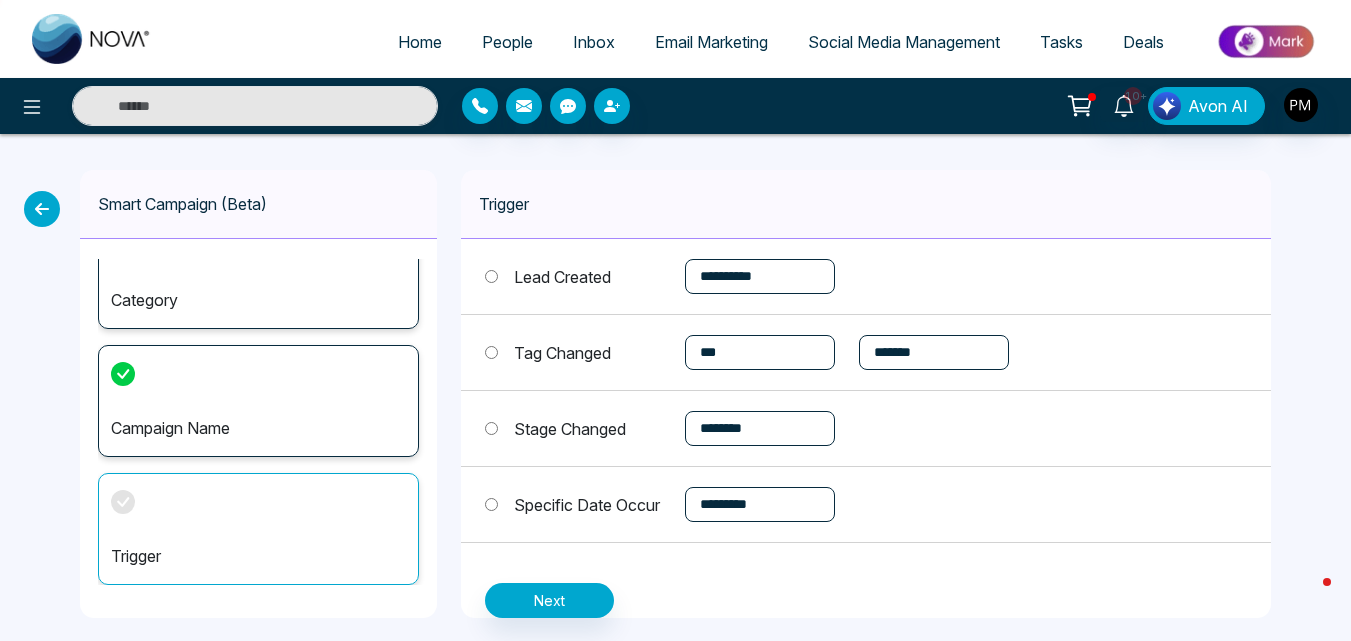 click on "**********" at bounding box center (760, 428) 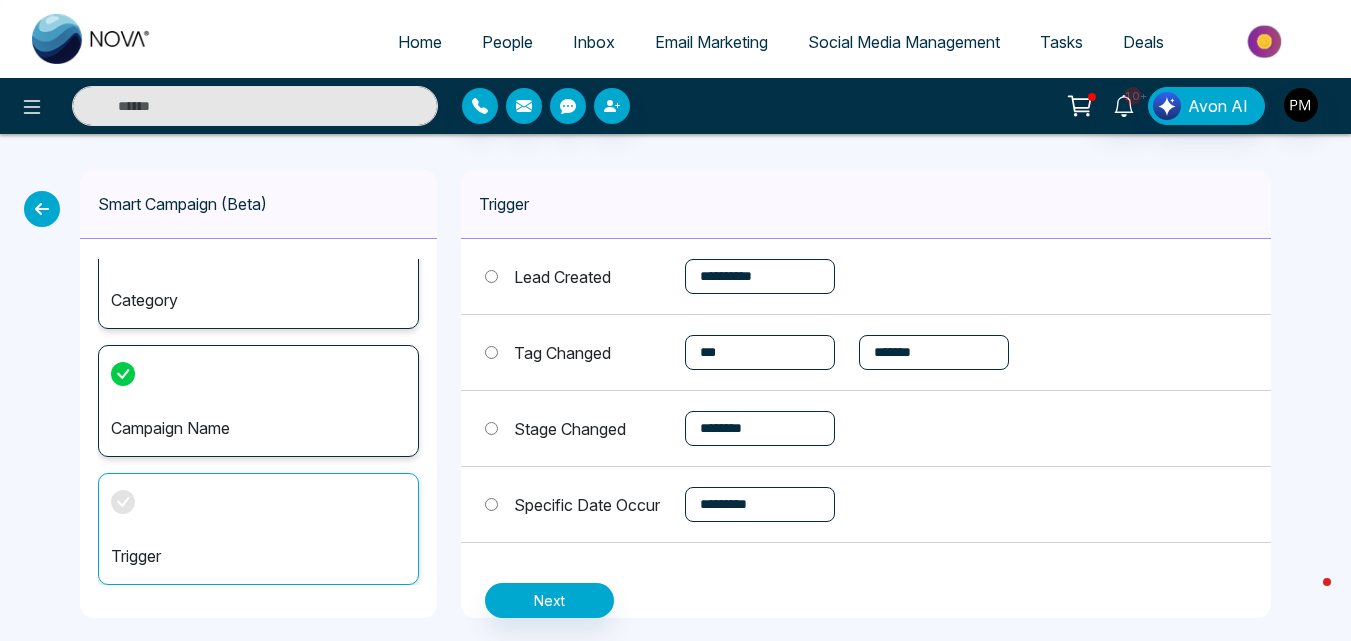 click on "**********" at bounding box center [760, 504] 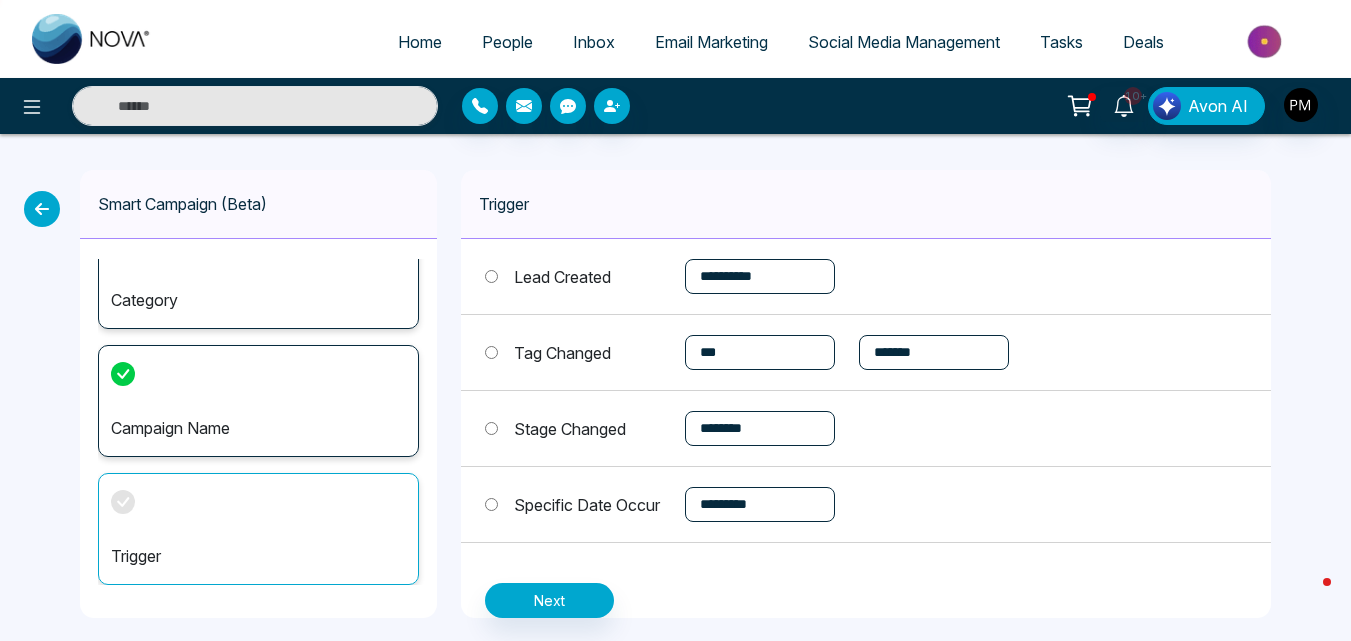 select on "*****" 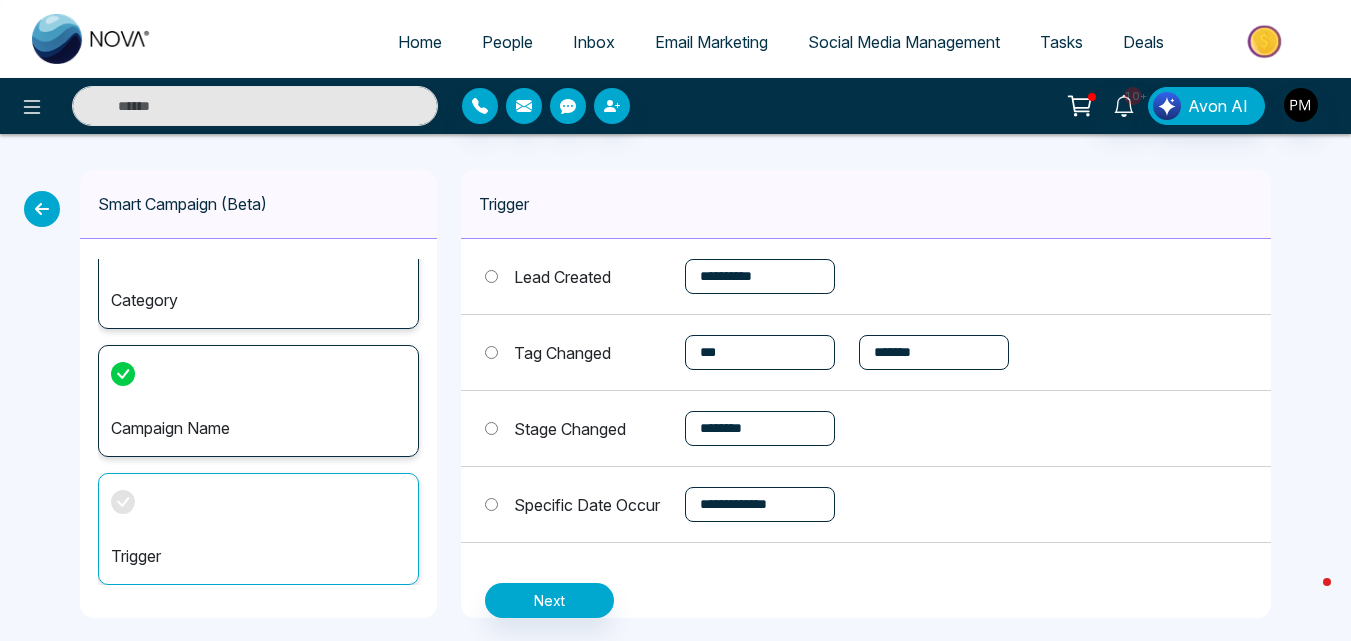 click on "**********" at bounding box center [760, 504] 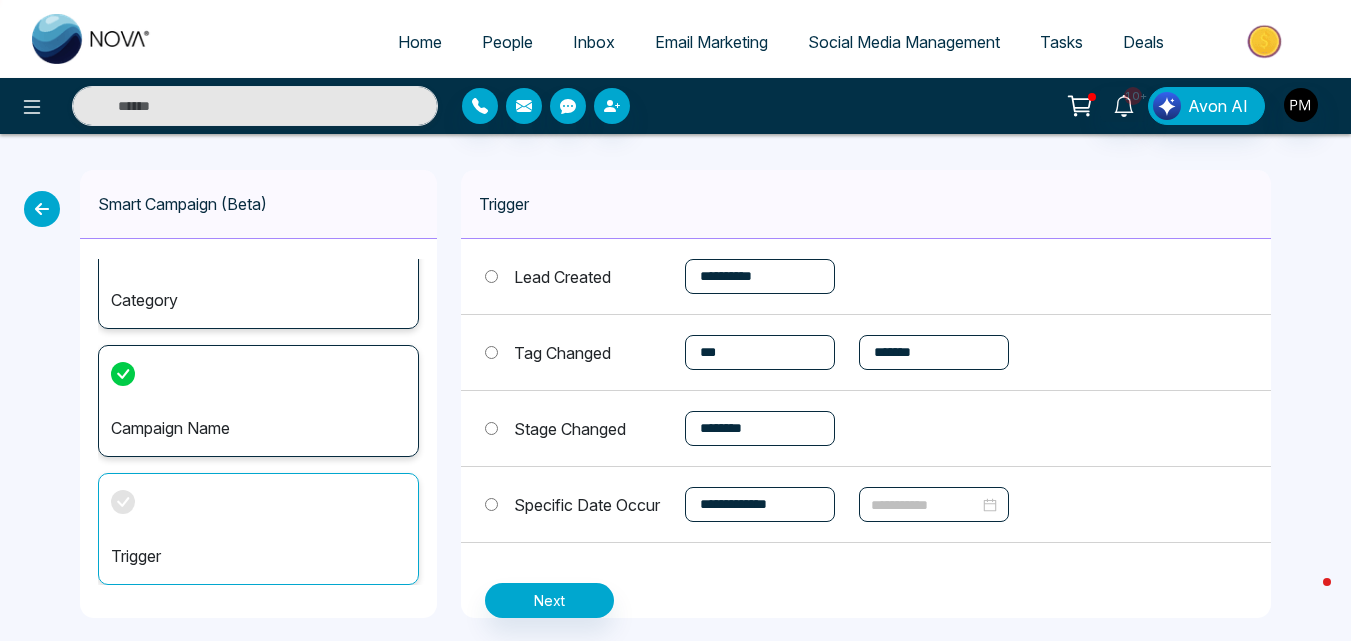 click at bounding box center [934, 505] 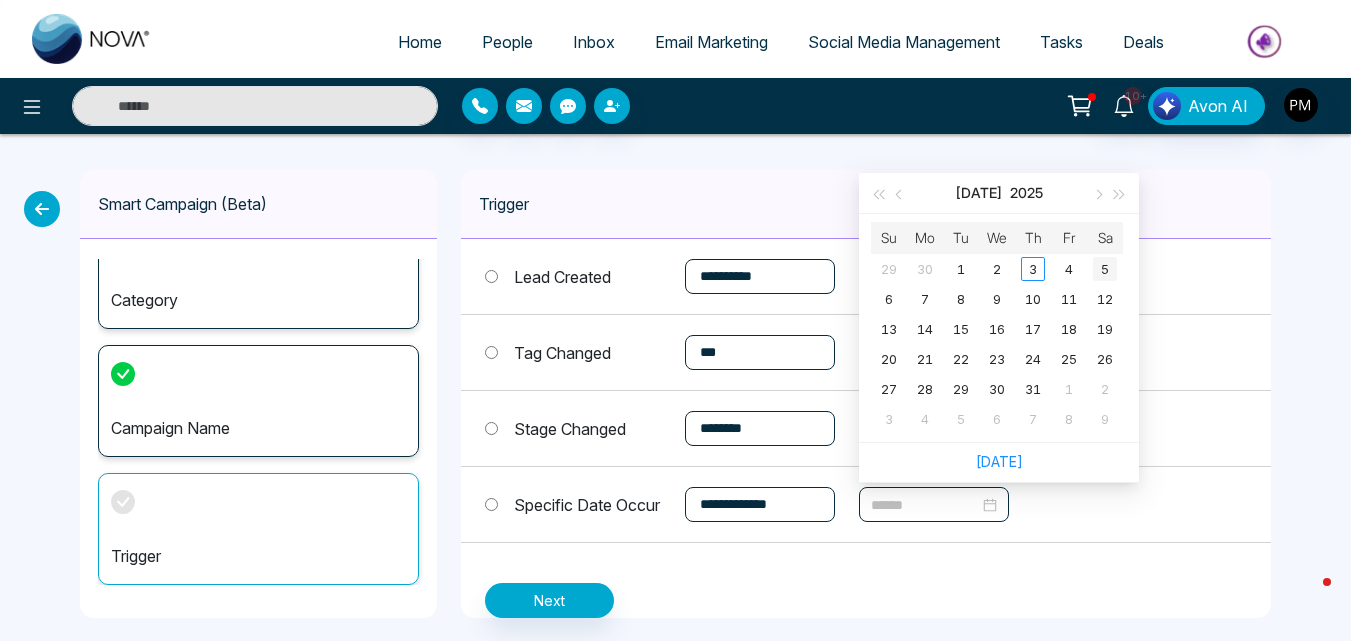 type on "******" 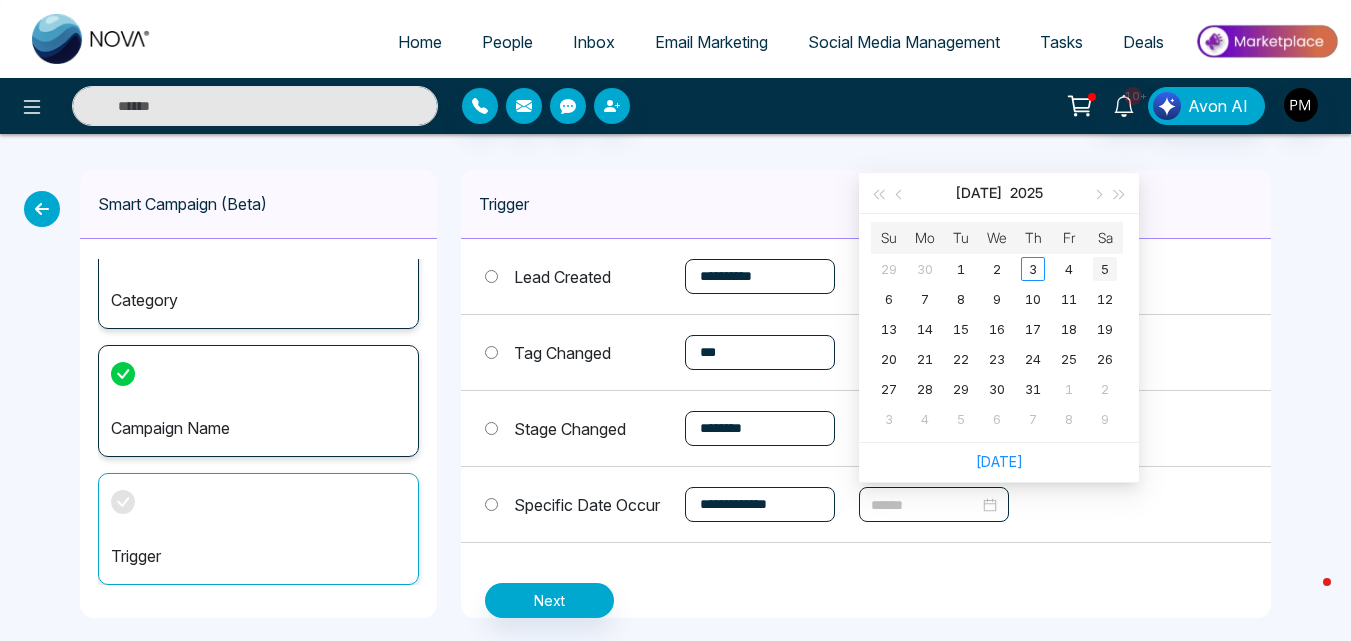 click on "5" at bounding box center [1105, 269] 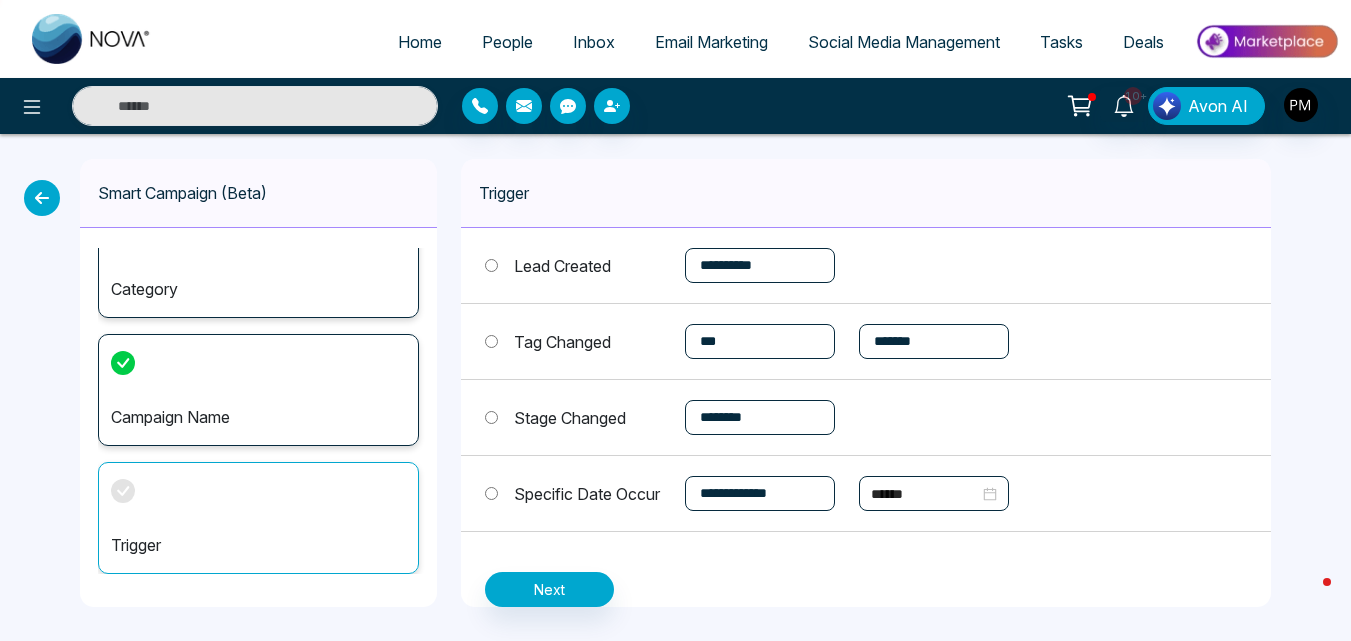 scroll, scrollTop: 13, scrollLeft: 0, axis: vertical 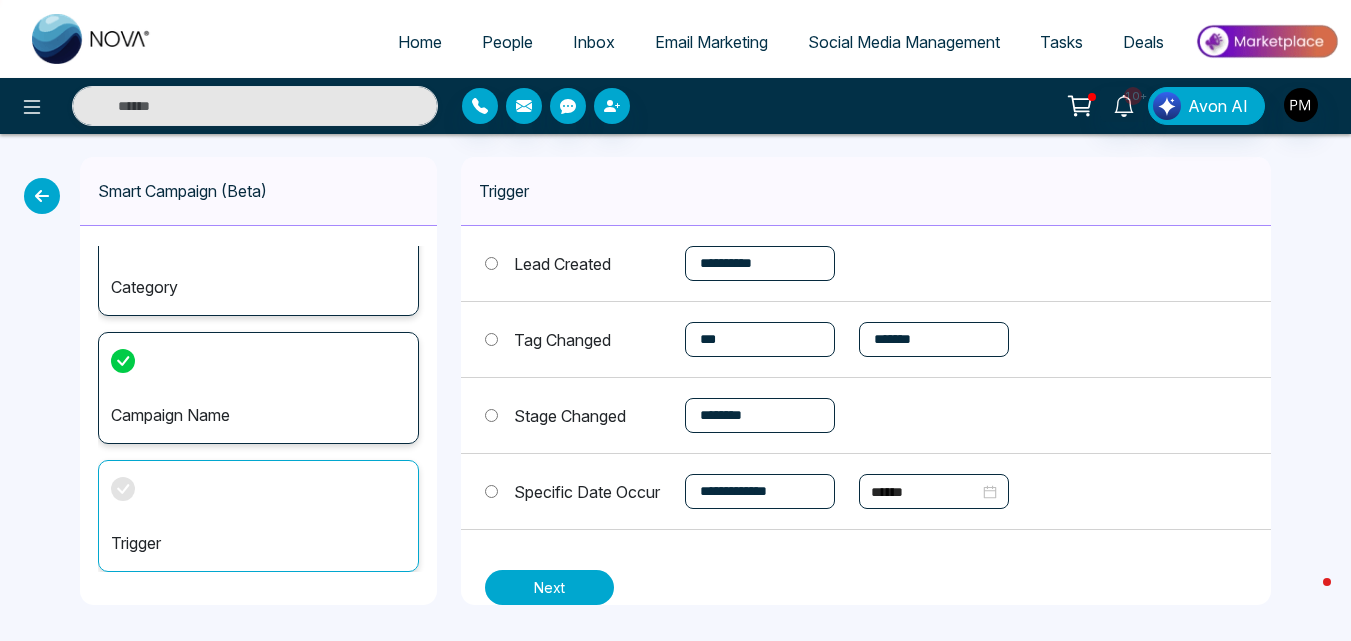 click on "Next" at bounding box center (549, 587) 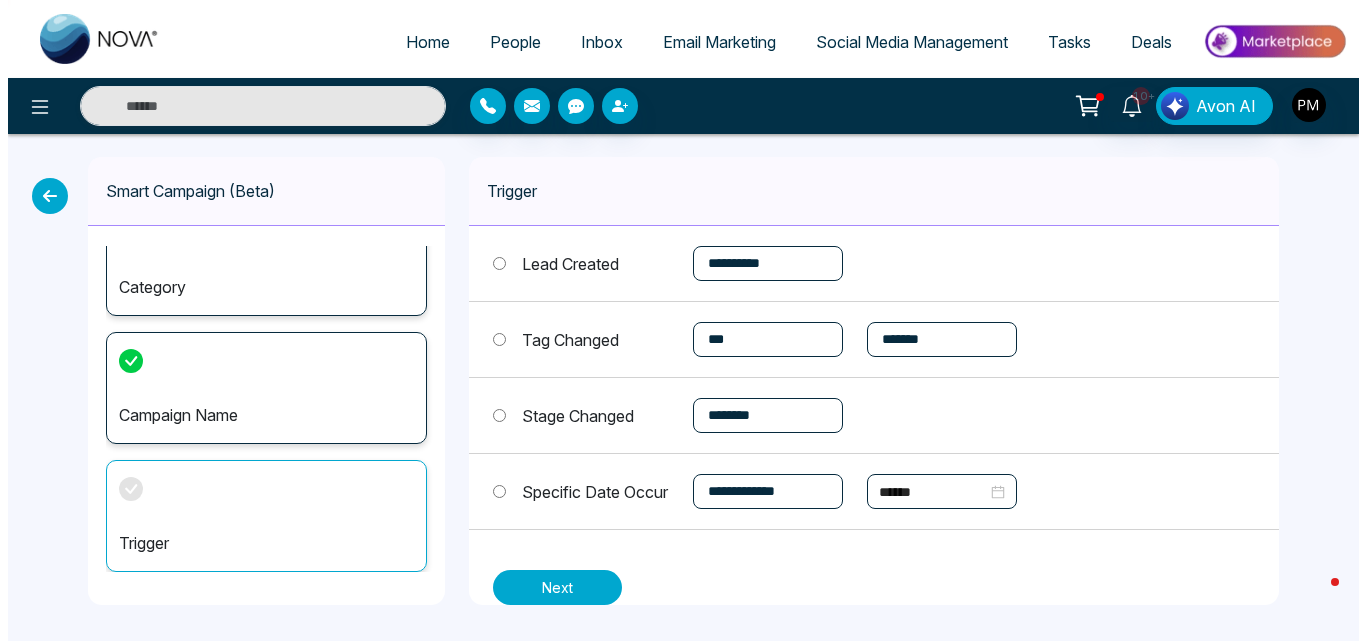 scroll, scrollTop: 0, scrollLeft: 0, axis: both 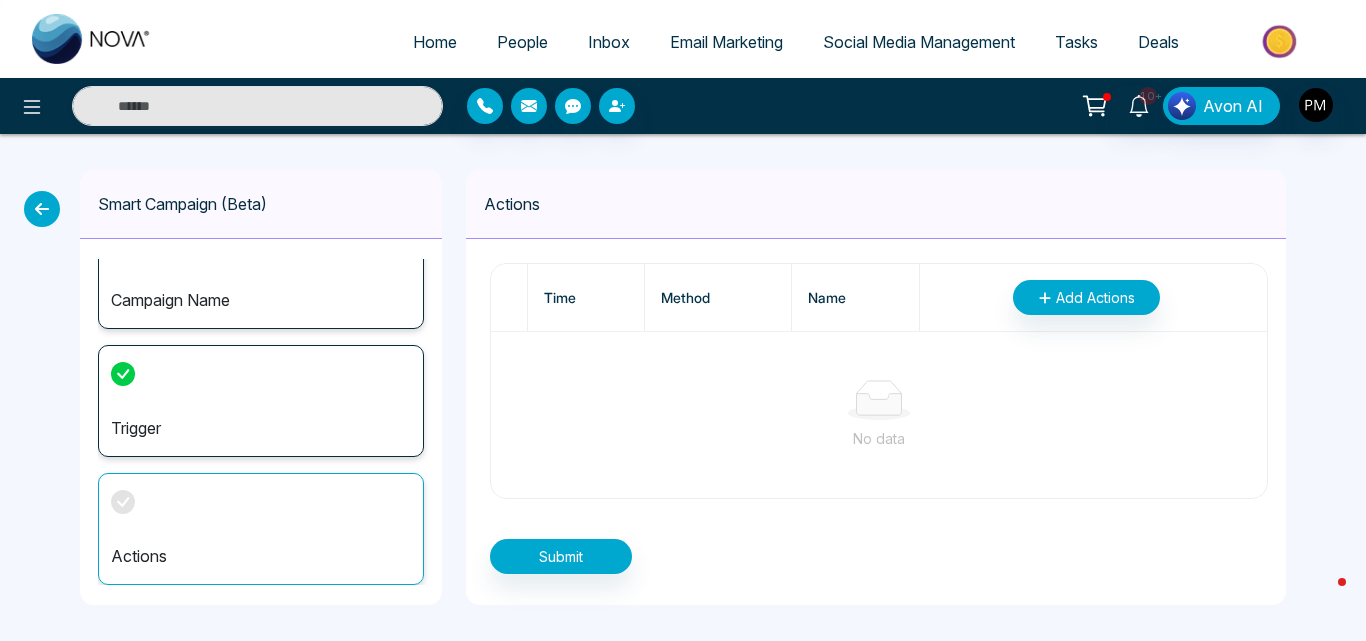 click on "Time" at bounding box center [586, 298] 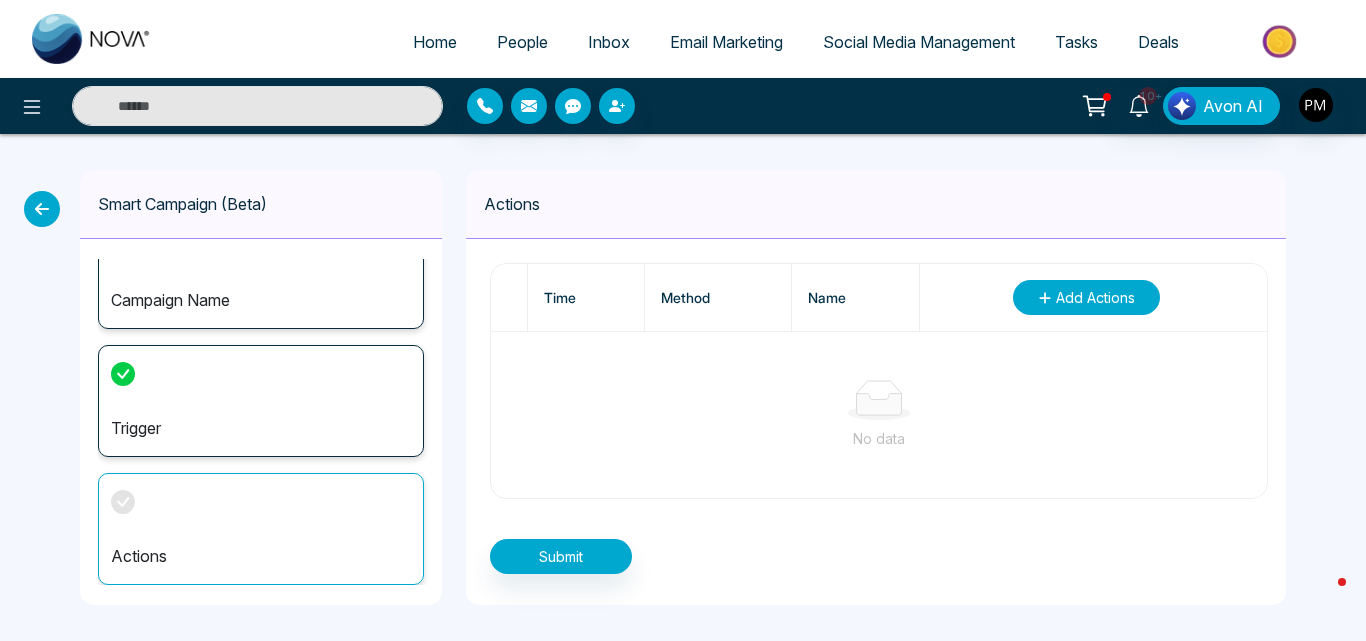 click on "Add Actions" at bounding box center [1095, 297] 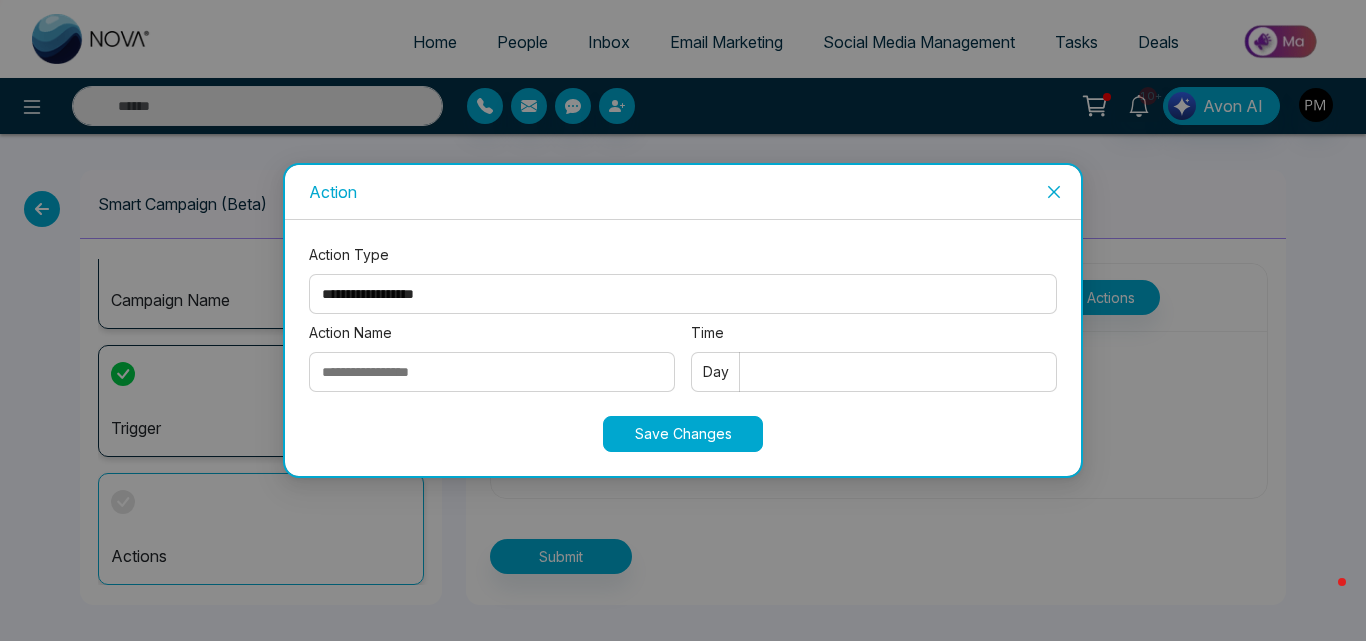 click on "Action Name" at bounding box center [492, 372] 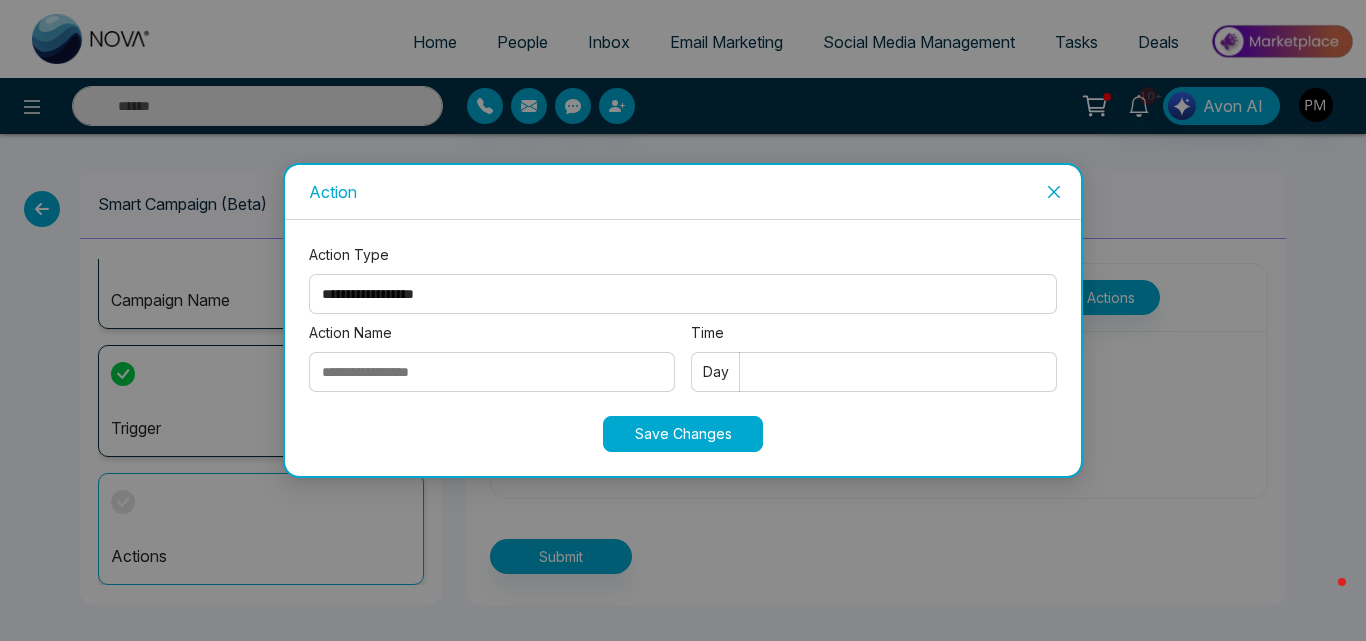 click on "**********" at bounding box center [683, 294] 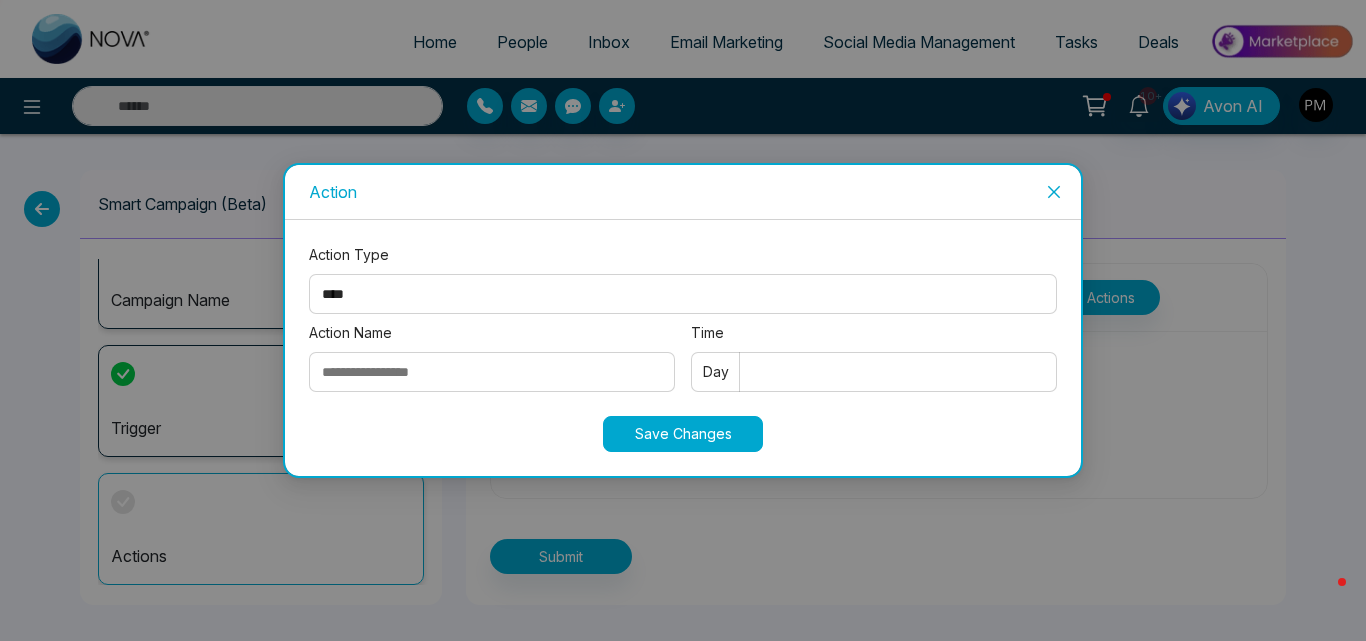 click on "**********" at bounding box center [683, 294] 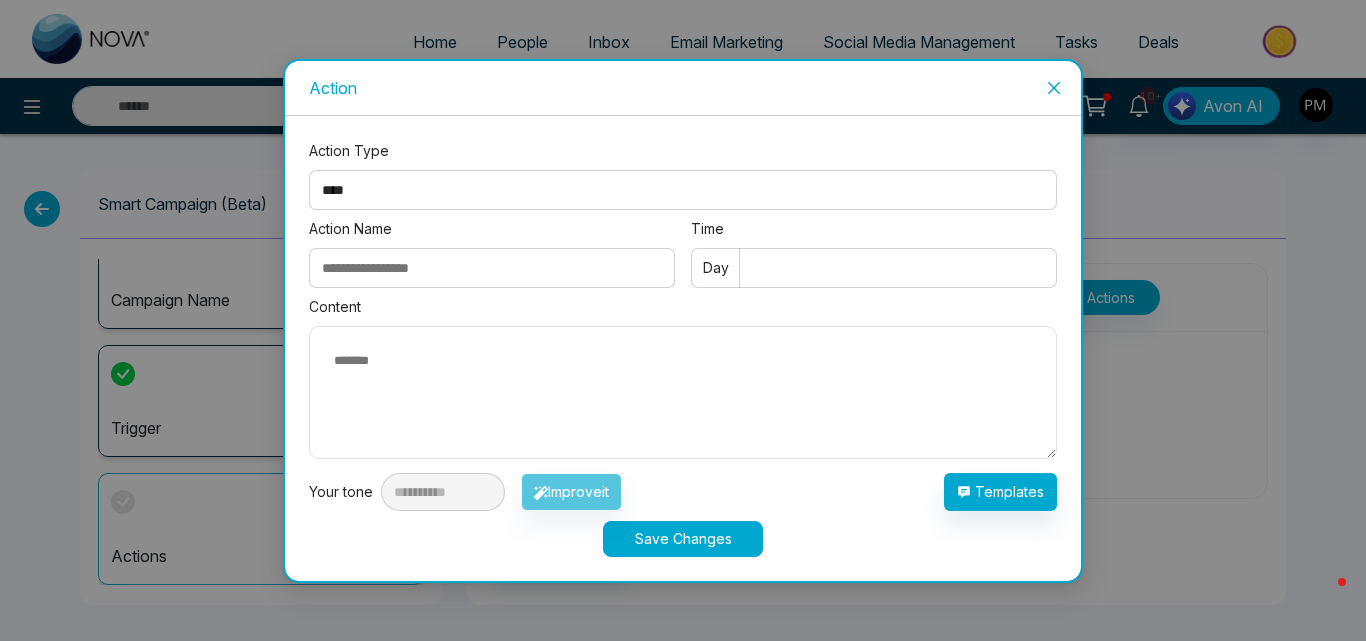 click 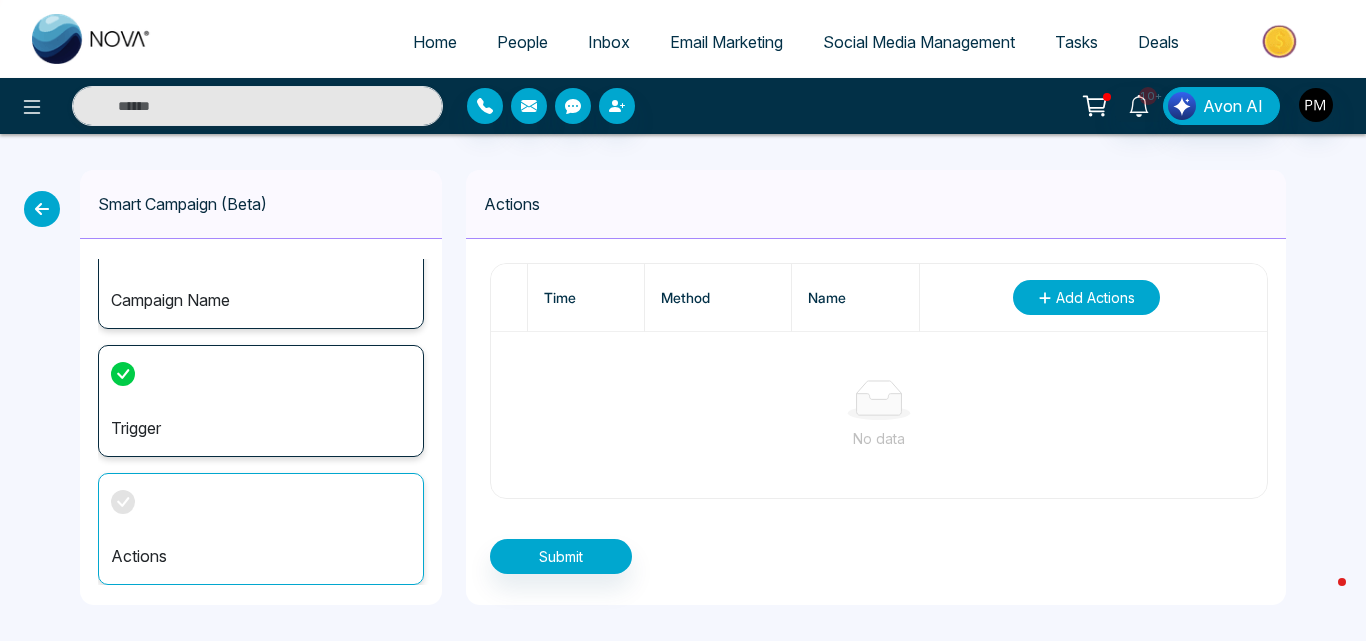 click on "Add Actions" at bounding box center [1095, 297] 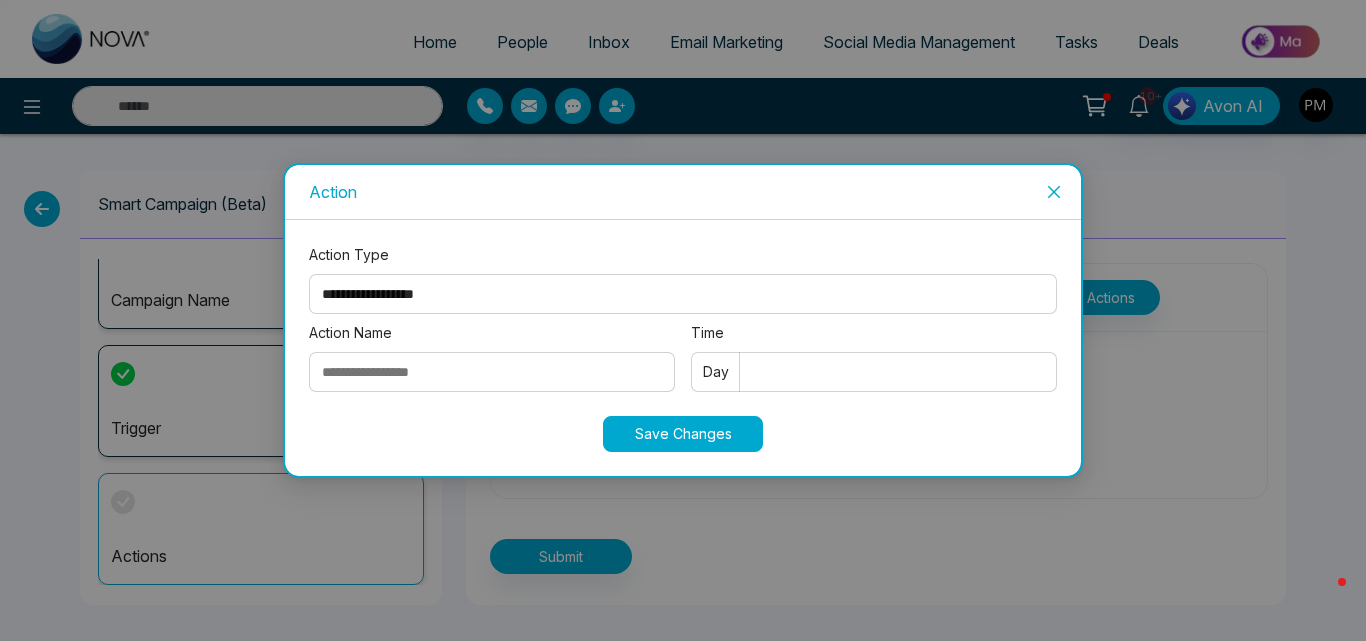 click on "**********" at bounding box center (683, 294) 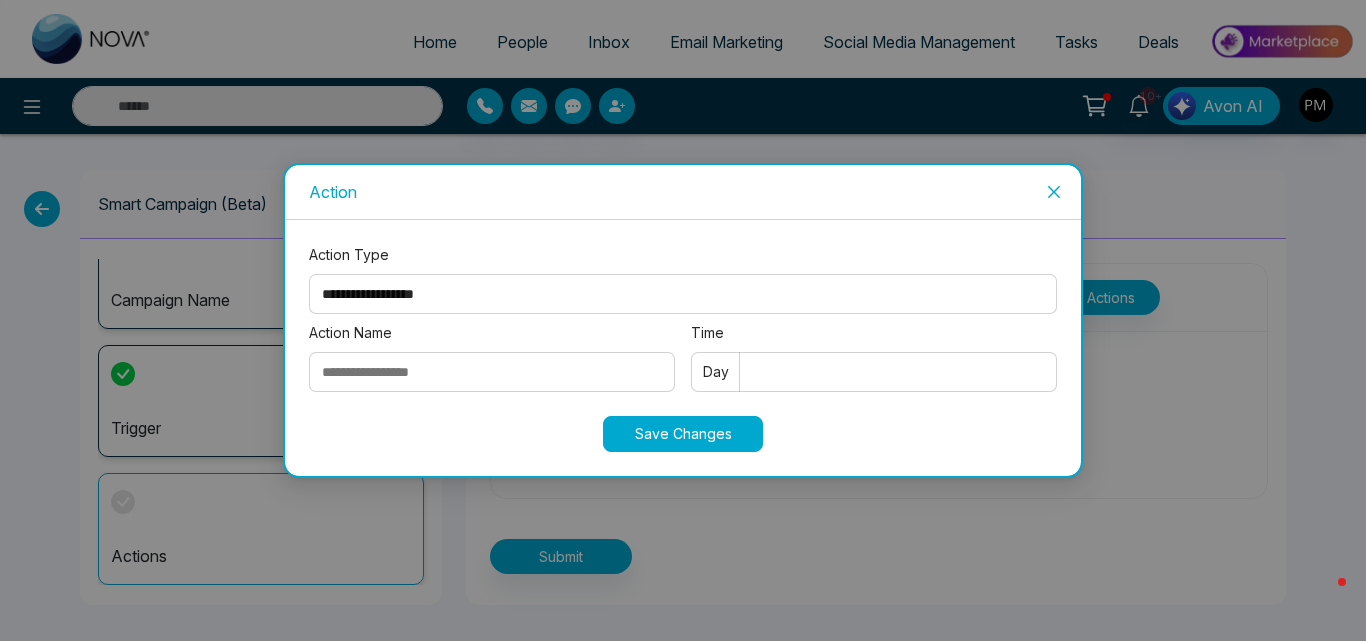 select on "****" 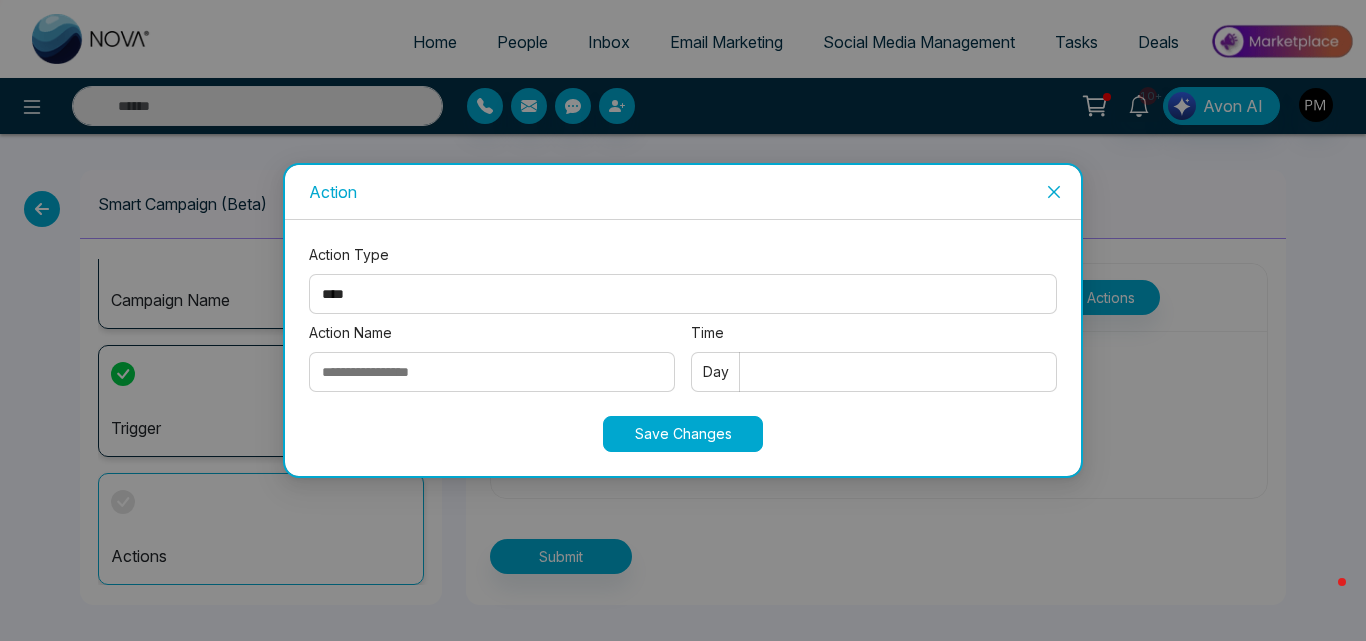 click on "**********" at bounding box center (683, 294) 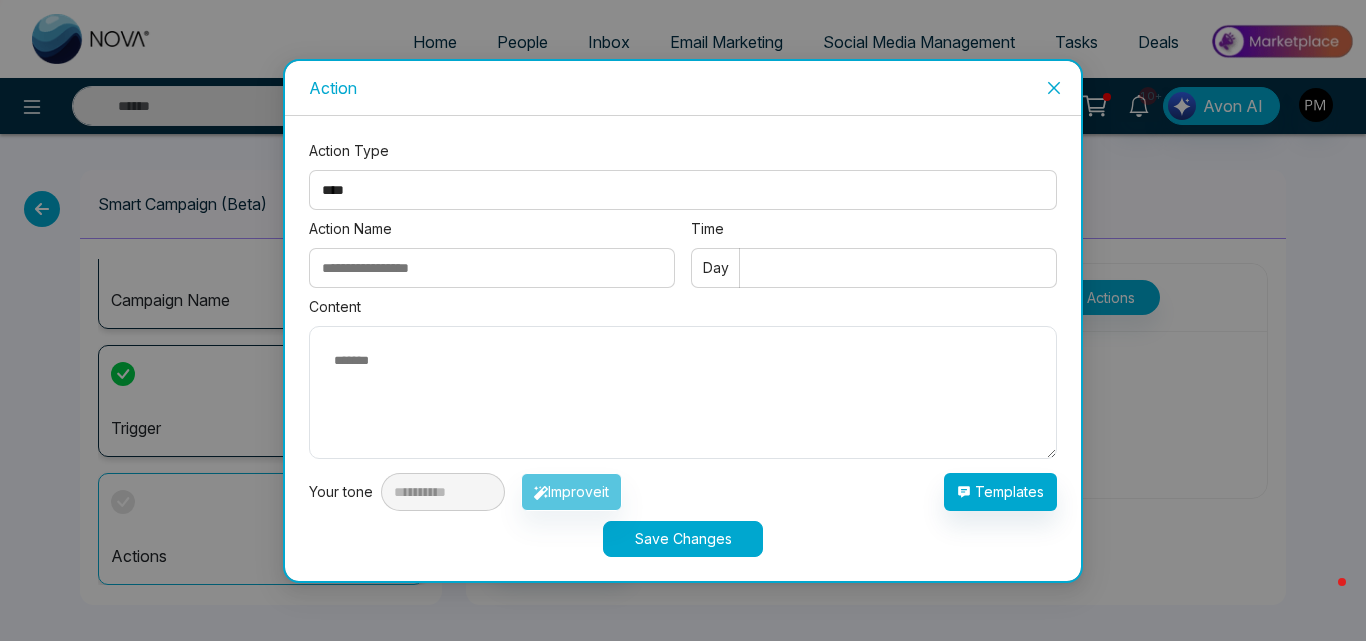 click on "Action Name" at bounding box center (492, 268) 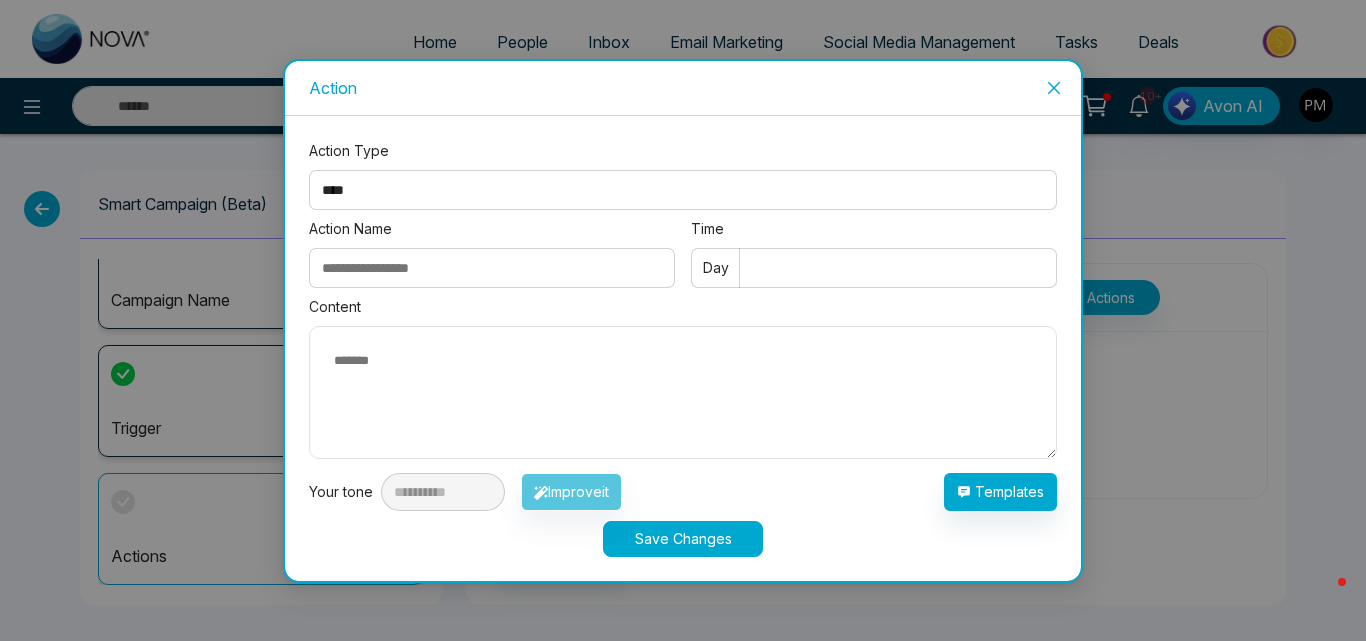 type on "**********" 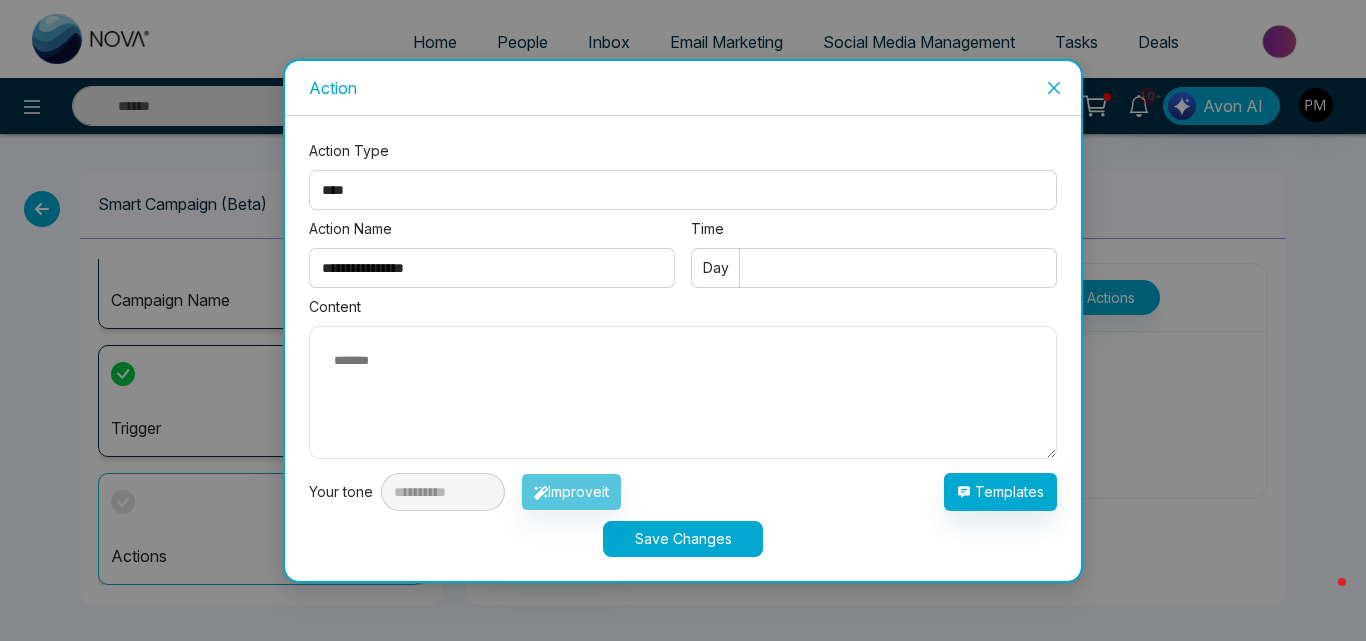 click on "Time" at bounding box center (874, 268) 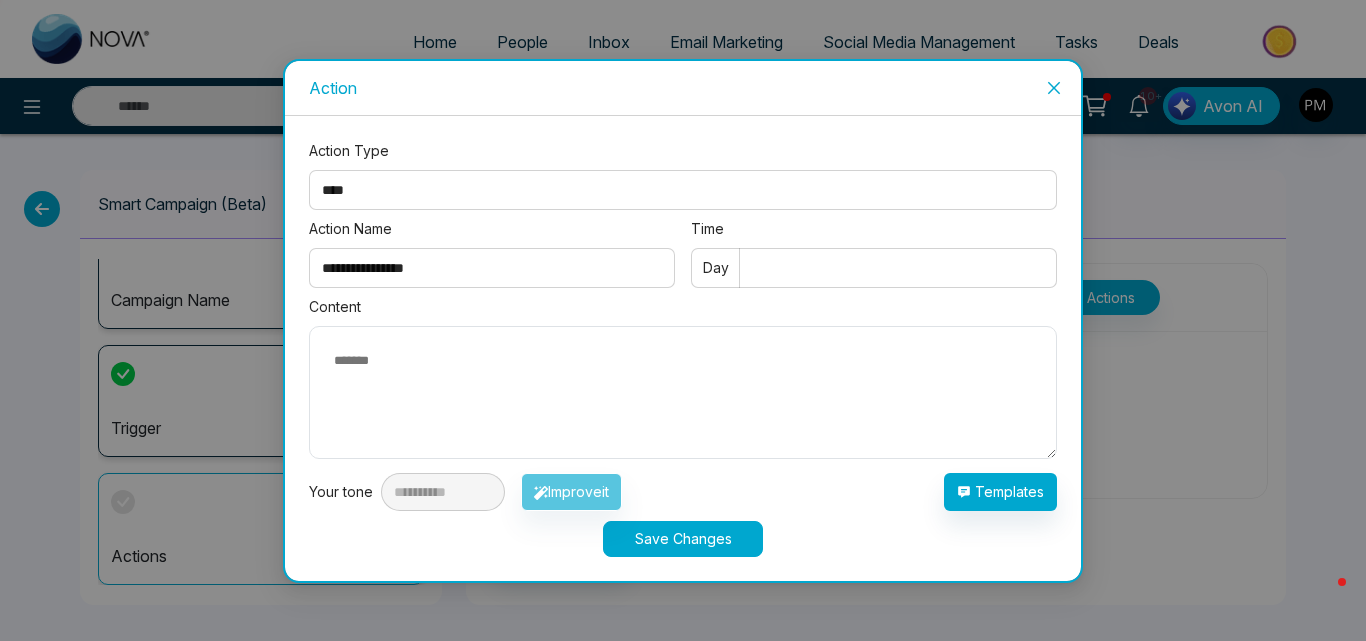 type on "*" 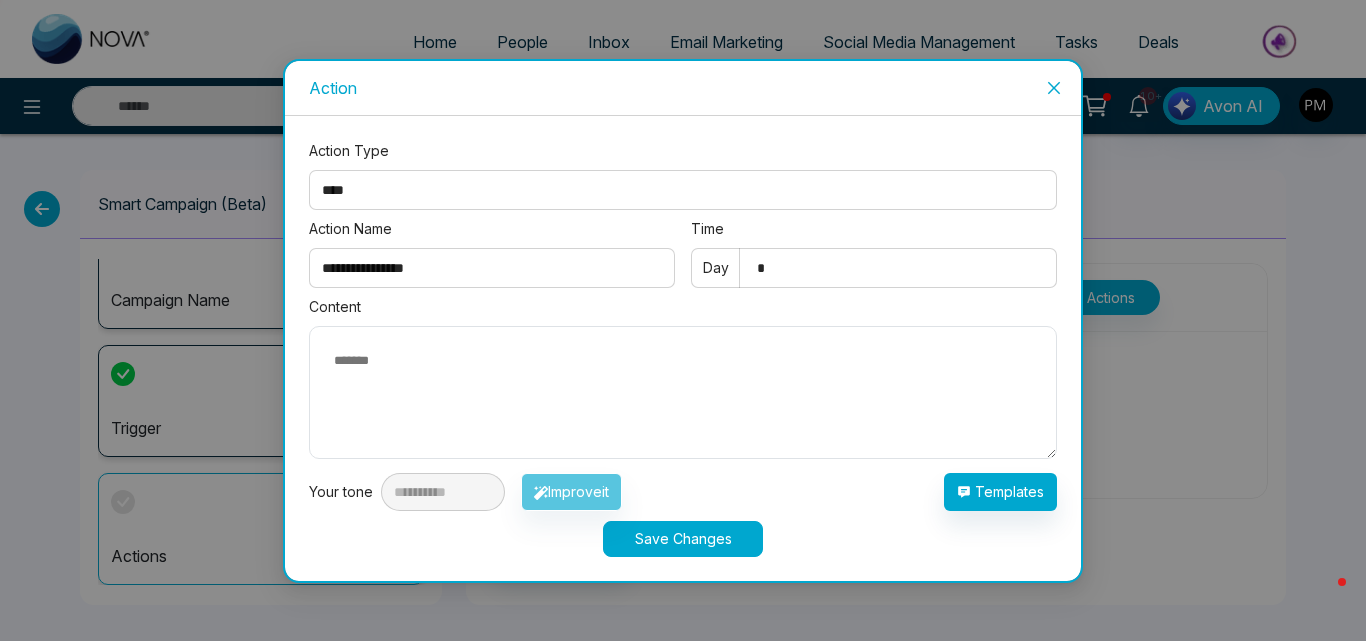 click at bounding box center (683, 392) 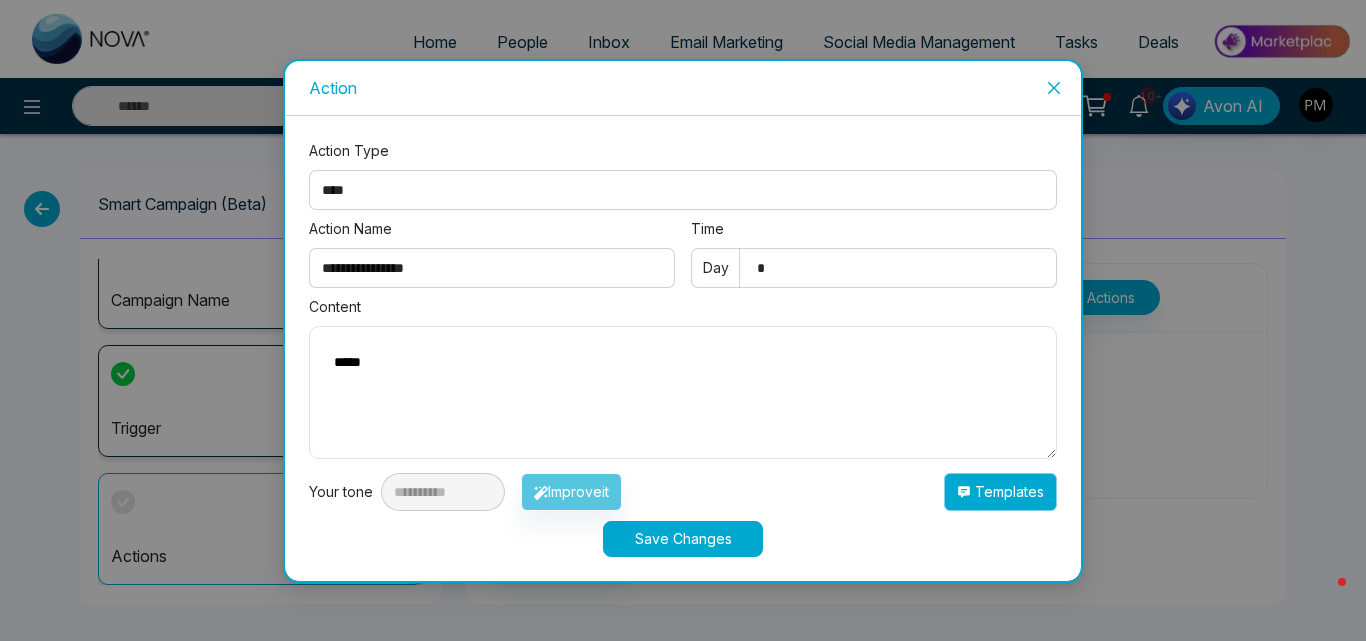 click on "Templates" at bounding box center (1000, 492) 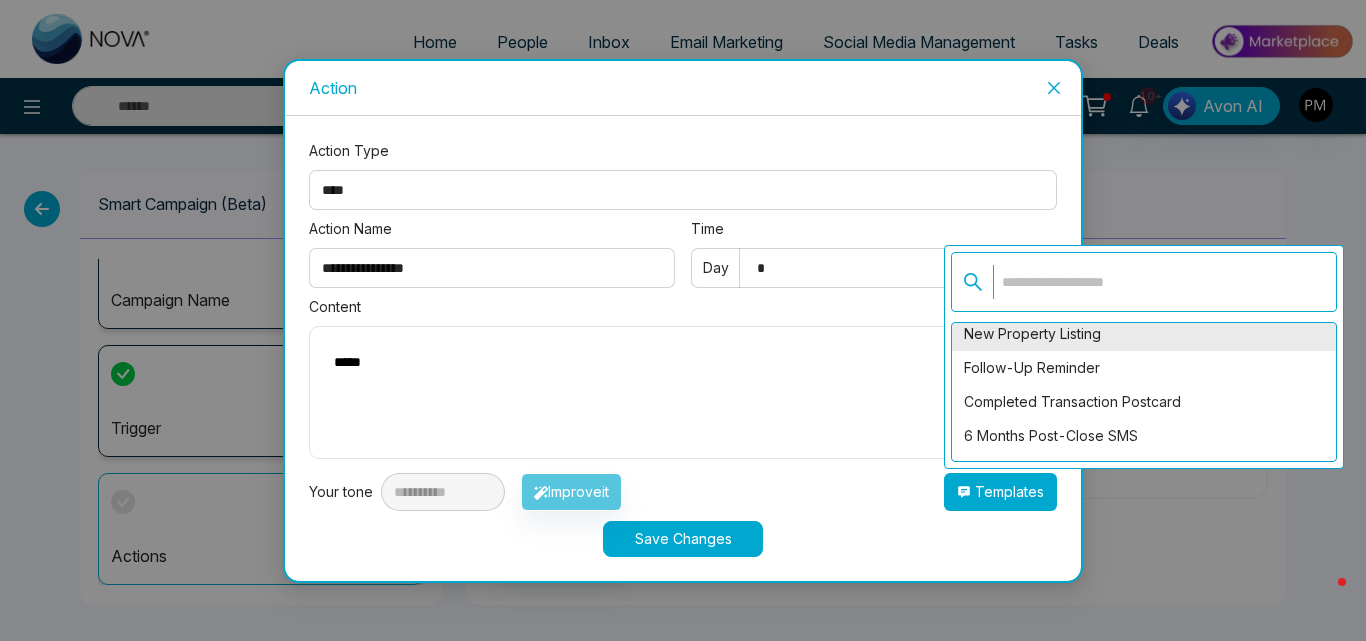 scroll, scrollTop: 0, scrollLeft: 0, axis: both 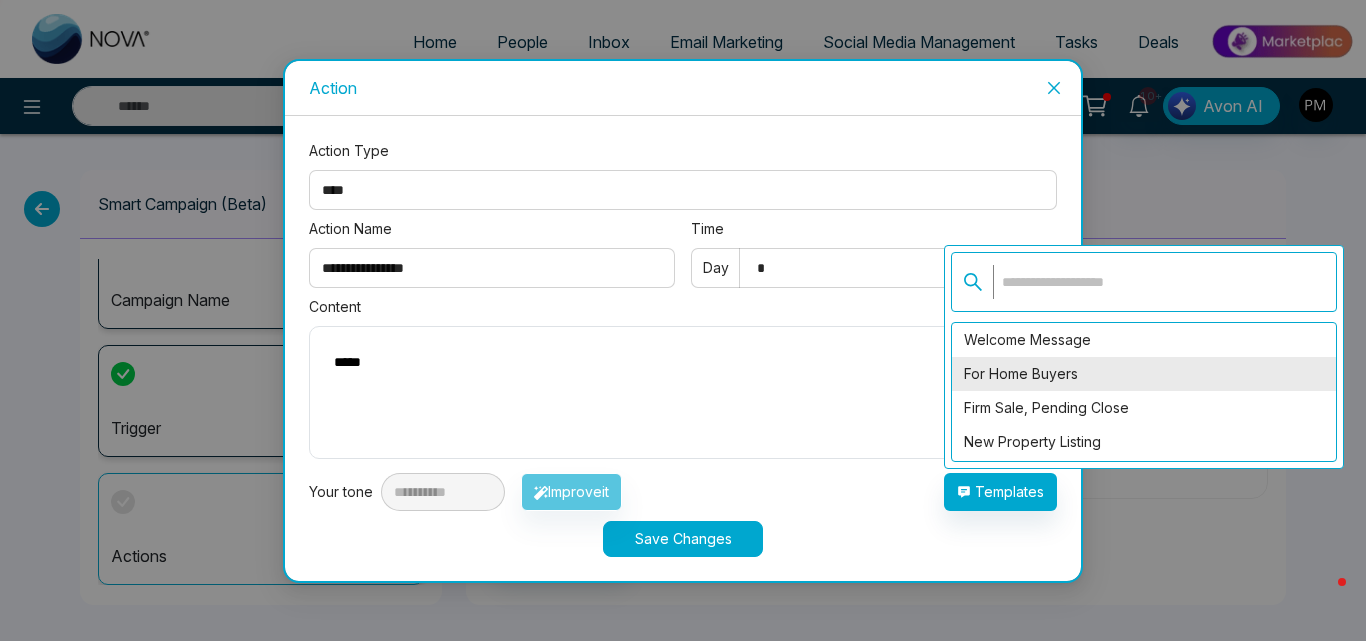click on "For Home Buyers" at bounding box center (1144, 374) 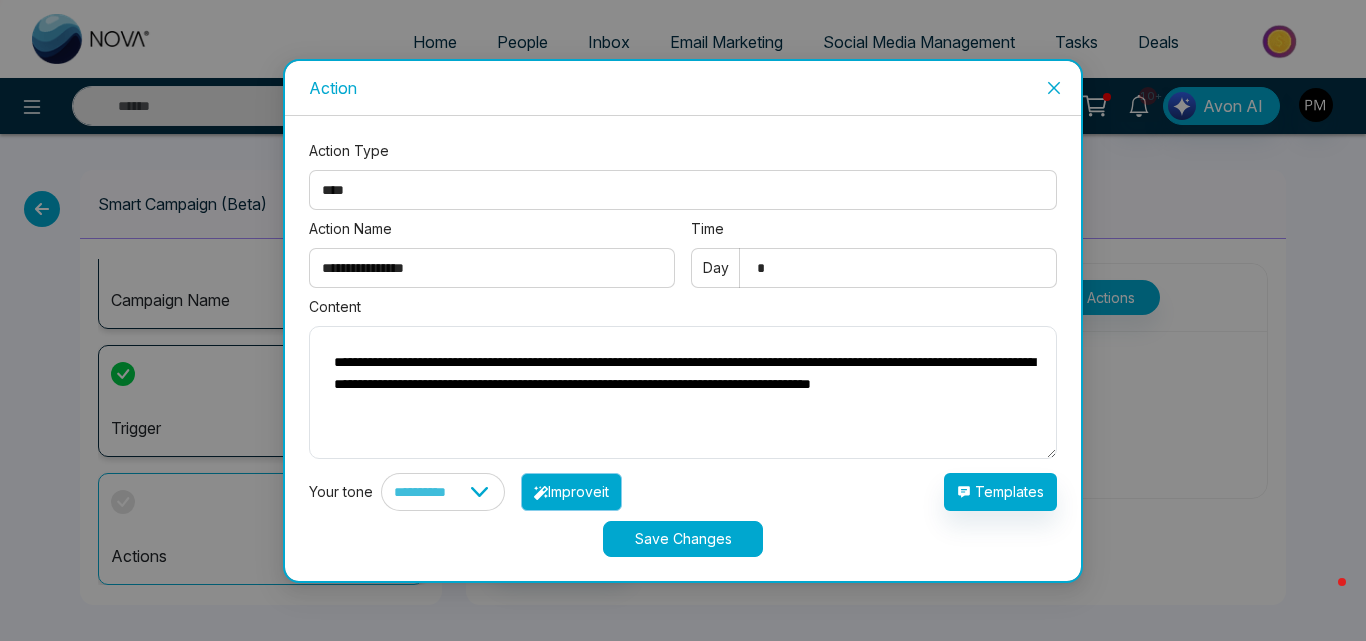 click on "Improve  it" at bounding box center (571, 492) 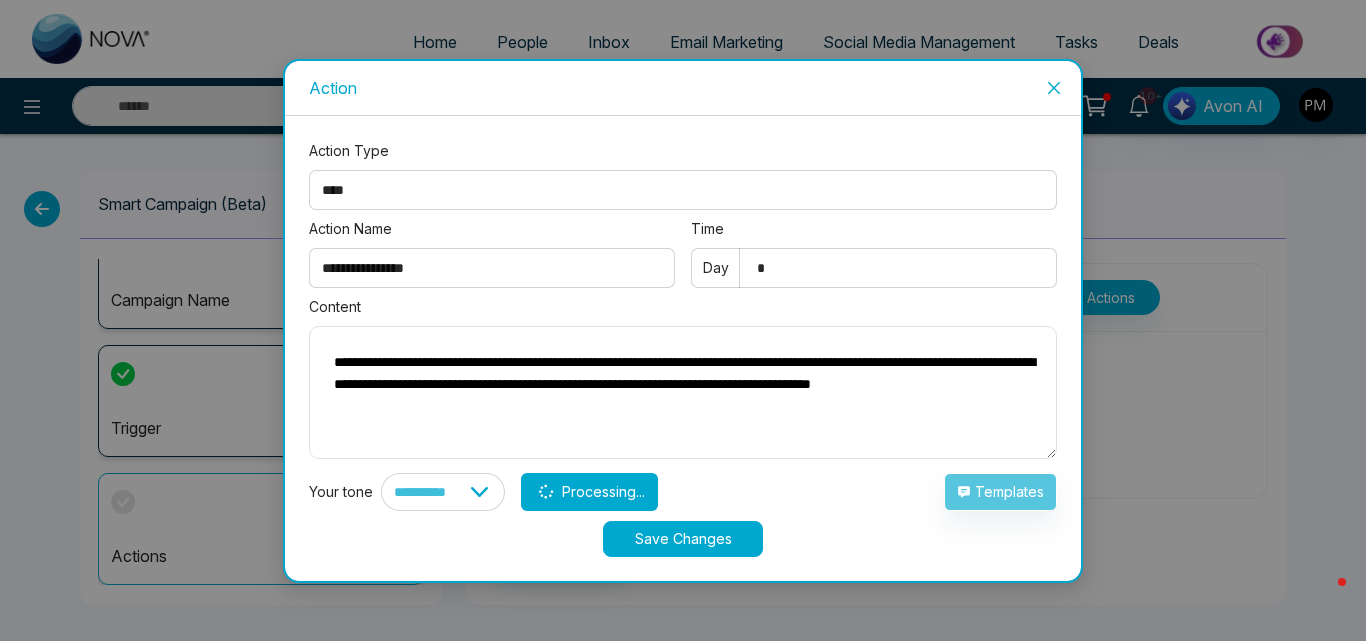 type on "**********" 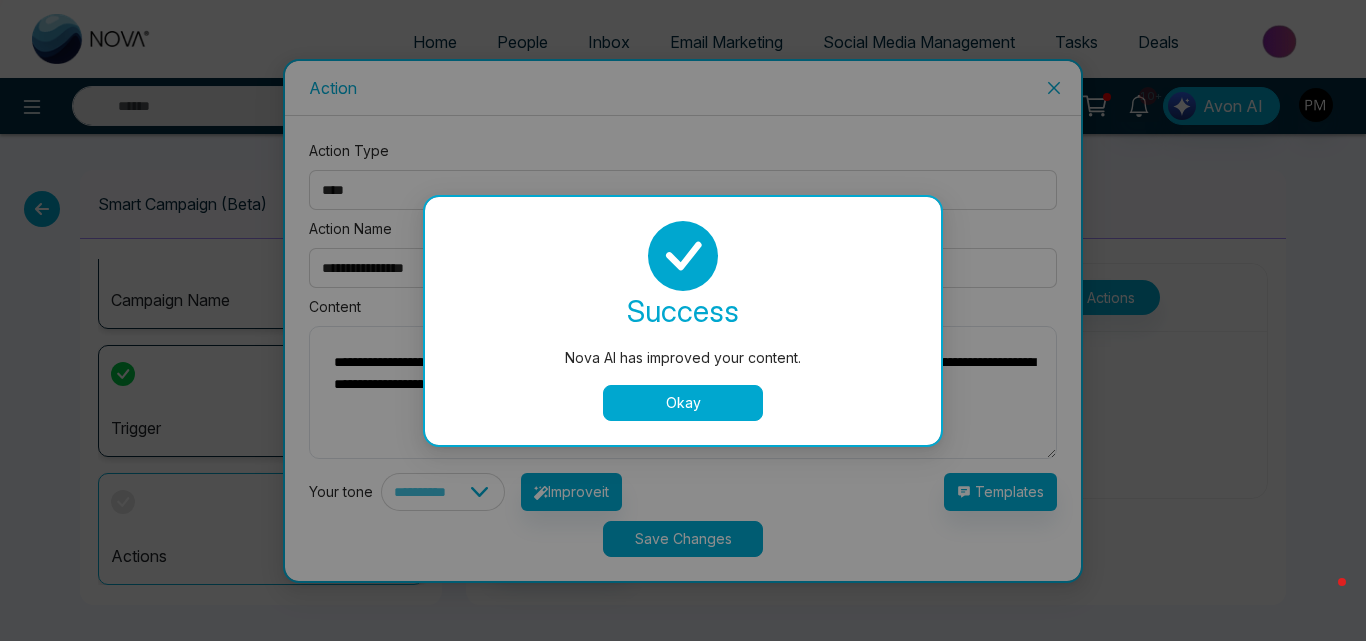 click on "Okay" at bounding box center [683, 403] 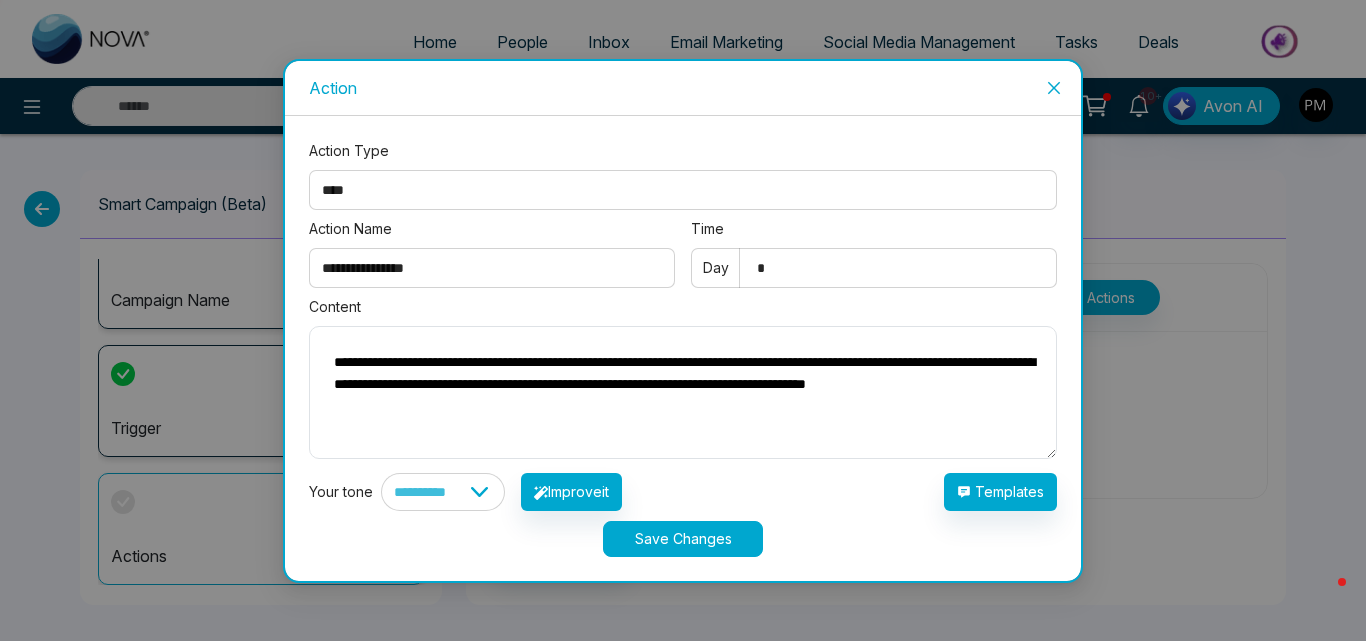 click on "Save Changes" at bounding box center (683, 539) 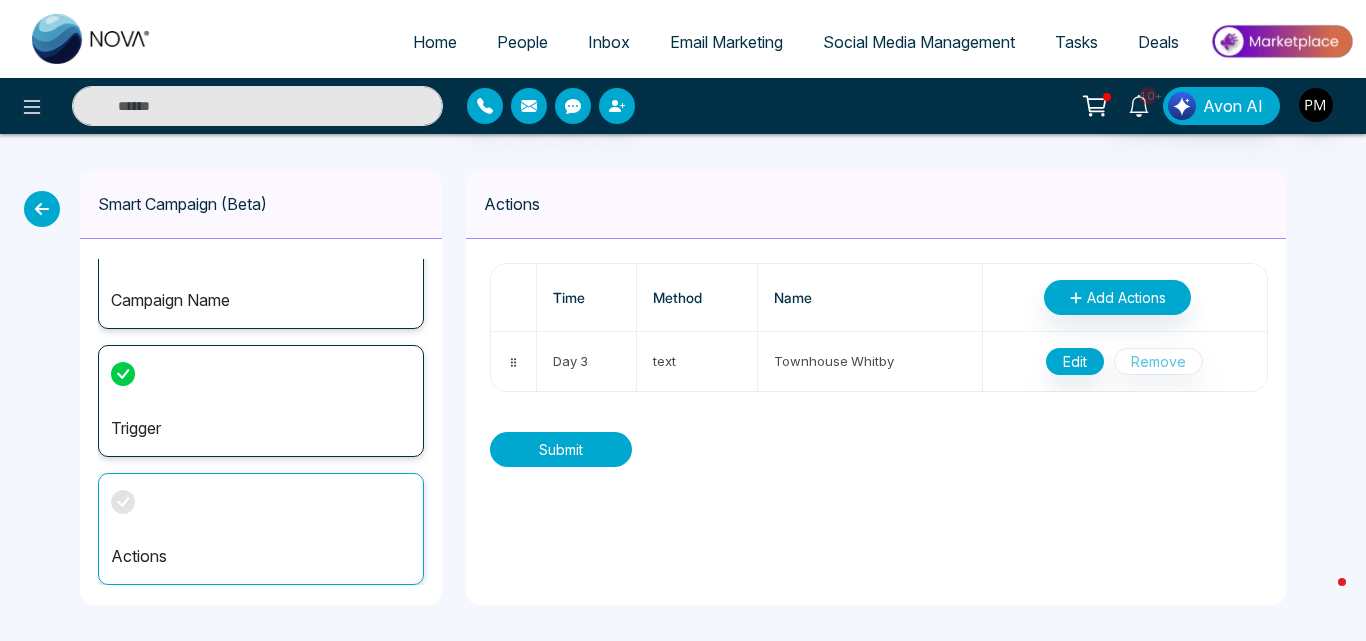click on "Submit" at bounding box center (561, 449) 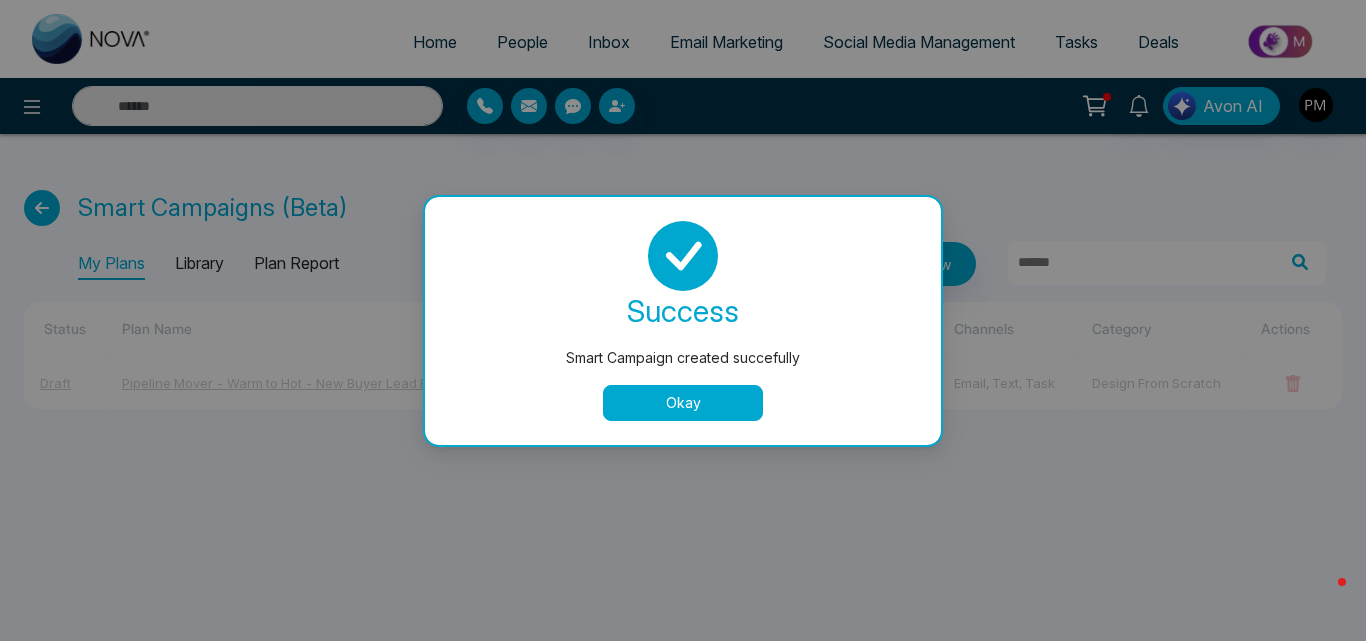 click on "Okay" at bounding box center [683, 403] 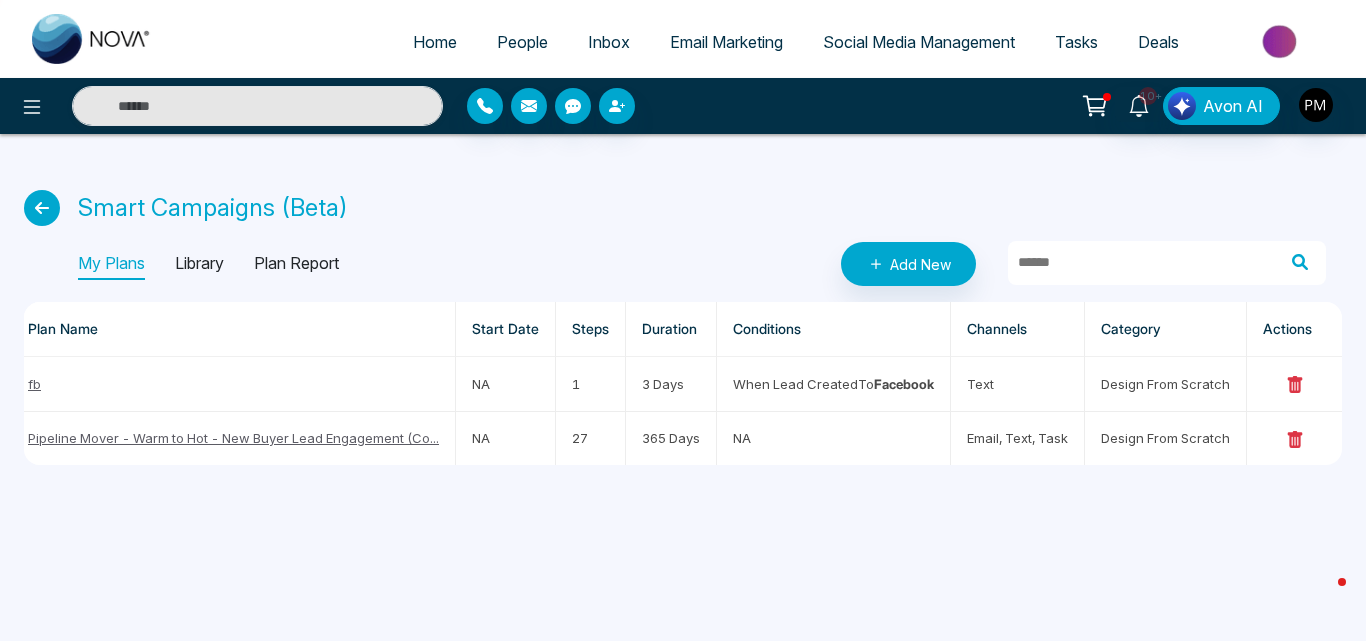 scroll, scrollTop: 0, scrollLeft: 0, axis: both 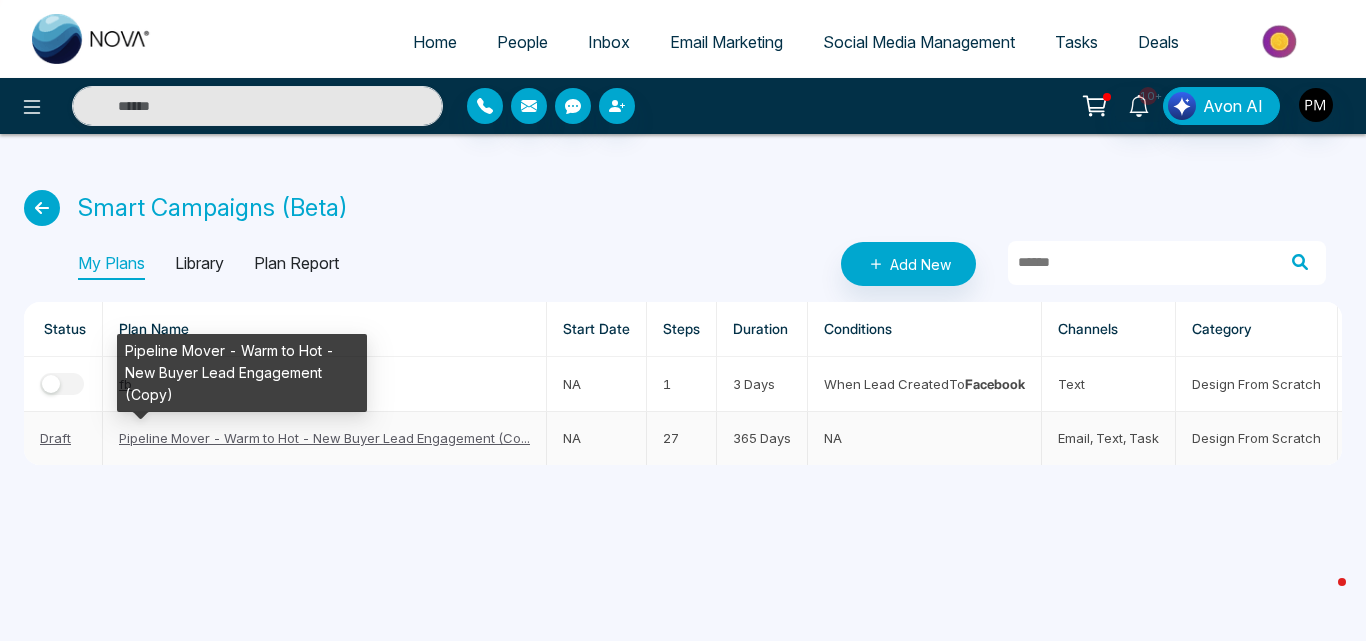 click on "Pipeline Mover - Warm to Hot - New Buyer Lead Engagement (Co..." at bounding box center (324, 438) 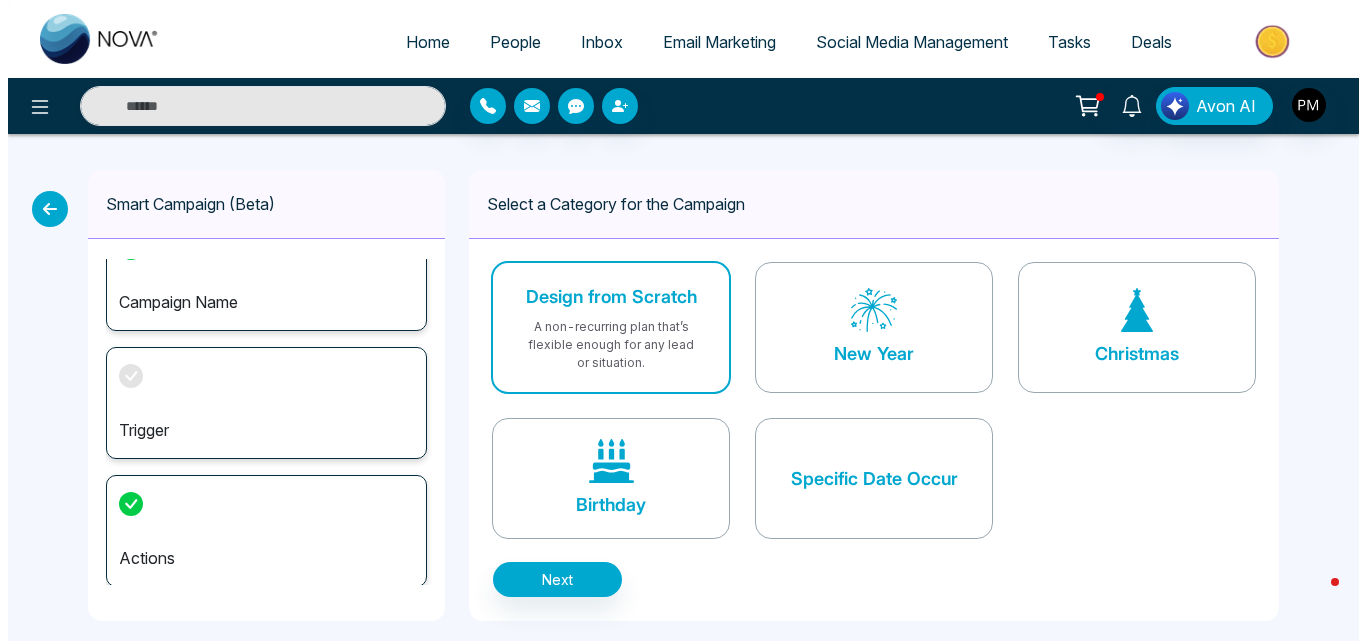 scroll, scrollTop: 170, scrollLeft: 0, axis: vertical 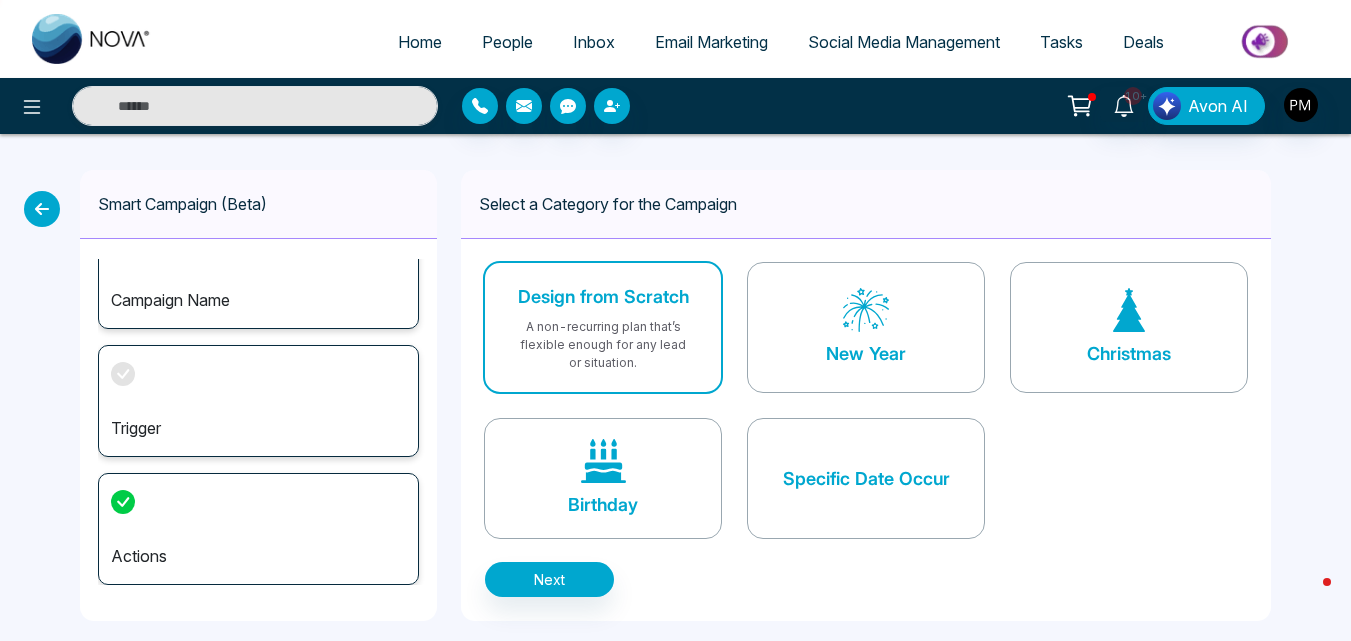 click on "Trigger" at bounding box center [258, 428] 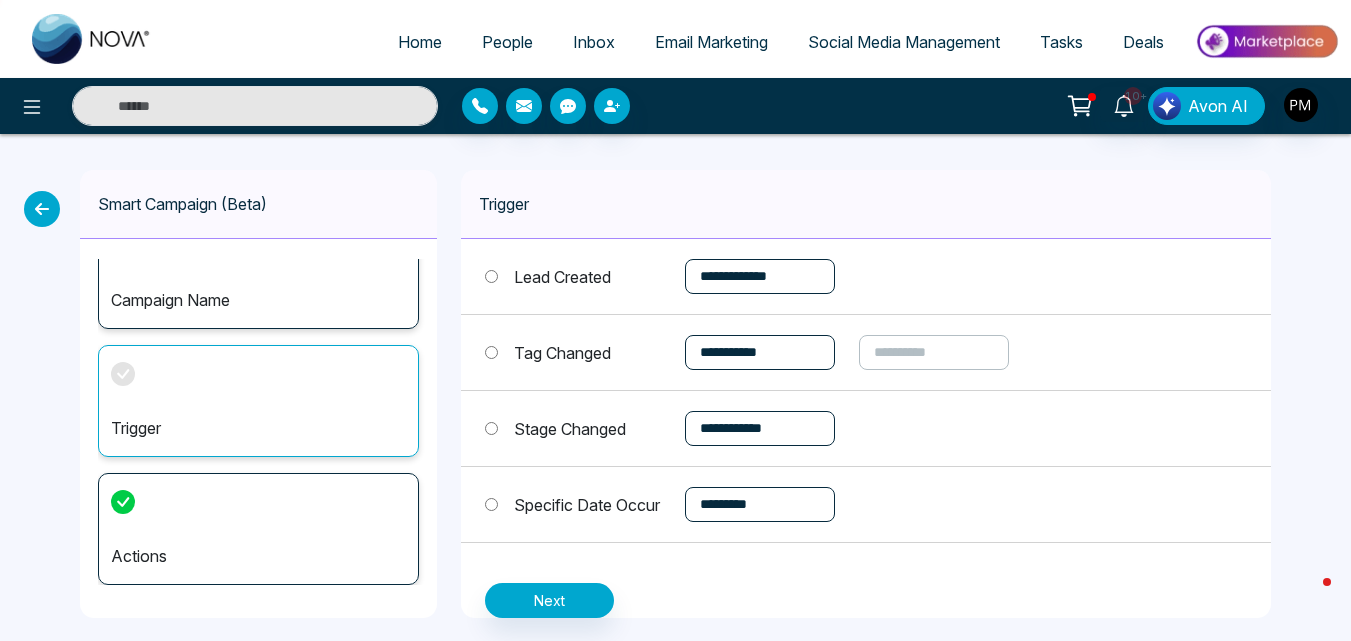 click on "Actions" at bounding box center (258, 556) 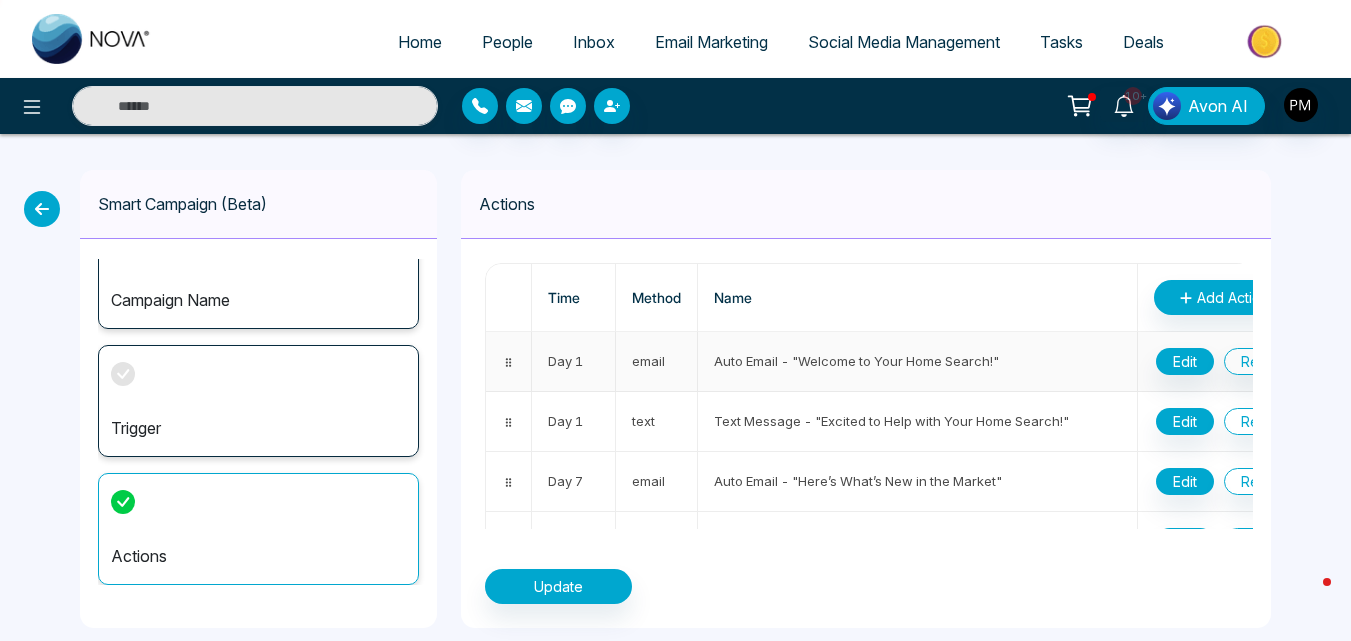 click on "email" at bounding box center (657, 362) 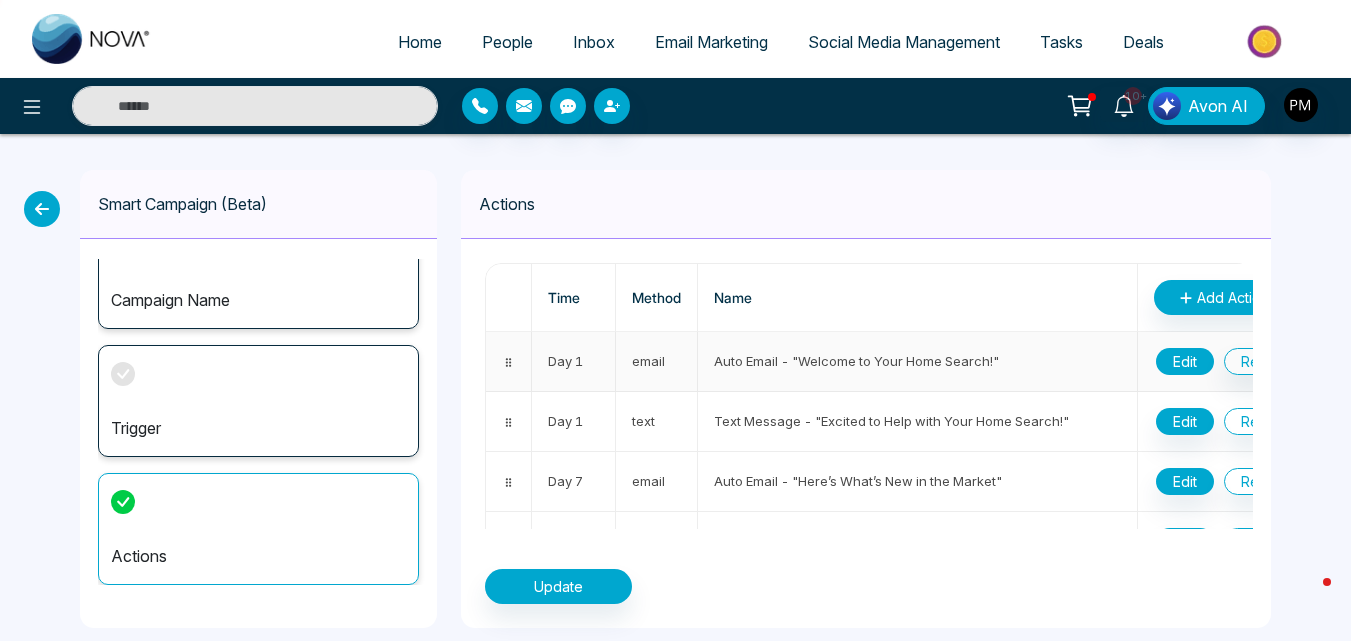click on "Edit" at bounding box center (1185, 361) 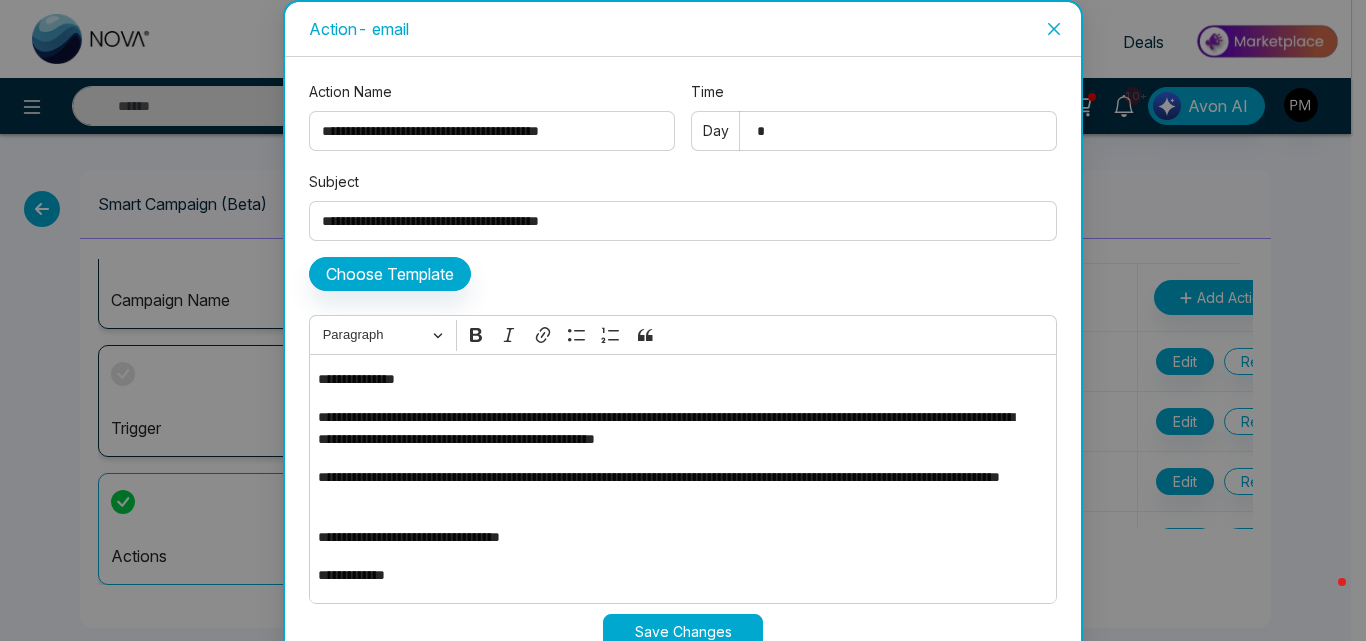 click on "Action  - email" at bounding box center (683, 29) 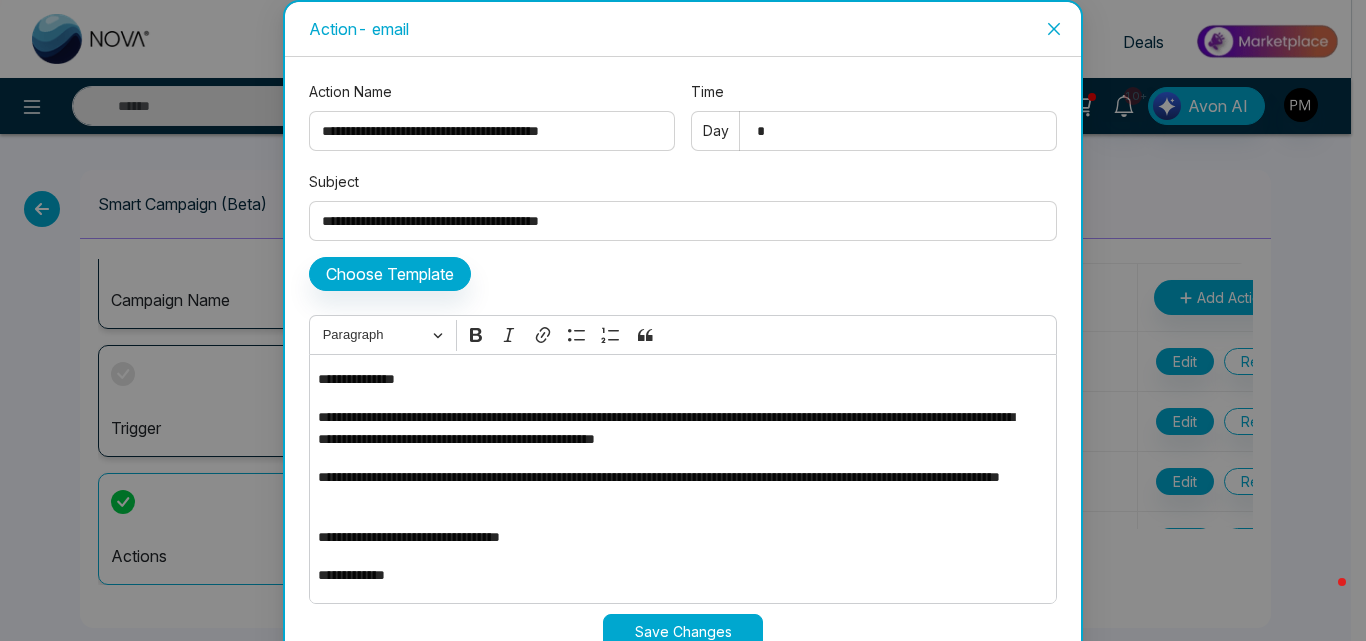 click on "Action  - email" at bounding box center [683, 29] 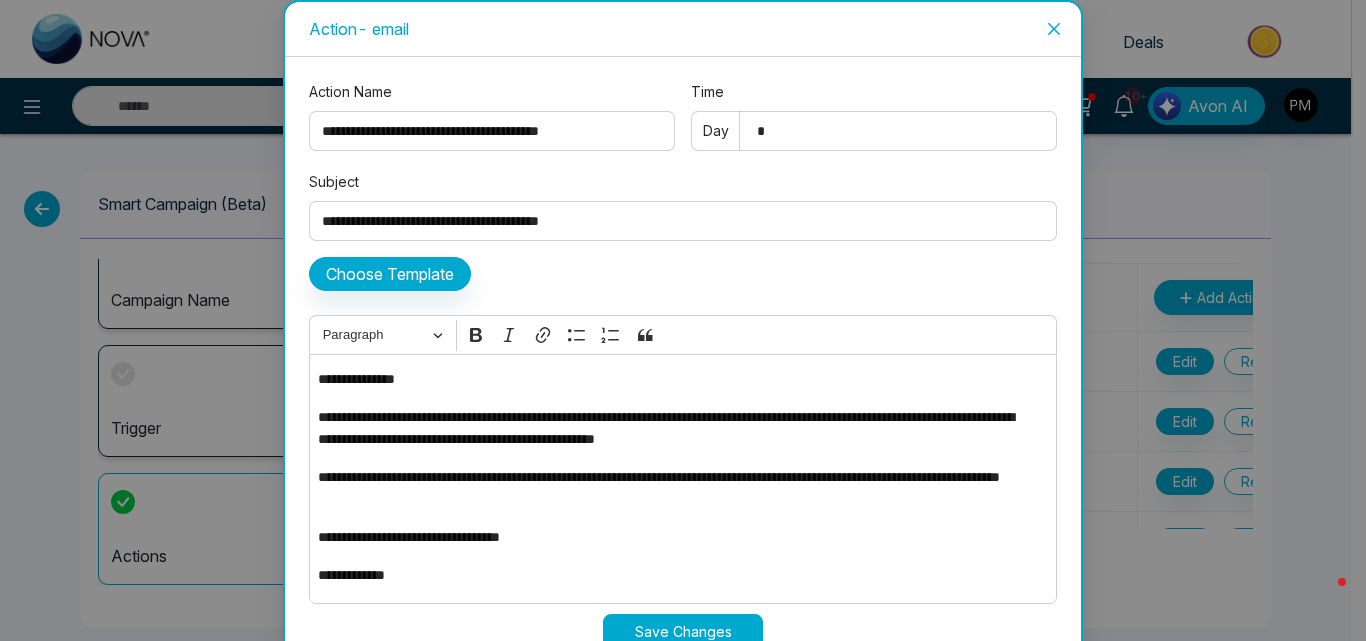 click on "Action  - email" at bounding box center (683, 29) 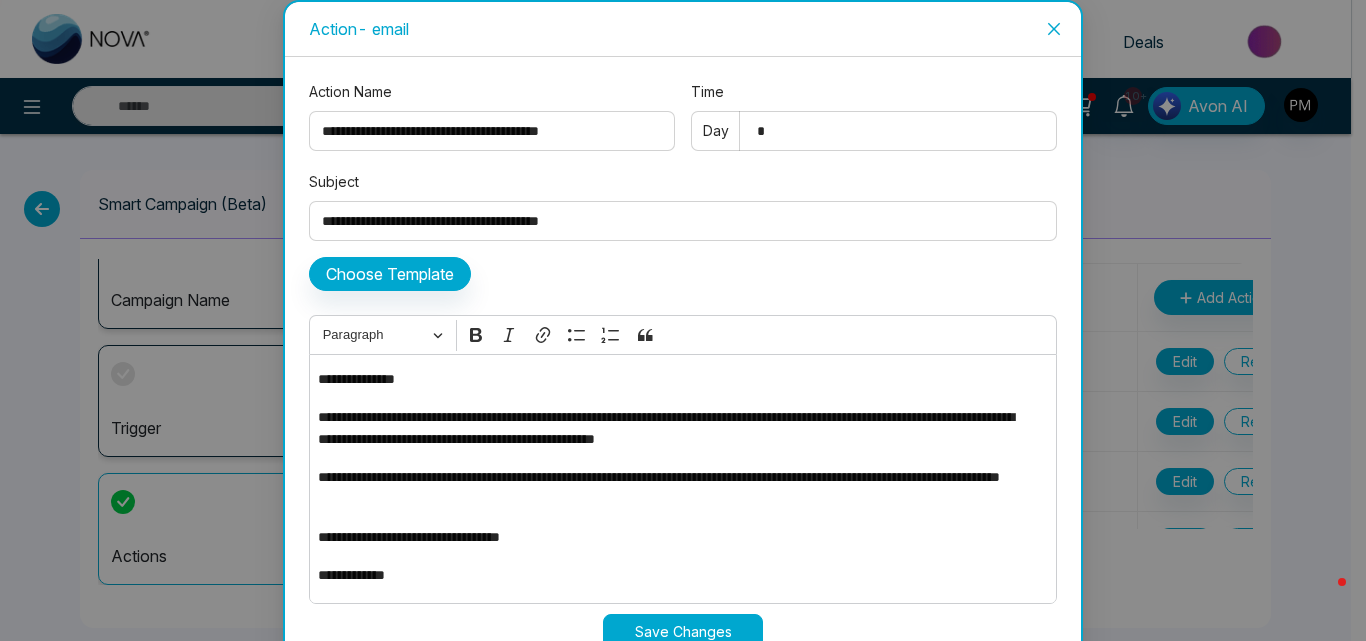 click on "Action  - email" at bounding box center [683, 29] 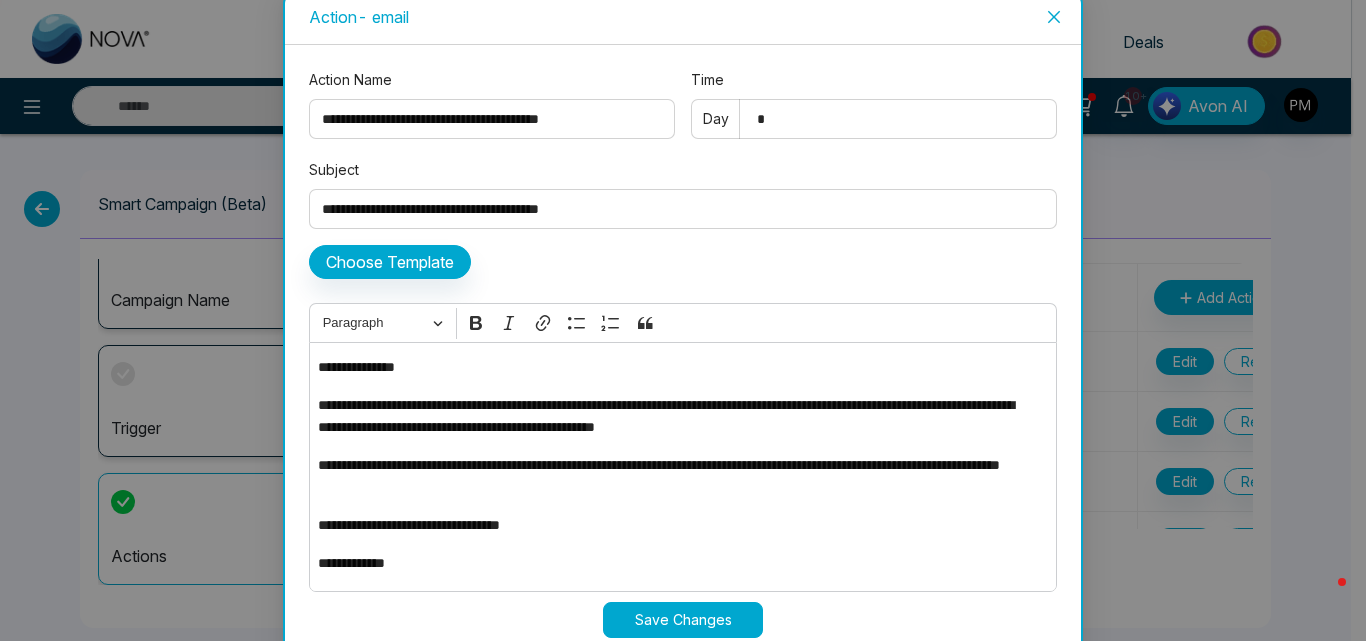 scroll, scrollTop: 0, scrollLeft: 0, axis: both 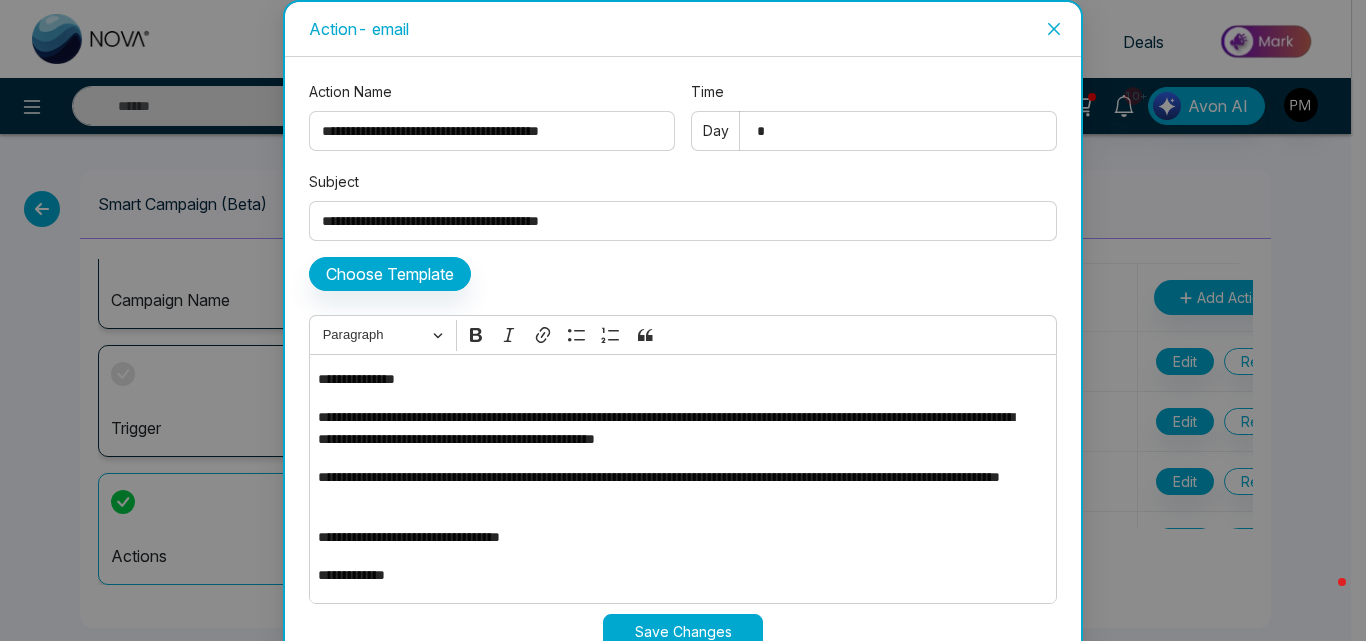 click at bounding box center [1054, 29] 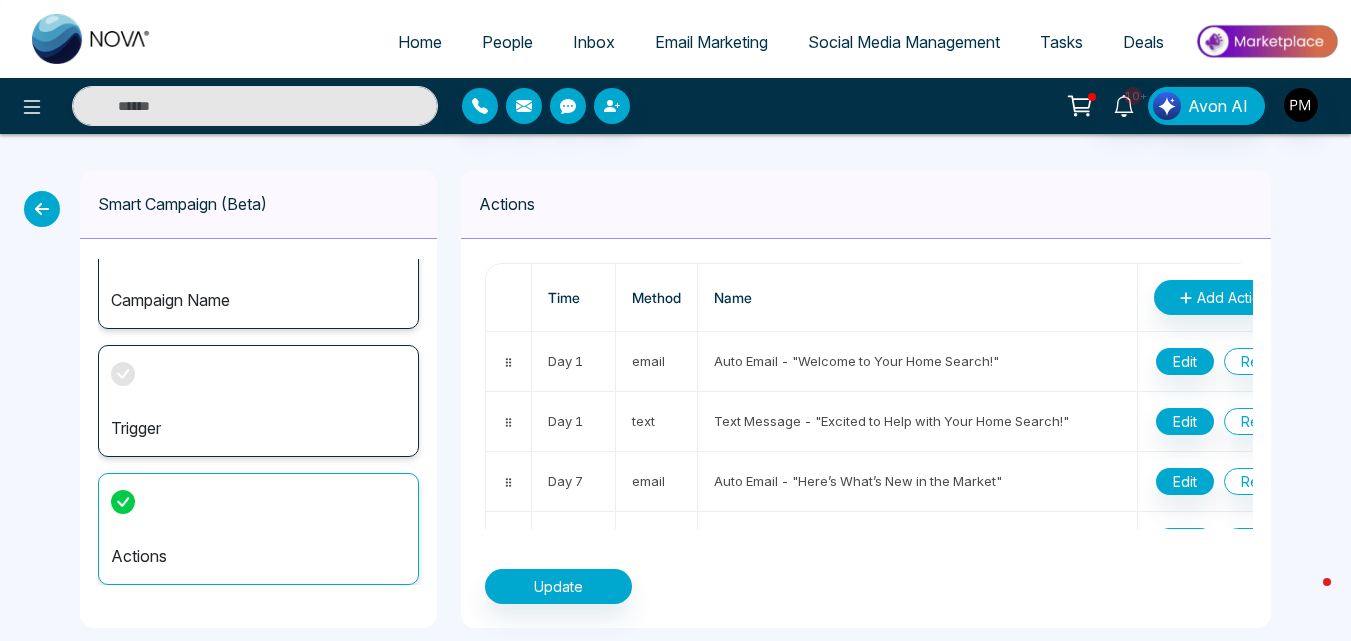 click at bounding box center (42, 209) 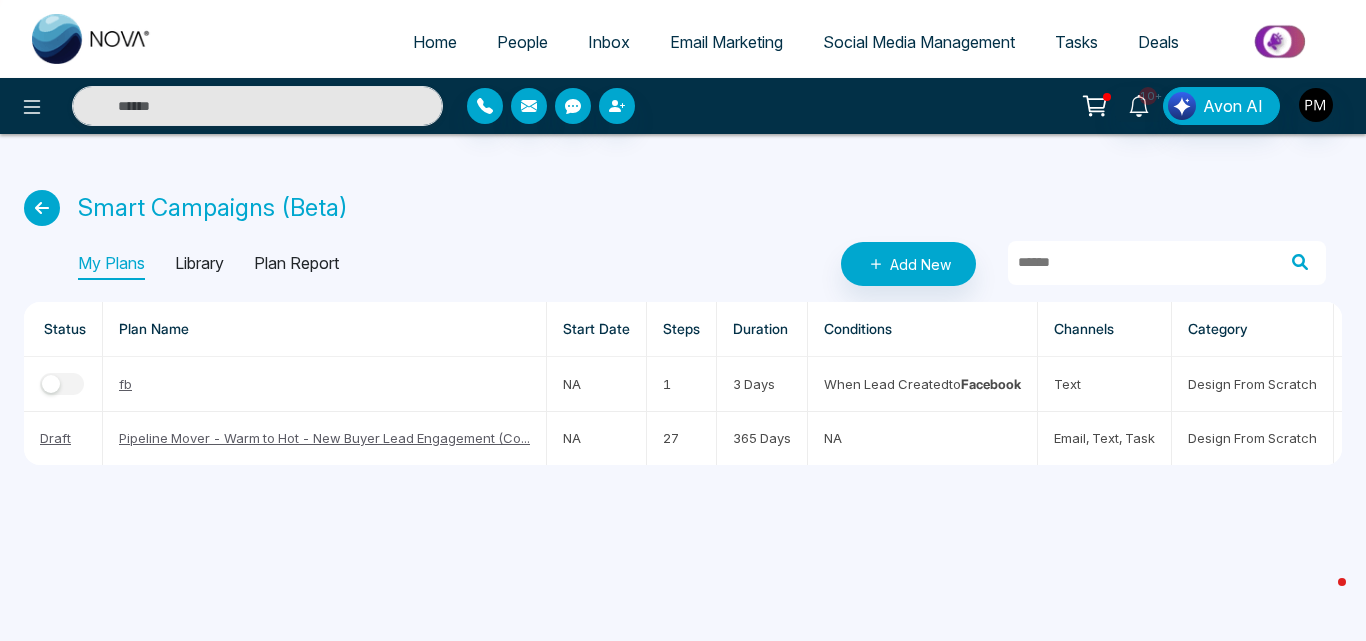 scroll, scrollTop: 0, scrollLeft: 94, axis: horizontal 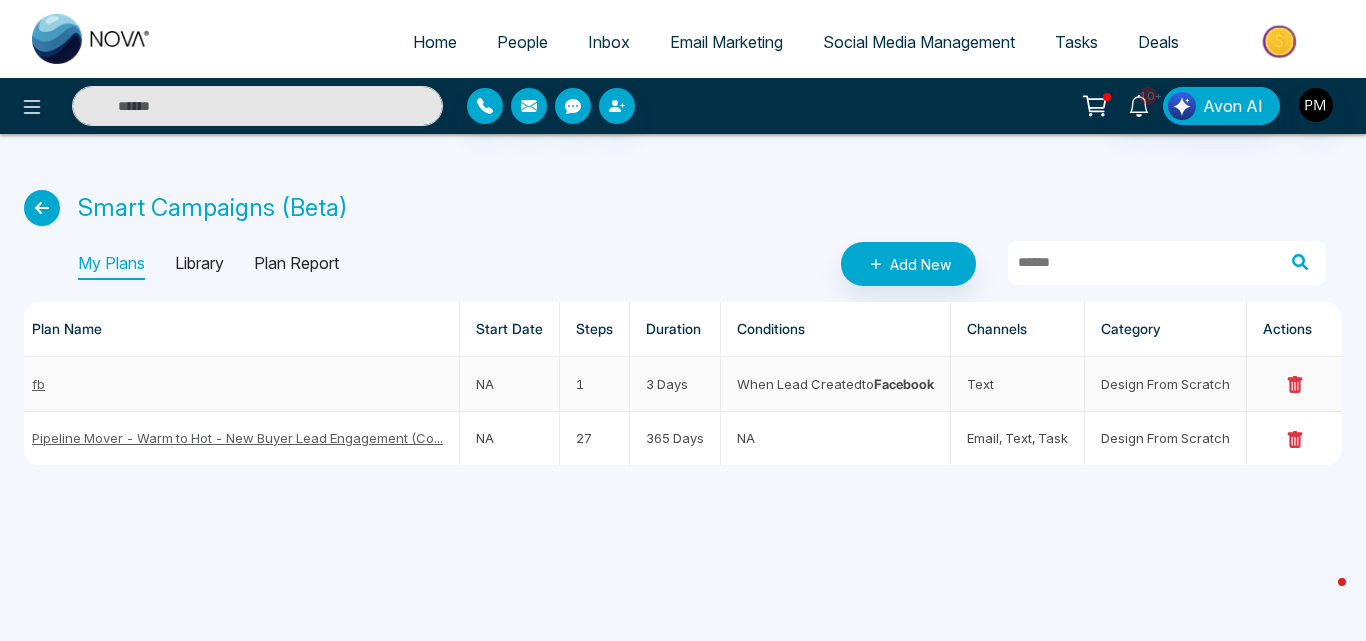 click 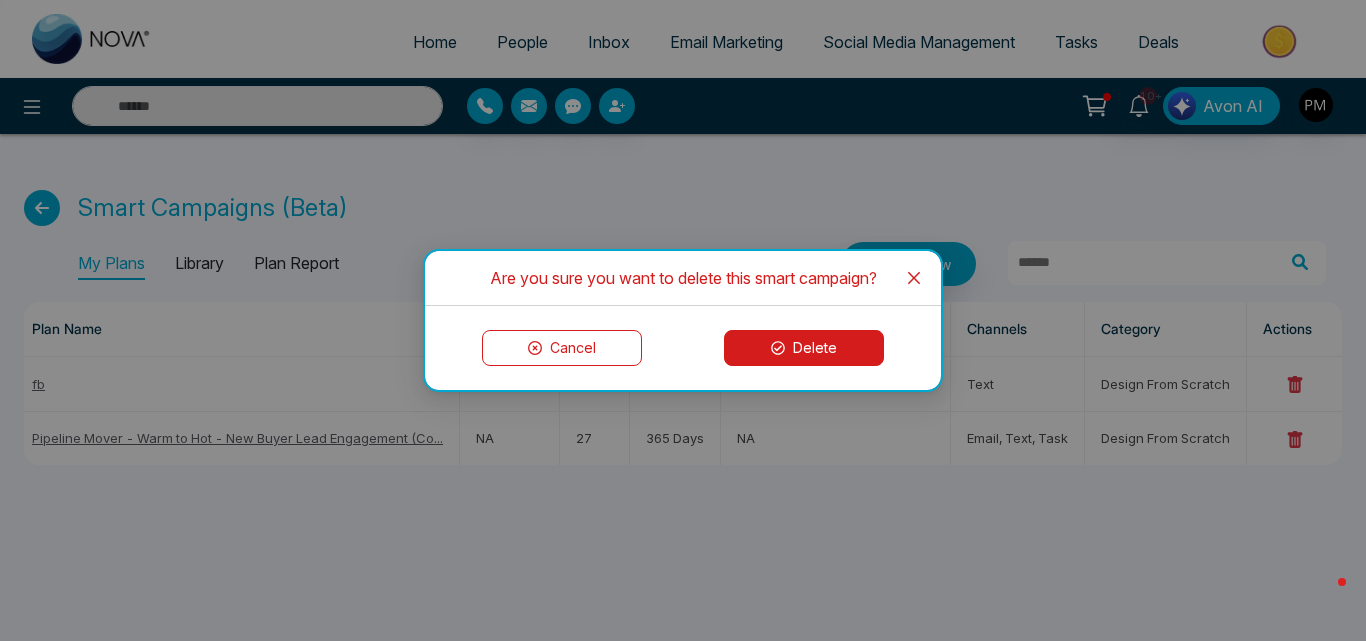 click on "Delete" at bounding box center (804, 348) 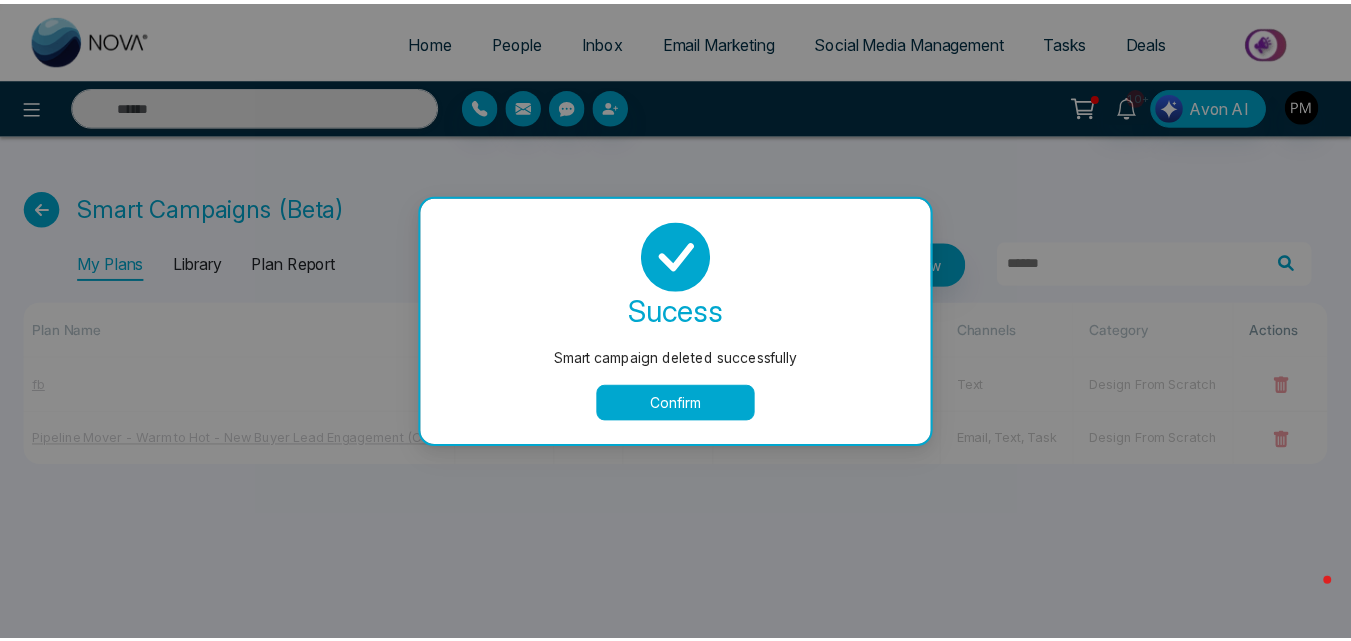 scroll, scrollTop: 0, scrollLeft: 0, axis: both 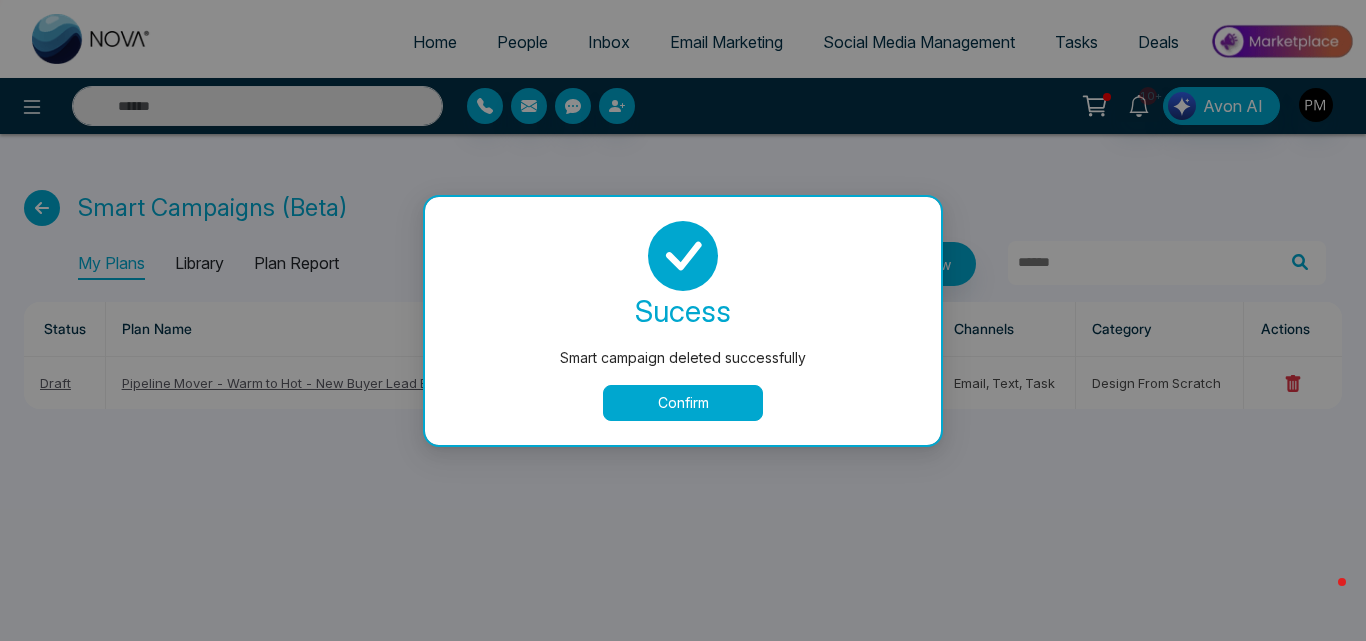 click on "Confirm" at bounding box center [683, 403] 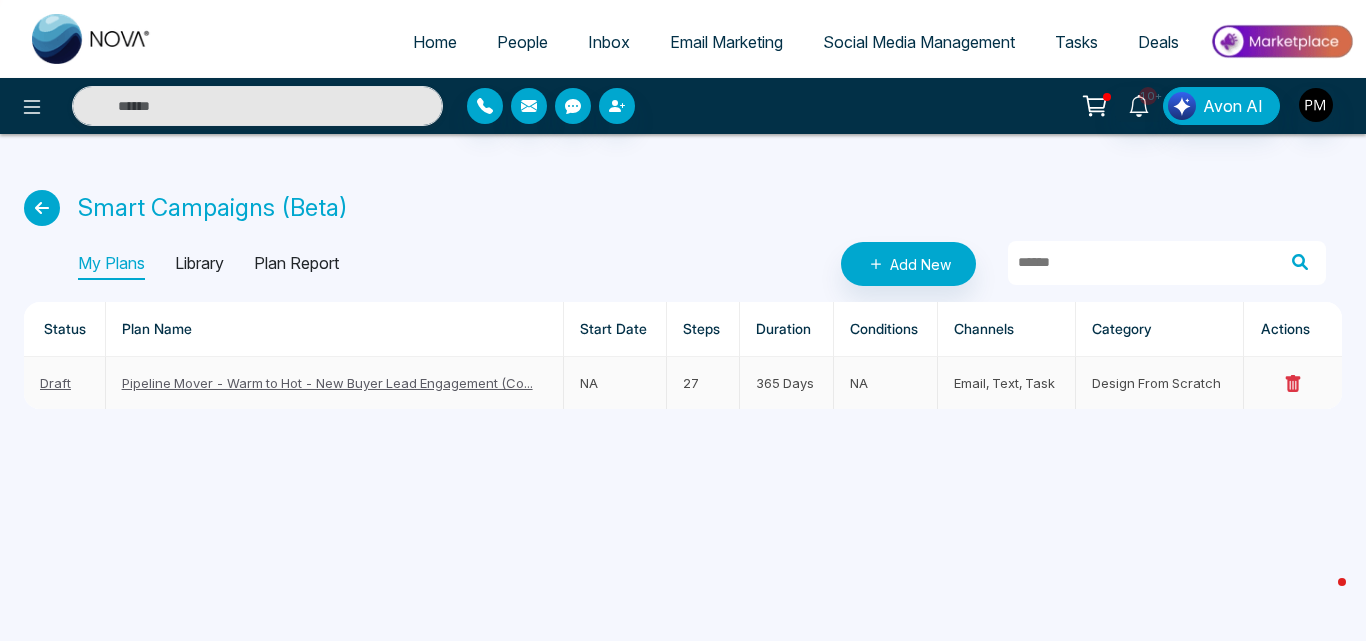 click 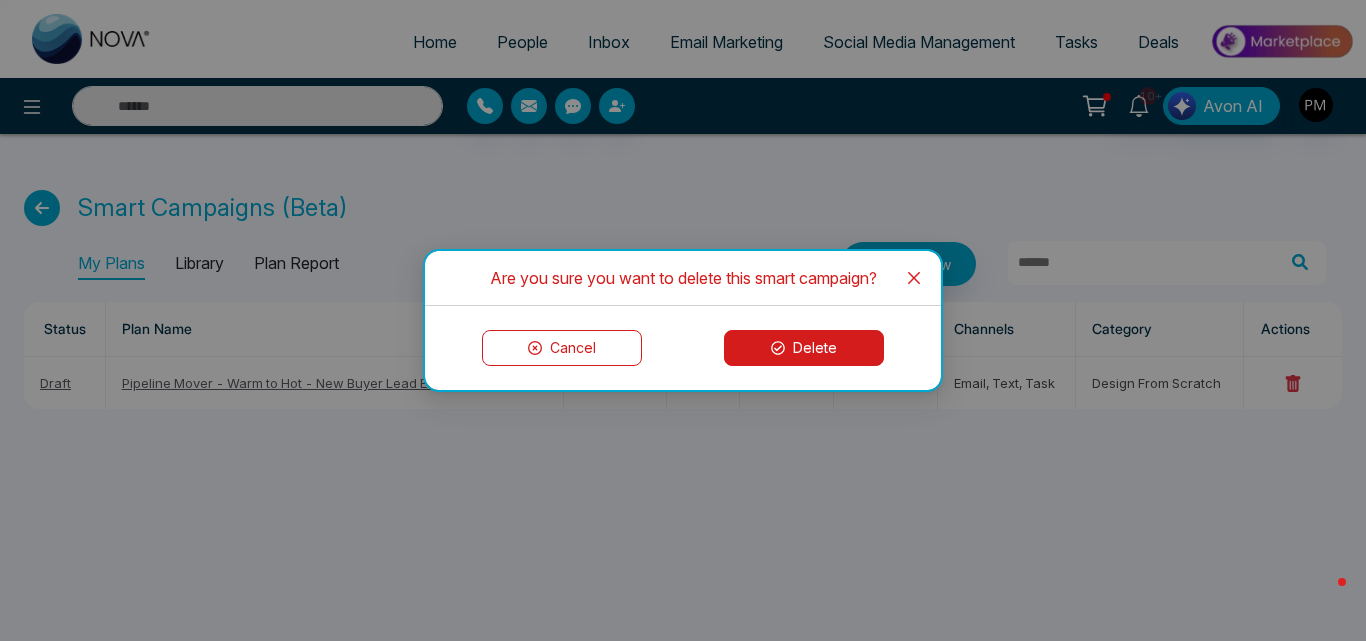 click on "Delete" at bounding box center [804, 348] 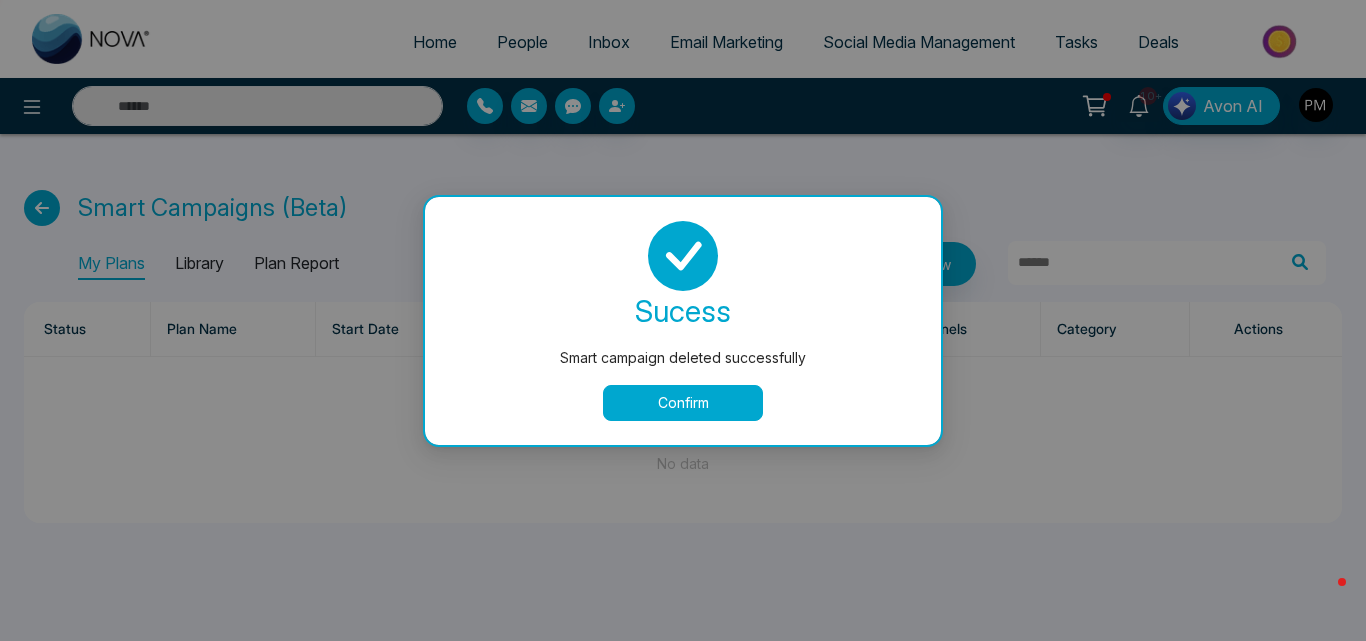 click on "Confirm" at bounding box center [683, 403] 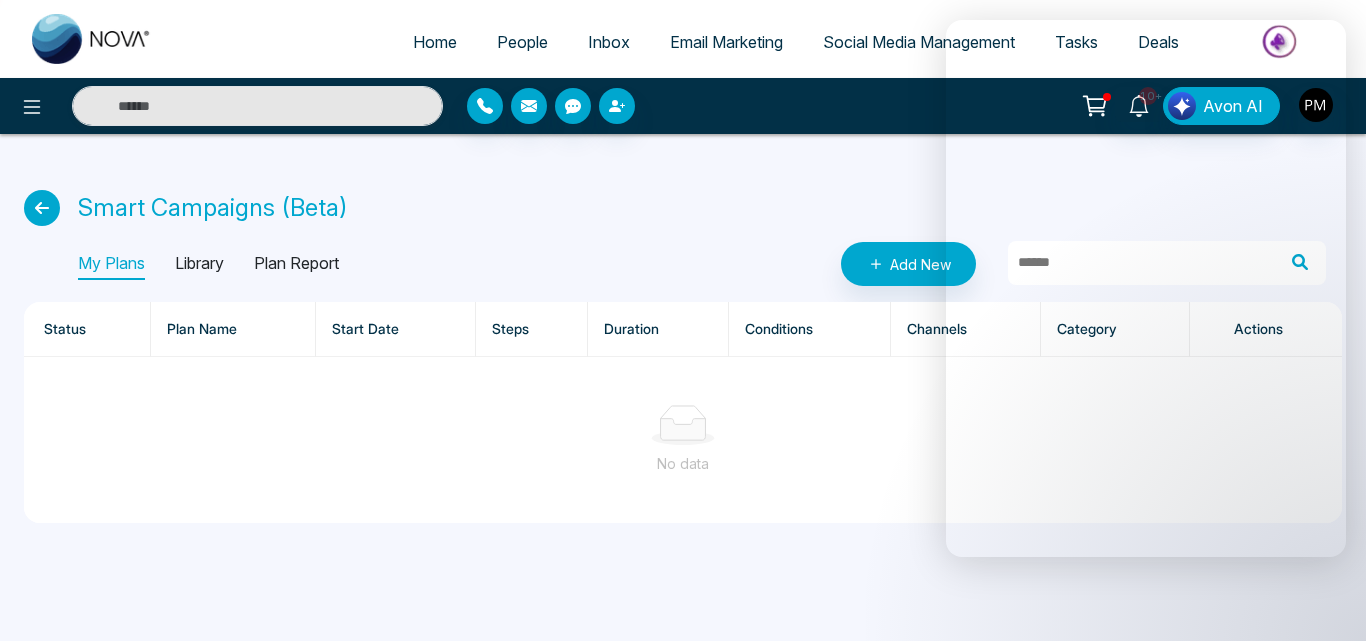 click on "No data" at bounding box center [683, 464] 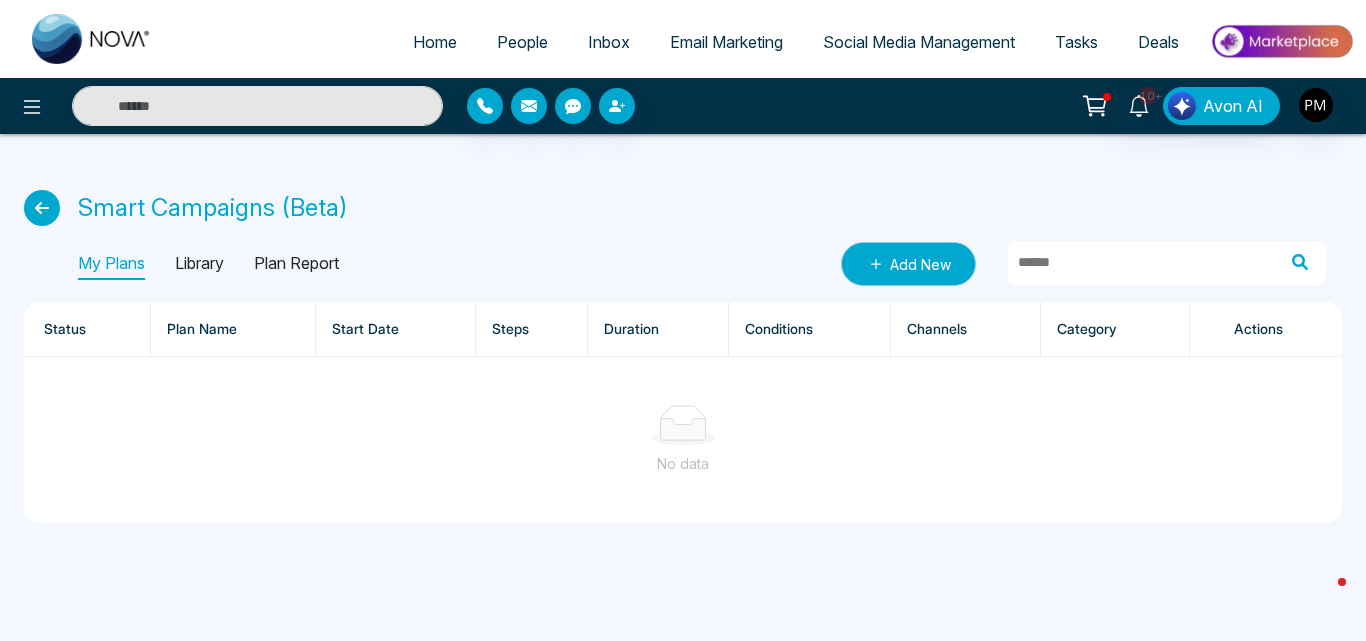 click on "Add New" at bounding box center (908, 264) 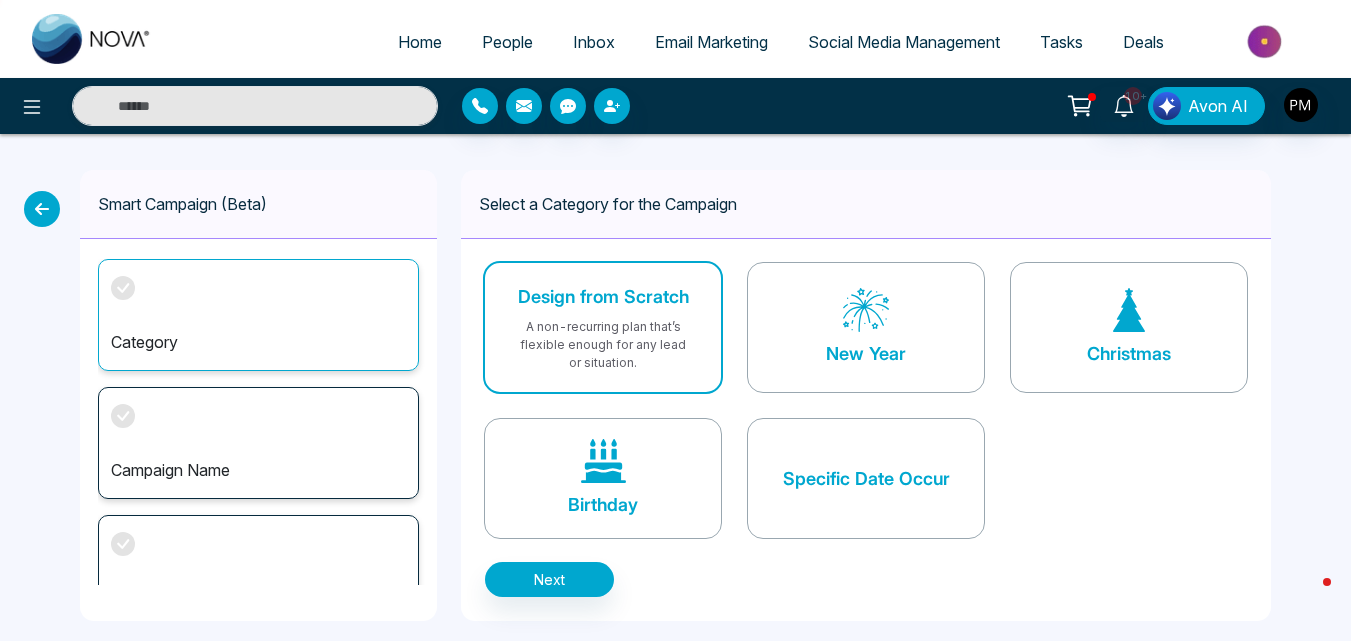 click on "A non-recurring plan that’s flexible enough for any lead or situation." at bounding box center (603, 345) 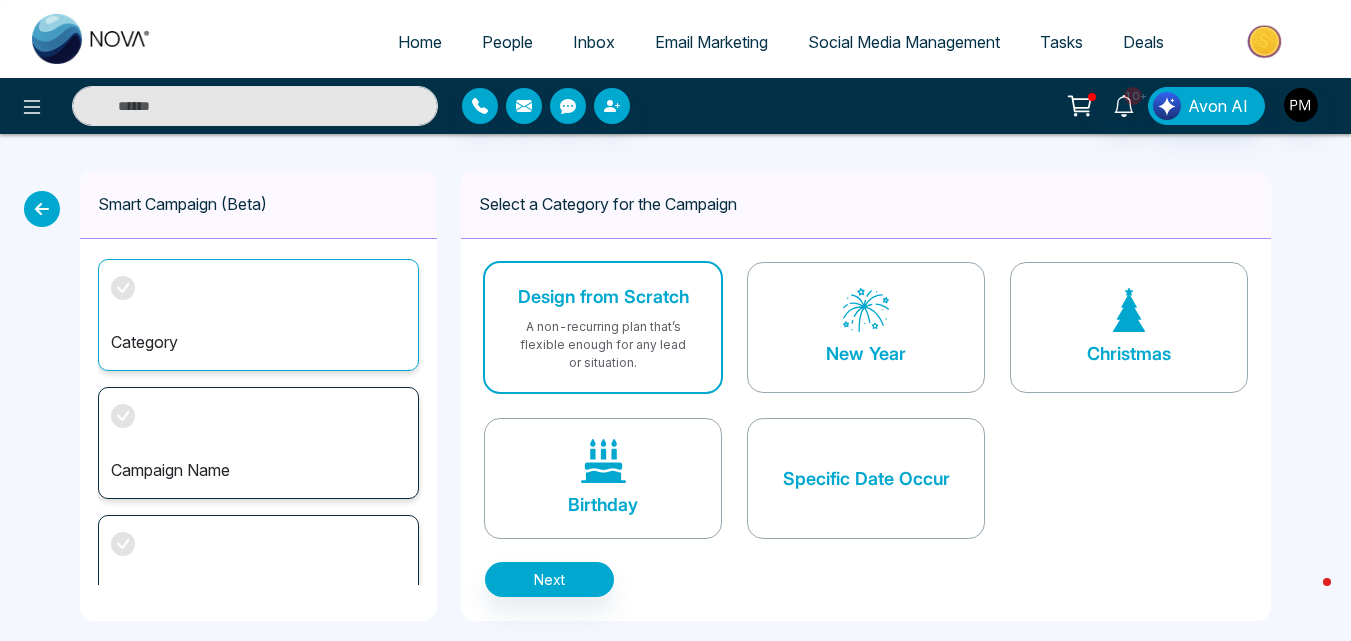click on "Category" at bounding box center (258, 315) 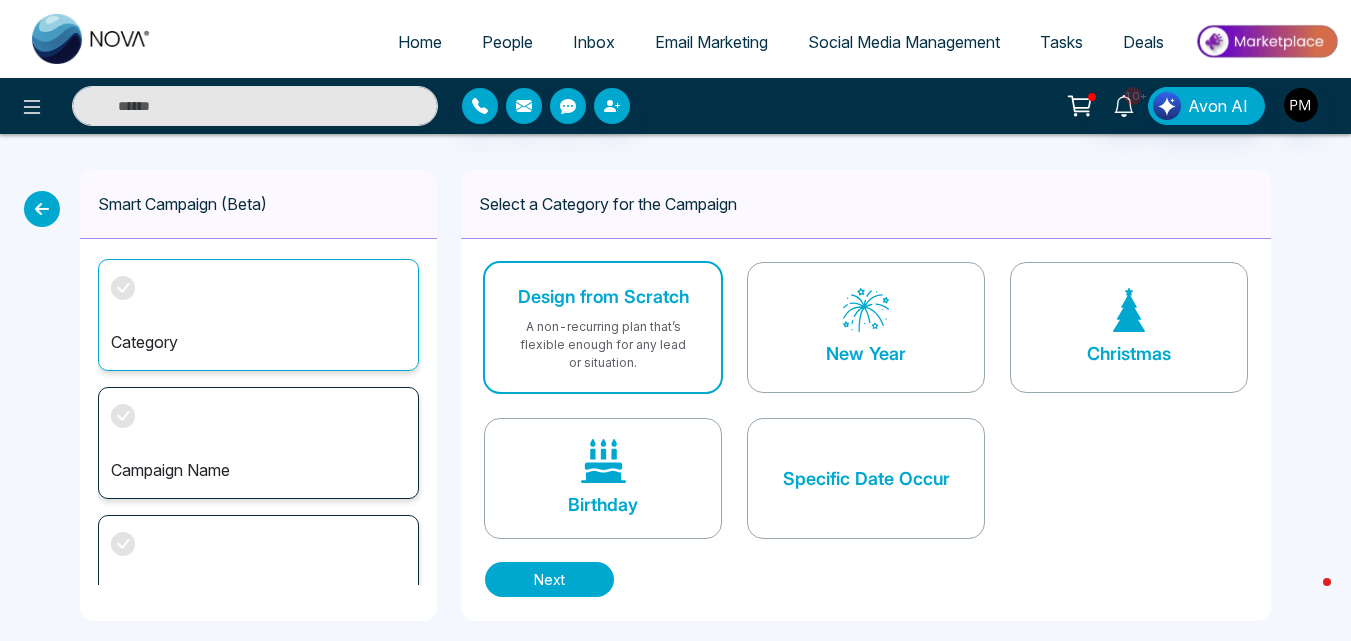 click on "Next" at bounding box center (549, 579) 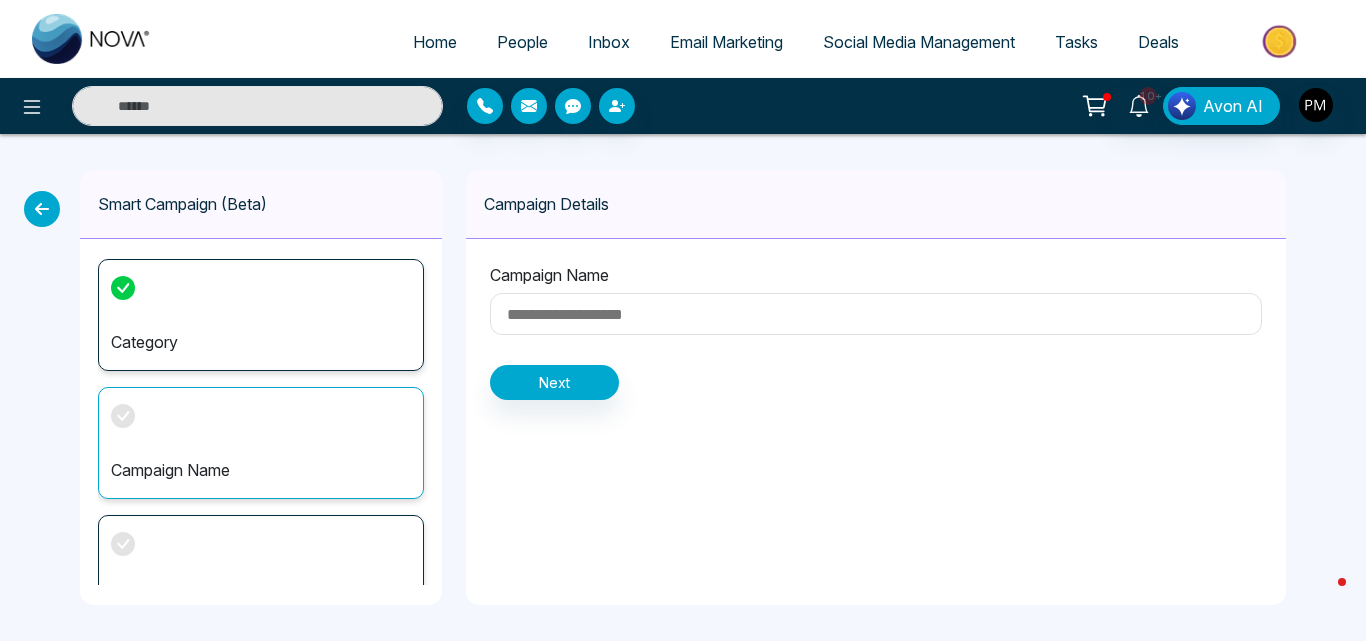 click at bounding box center [42, 209] 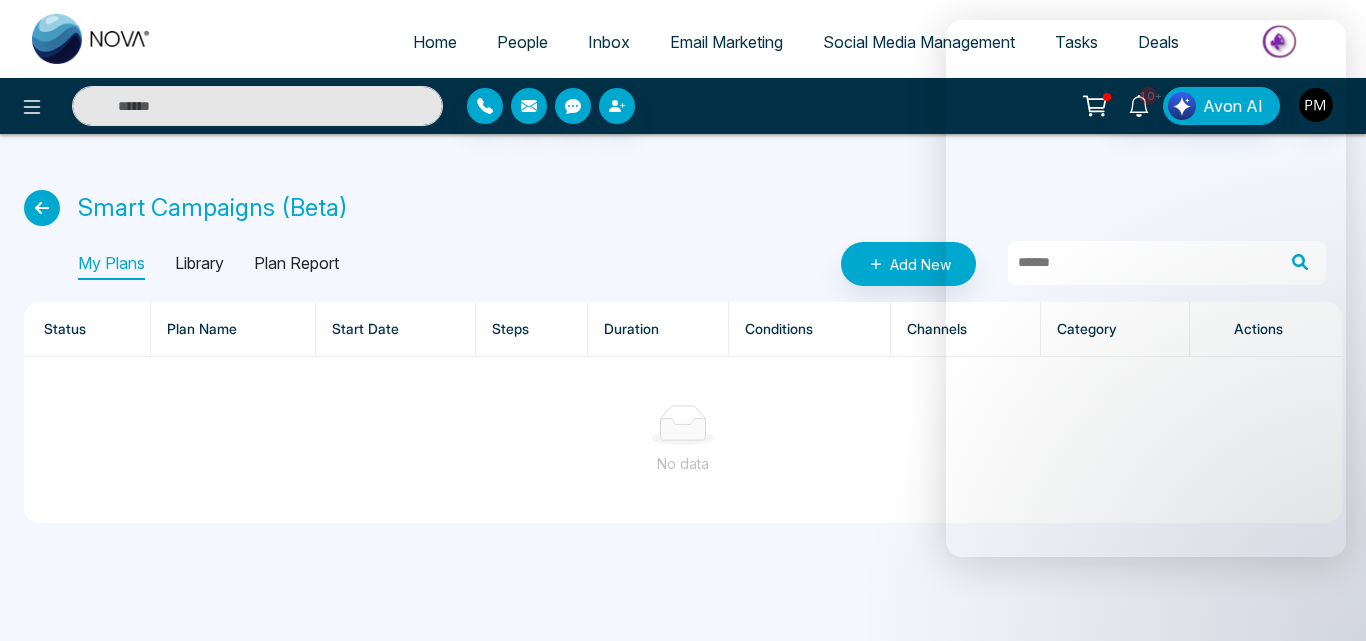 click on "My Plans Library Plan Report  Add New" at bounding box center (702, 264) 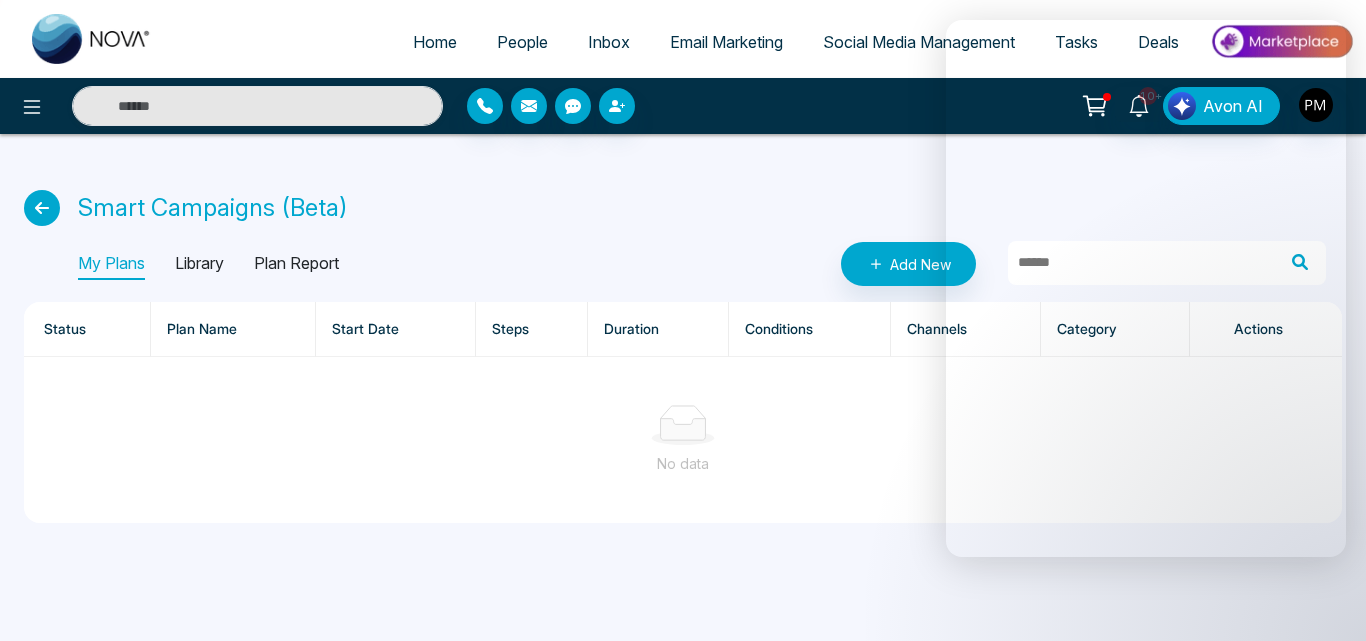 click on "Library" at bounding box center (199, 264) 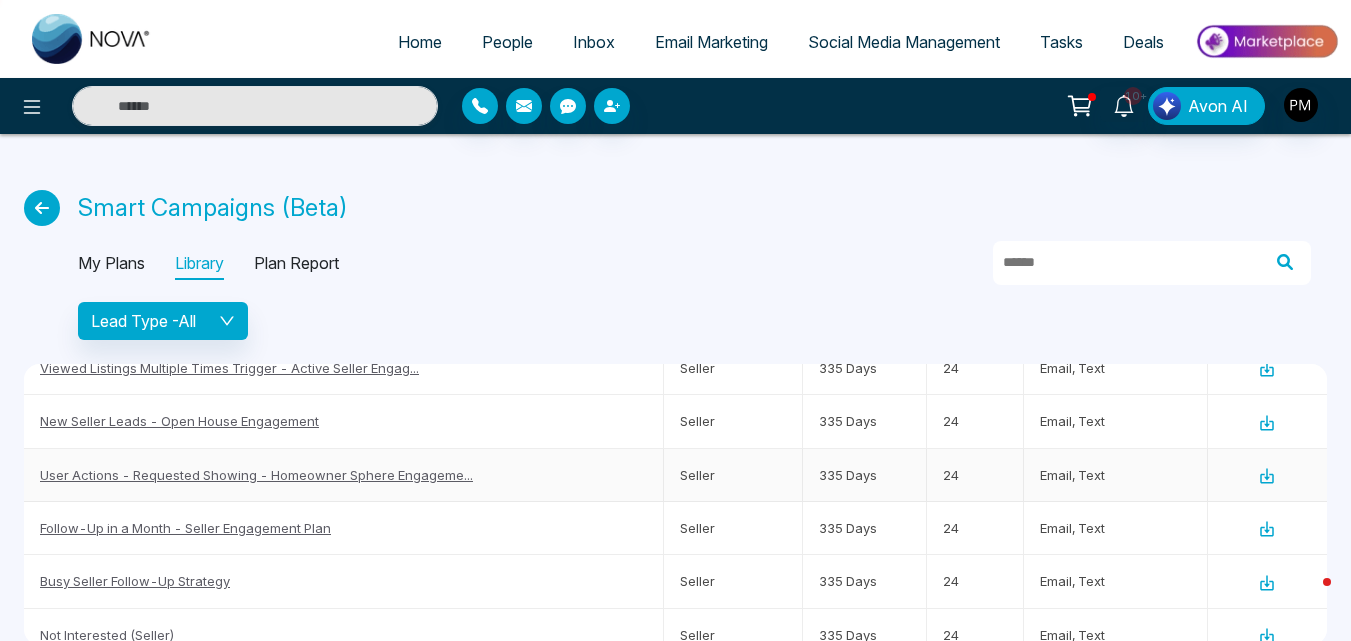 scroll, scrollTop: 477, scrollLeft: 0, axis: vertical 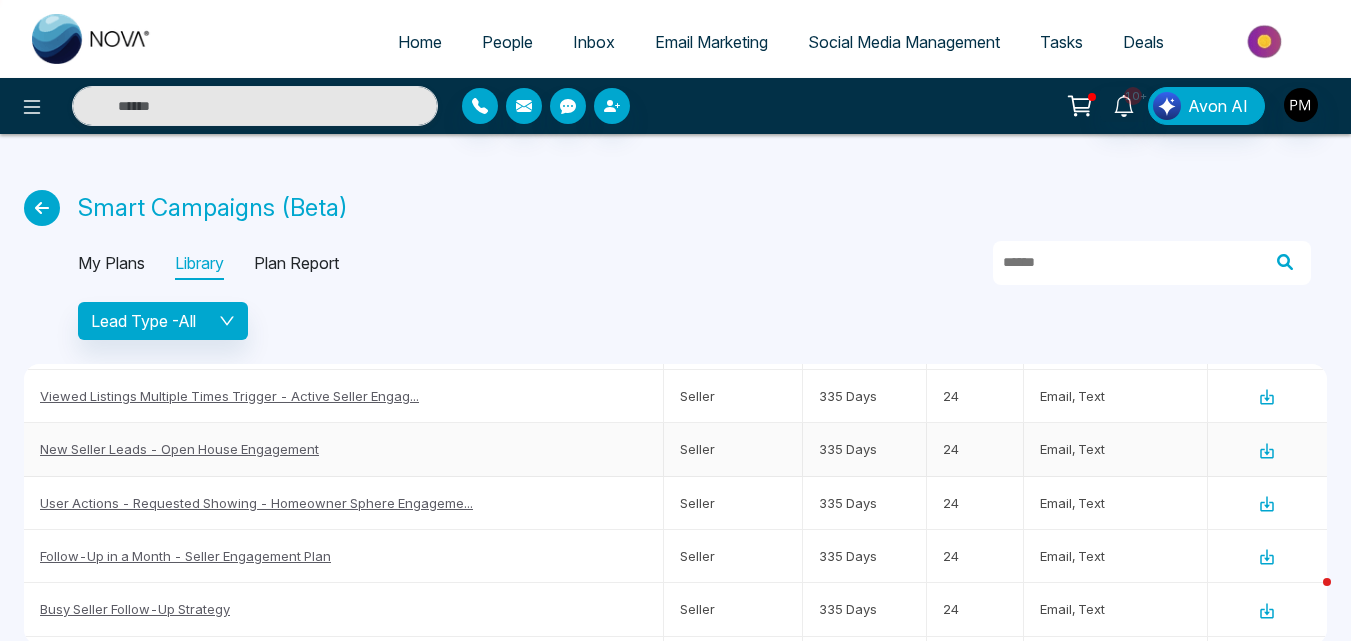 click on "New Seller Leads - Open House Engagement" at bounding box center [179, 449] 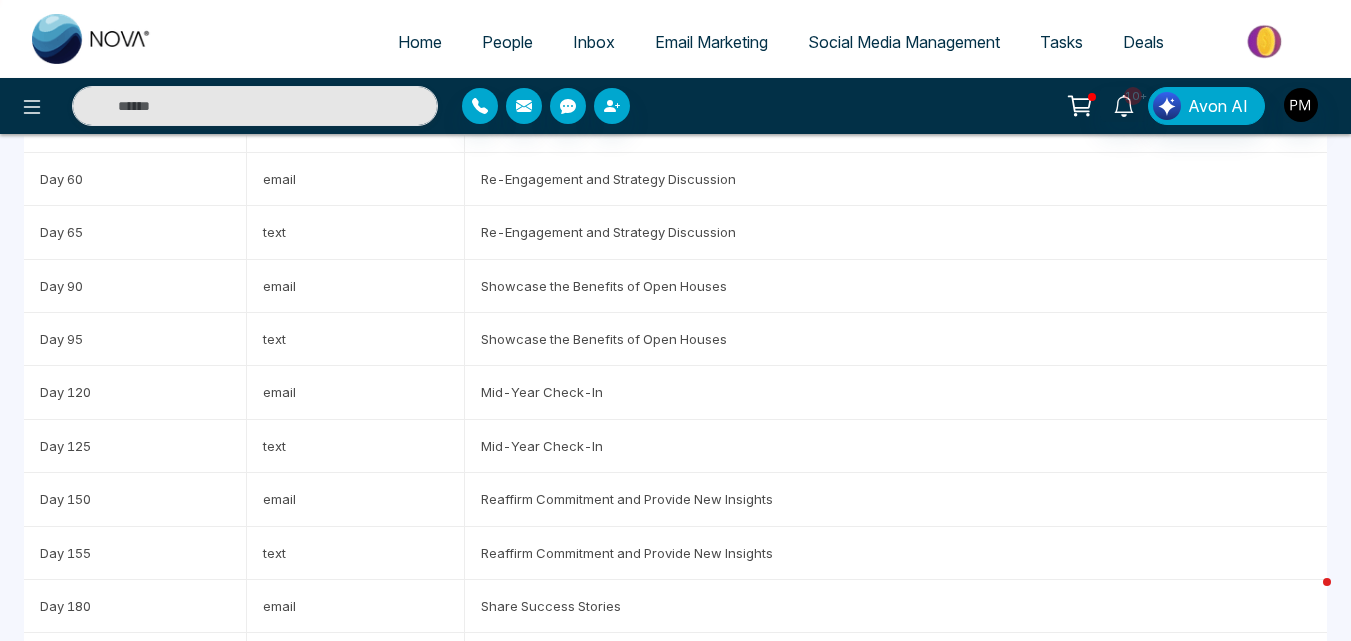 scroll, scrollTop: 0, scrollLeft: 0, axis: both 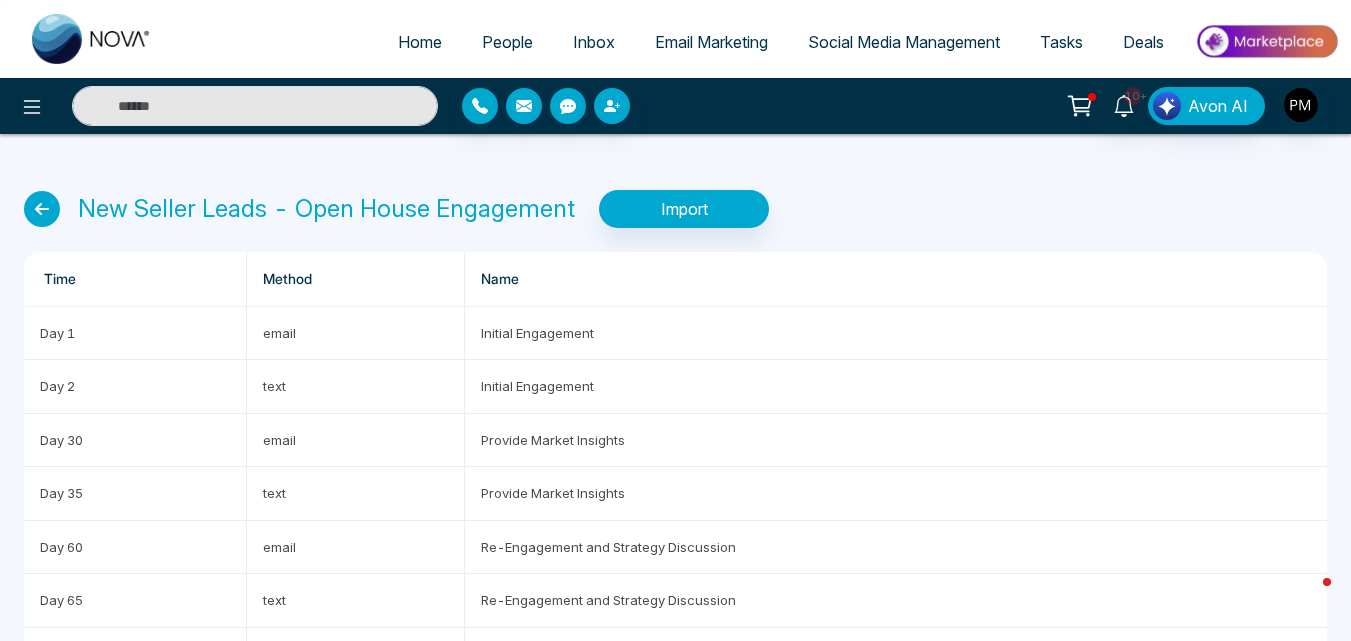 click at bounding box center (42, 209) 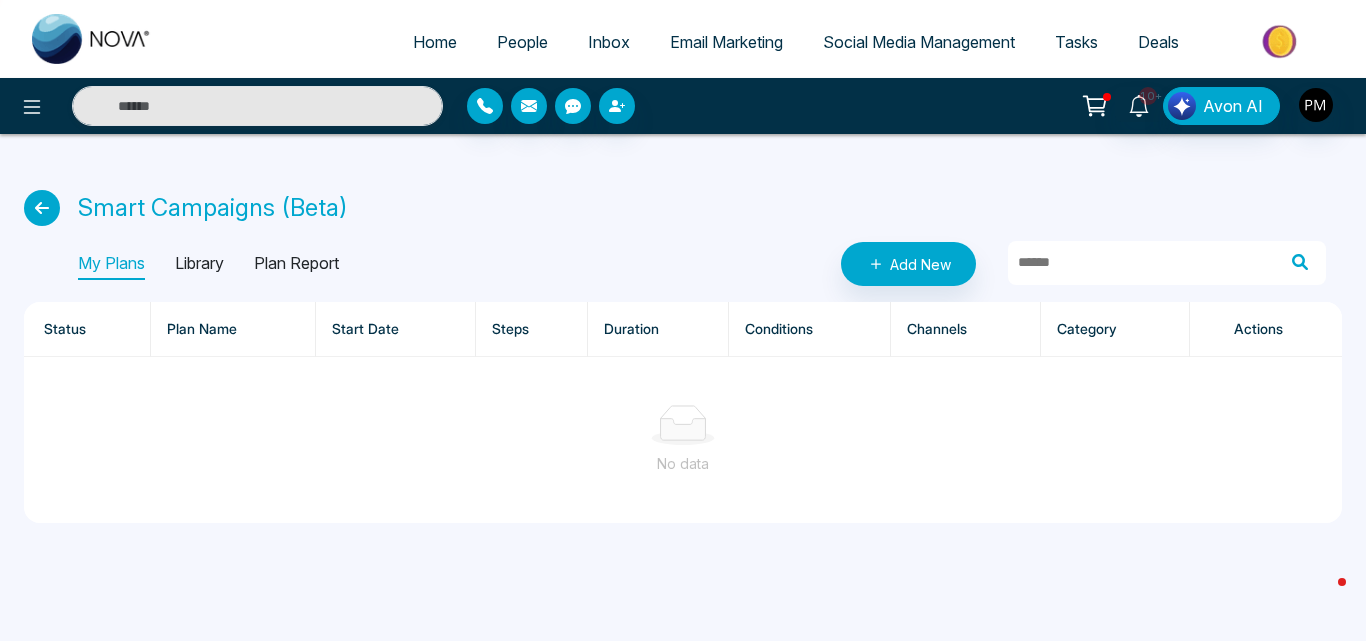 click on "Plan Report" at bounding box center (296, 264) 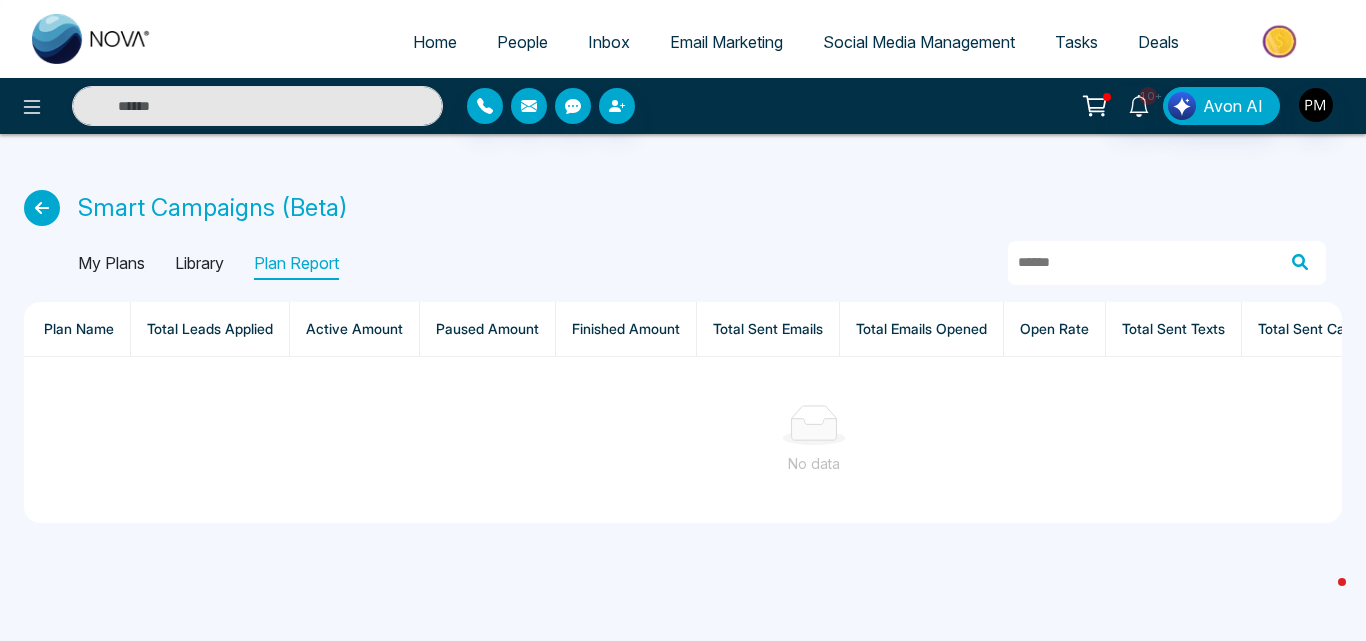 click on "My Plans" at bounding box center (111, 264) 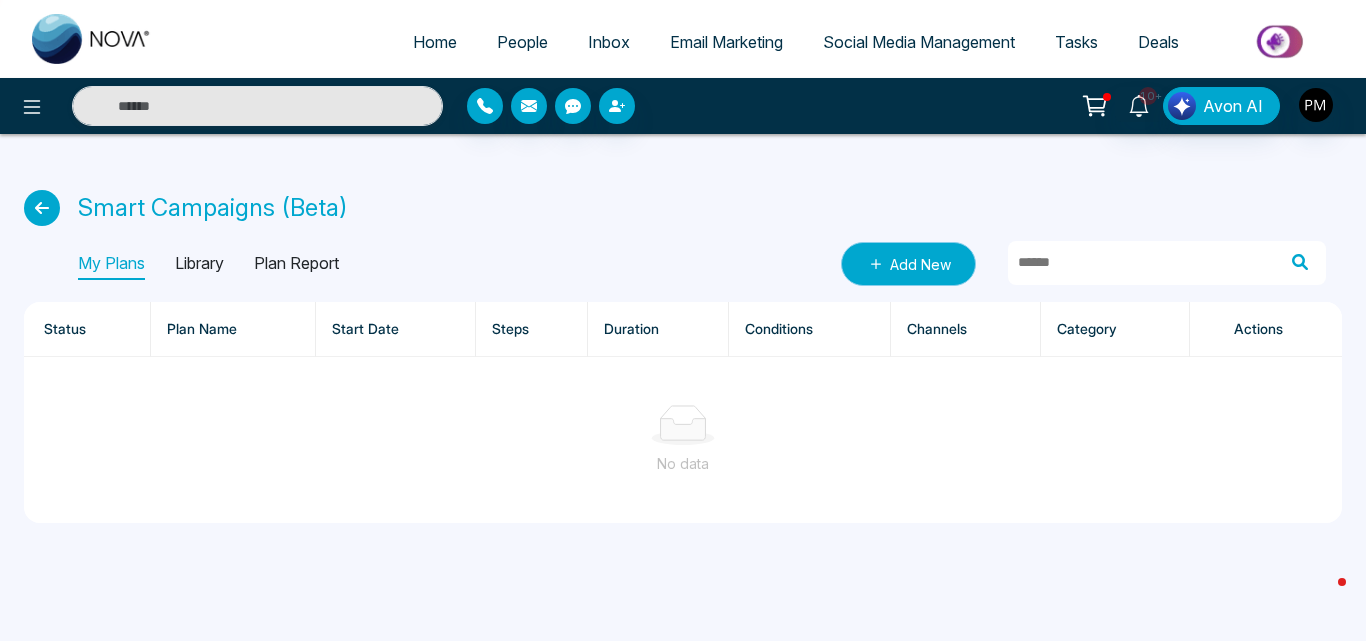 click on "Add New" at bounding box center (908, 264) 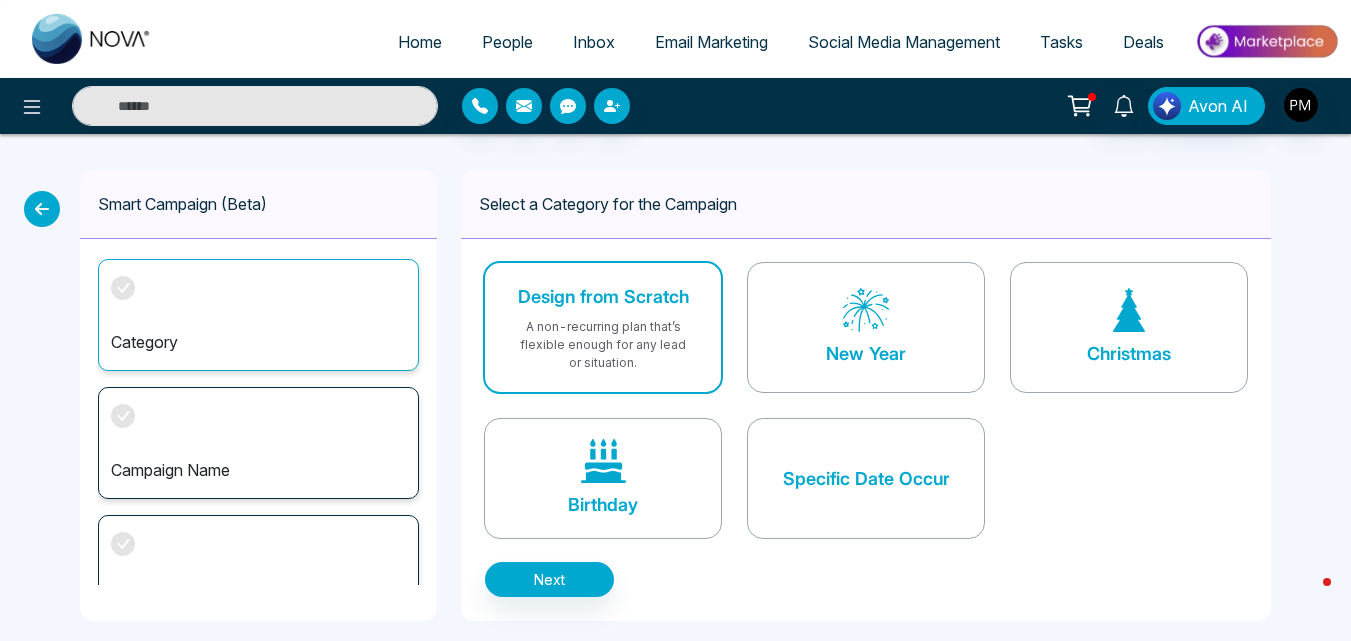 scroll, scrollTop: 16, scrollLeft: 0, axis: vertical 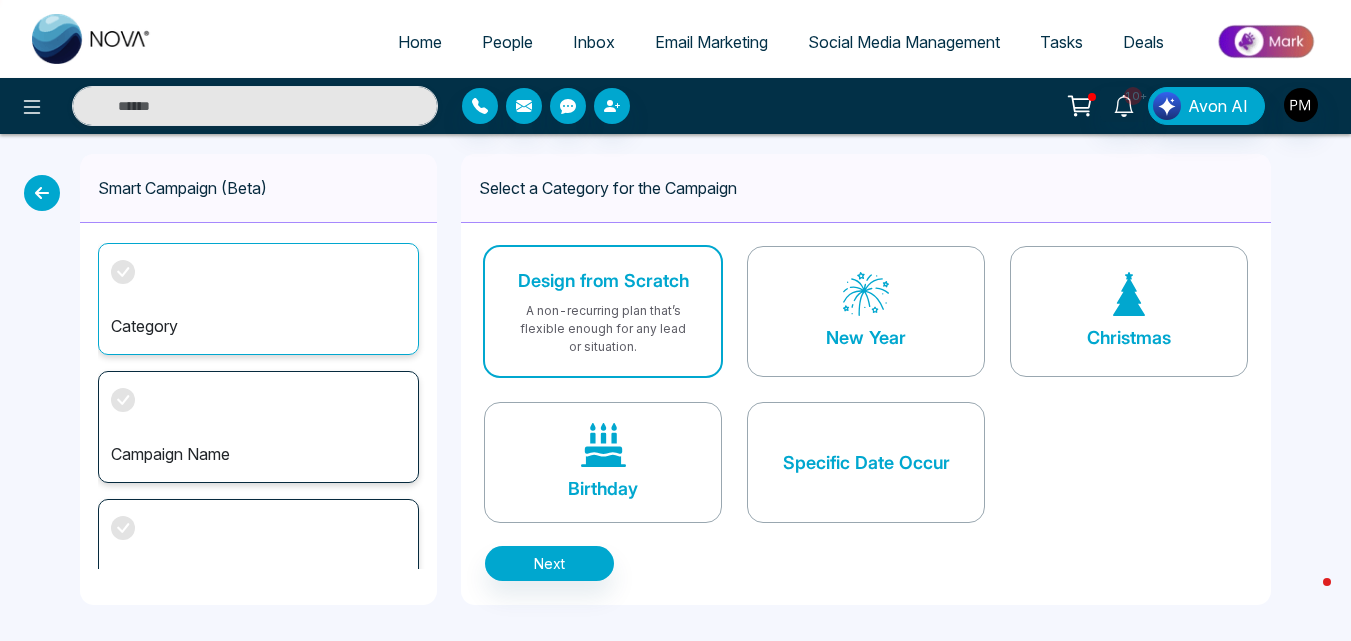 click on "Specific Date Occur" at bounding box center [866, 462] 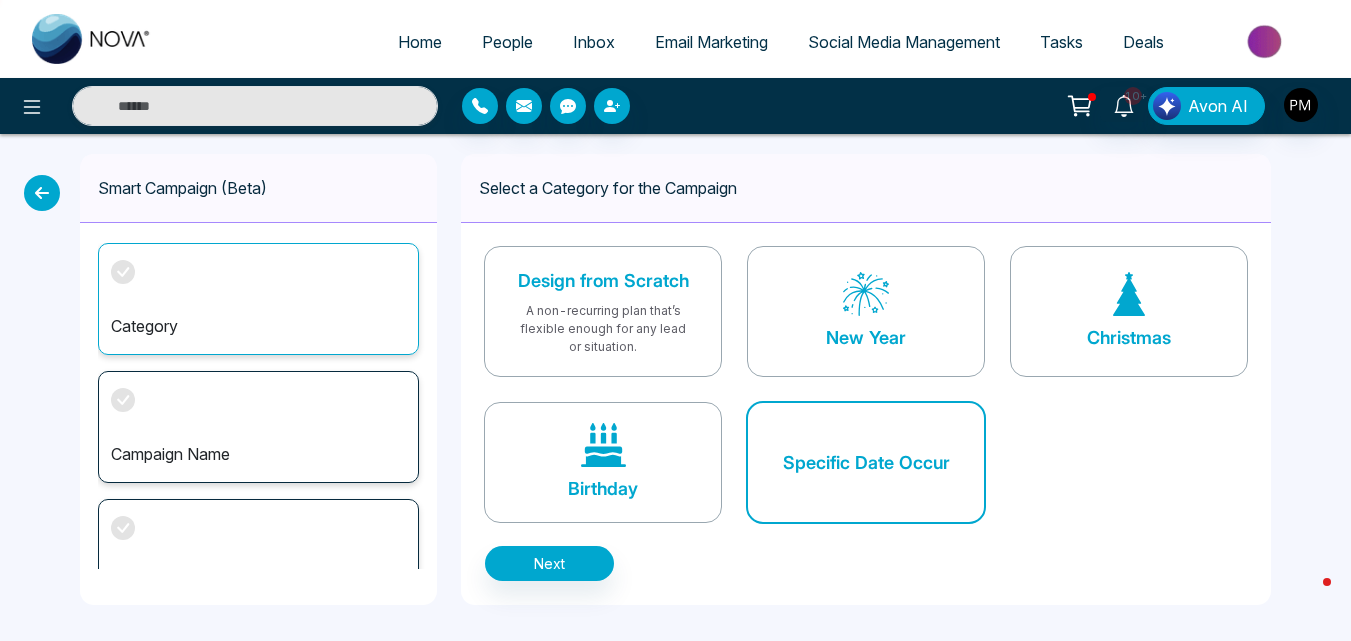 click on "Category" at bounding box center [258, 299] 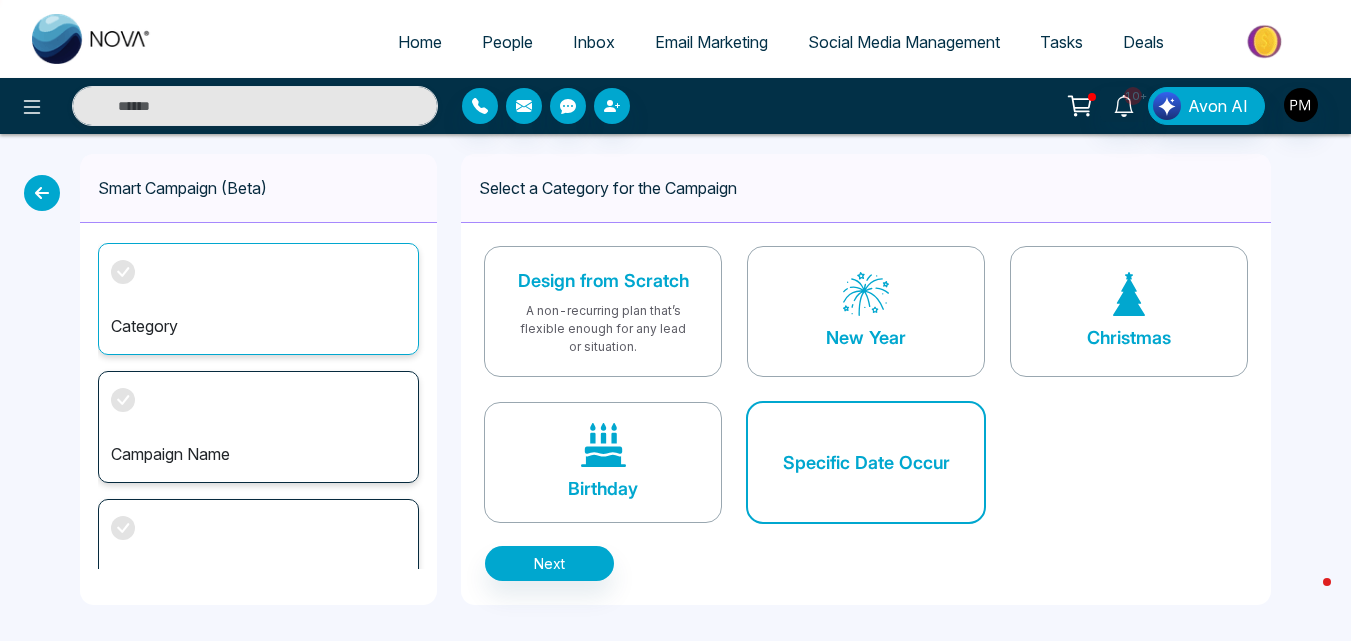 click on "A non-recurring plan that’s flexible enough for any lead or situation." at bounding box center (603, 329) 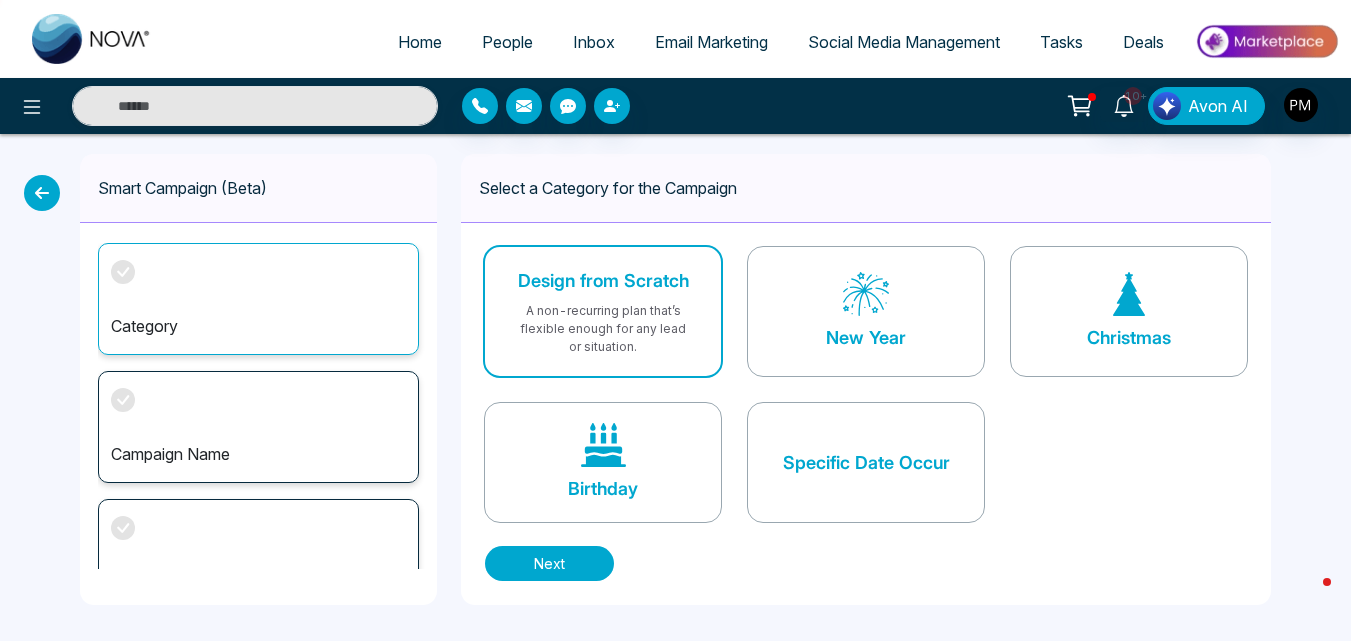 click on "Next" at bounding box center [549, 563] 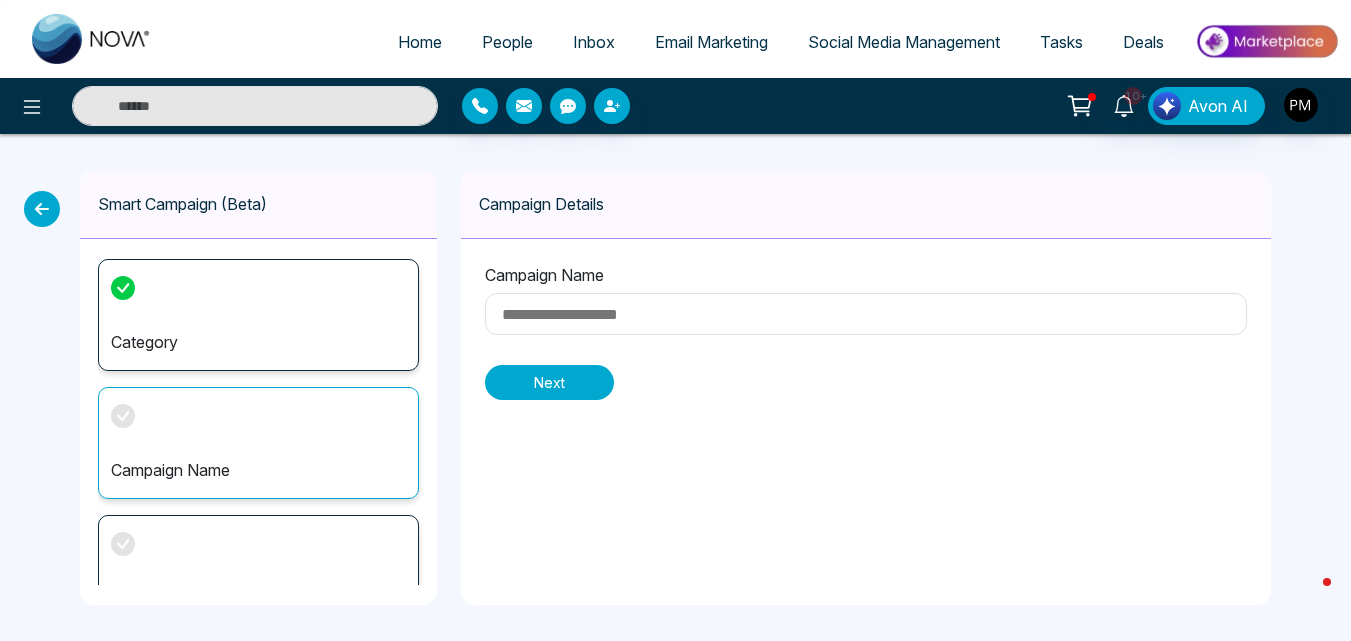 scroll, scrollTop: 0, scrollLeft: 0, axis: both 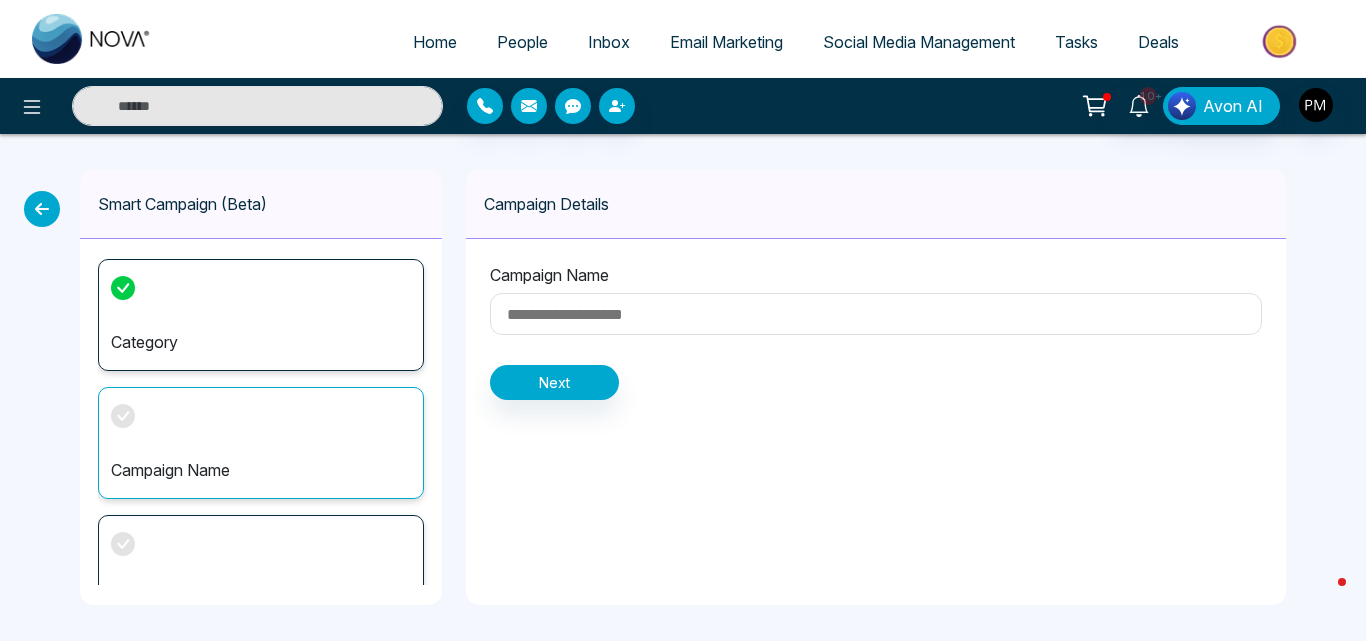 click at bounding box center (876, 314) 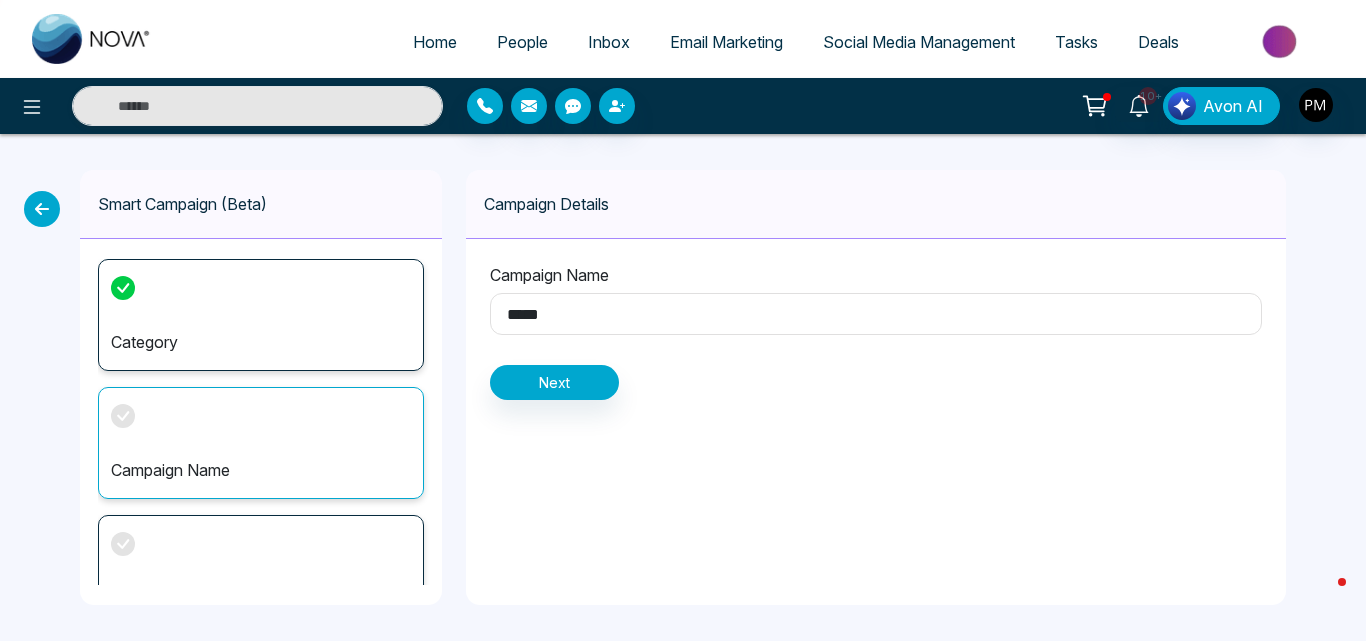 type on "*****" 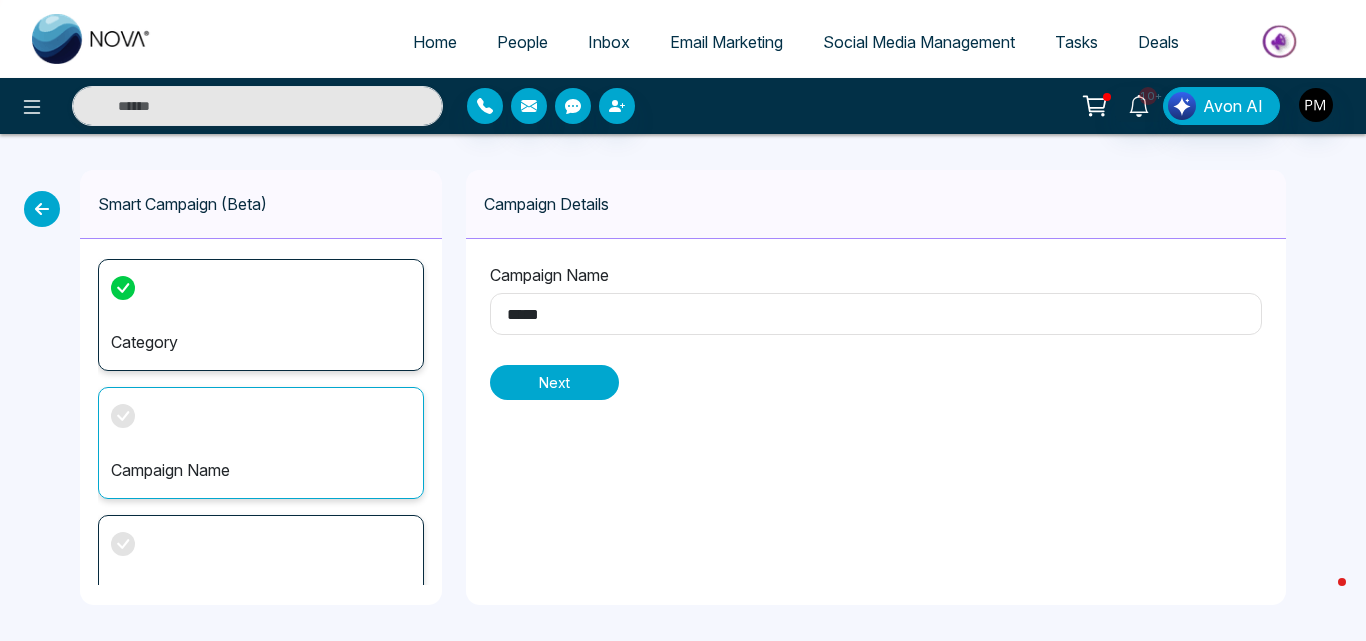 click on "Next" at bounding box center [554, 382] 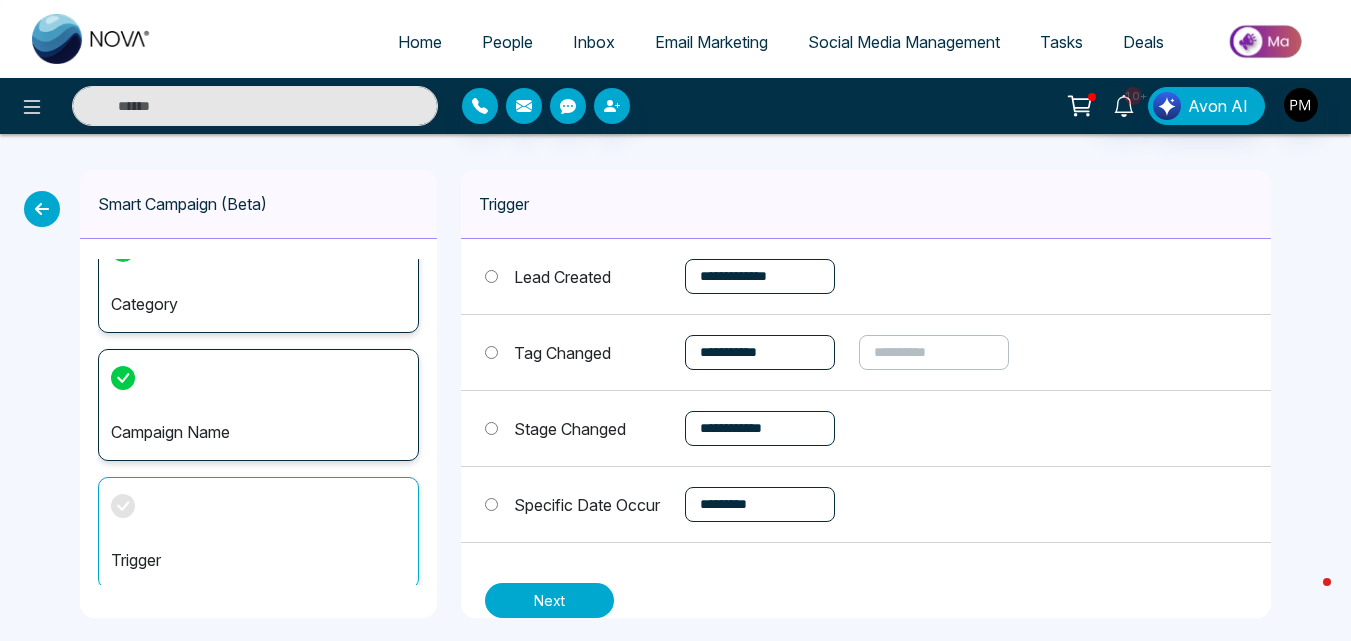 scroll, scrollTop: 42, scrollLeft: 0, axis: vertical 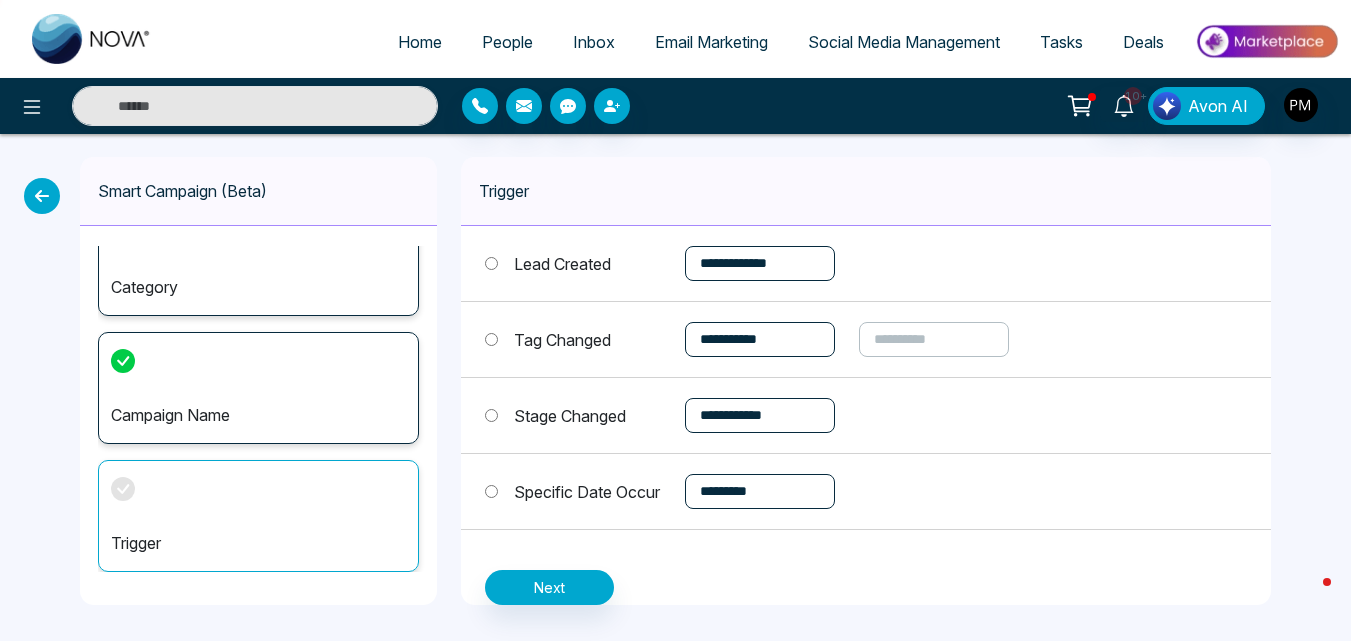 click on "**********" at bounding box center [760, 491] 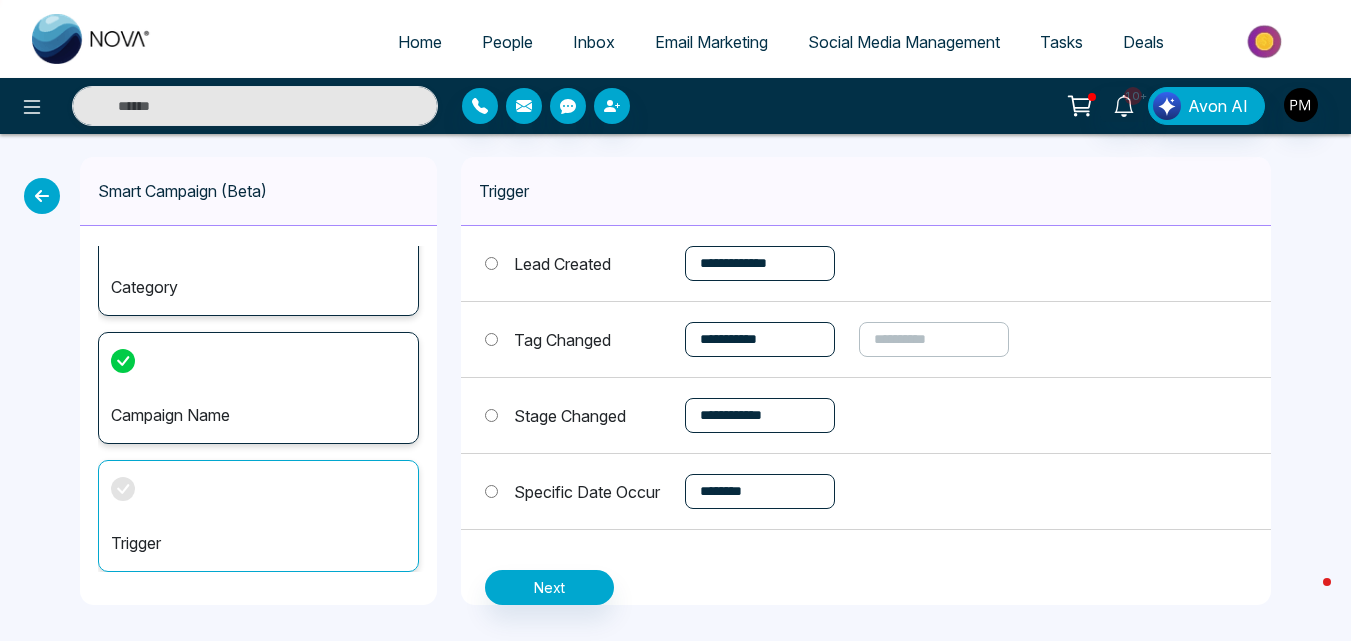 click on "**********" at bounding box center [760, 491] 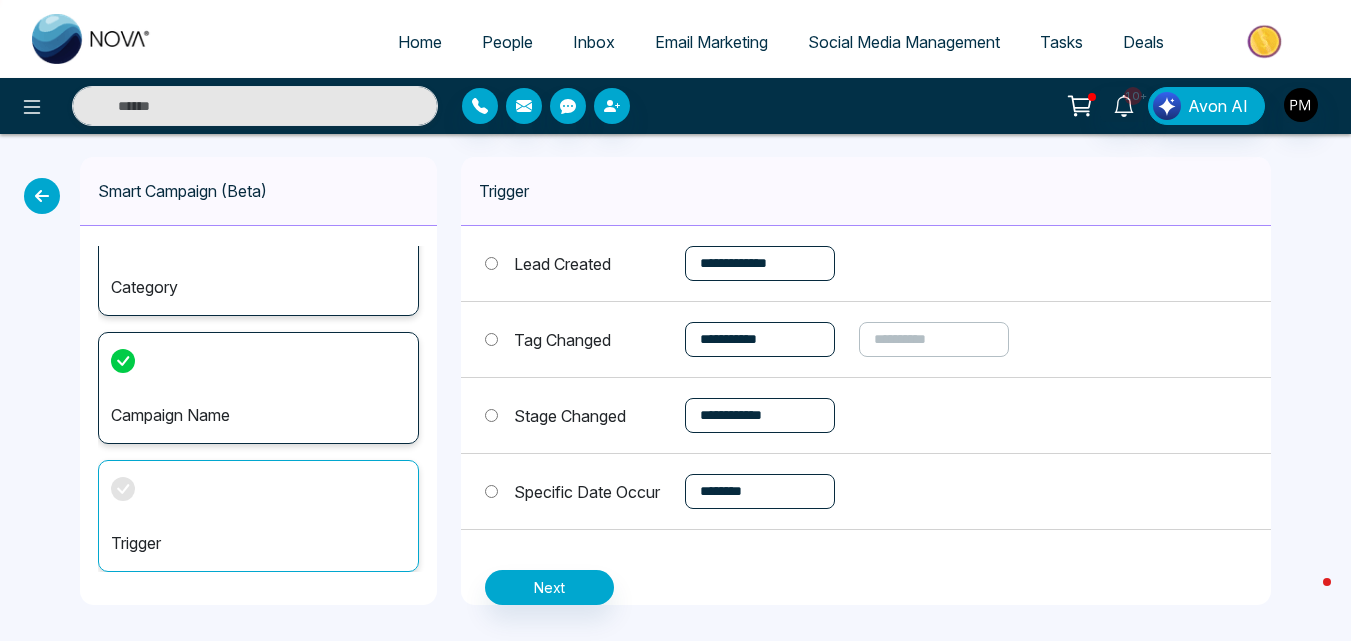 click on "**********" at bounding box center (760, 491) 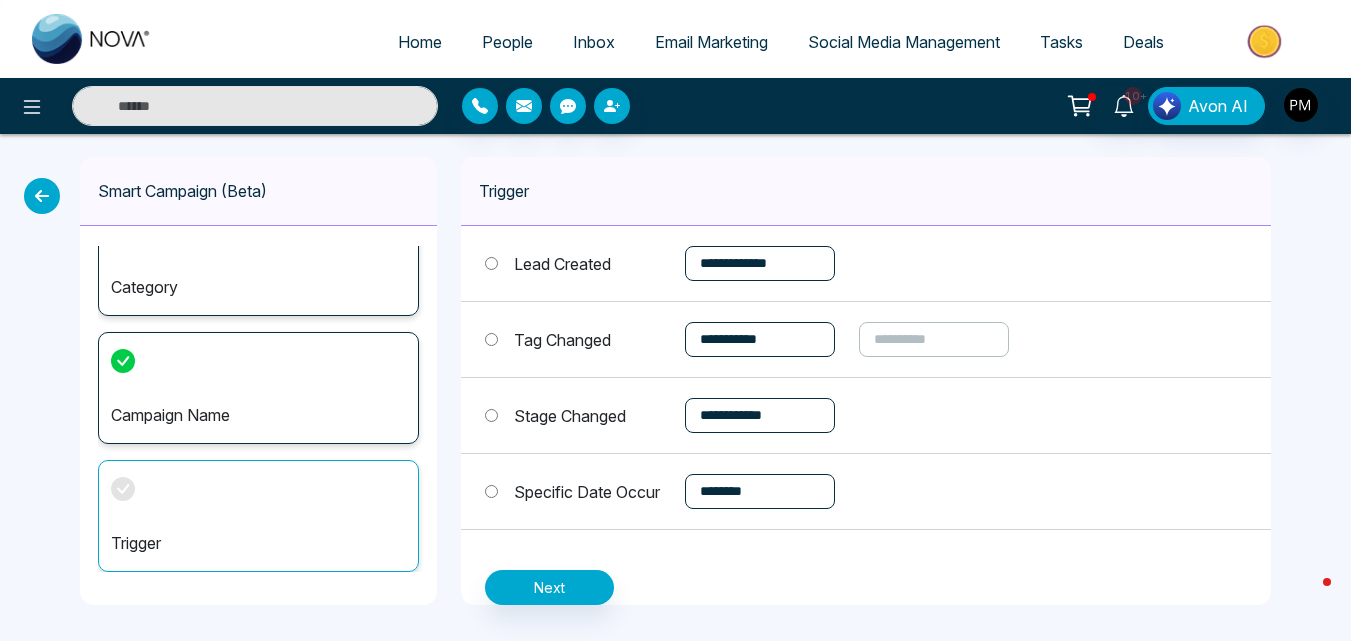 select on "*****" 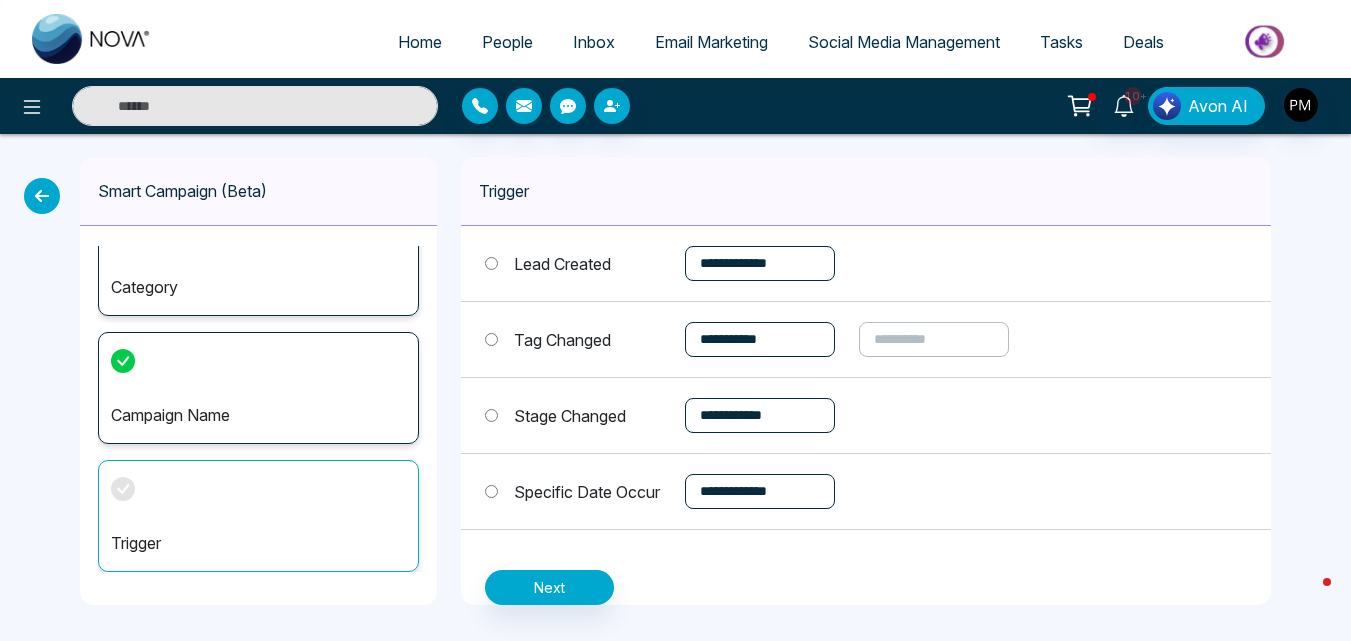click on "**********" at bounding box center (760, 491) 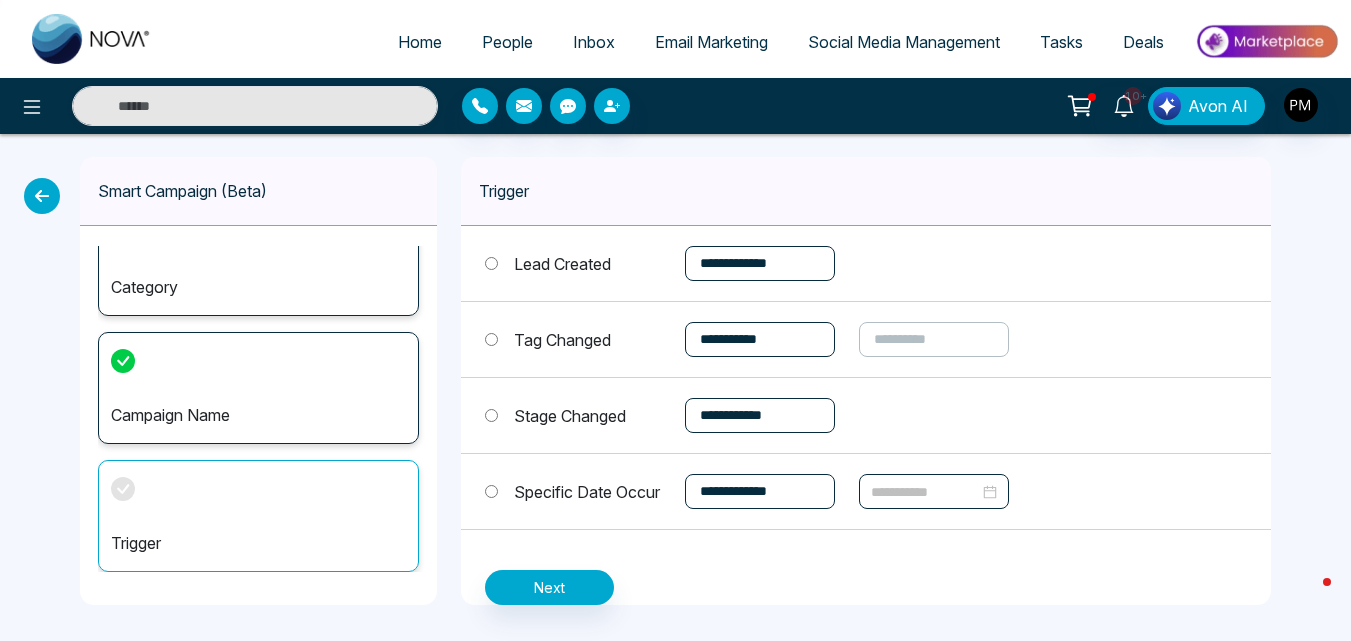 click at bounding box center (934, 491) 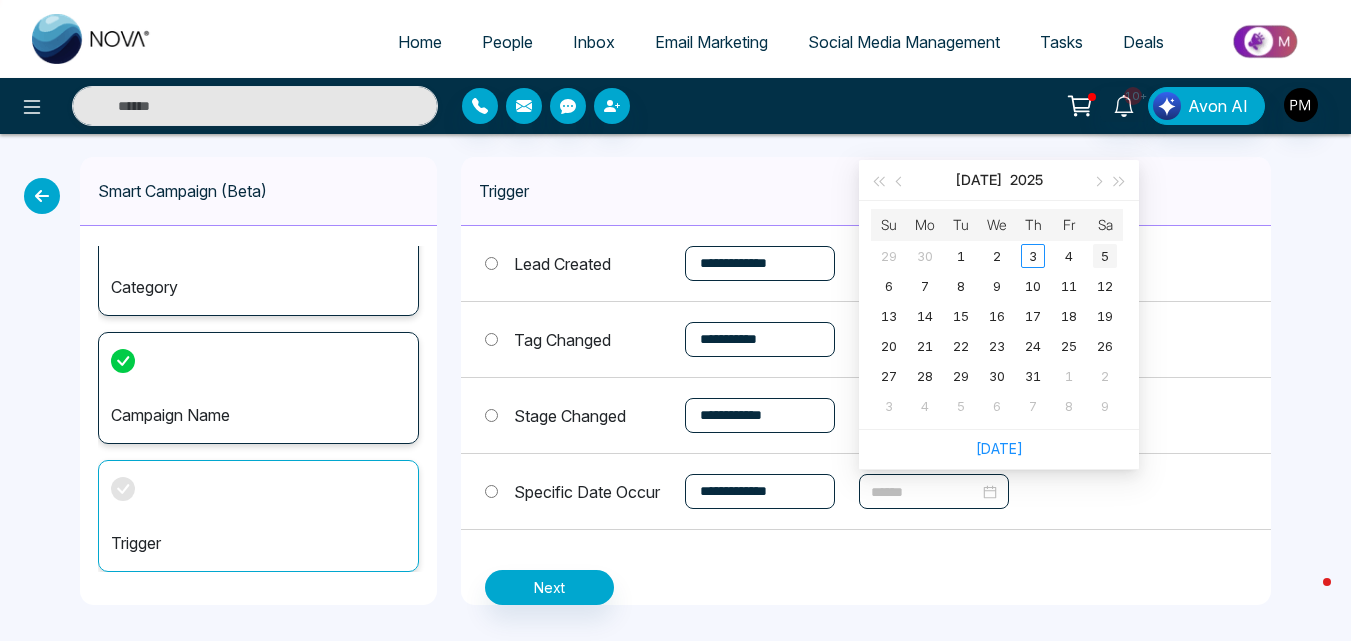 type on "******" 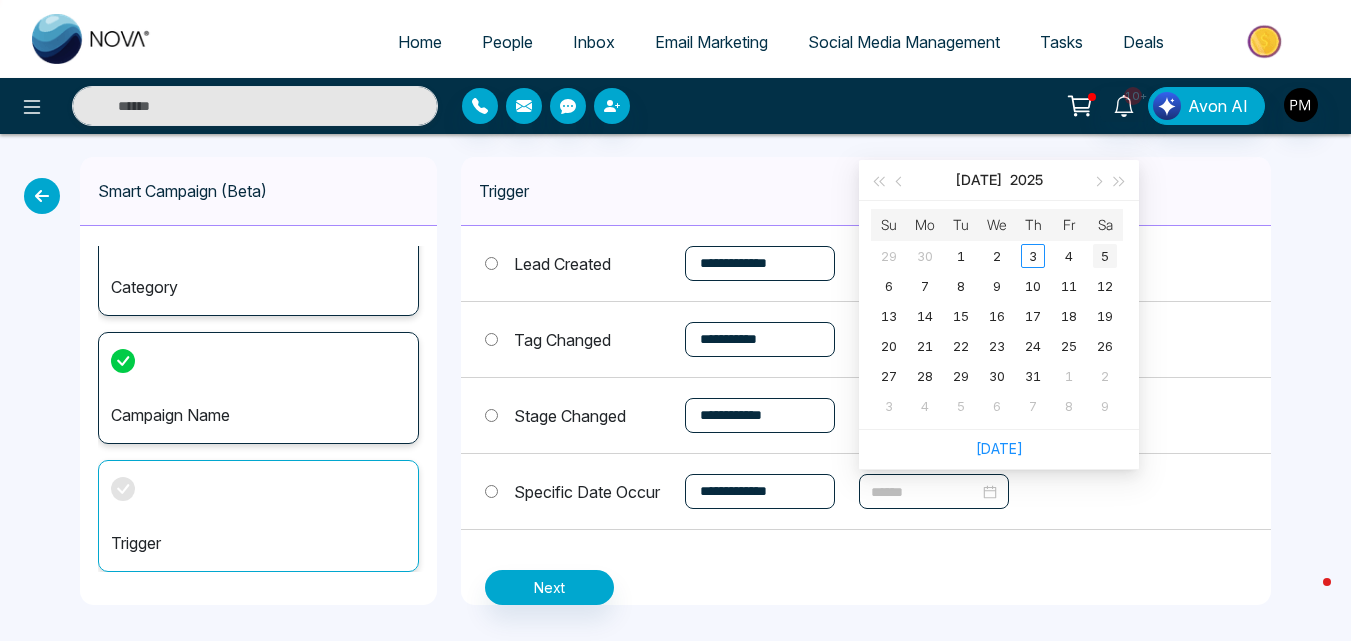 click on "5" at bounding box center [1105, 256] 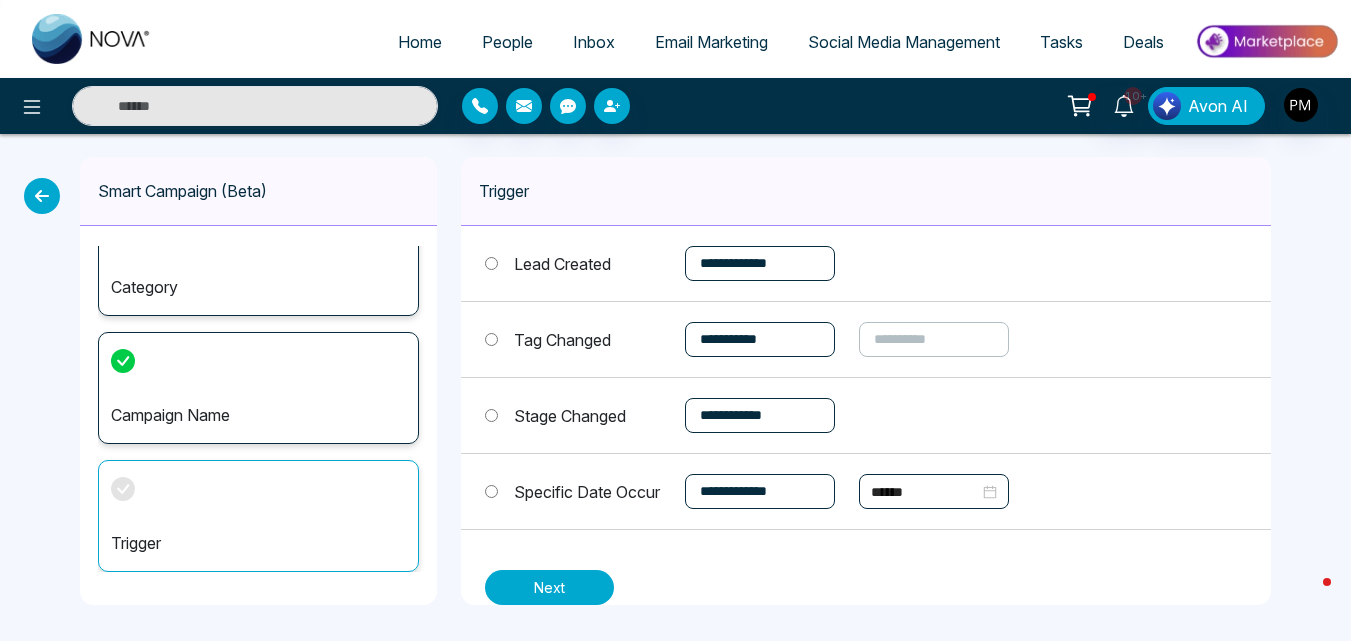 click on "Next" at bounding box center (549, 587) 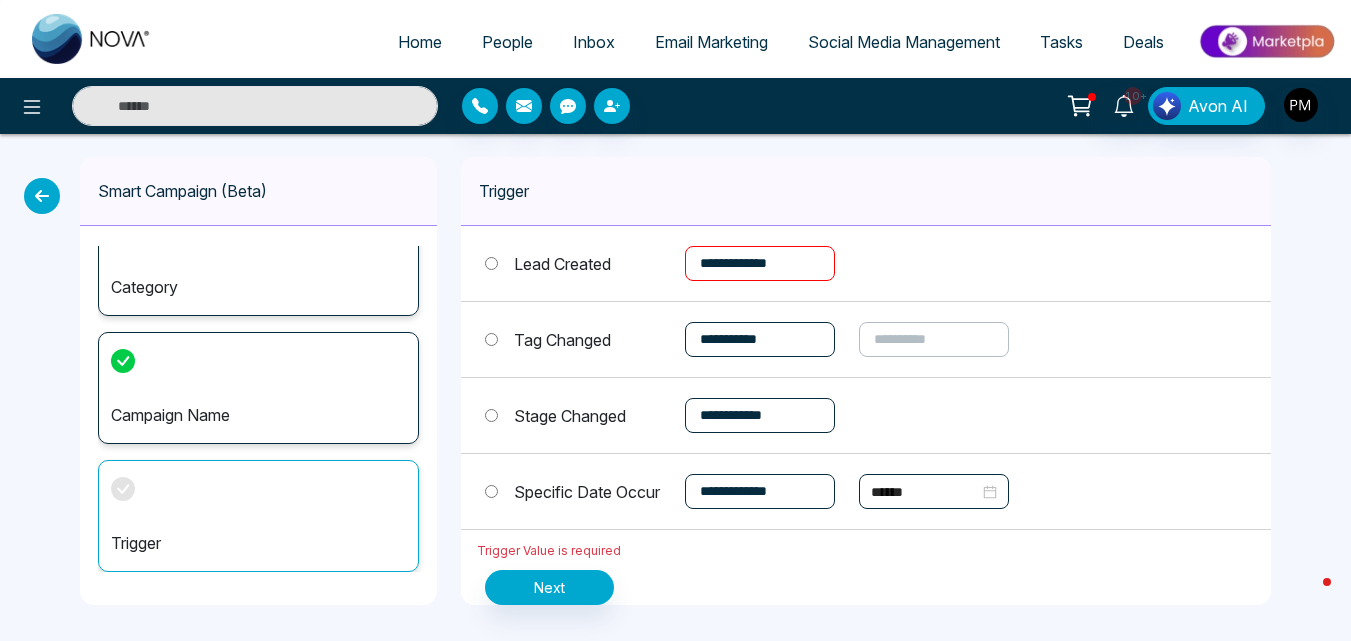 click on "**********" at bounding box center (760, 415) 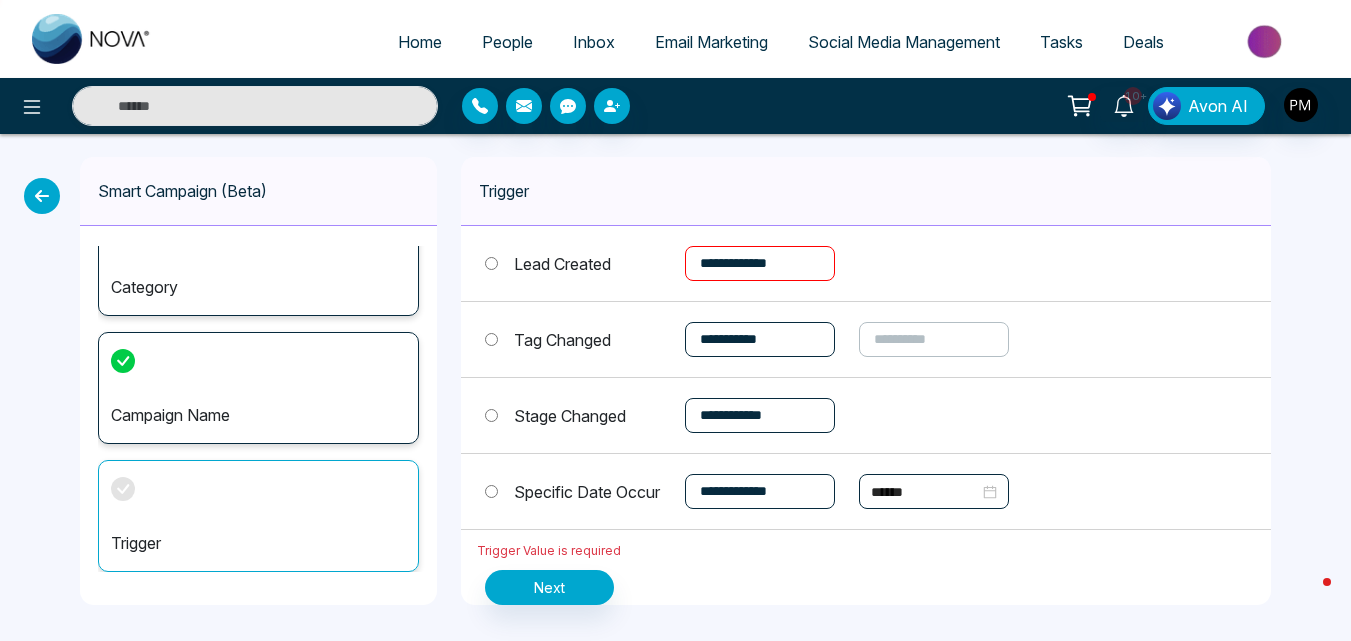 select on "*" 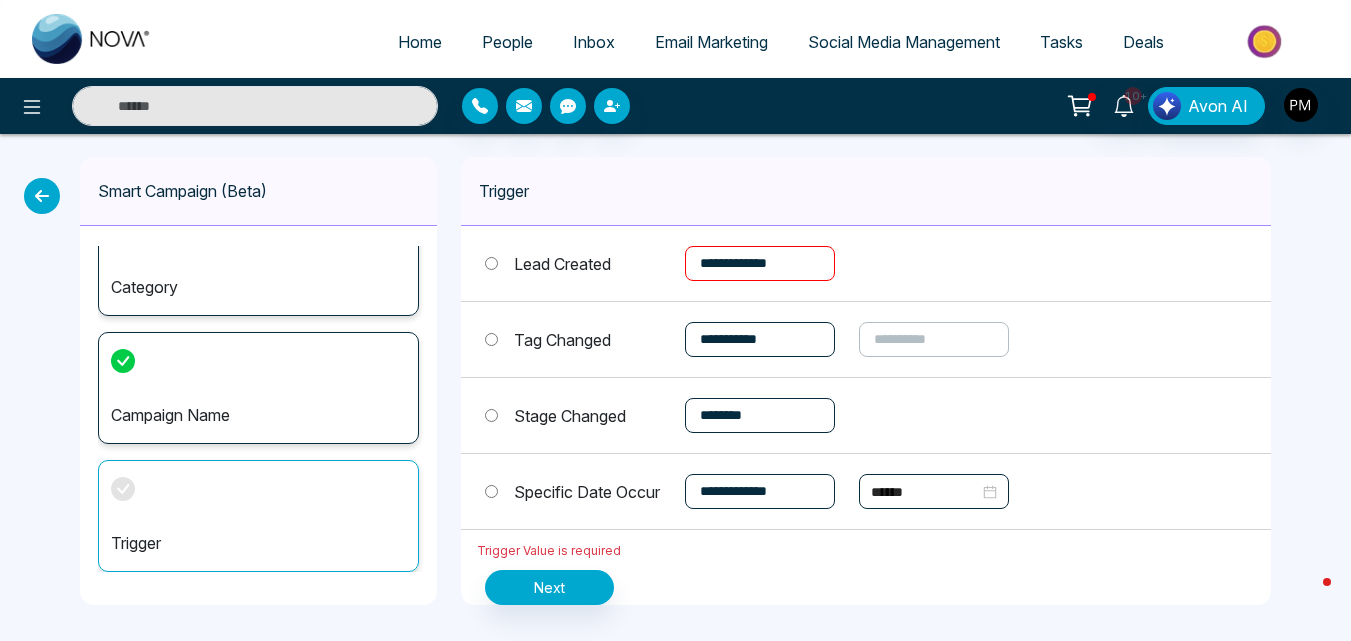 click on "**********" at bounding box center (760, 415) 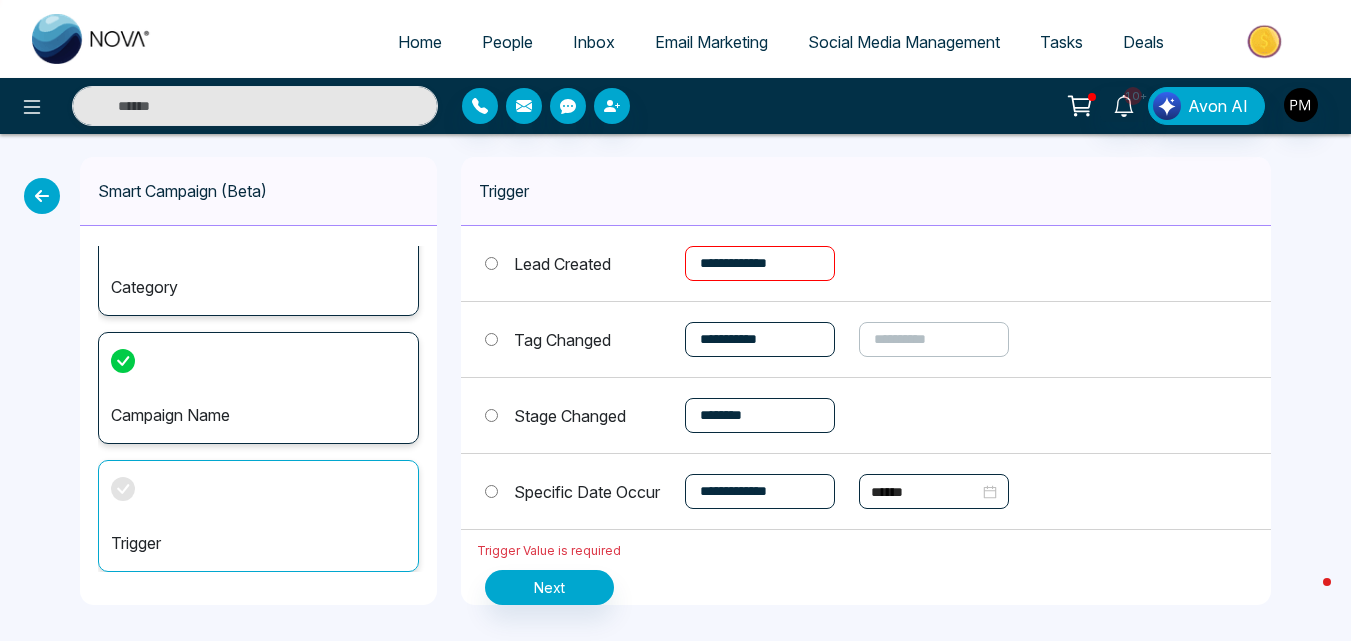 click on "**********" at bounding box center [760, 263] 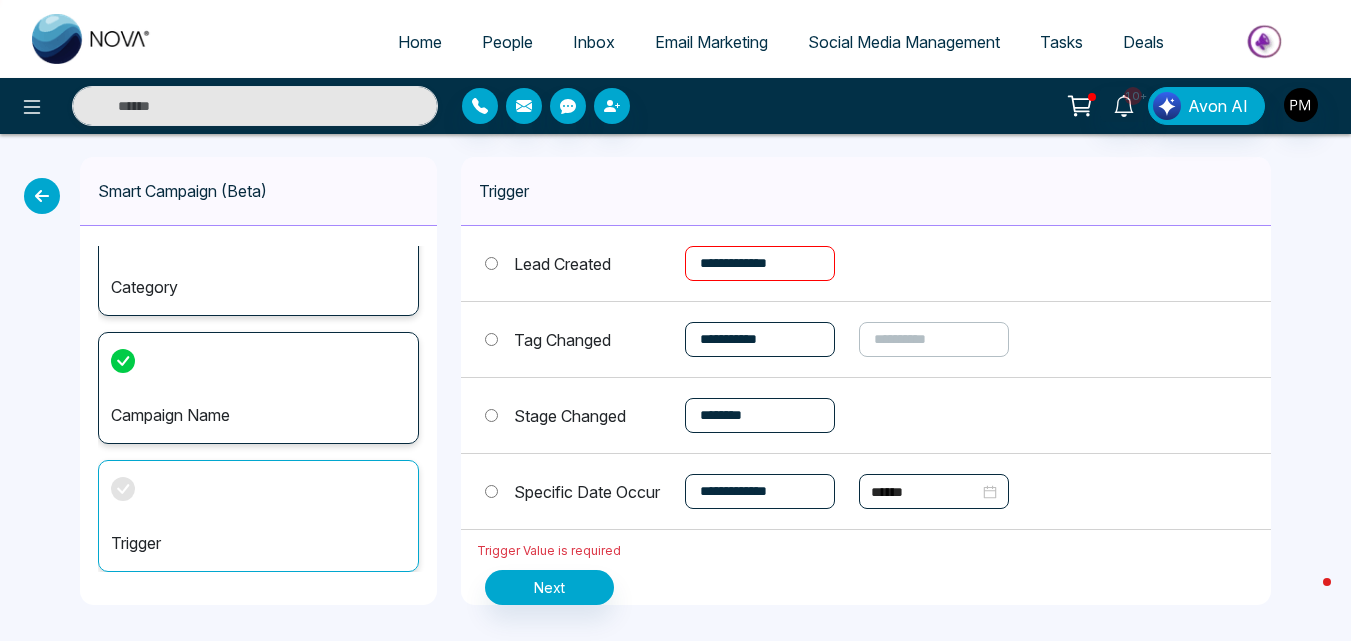 select on "******" 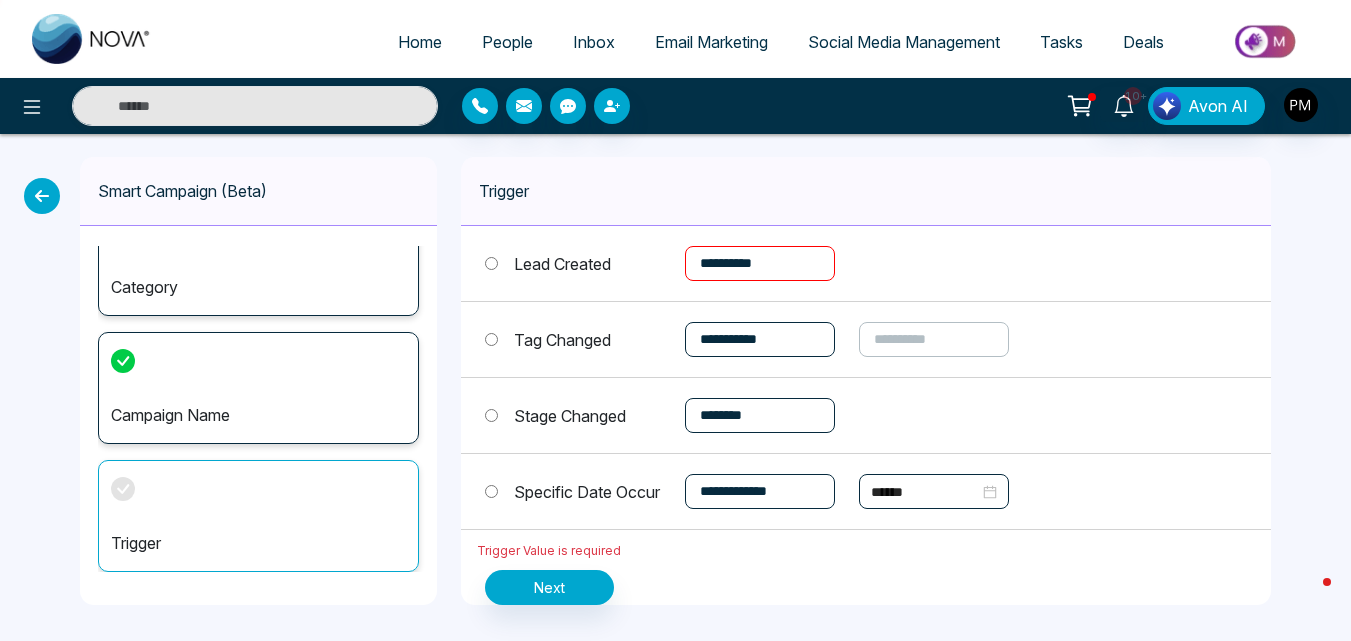 click on "**********" at bounding box center [760, 263] 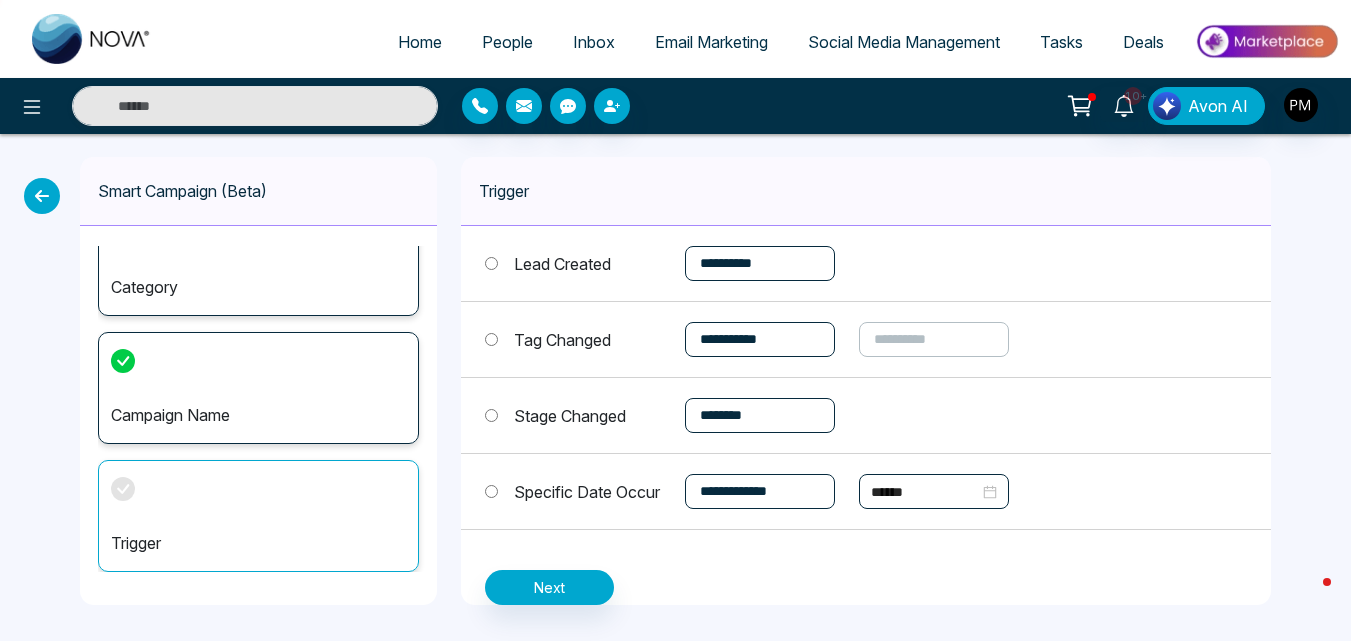 click on "**********" at bounding box center [760, 339] 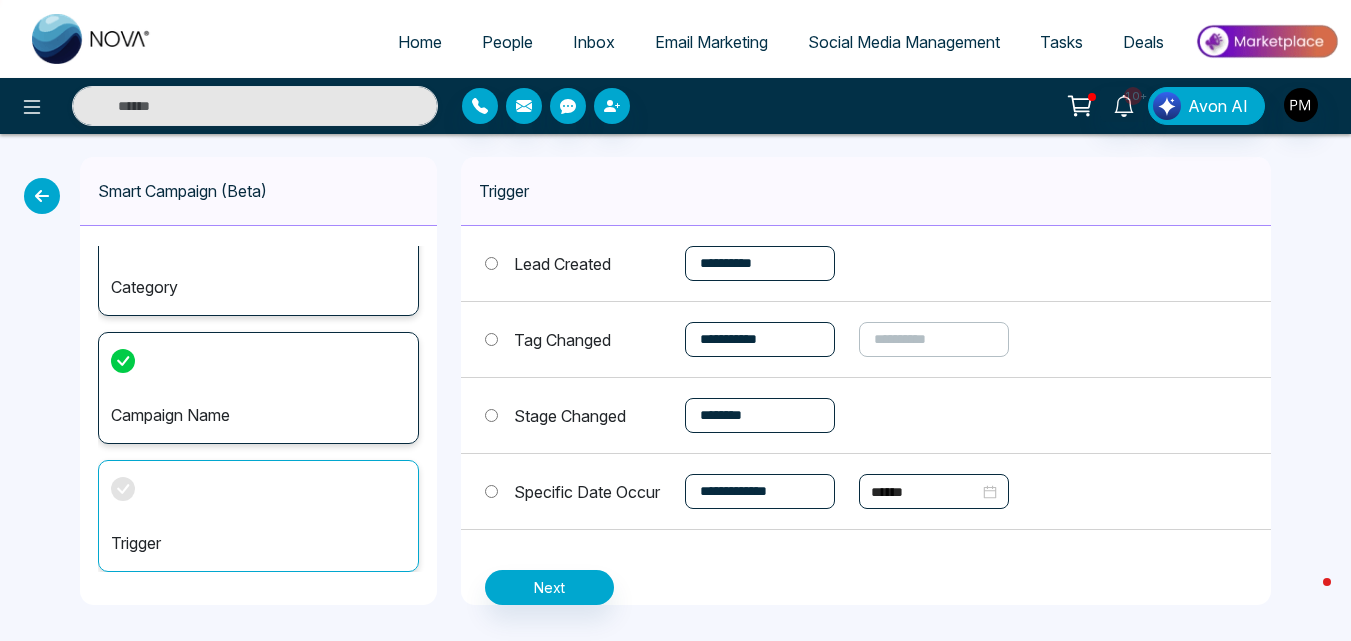 select on "*****" 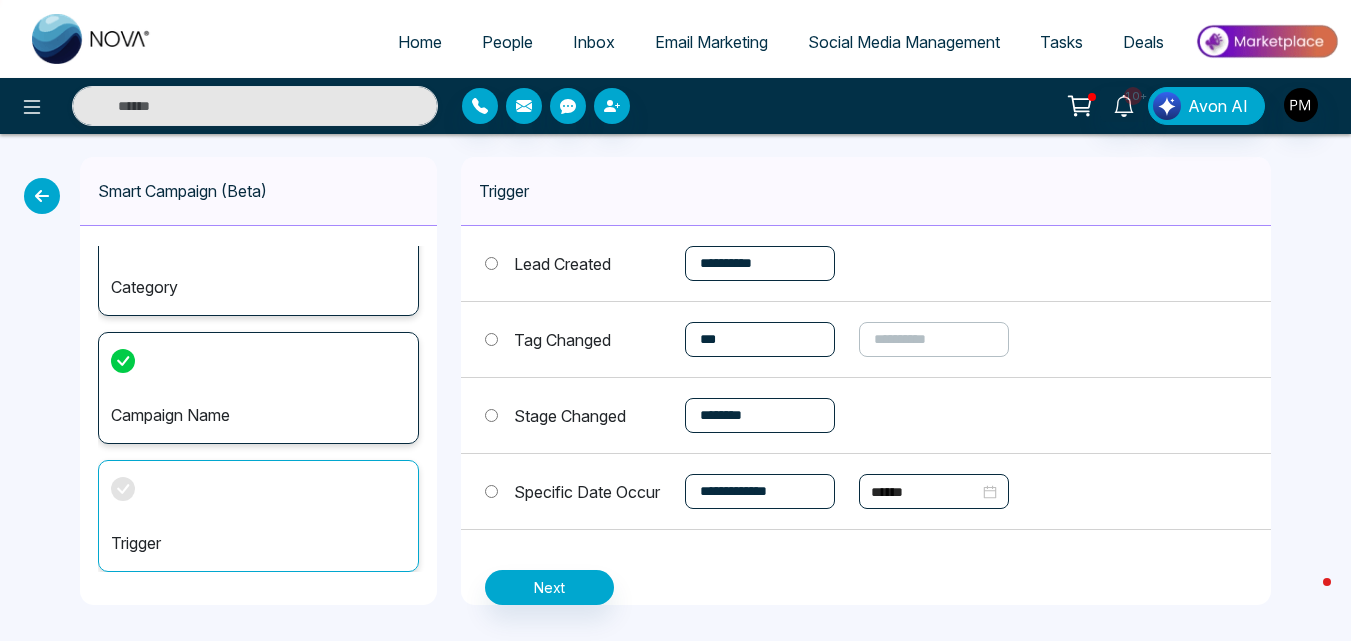 click on "**********" at bounding box center [760, 339] 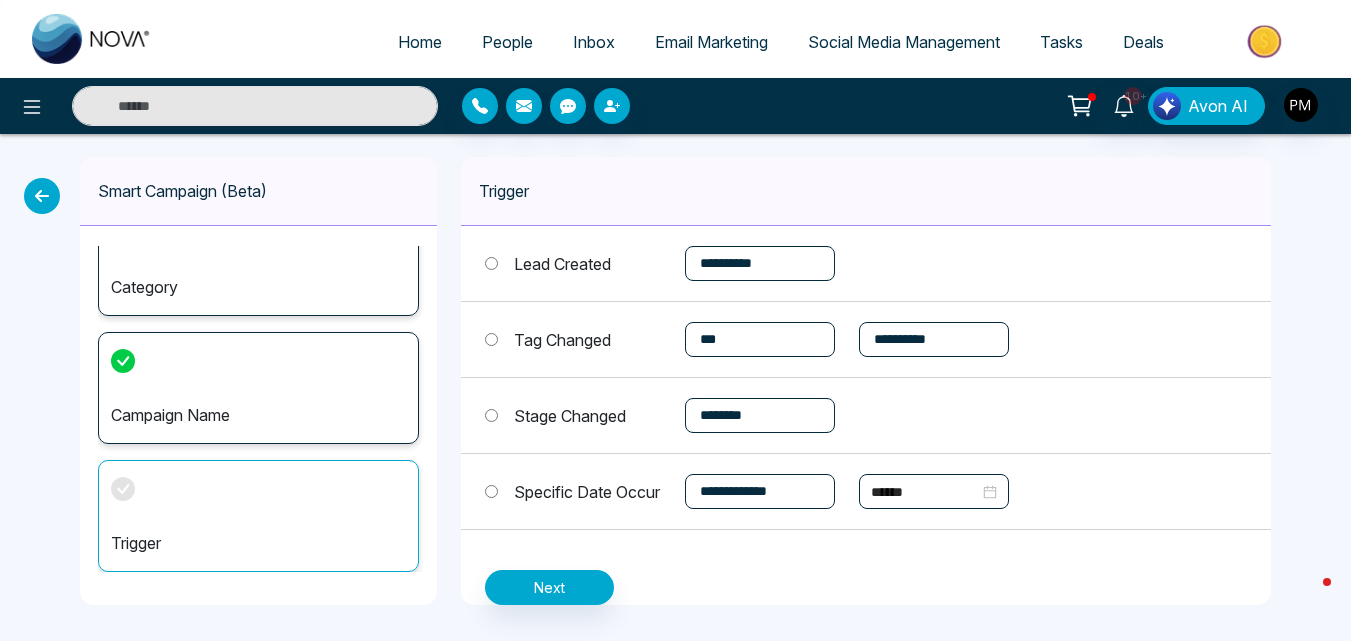 click on "**********" at bounding box center (934, 339) 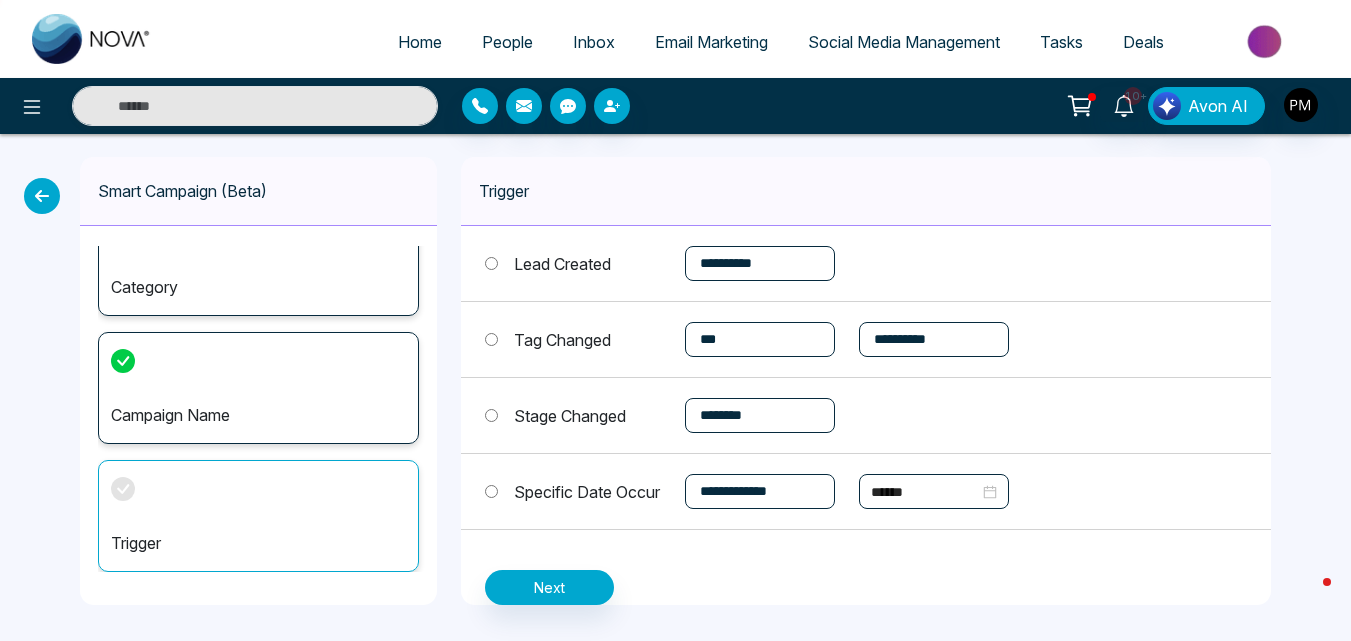 select on "*****" 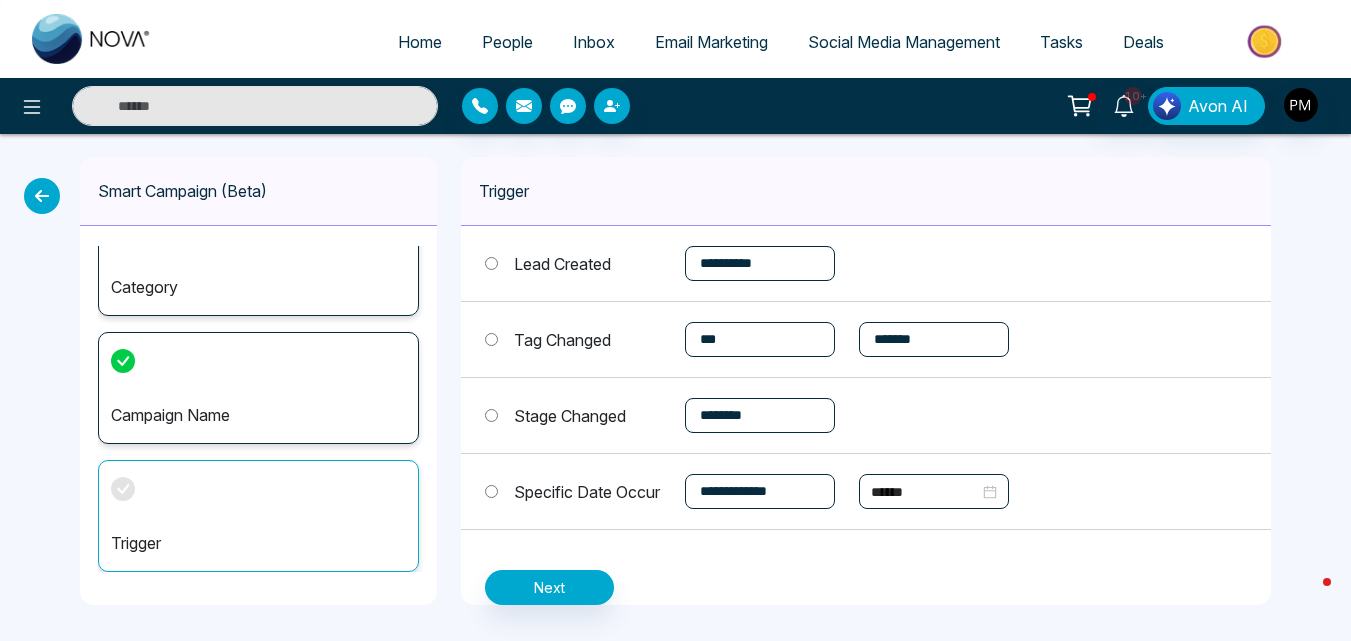click on "**********" at bounding box center (934, 339) 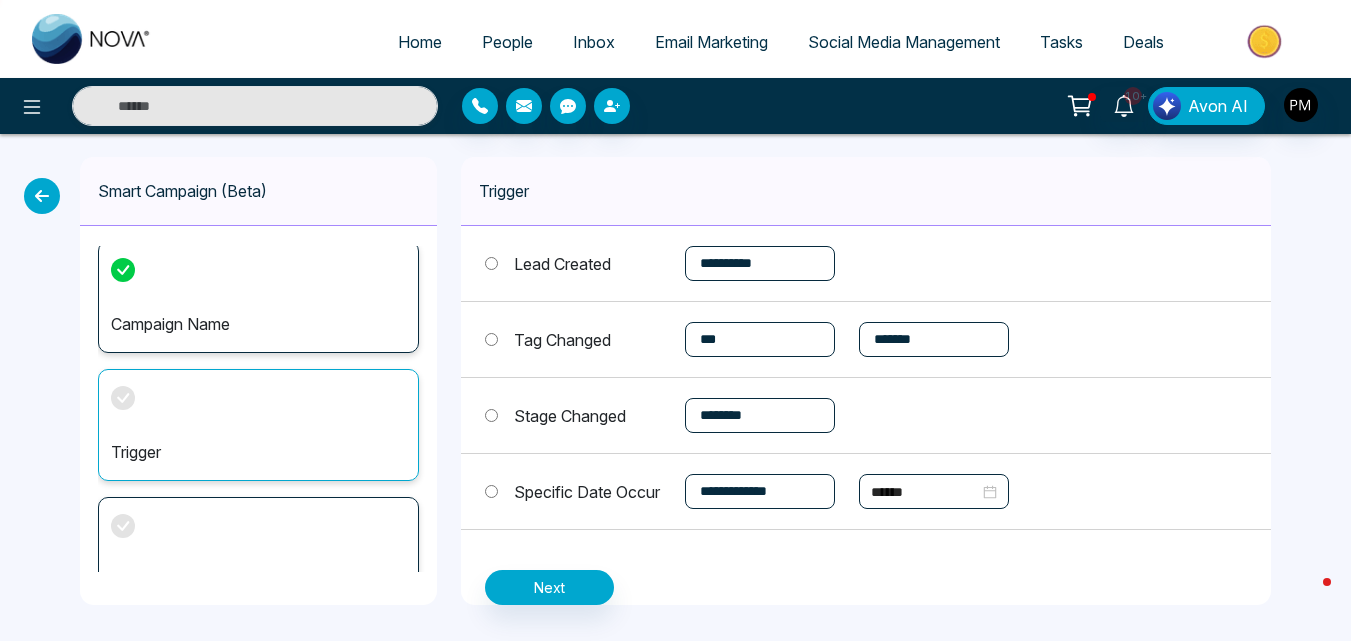 scroll, scrollTop: 149, scrollLeft: 0, axis: vertical 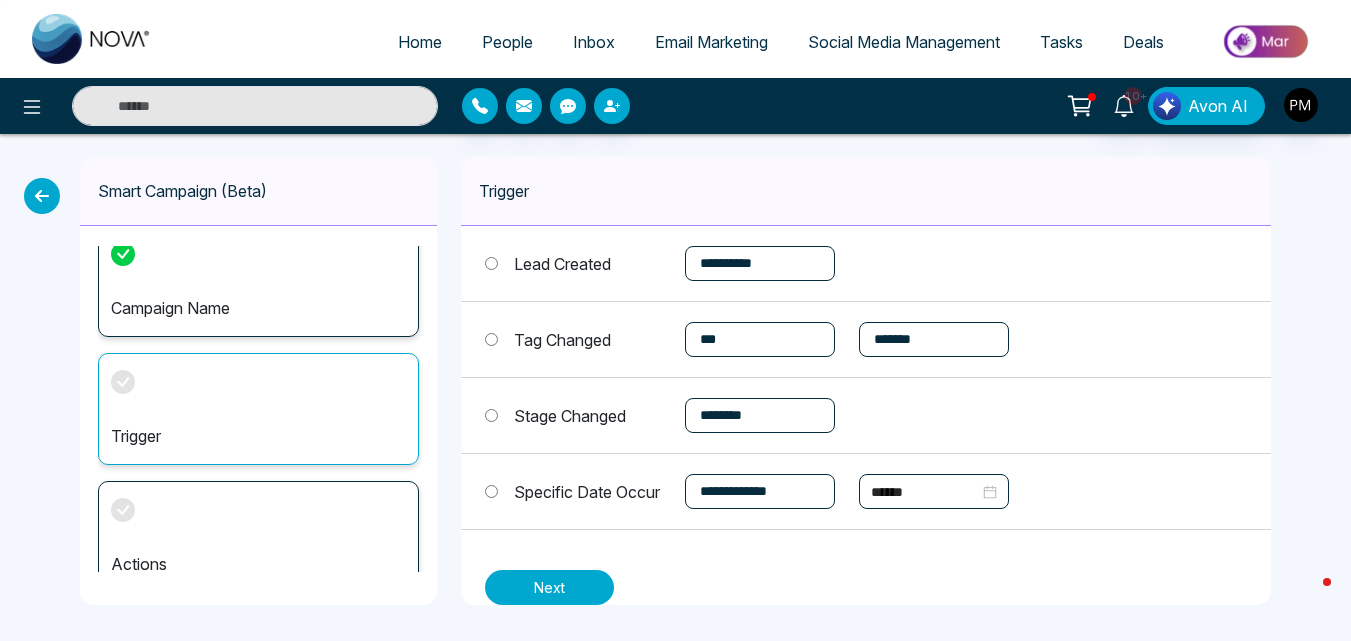click on "Next" at bounding box center [549, 587] 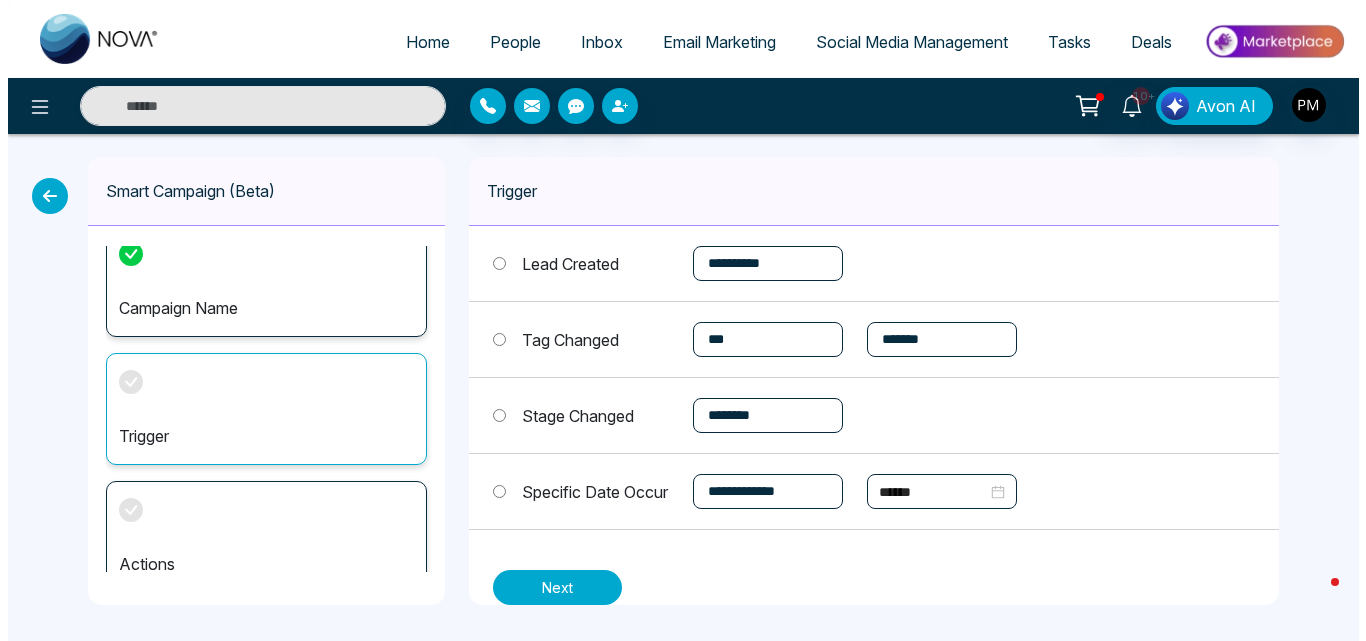 scroll, scrollTop: 0, scrollLeft: 0, axis: both 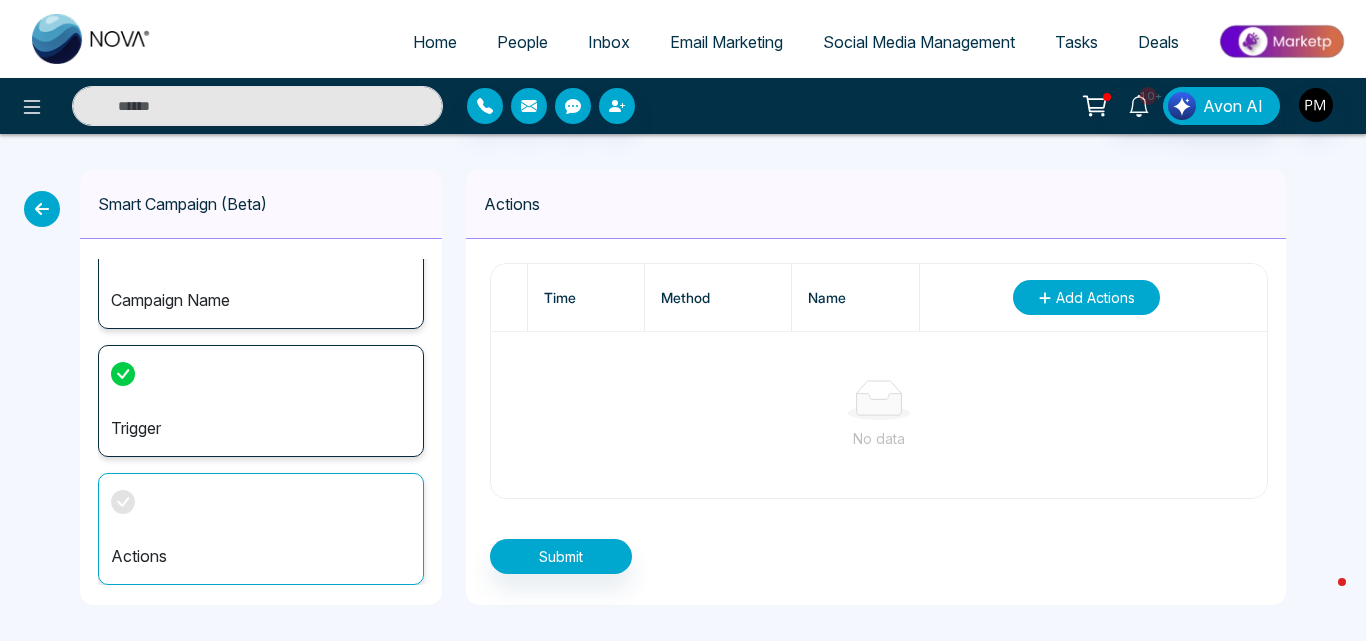 click on "Add Actions" at bounding box center (1095, 297) 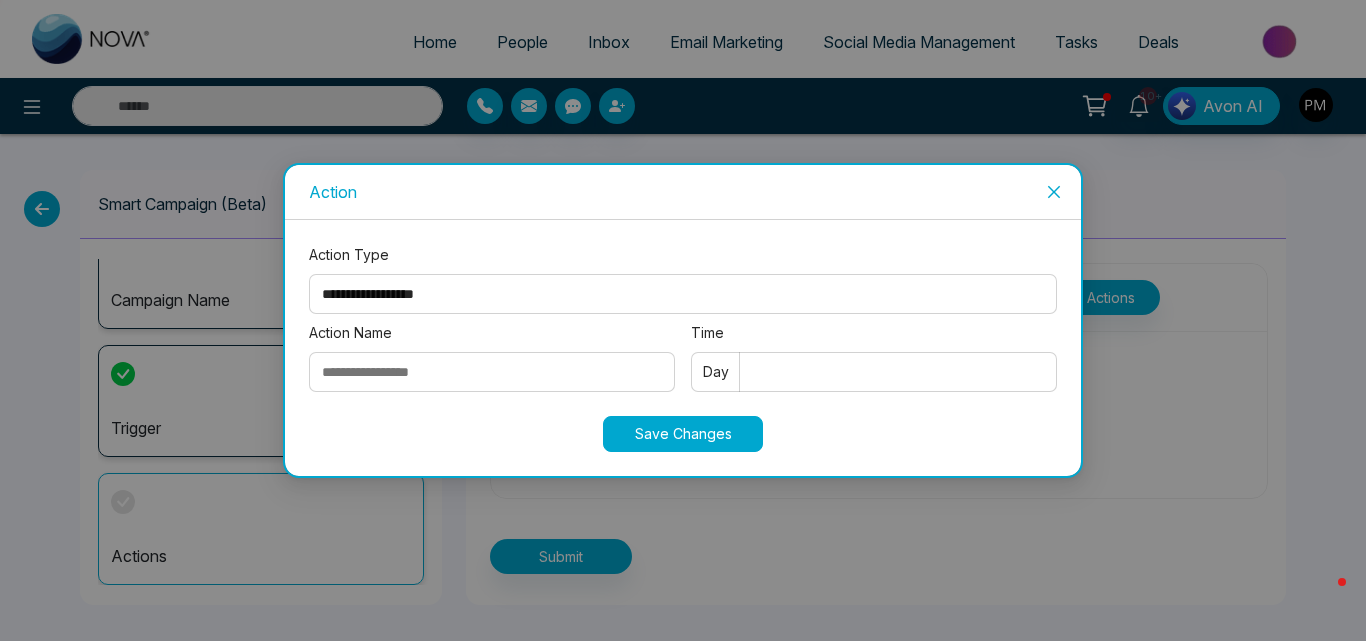 click on "**********" at bounding box center [683, 294] 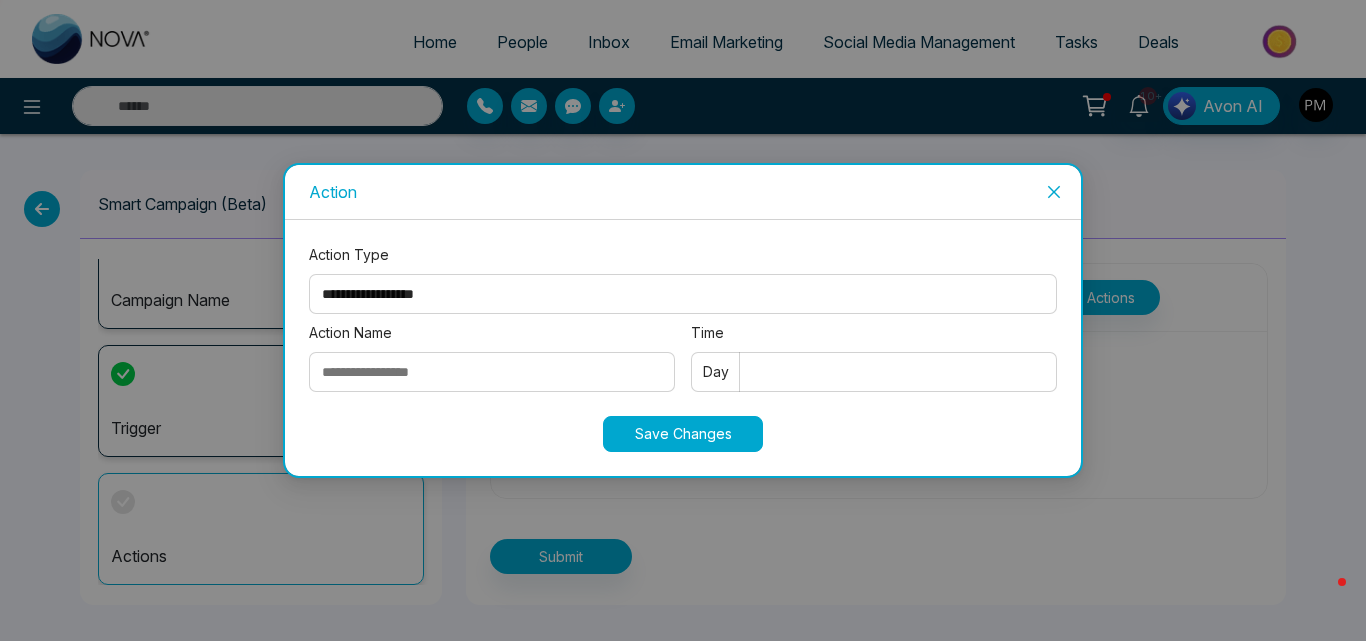 select on "****" 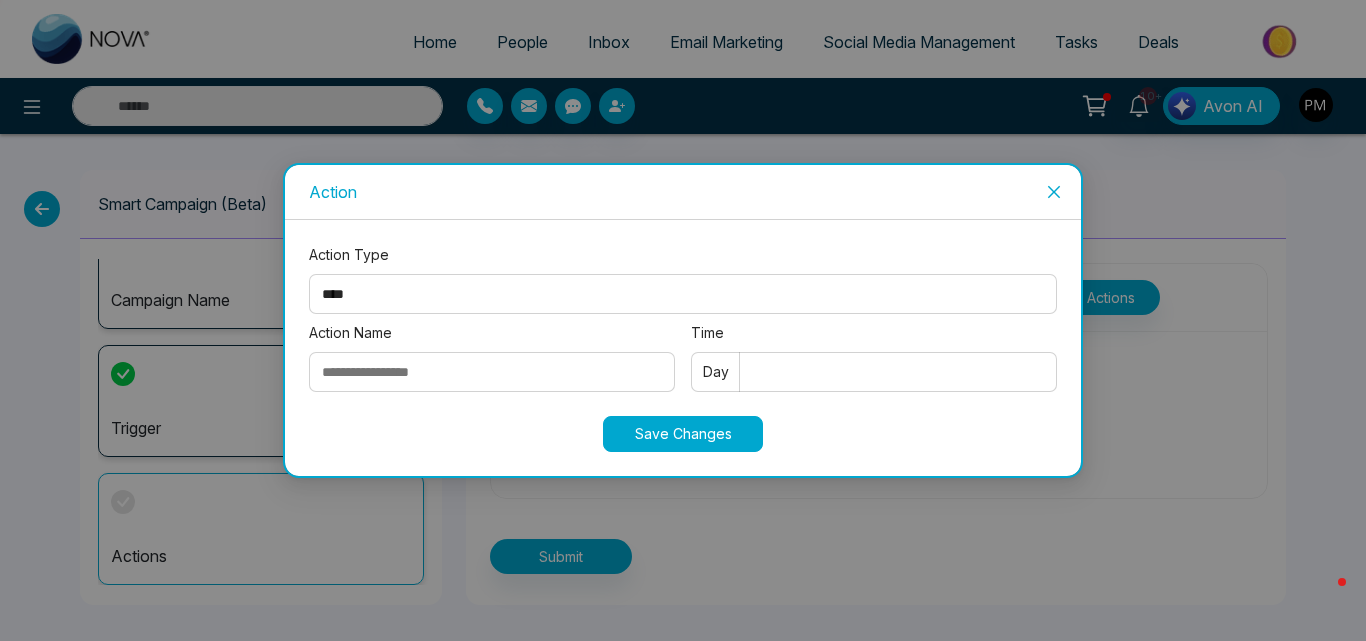 click on "**********" at bounding box center [683, 294] 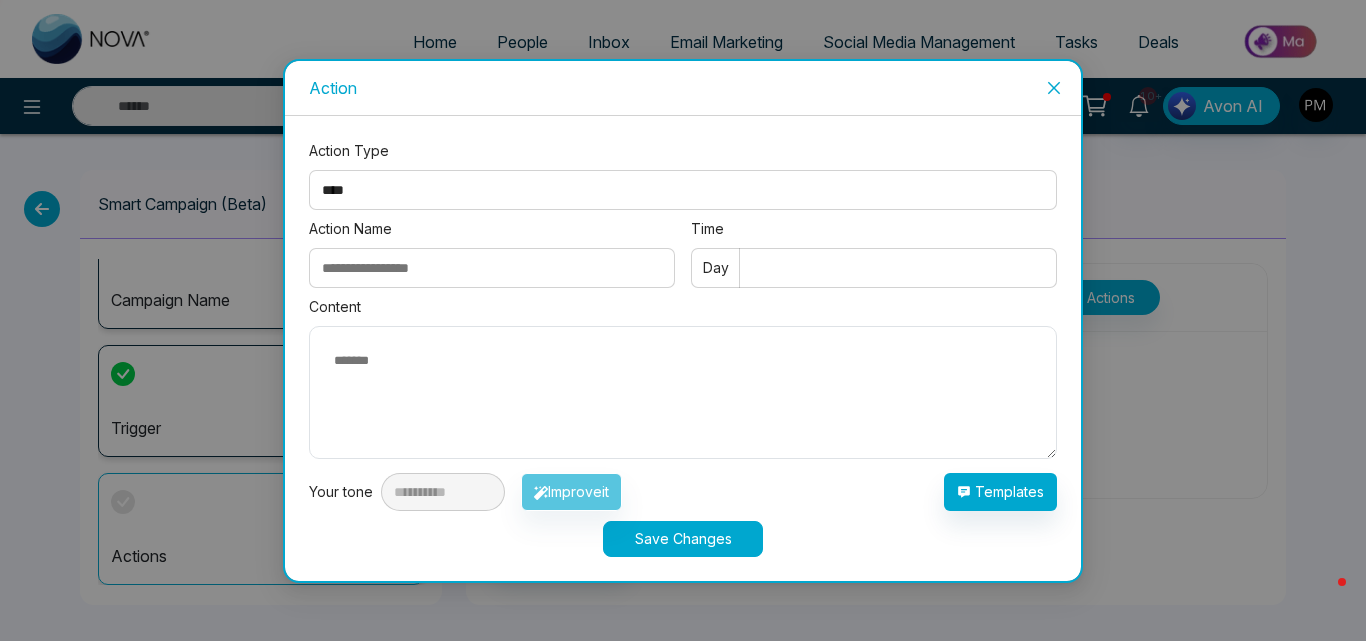 click on "Action Name" at bounding box center [492, 268] 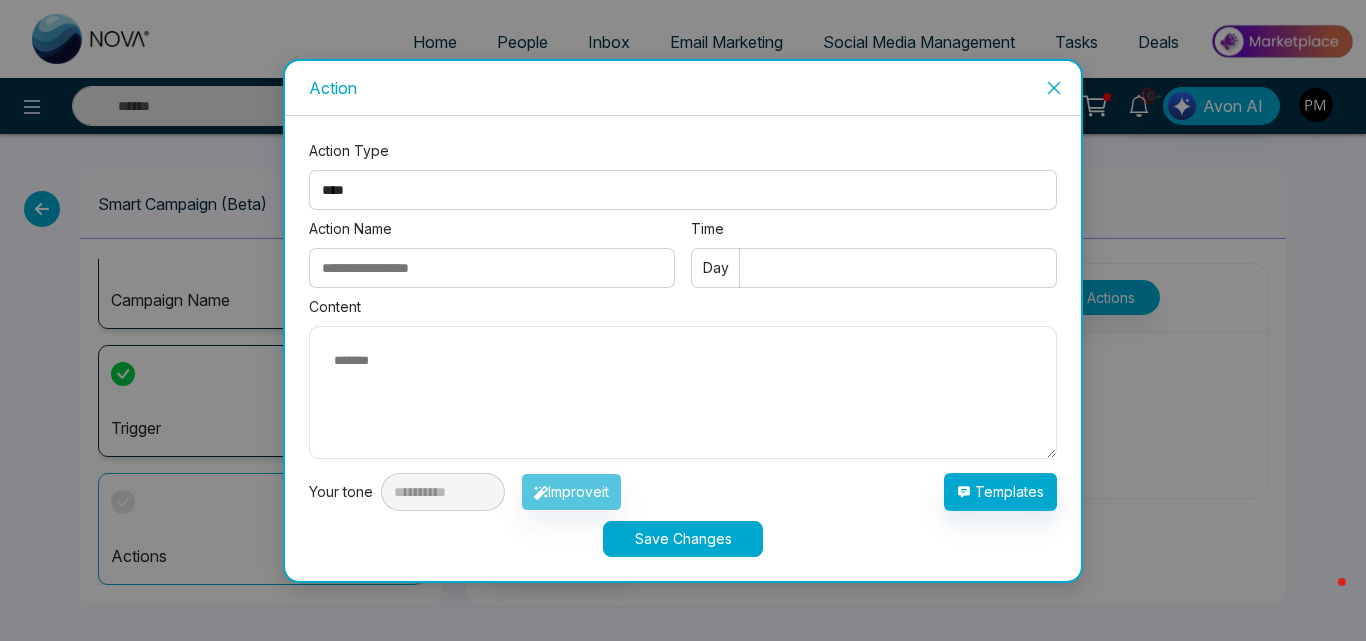click on "Time" at bounding box center (874, 268) 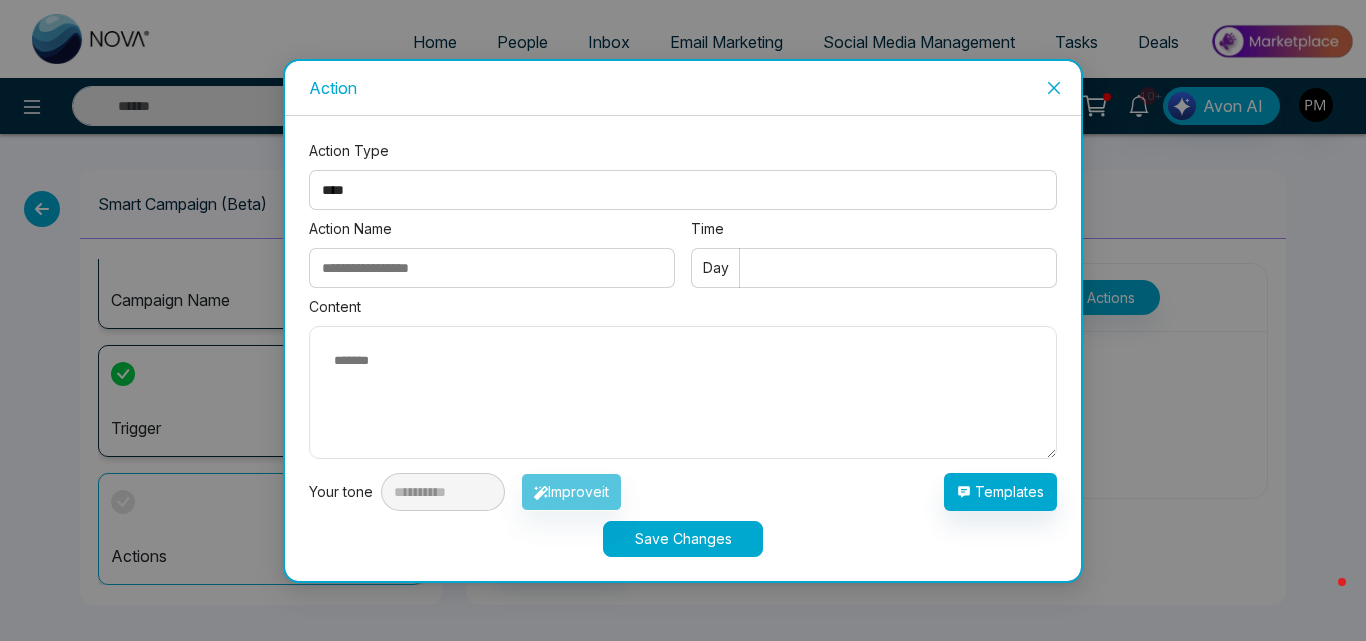 type on "*" 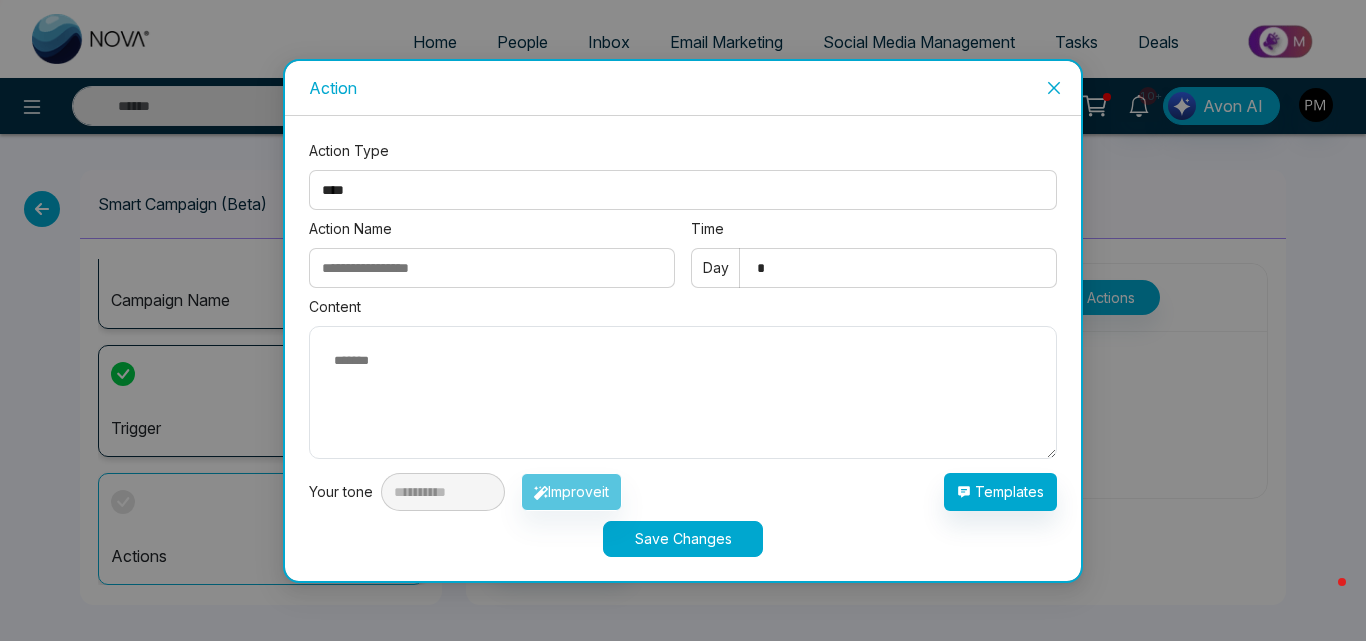 type on "*" 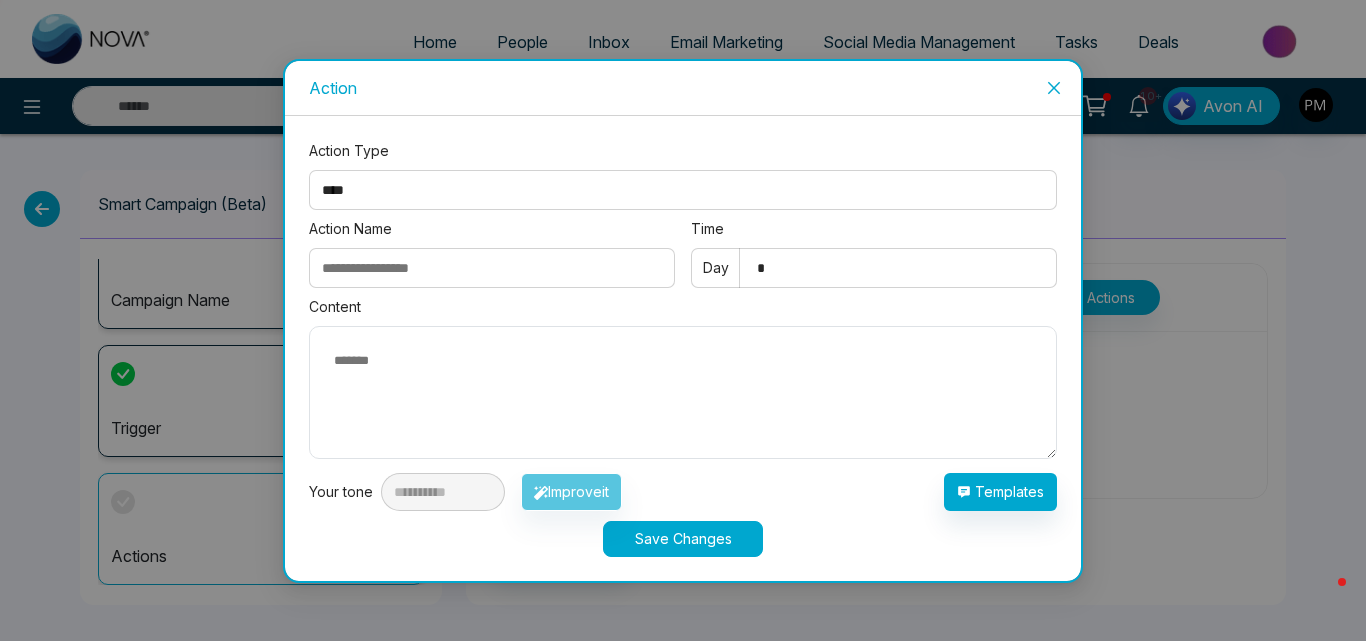 click at bounding box center [683, 392] 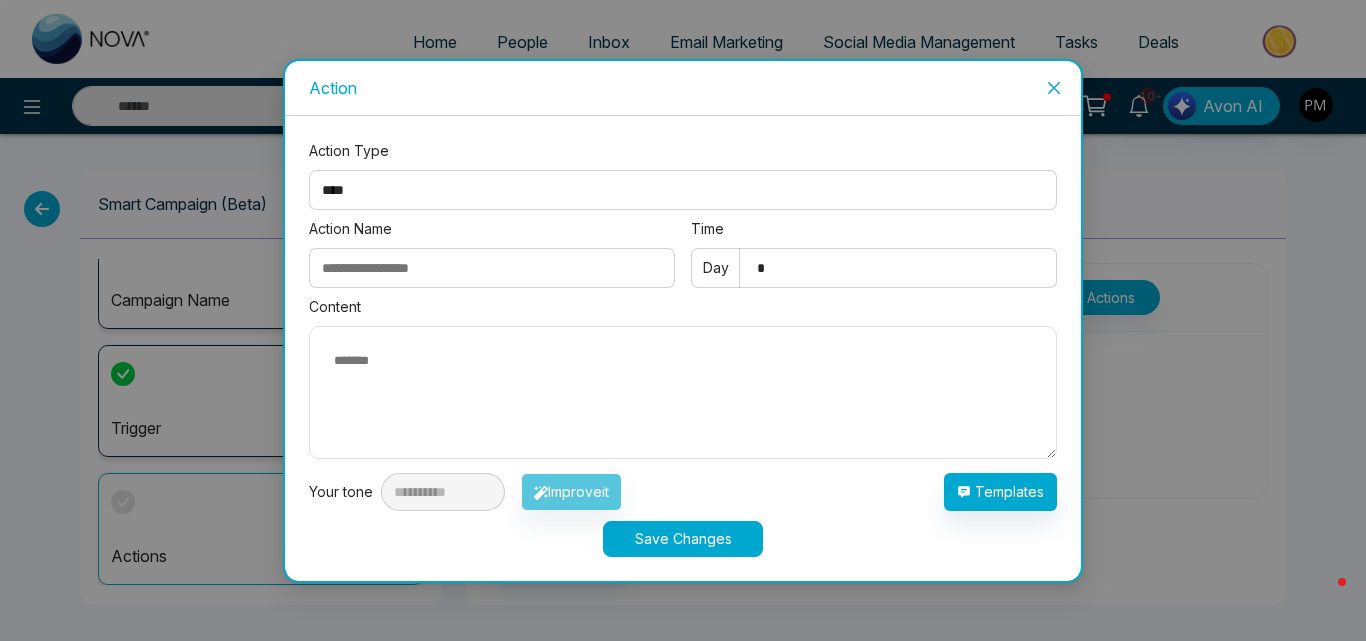 click on "Save Changes" at bounding box center (683, 539) 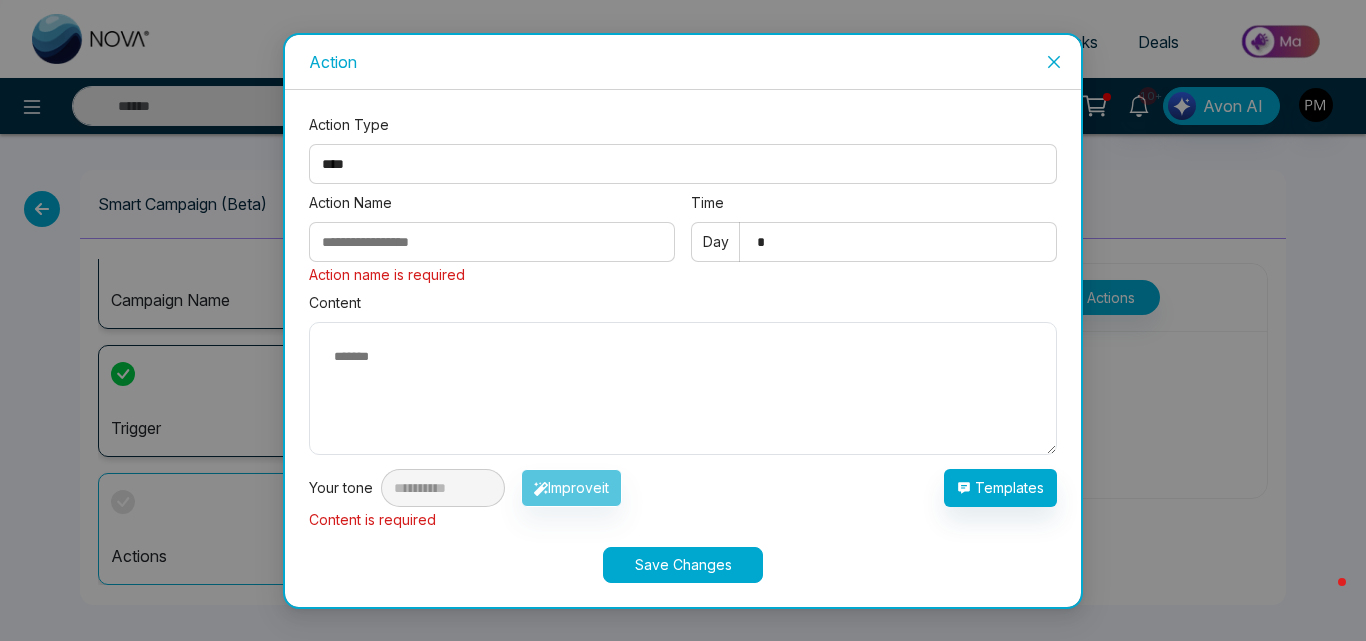 click at bounding box center (1054, 62) 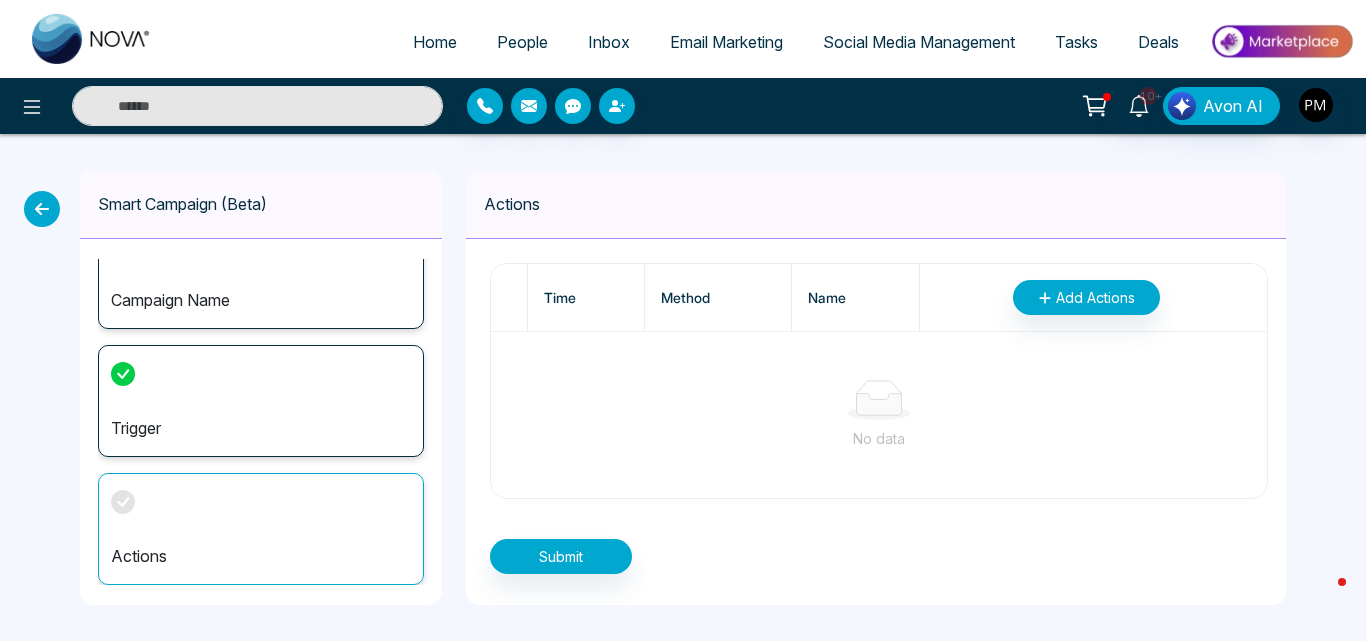 click at bounding box center [42, 209] 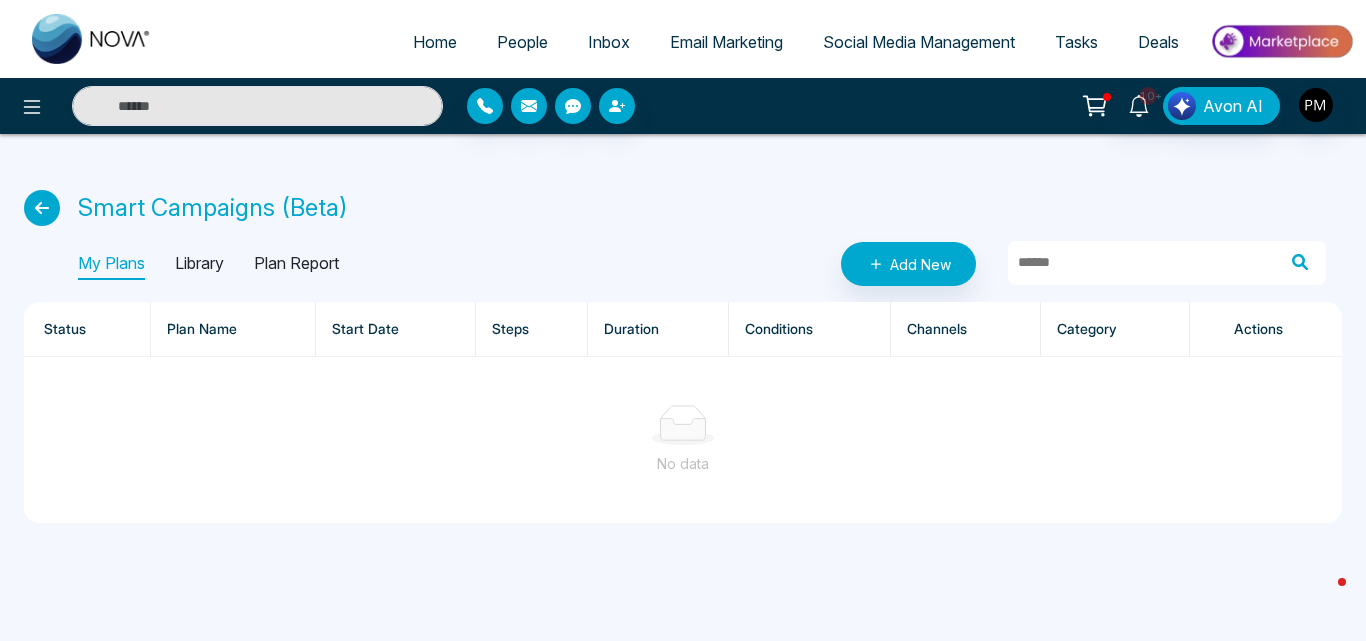 click on "Plan Report" at bounding box center [296, 264] 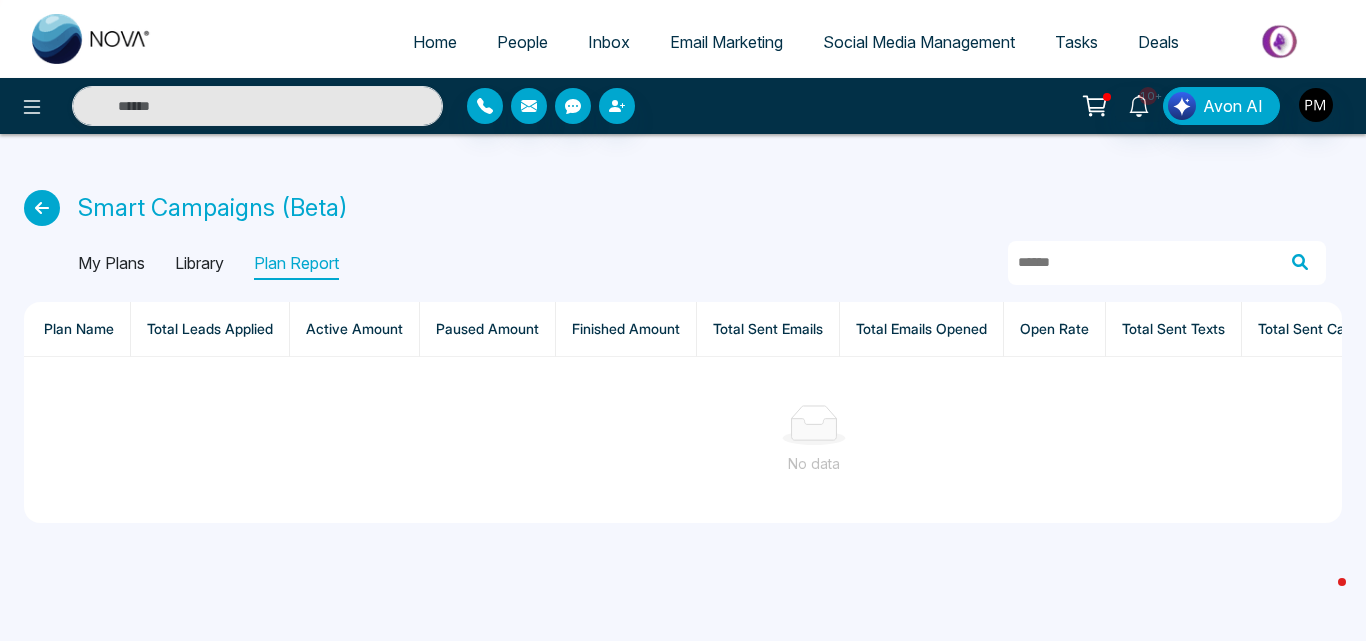 click on "Library" at bounding box center (199, 264) 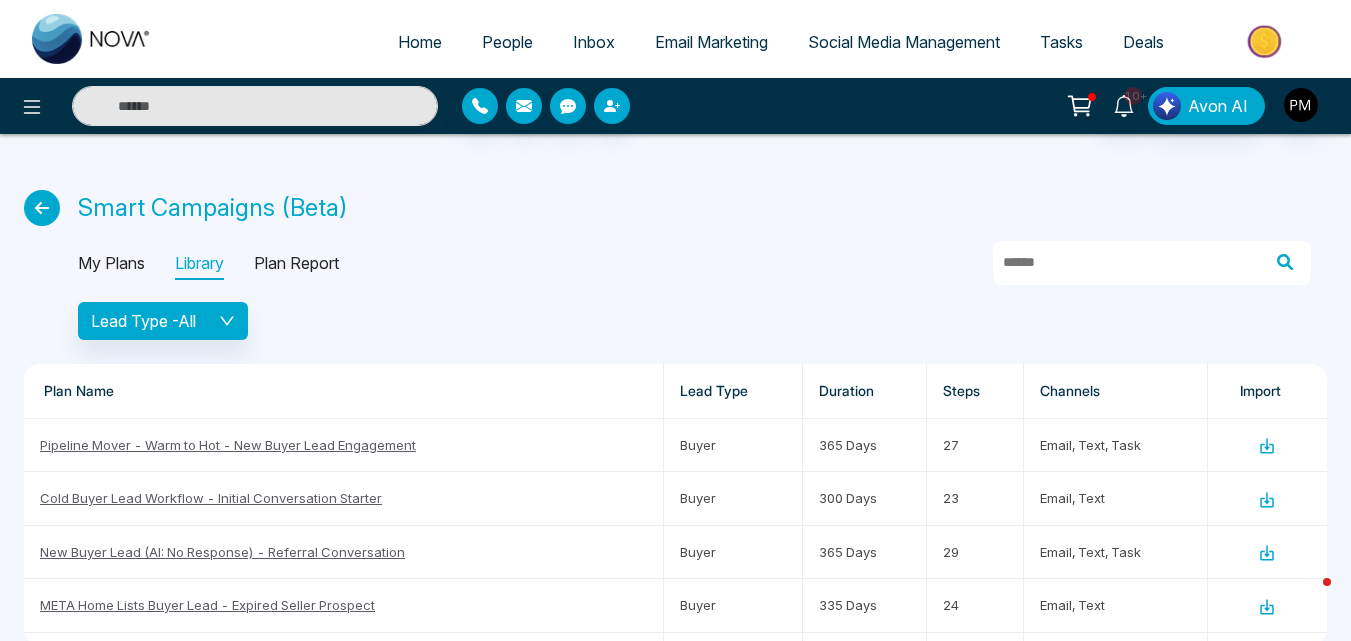 click on "Plan Report" at bounding box center [296, 264] 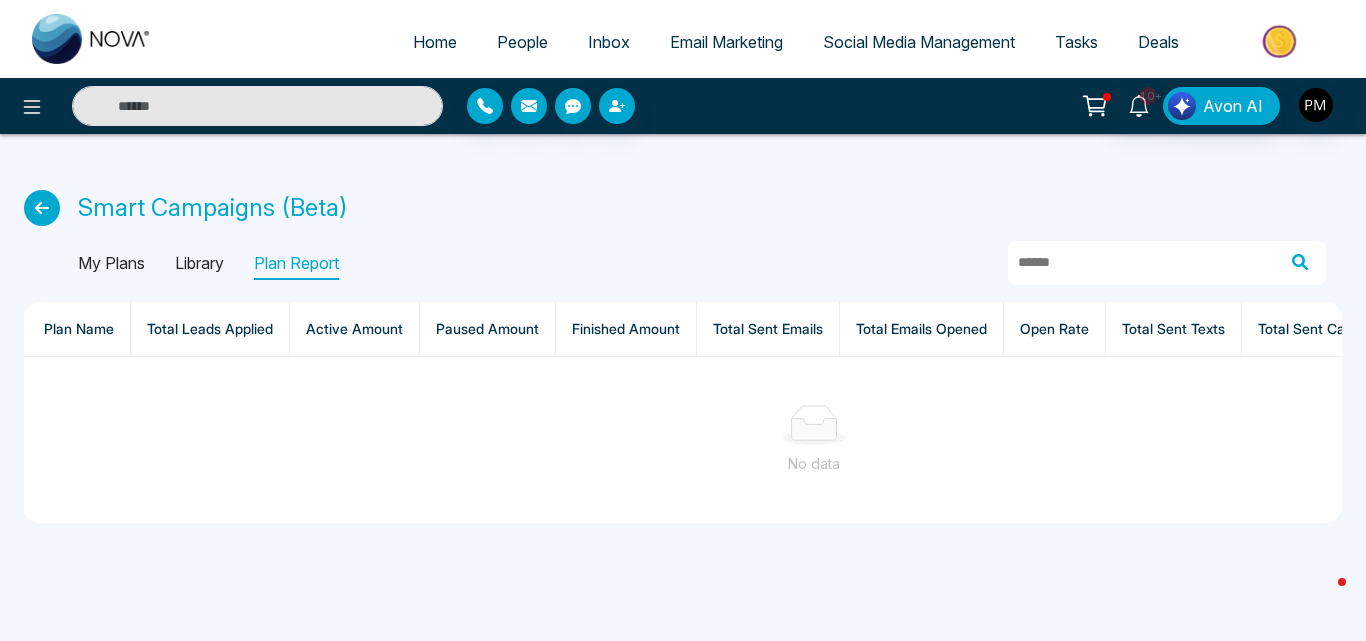 click on "Library" at bounding box center (199, 264) 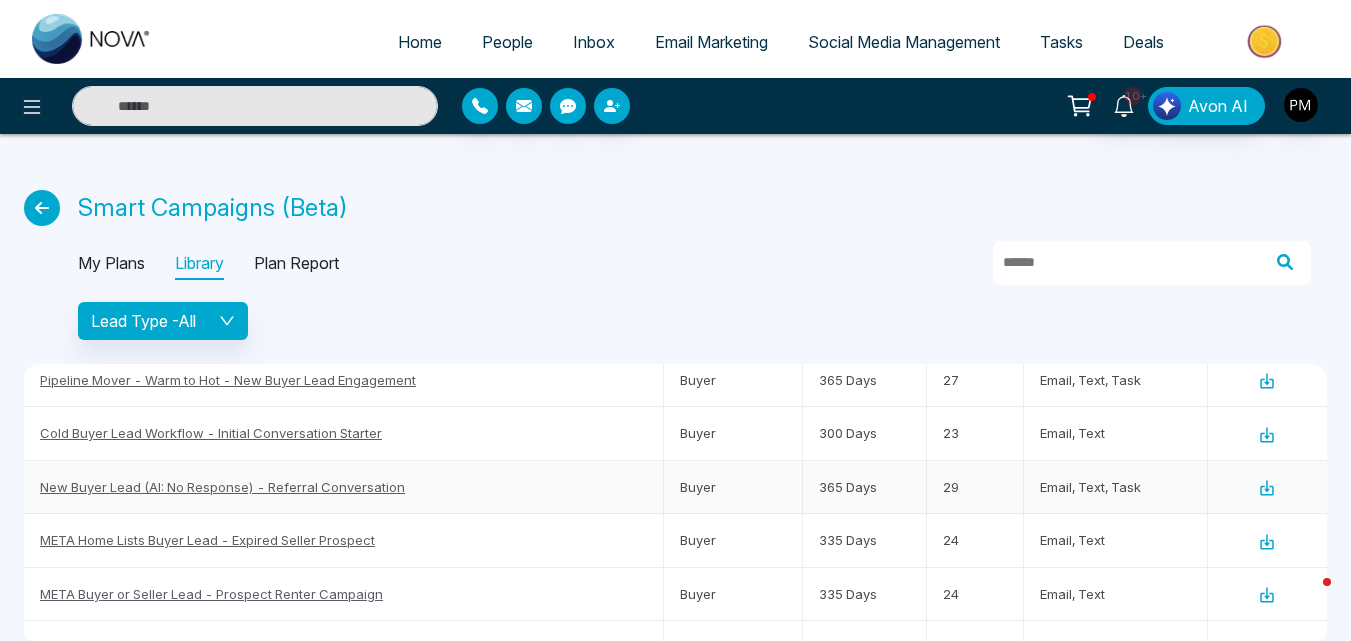 scroll, scrollTop: 0, scrollLeft: 0, axis: both 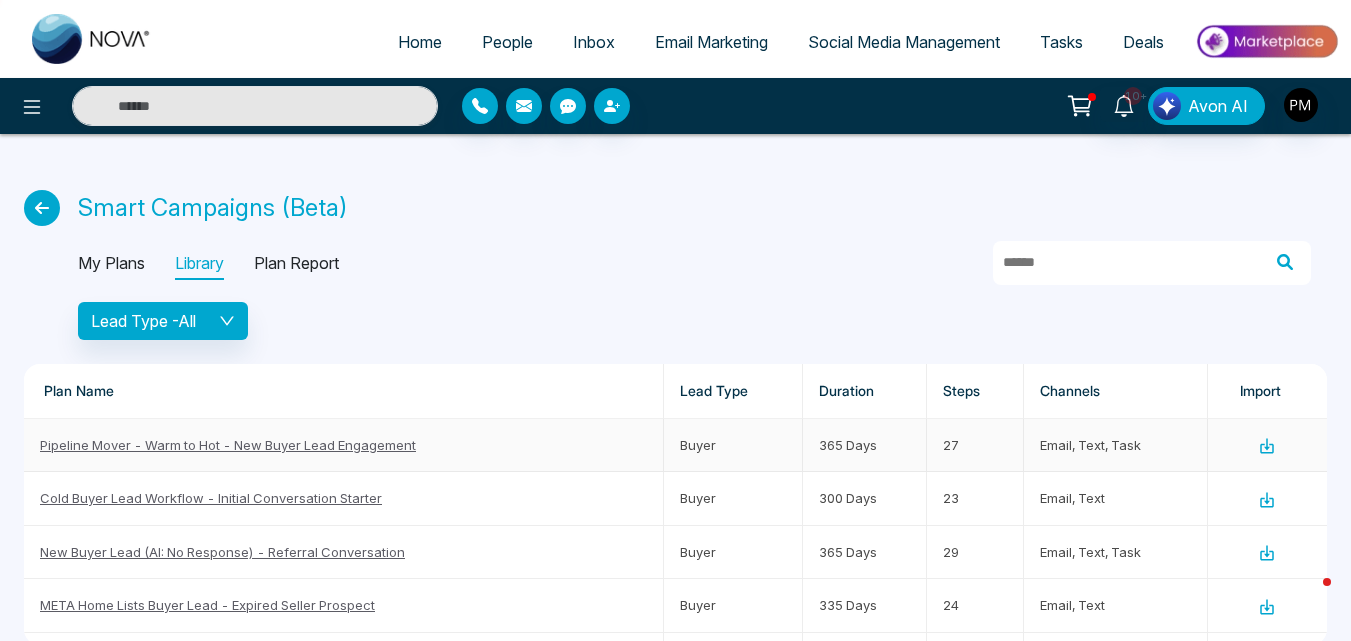click on "Pipeline Mover - Warm to Hot - New Buyer Lead Engagement" at bounding box center [228, 445] 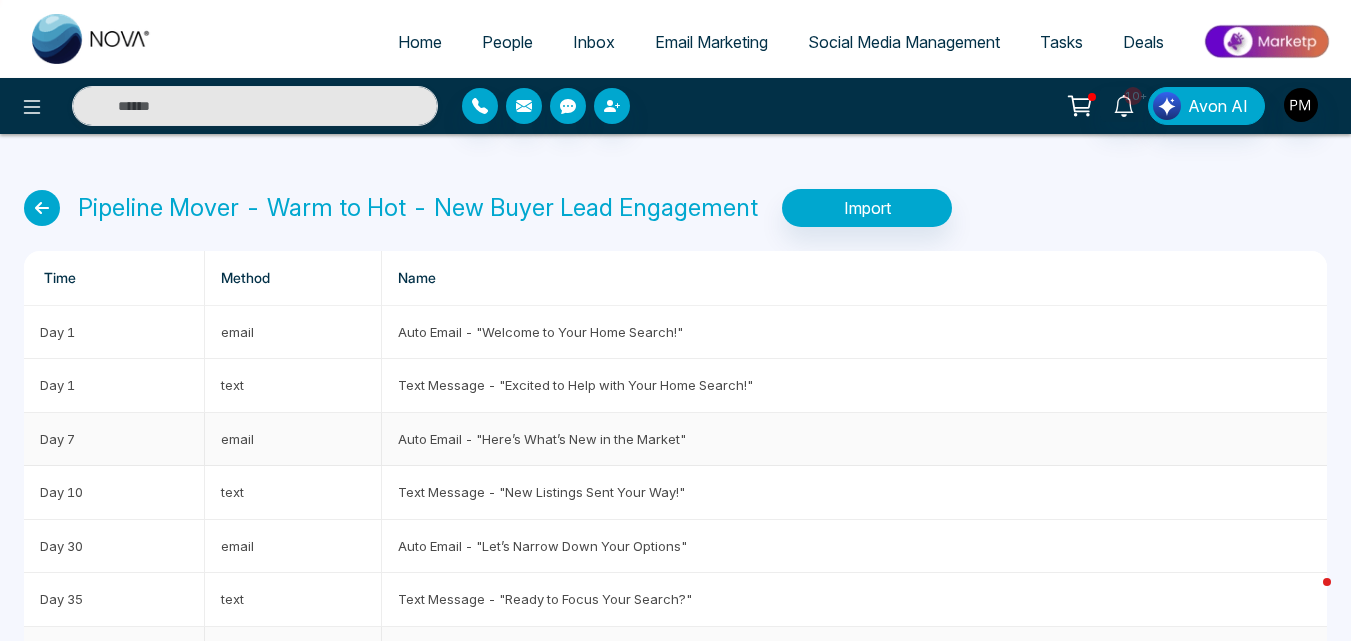 scroll, scrollTop: 0, scrollLeft: 0, axis: both 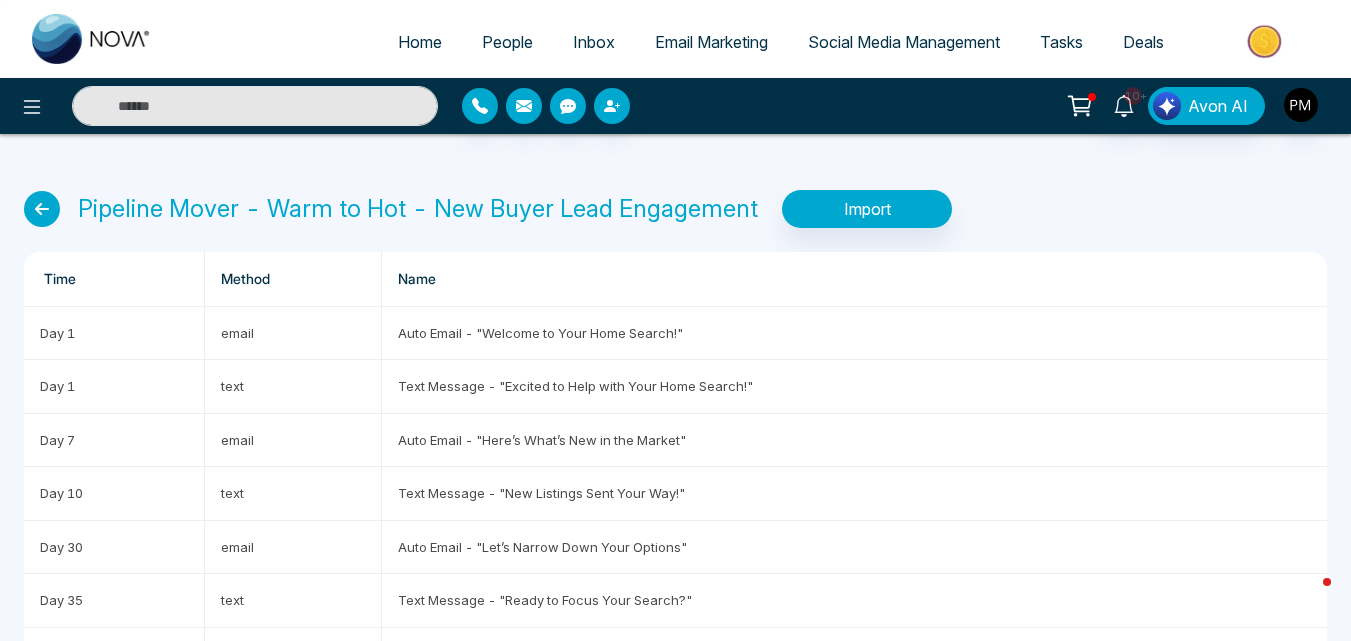 click at bounding box center [42, 209] 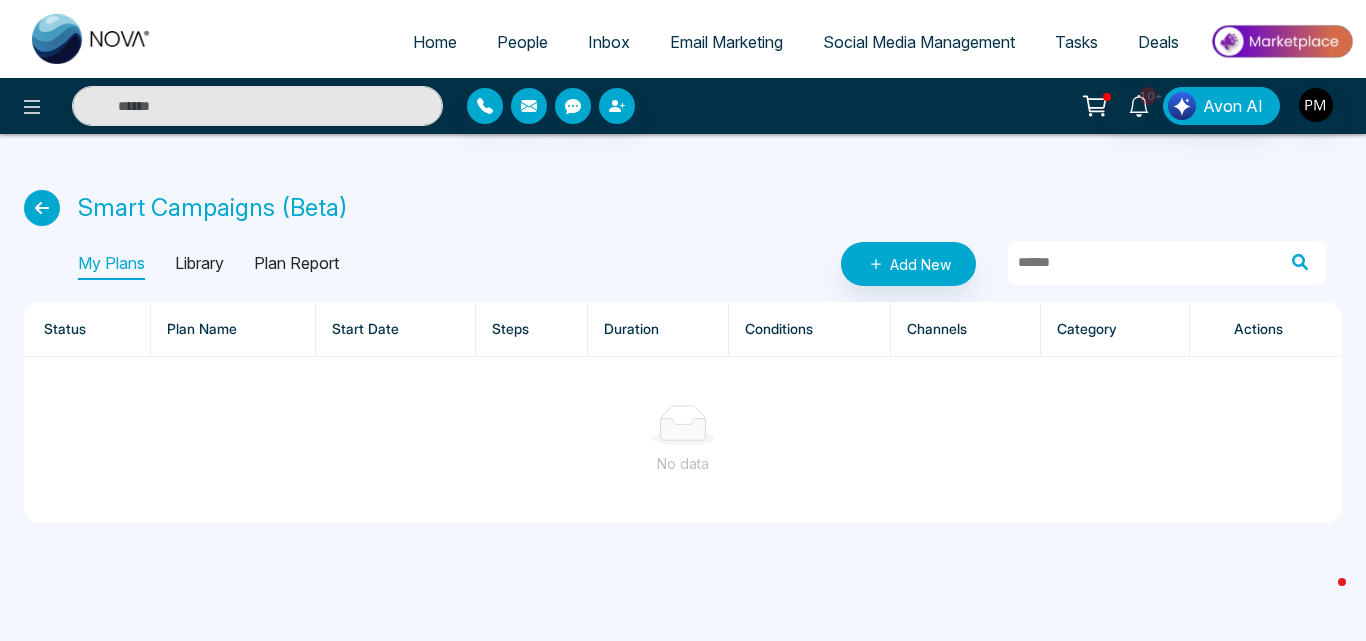 click on "Library" at bounding box center (199, 264) 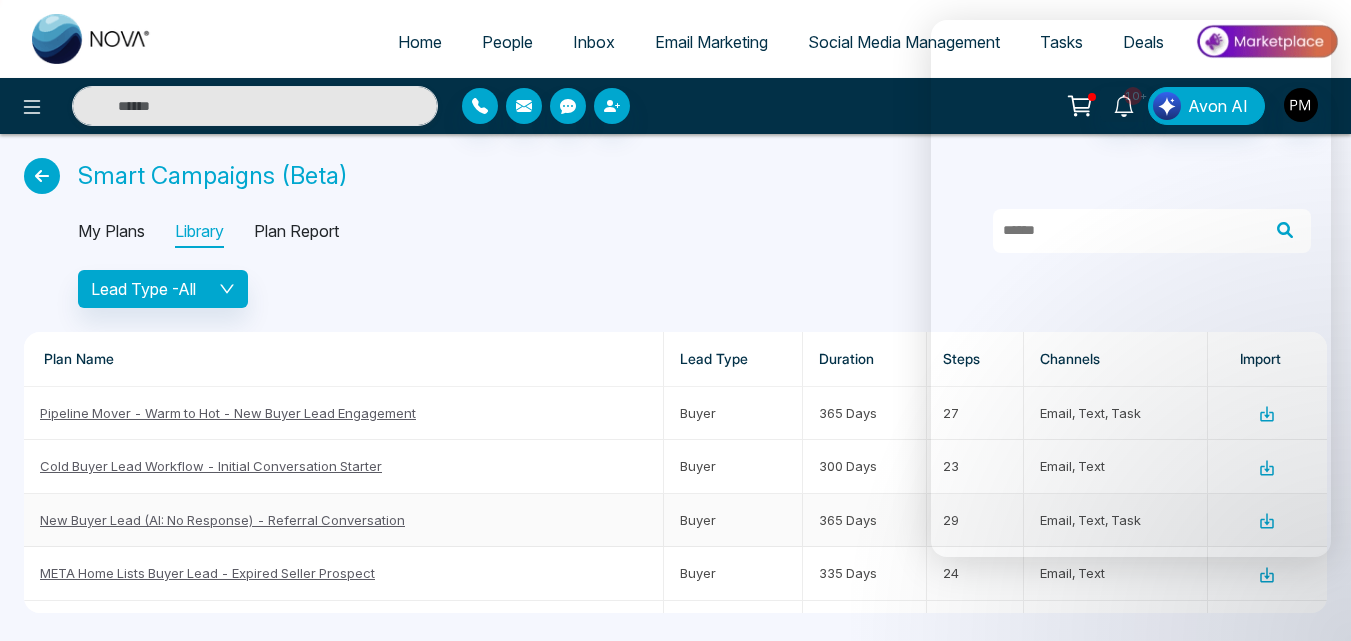 scroll, scrollTop: 60, scrollLeft: 0, axis: vertical 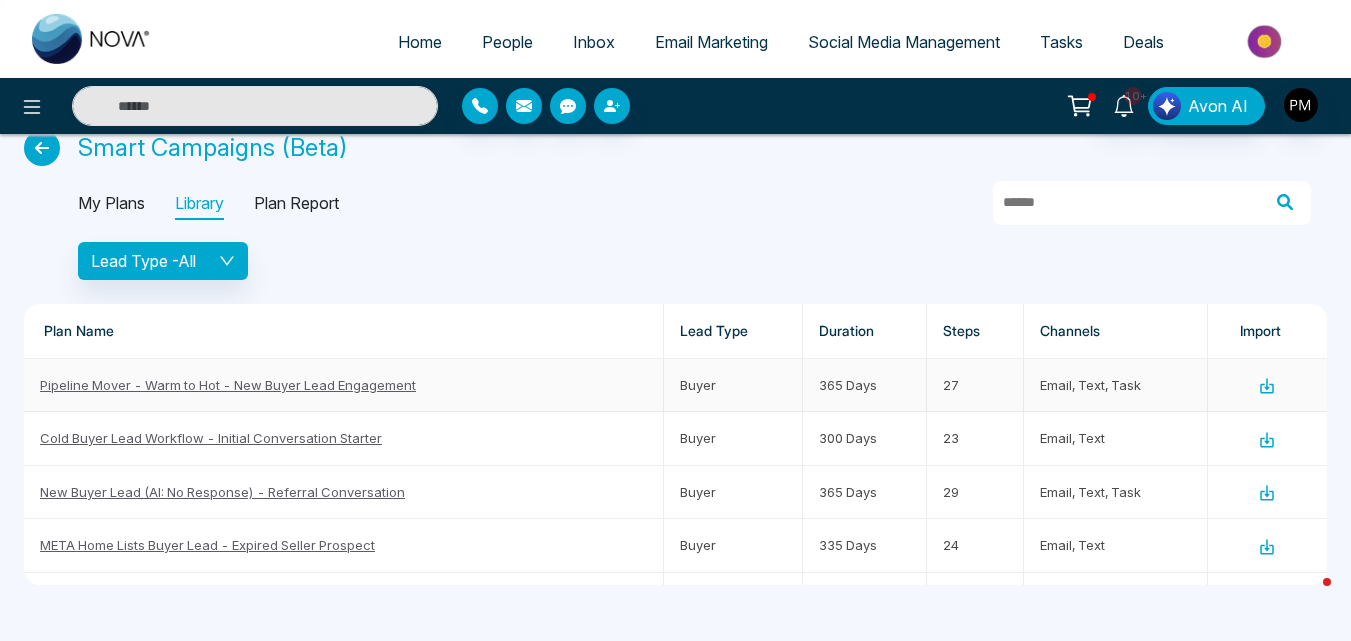 click 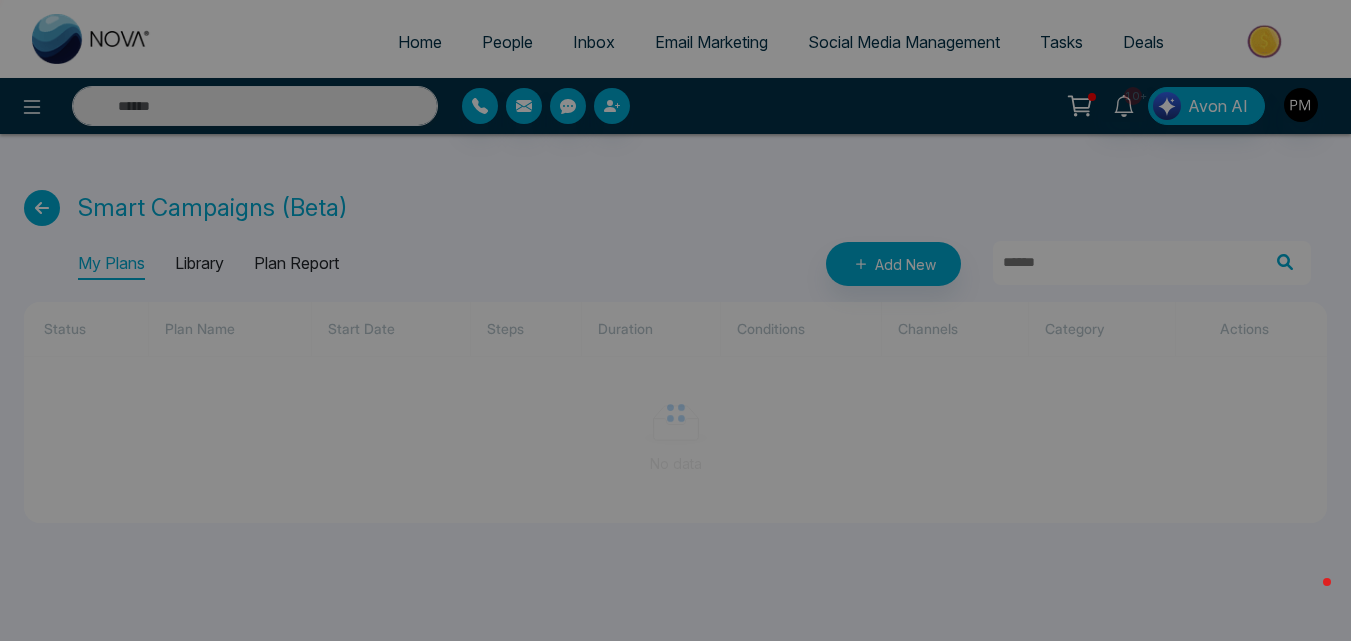 scroll, scrollTop: 0, scrollLeft: 0, axis: both 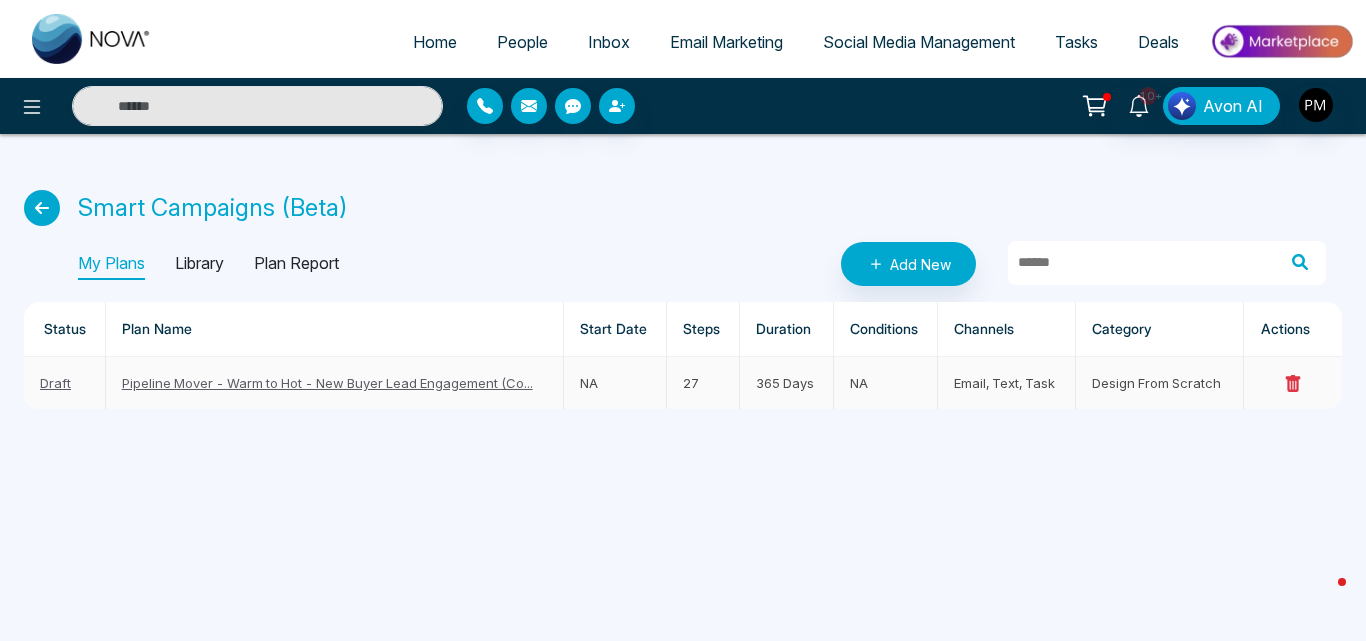 click on "365 Days" at bounding box center (787, 383) 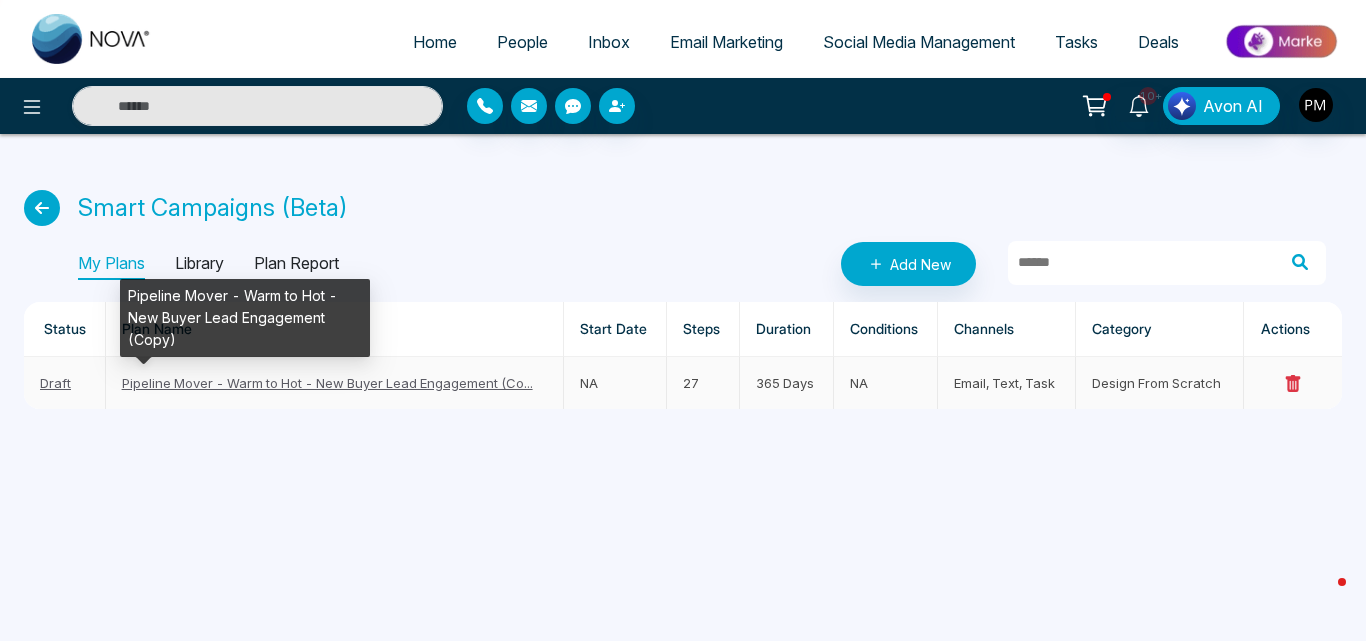 click on "Pipeline Mover - Warm to Hot - New Buyer Lead Engagement (Co..." at bounding box center [327, 383] 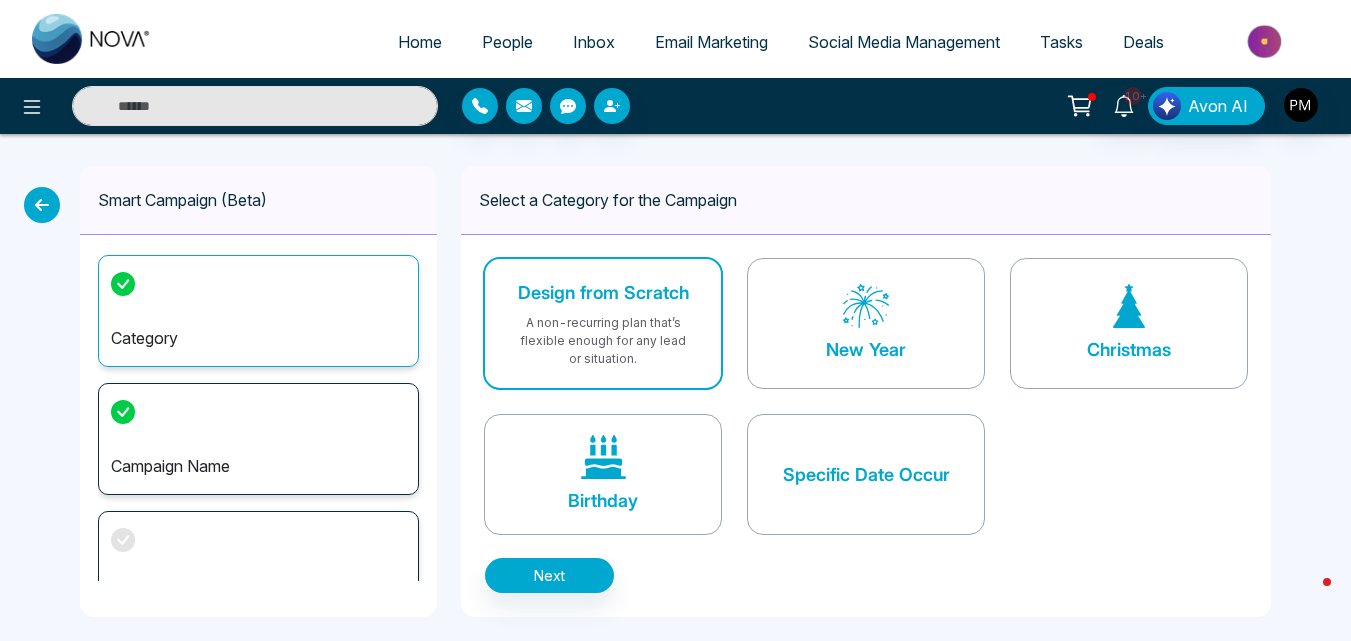scroll, scrollTop: 0, scrollLeft: 0, axis: both 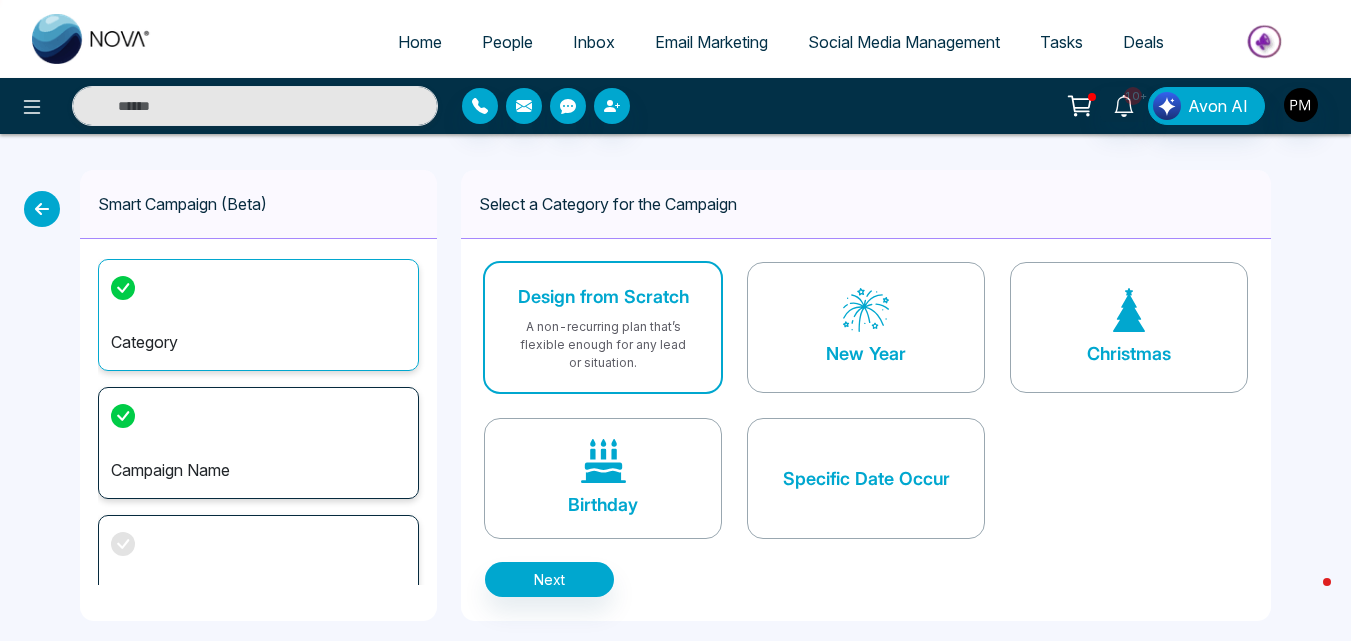 click at bounding box center [42, 209] 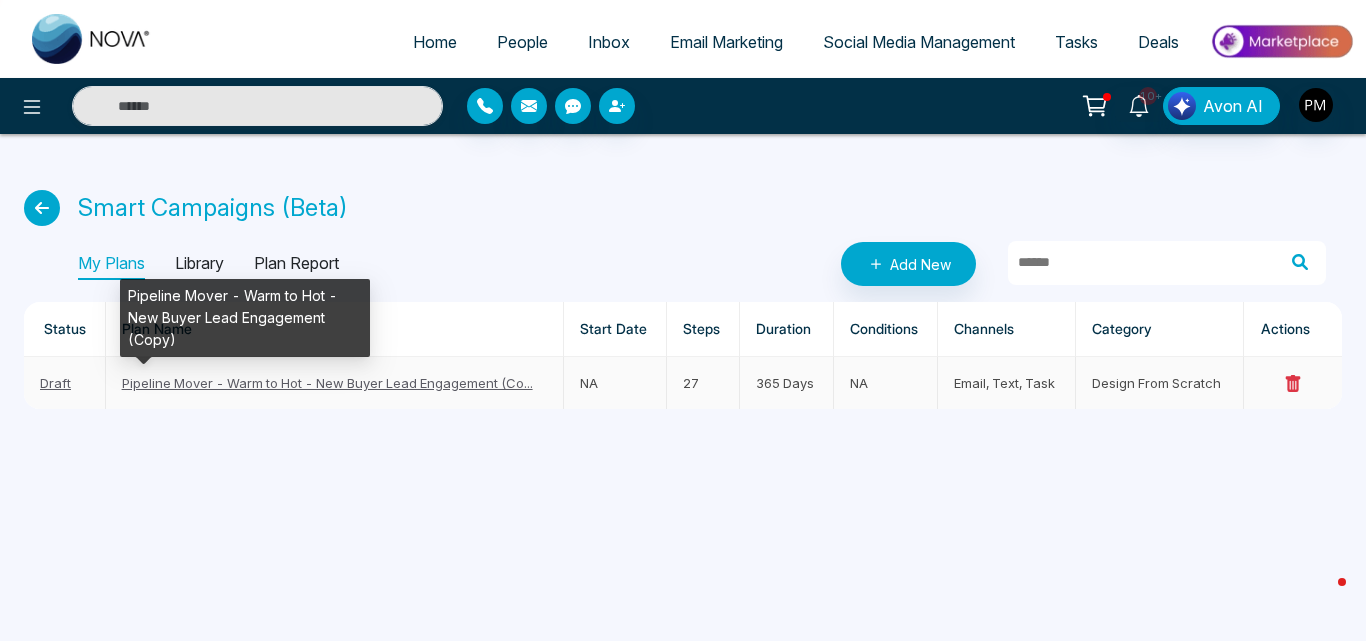 click on "Pipeline Mover - Warm to Hot - New Buyer Lead Engagement (Co..." at bounding box center (327, 383) 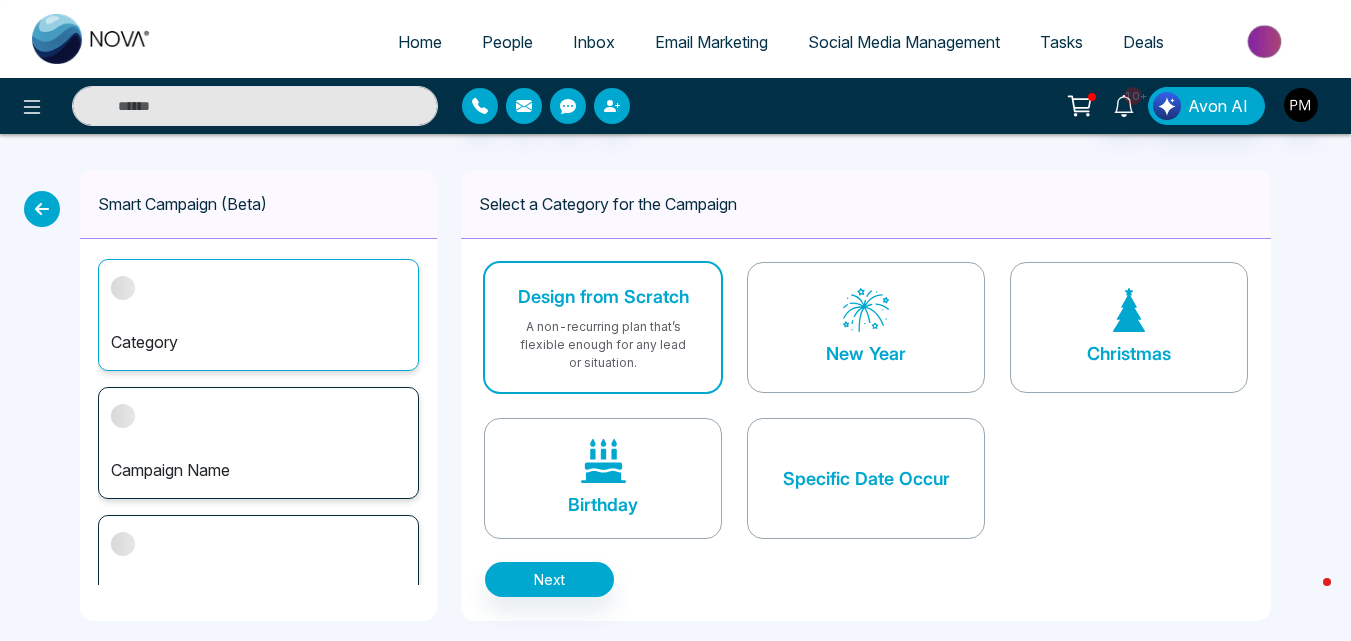 click on "Category" at bounding box center [258, 315] 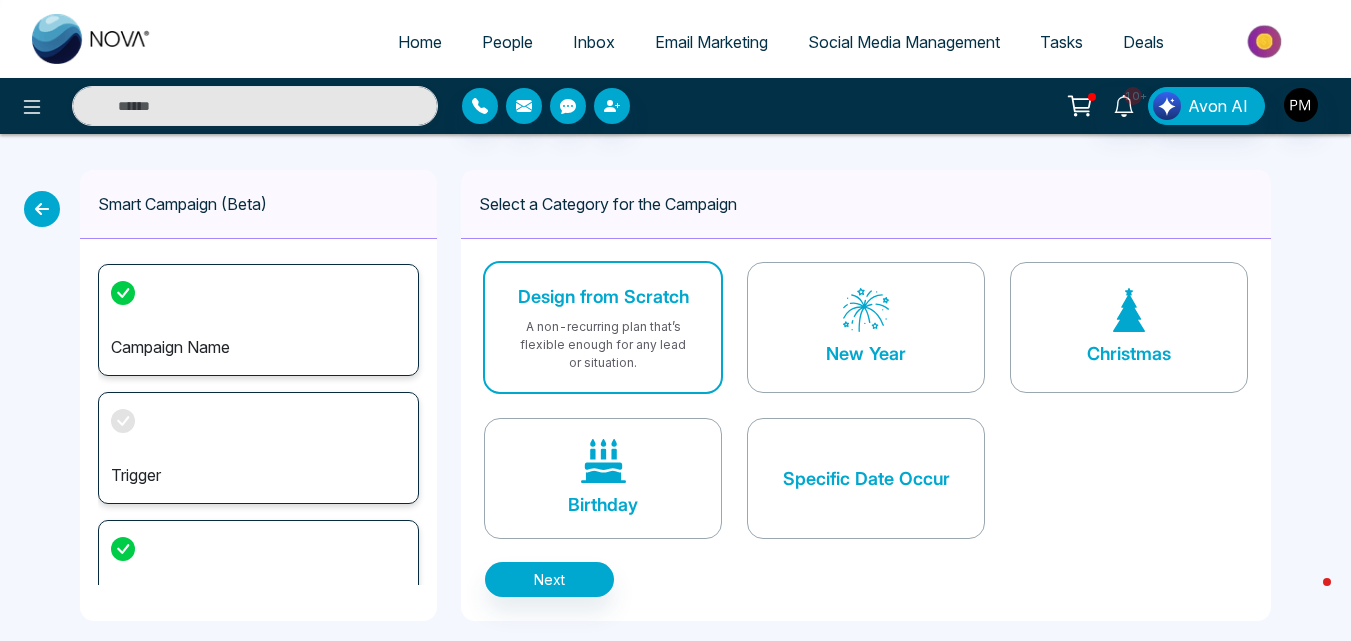 scroll, scrollTop: 170, scrollLeft: 0, axis: vertical 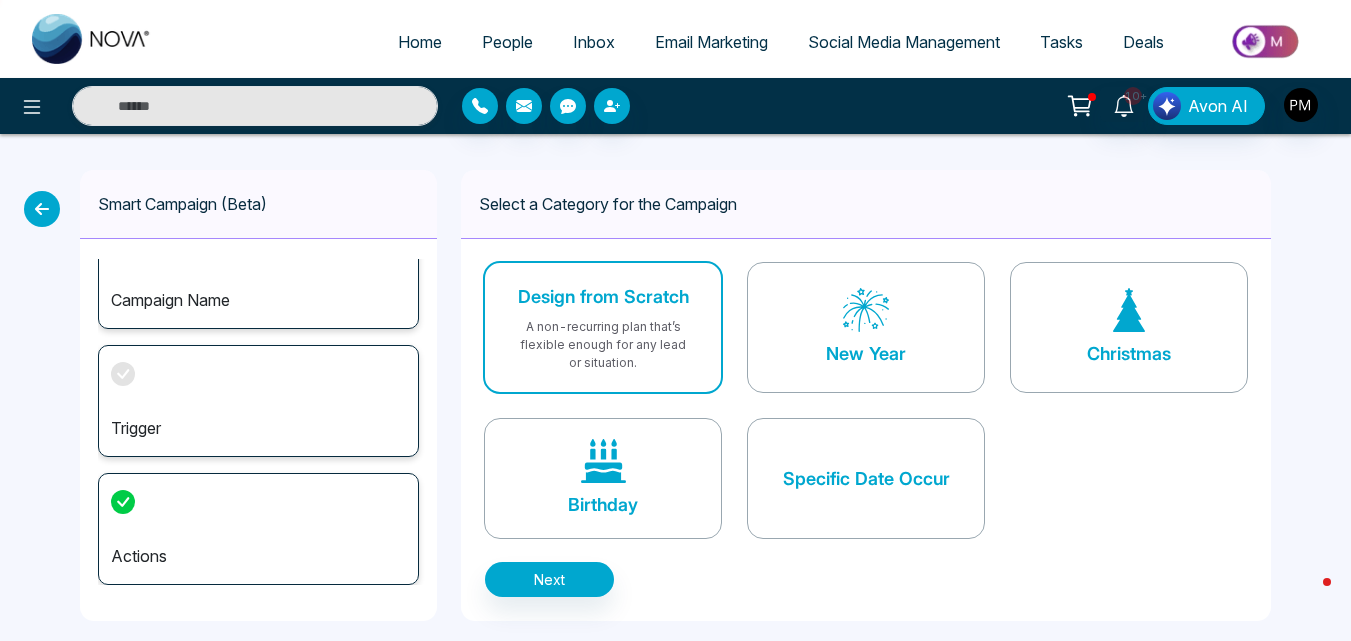 click on "Trigger" at bounding box center [258, 401] 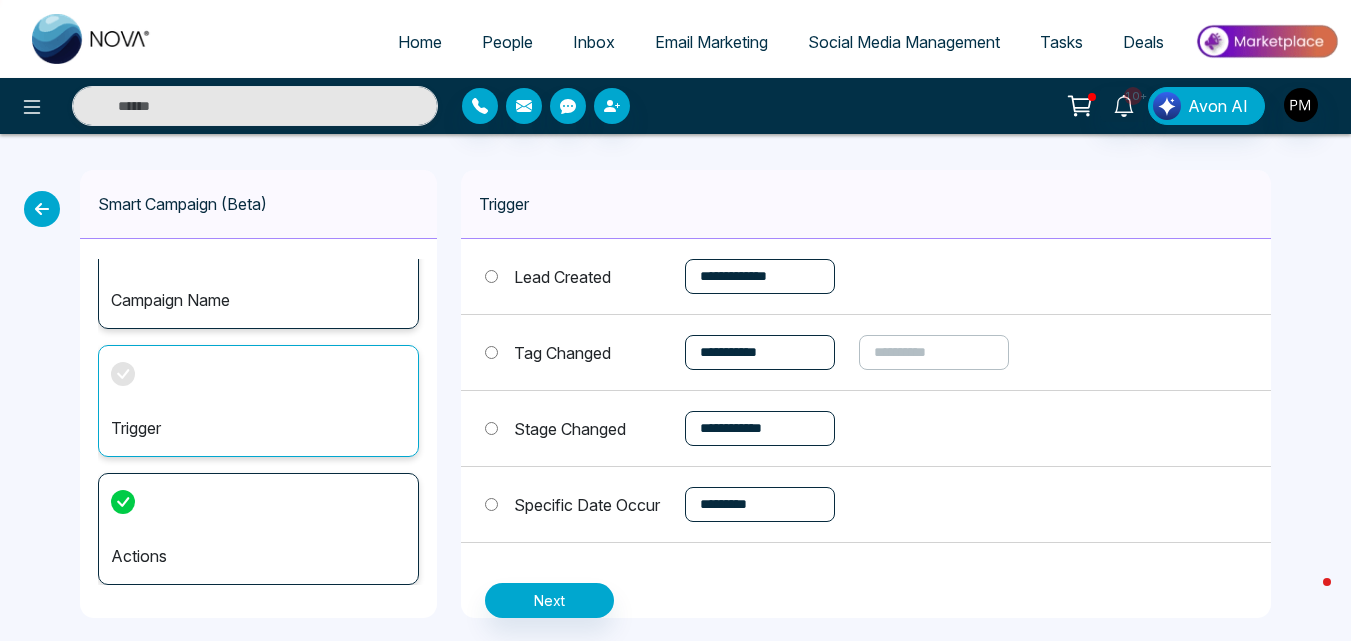 click on "**********" at bounding box center (760, 276) 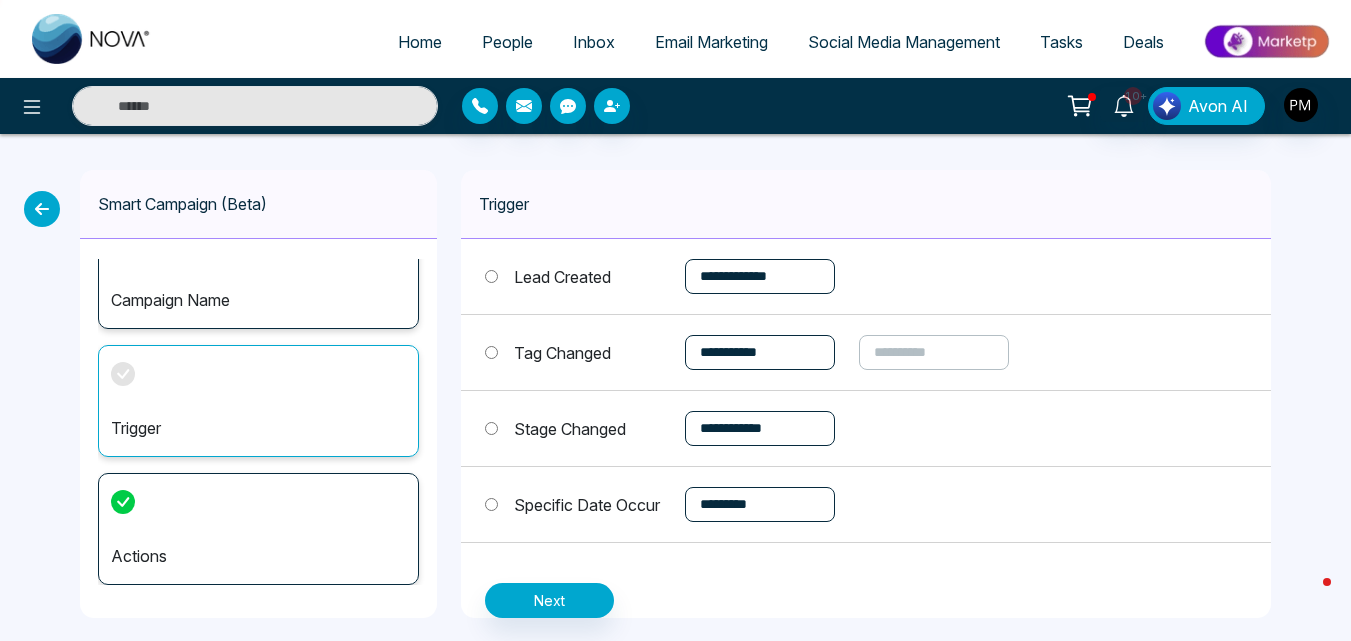 select on "******" 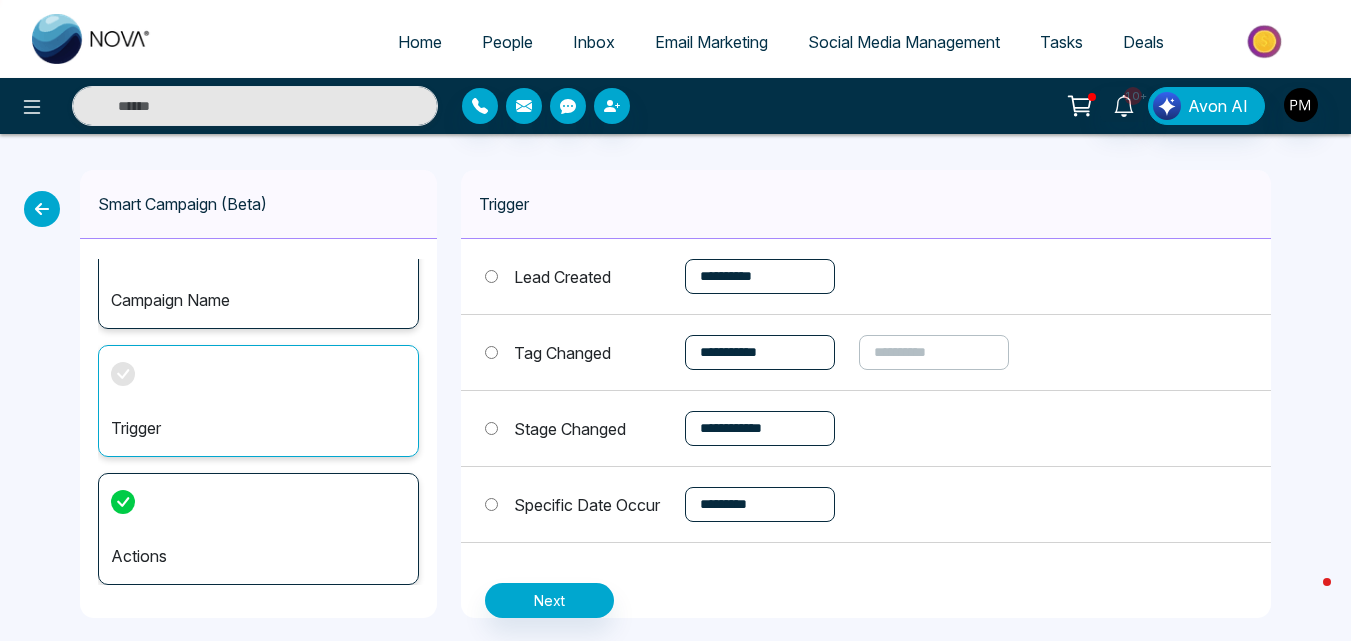 click on "**********" at bounding box center [760, 276] 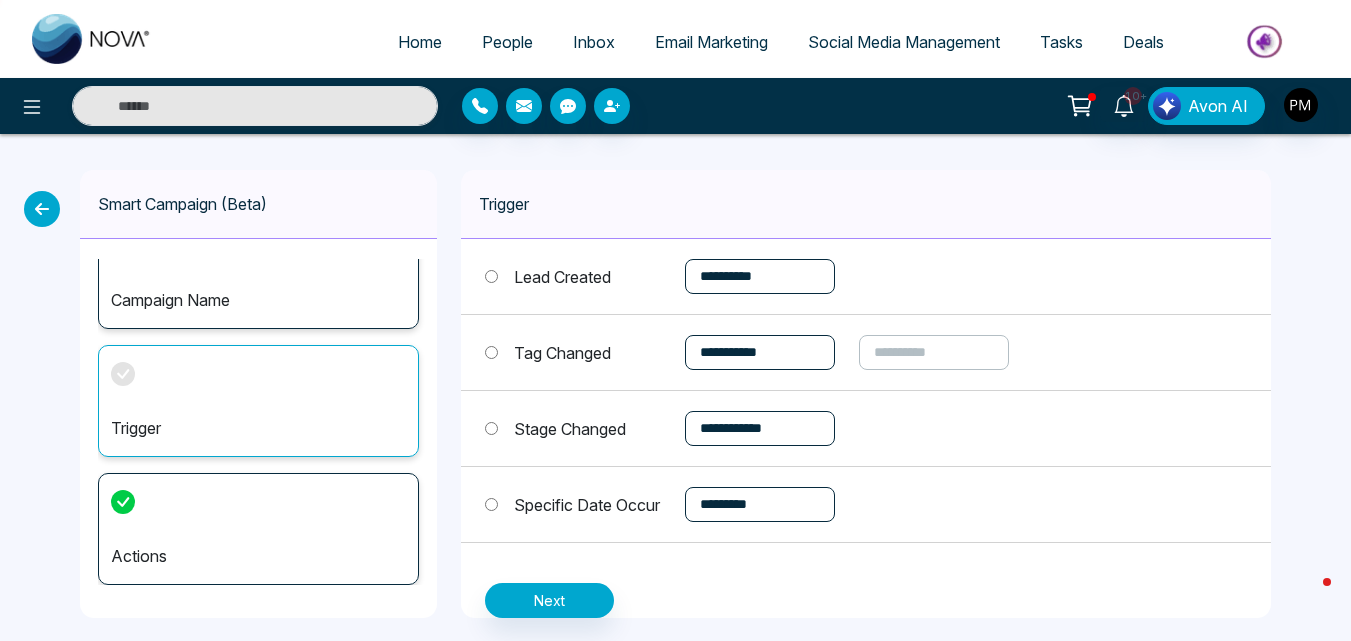 click on "**********" at bounding box center [760, 352] 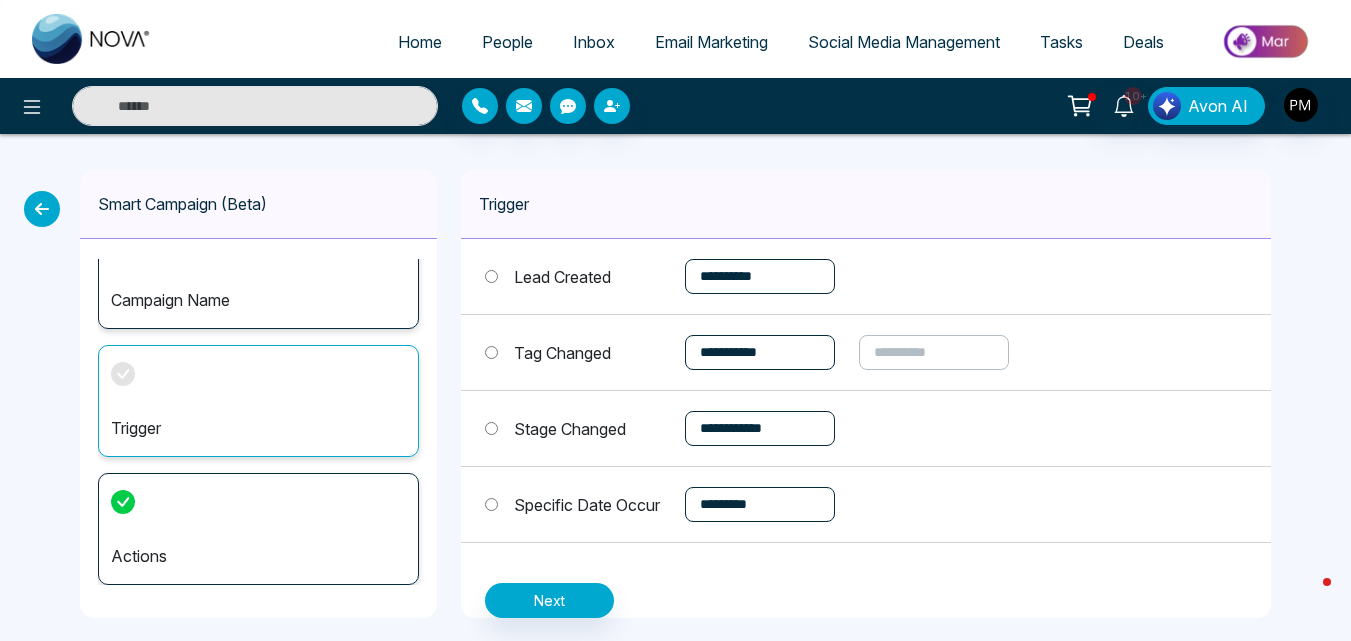 select on "*****" 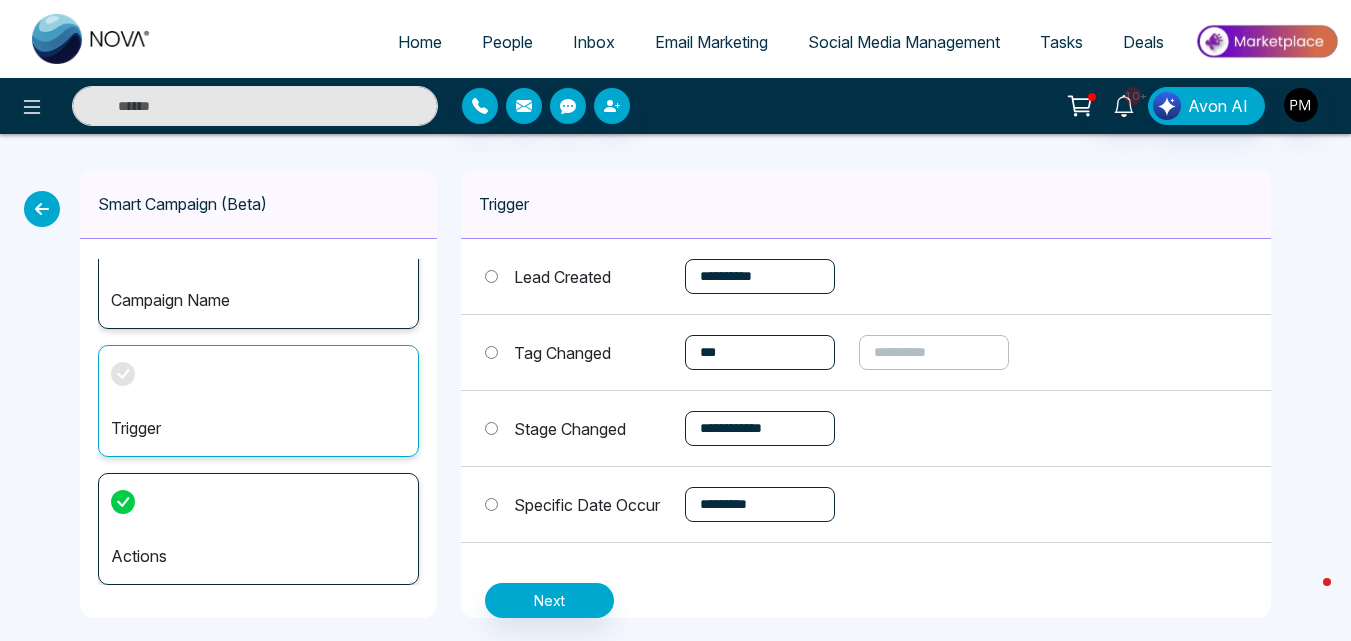 click on "**********" at bounding box center (760, 352) 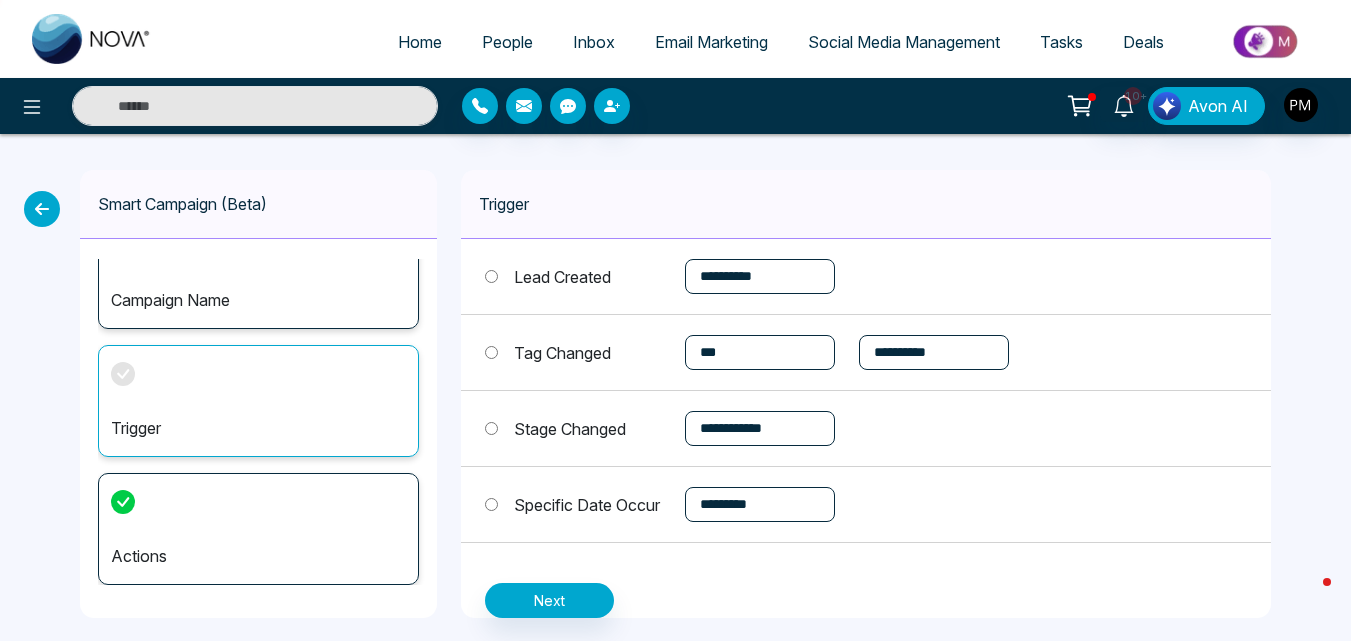 click on "**********" at bounding box center [934, 352] 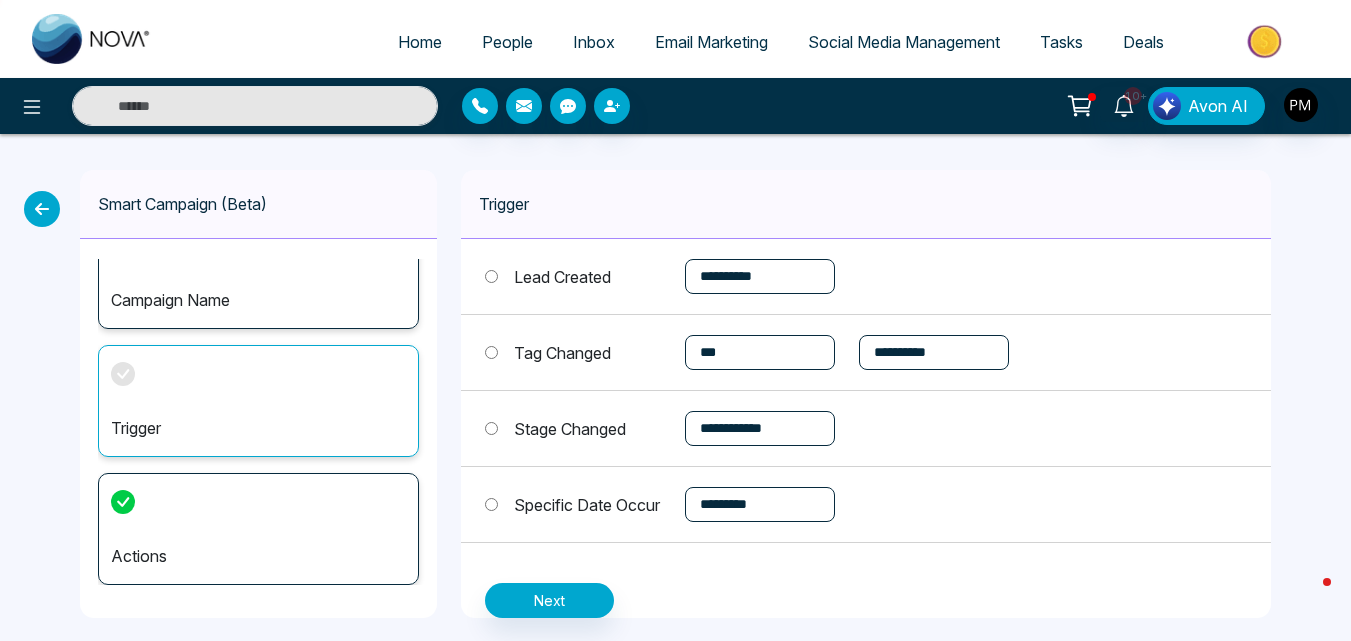 select on "*****" 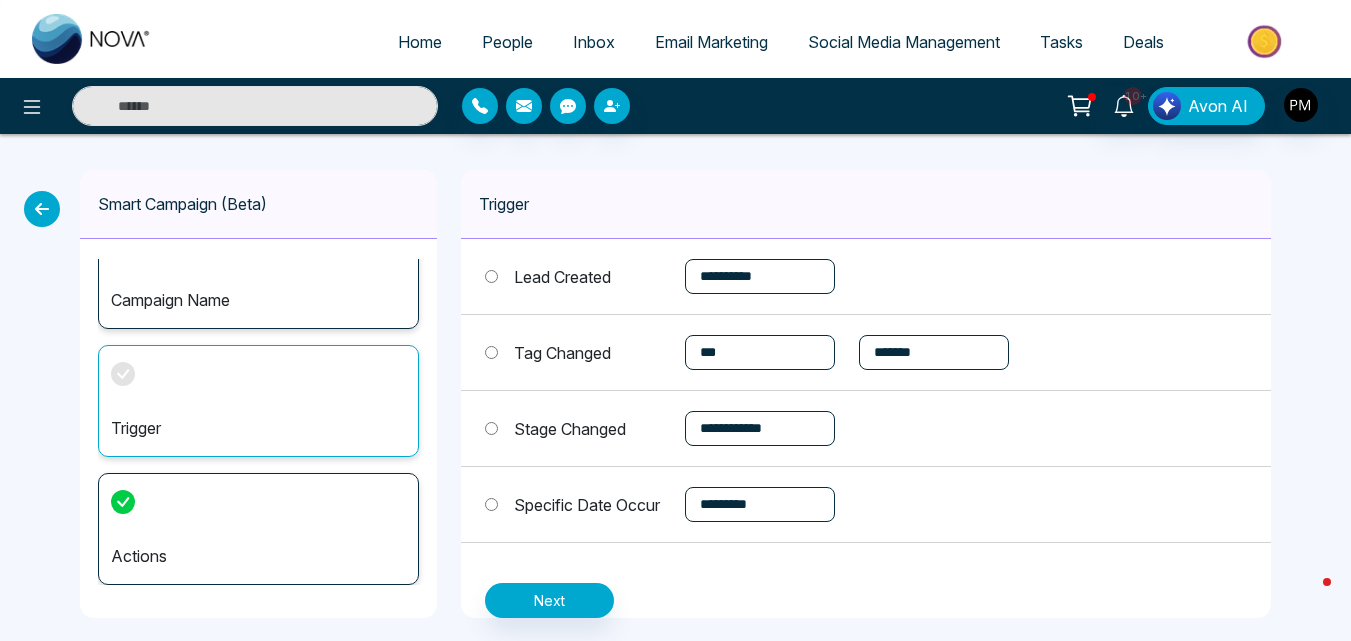 click on "**********" at bounding box center (934, 352) 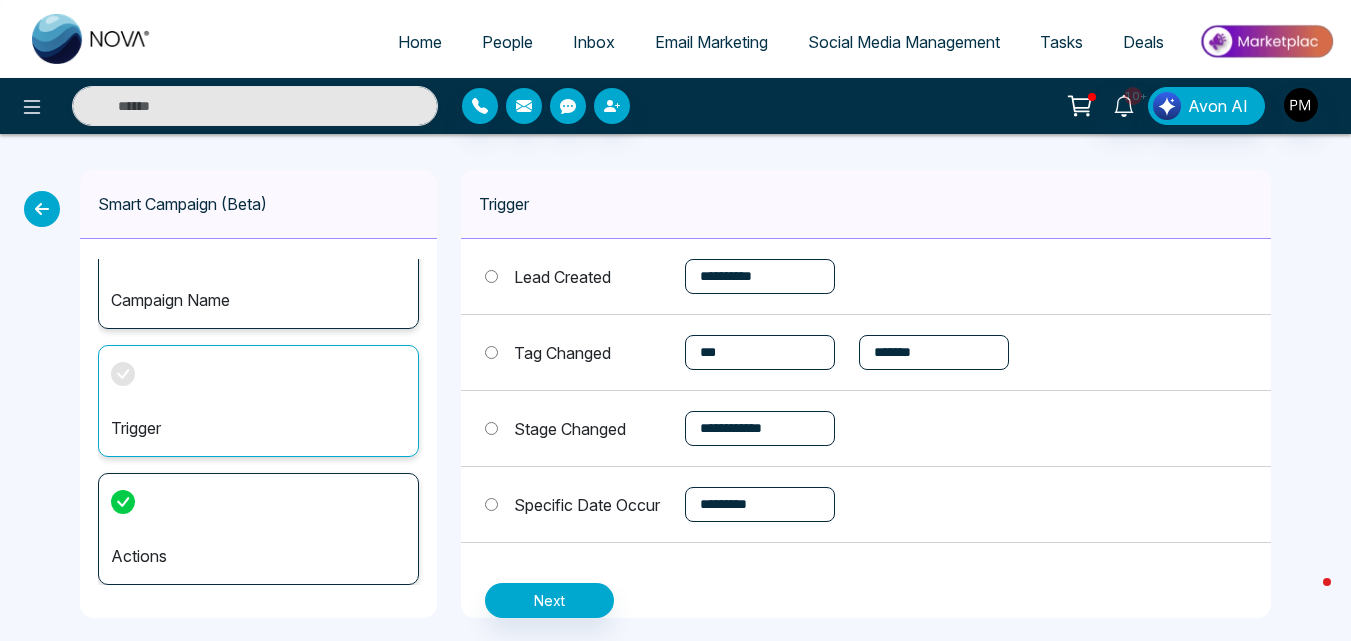 click on "**********" at bounding box center [760, 428] 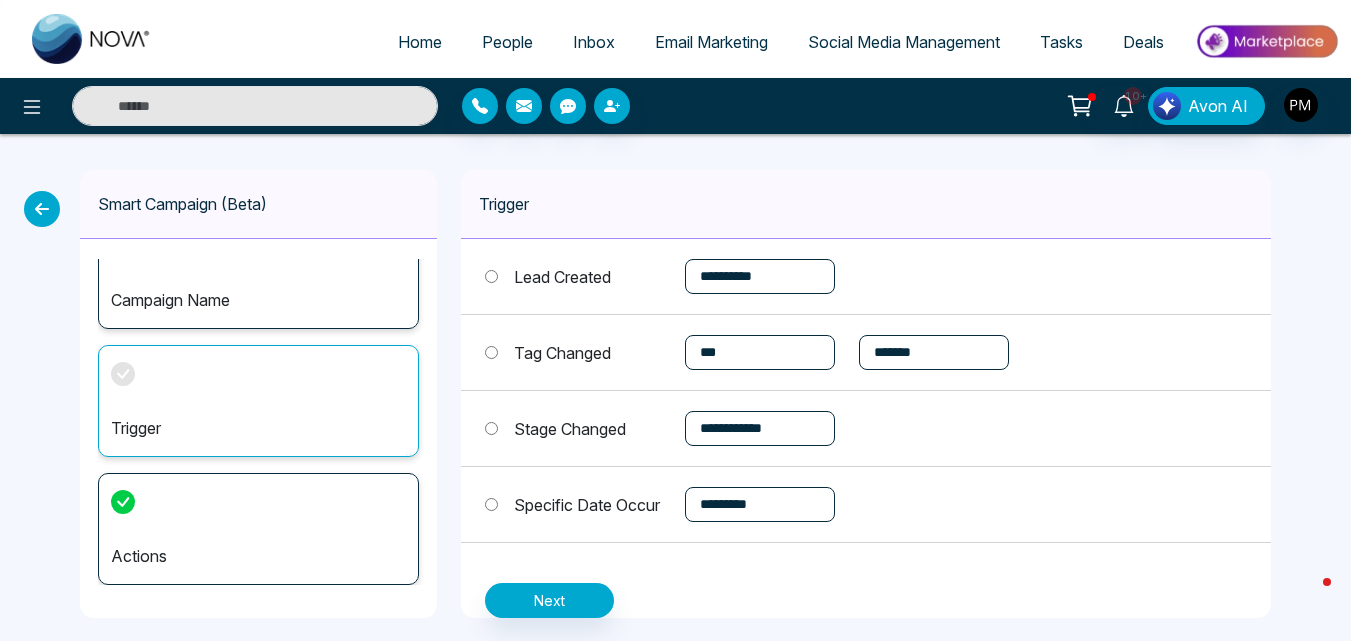 select on "***" 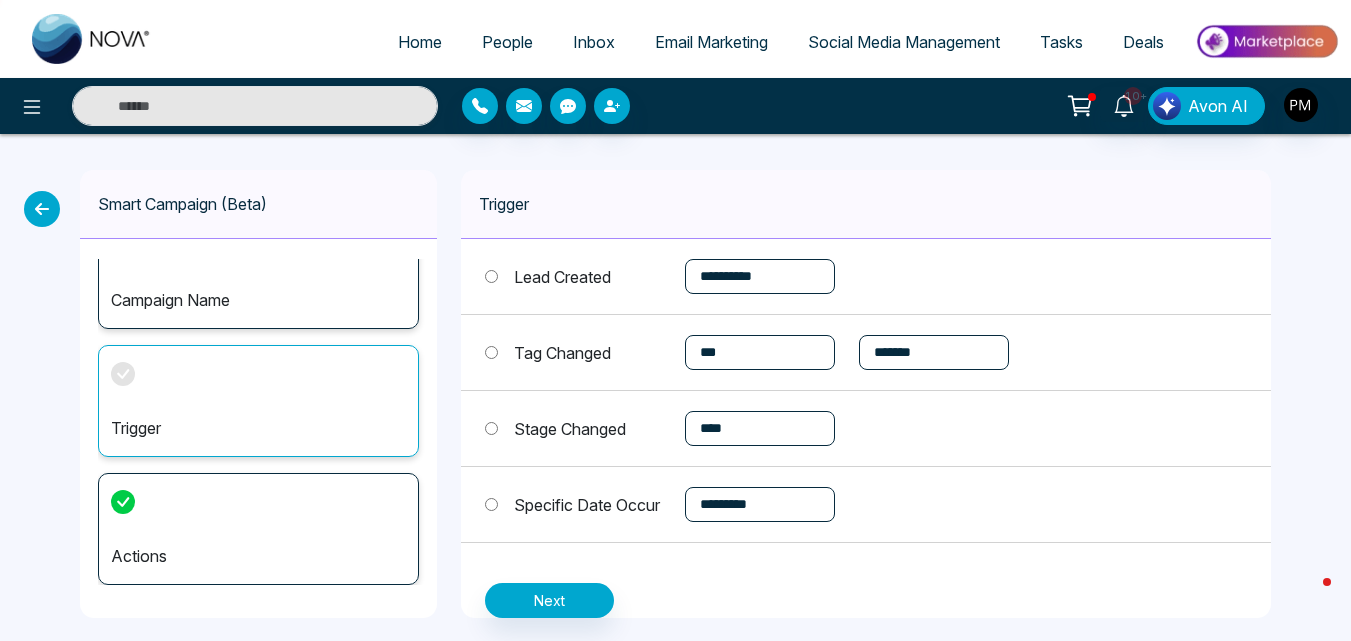 click on "**********" at bounding box center [760, 428] 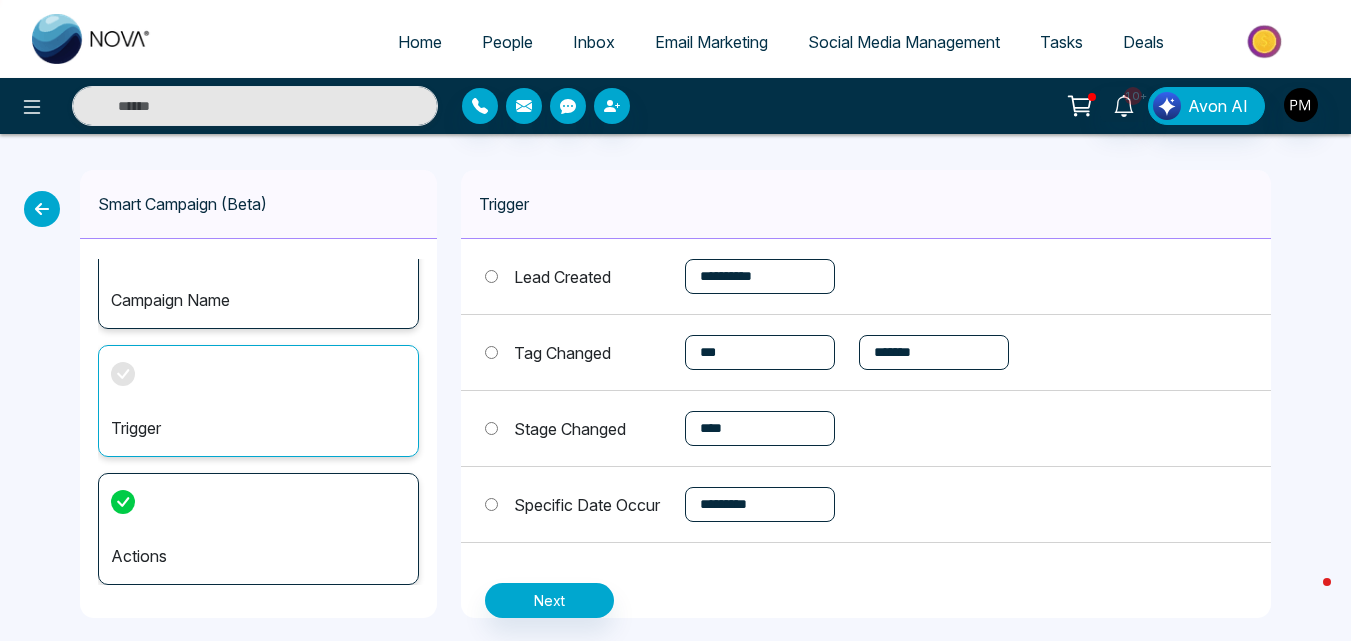 click on "**********" at bounding box center [760, 504] 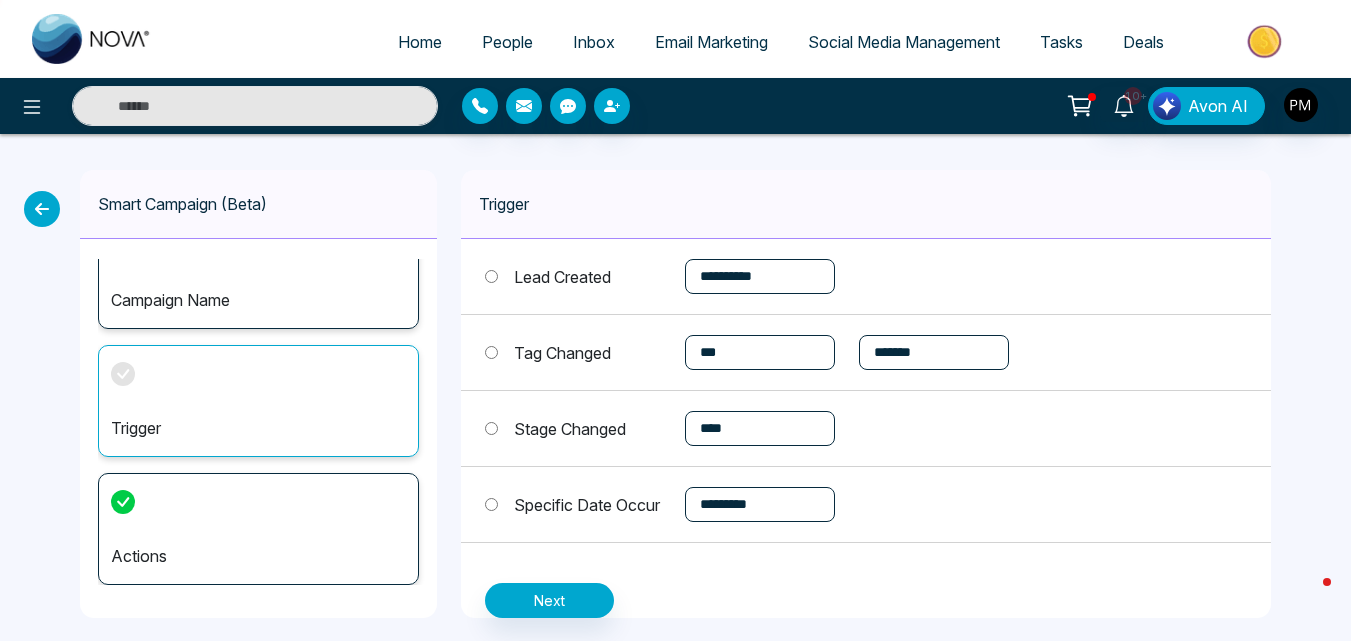select on "*****" 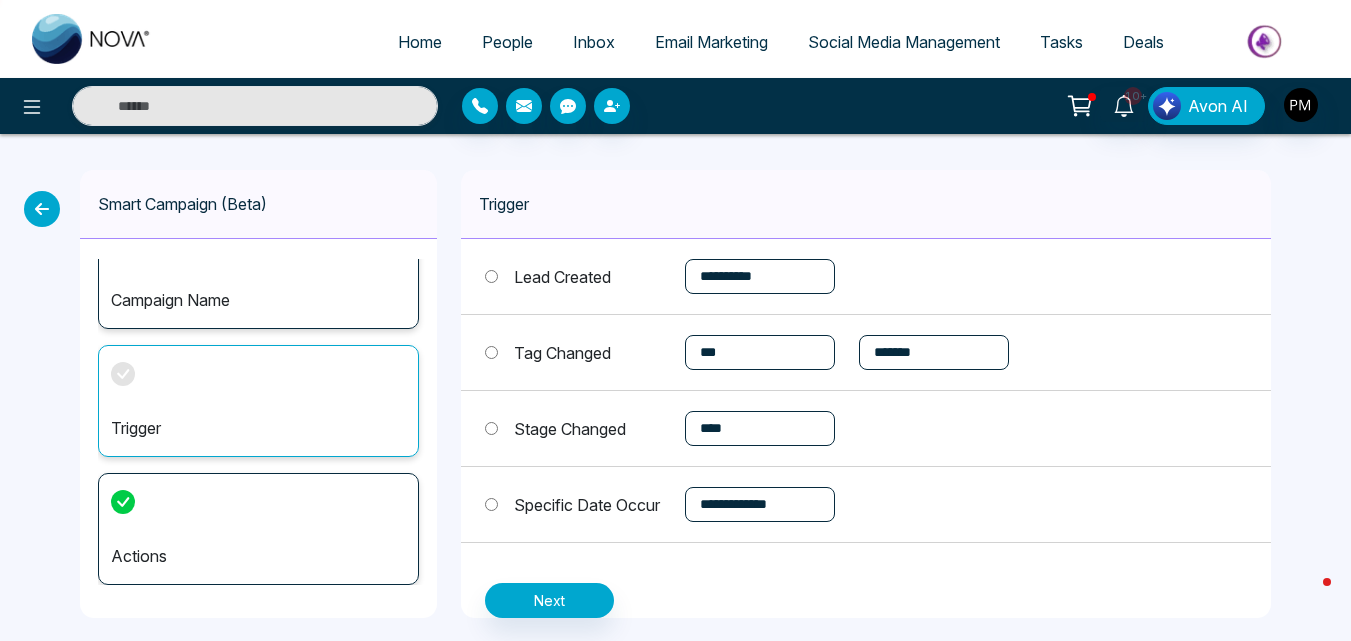 click on "**********" at bounding box center [760, 504] 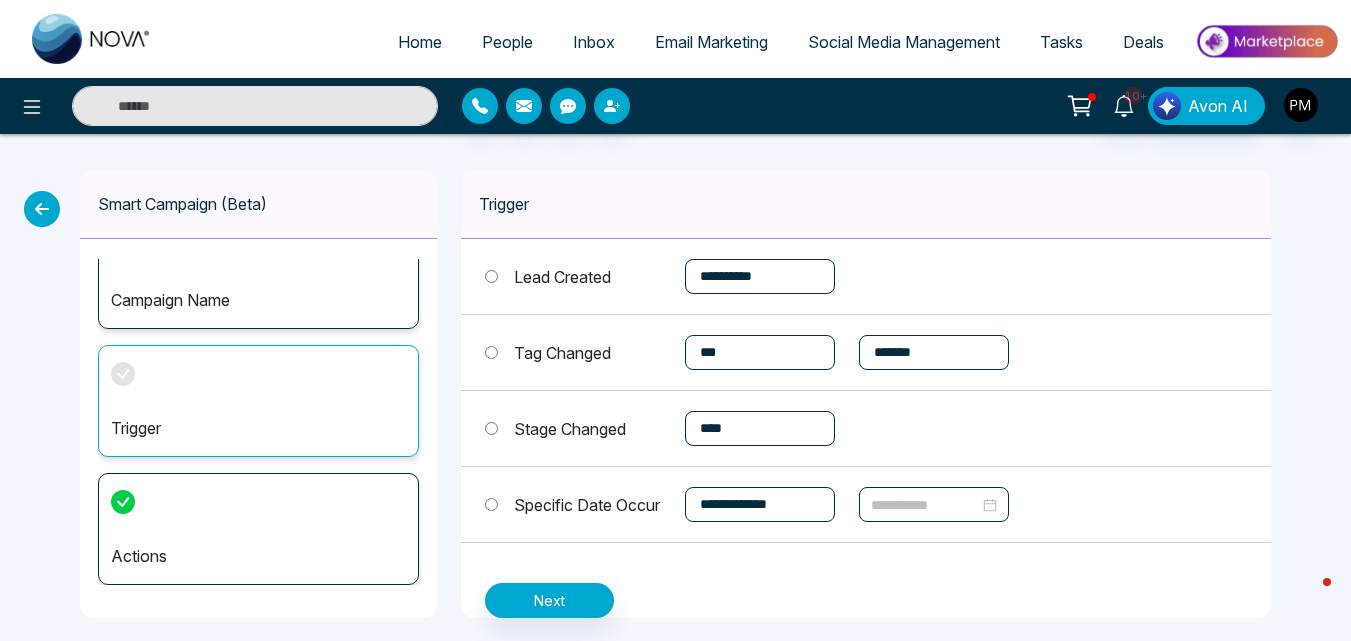 click at bounding box center (934, 505) 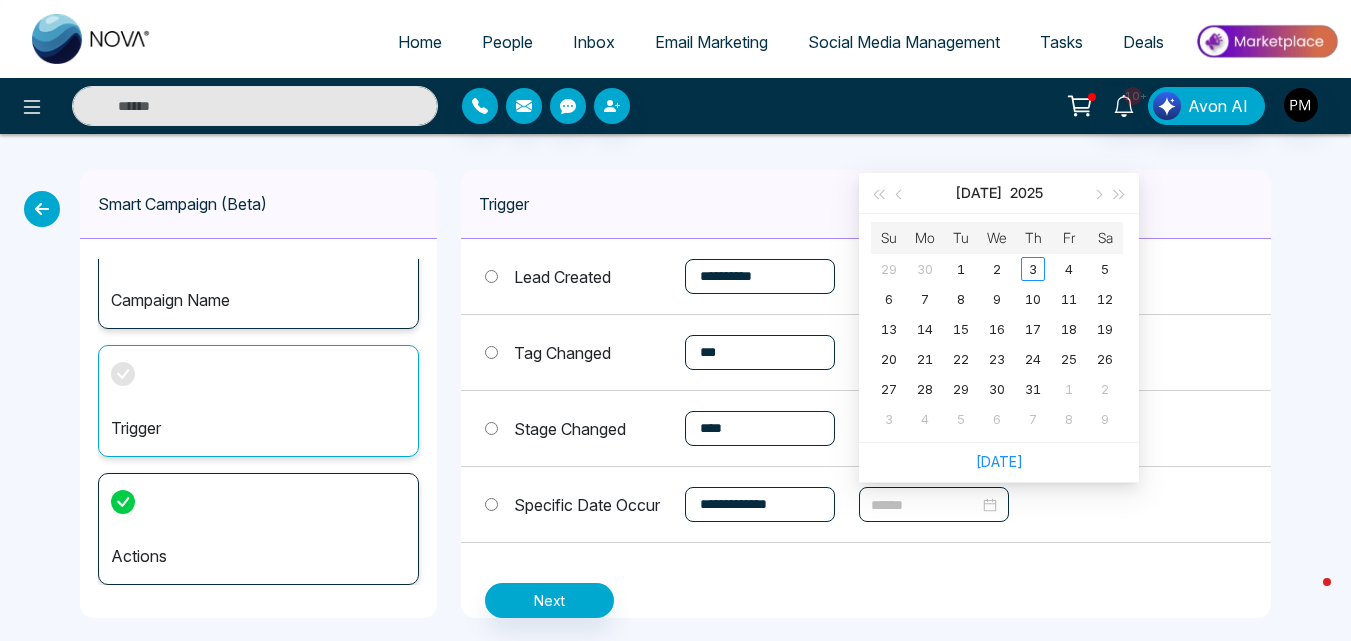 type on "******" 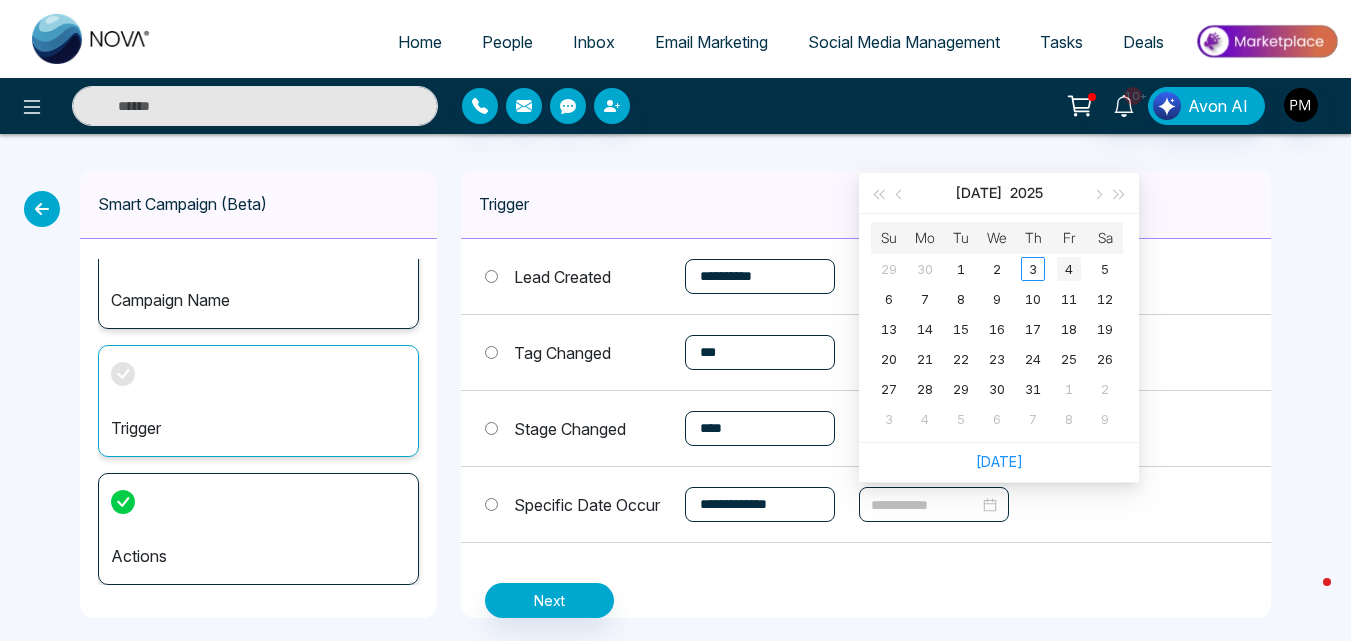 type on "******" 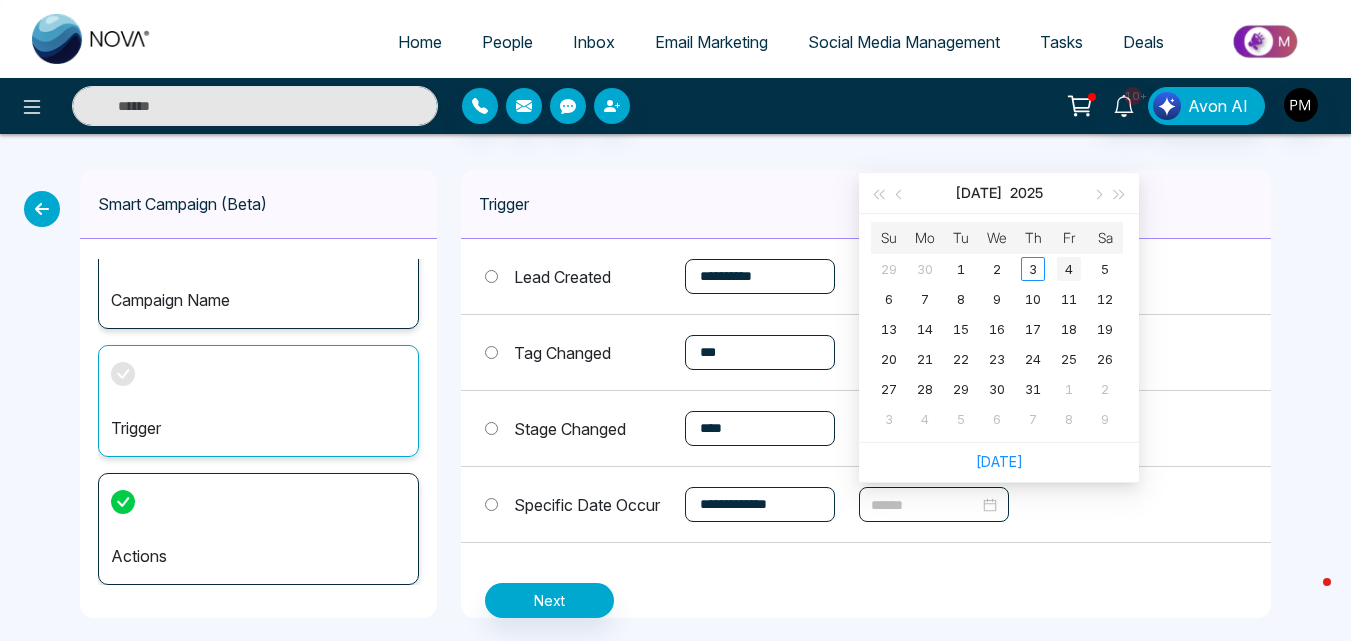 click on "4" at bounding box center [1069, 269] 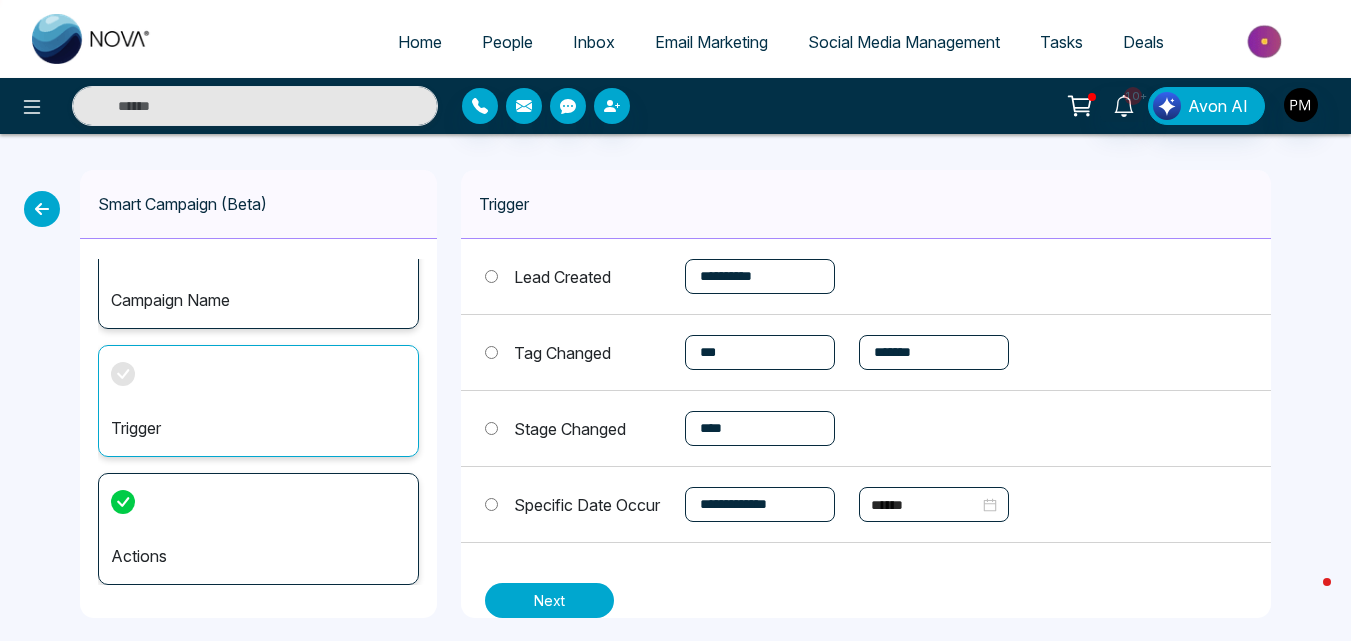 click on "Next" at bounding box center (549, 600) 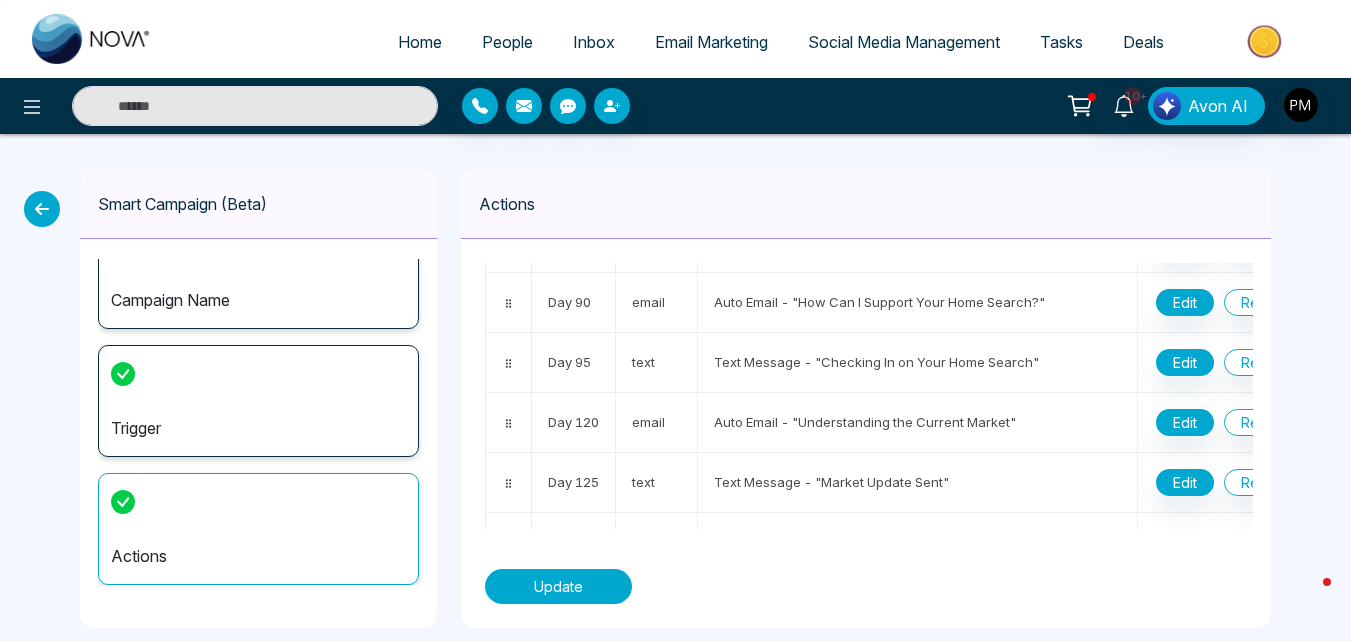 scroll, scrollTop: 608, scrollLeft: 0, axis: vertical 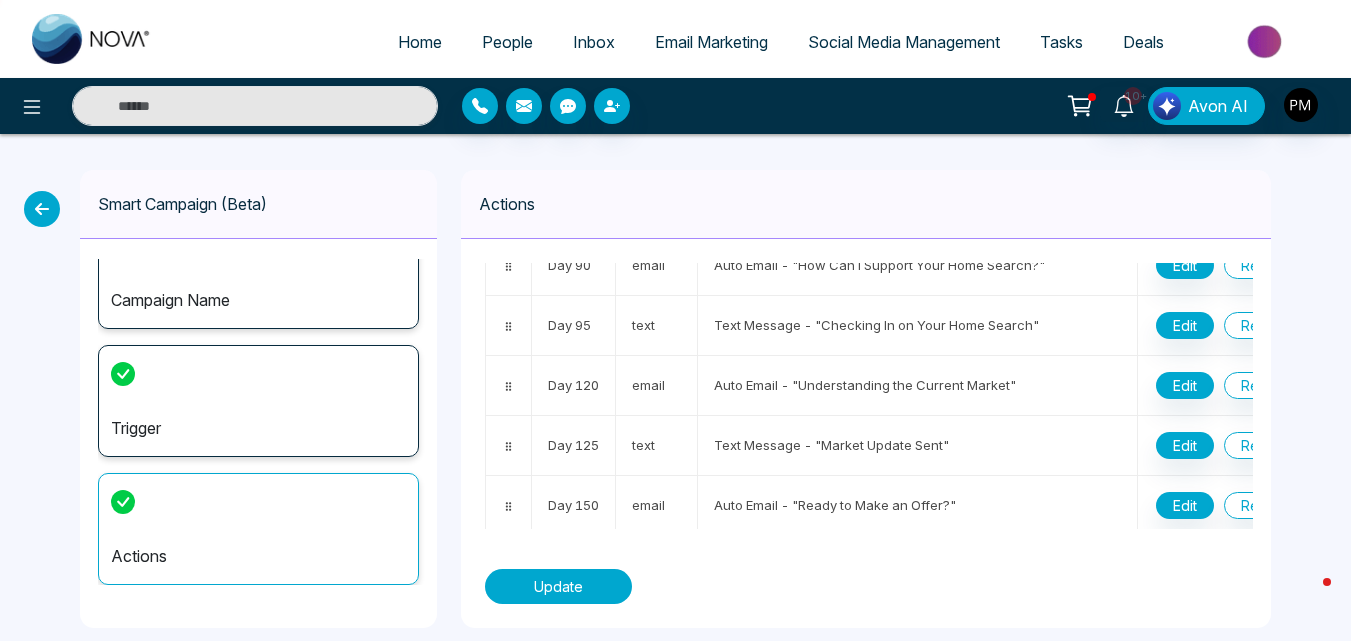 click on "Update" at bounding box center [558, 586] 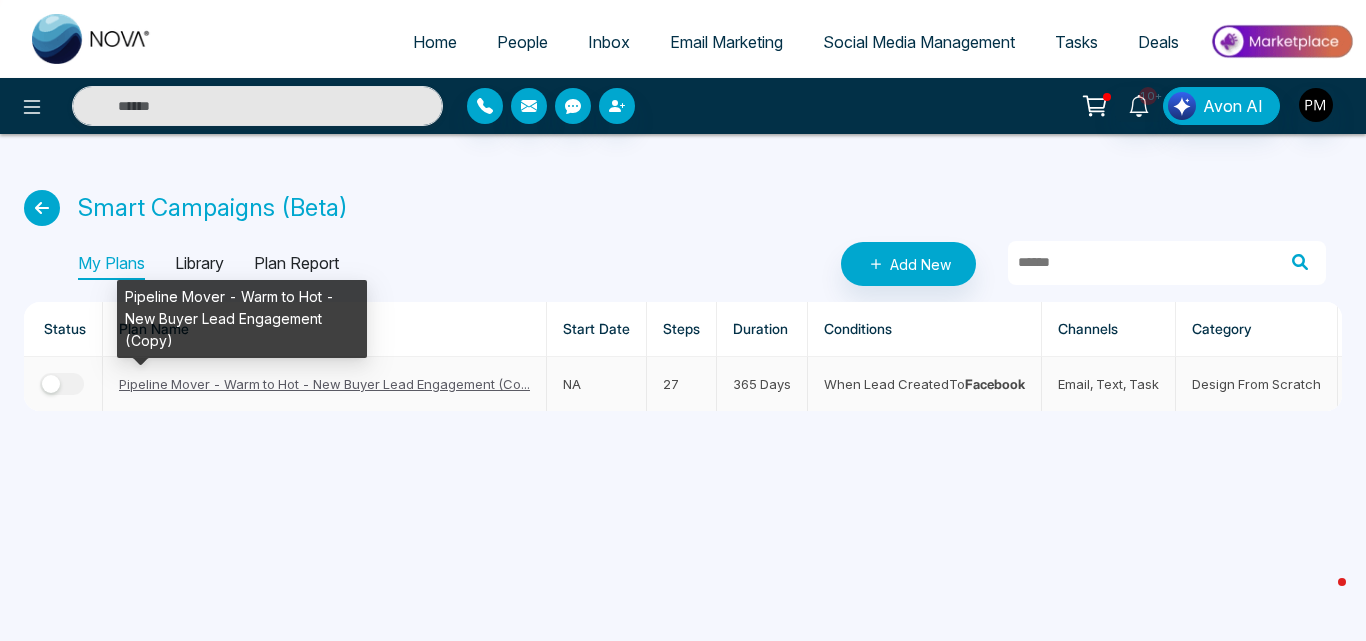 click on "Pipeline Mover - Warm to Hot - New Buyer Lead Engagement (Co..." at bounding box center (324, 384) 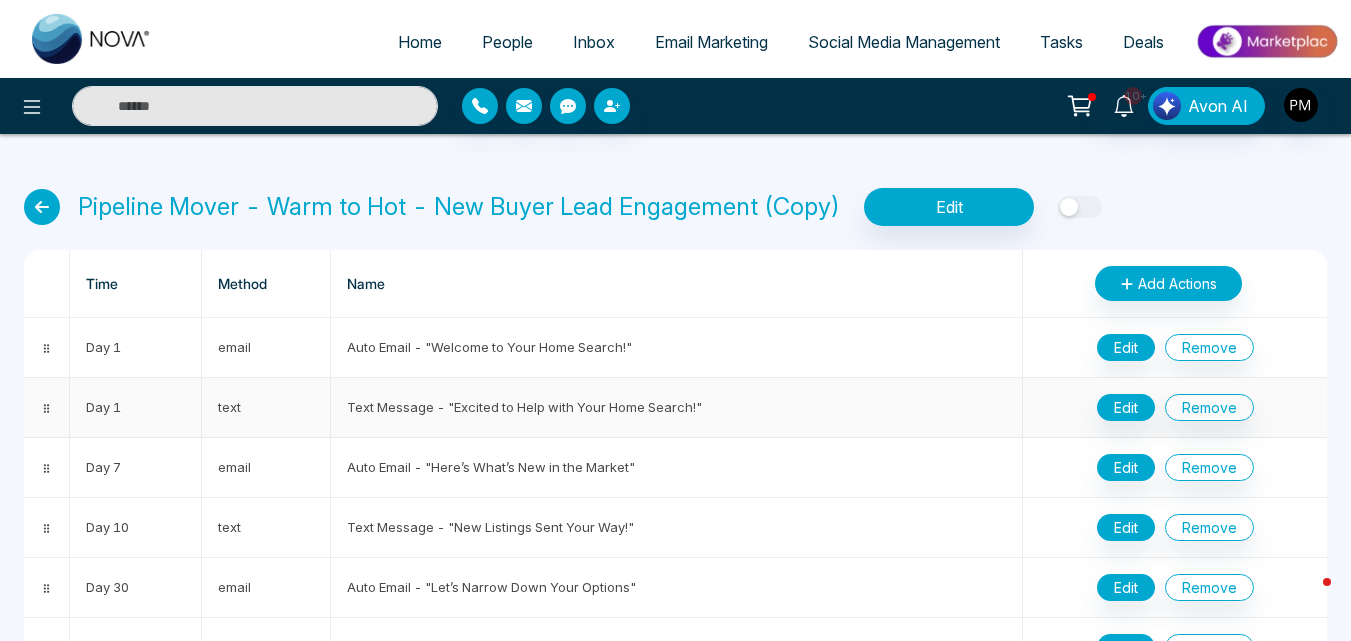 scroll, scrollTop: 0, scrollLeft: 0, axis: both 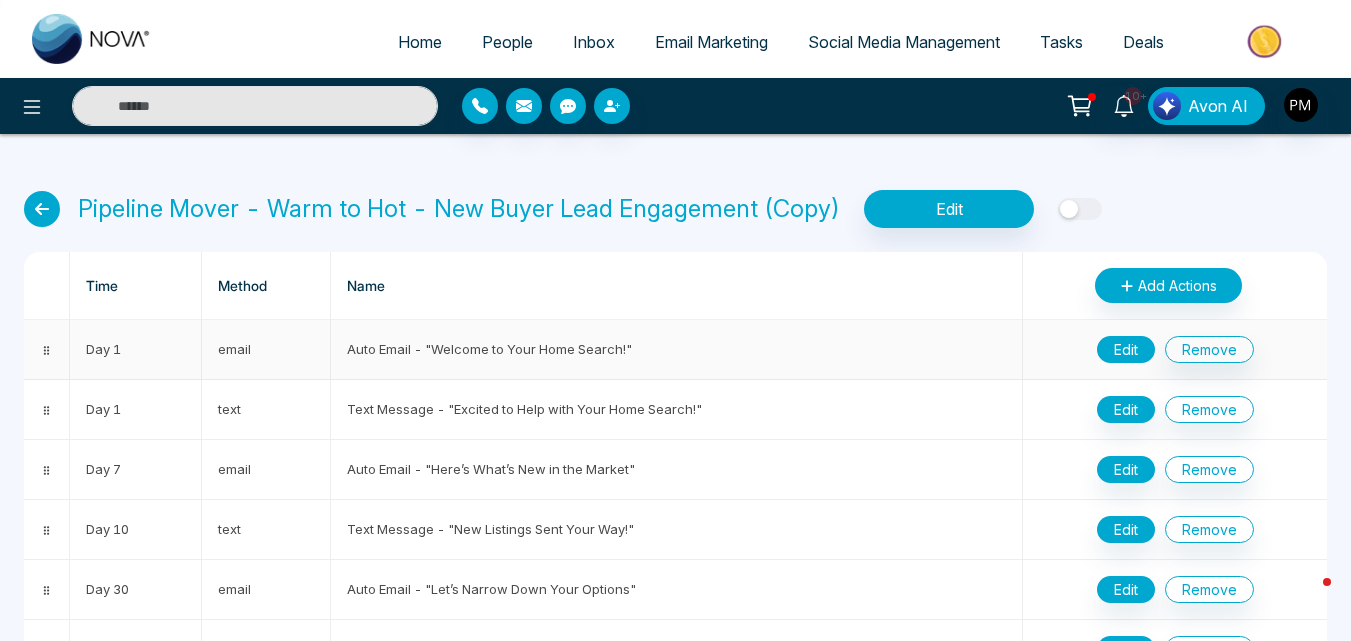 click on "Edit" at bounding box center (1126, 349) 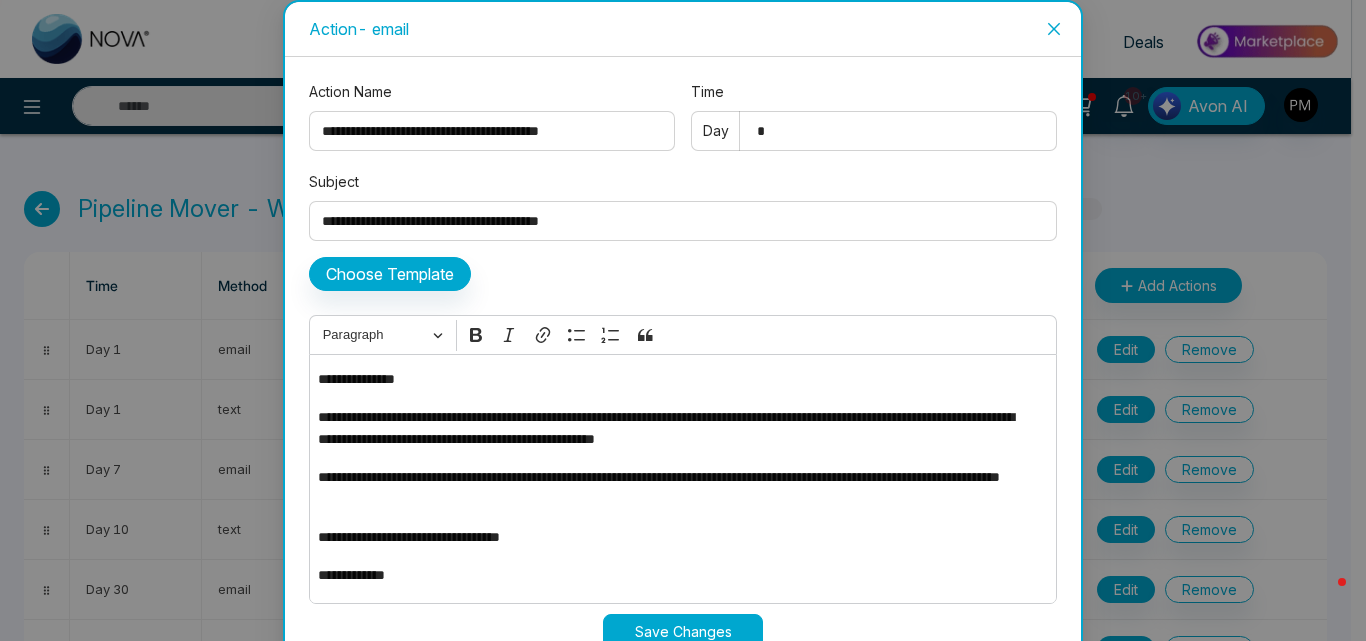 click 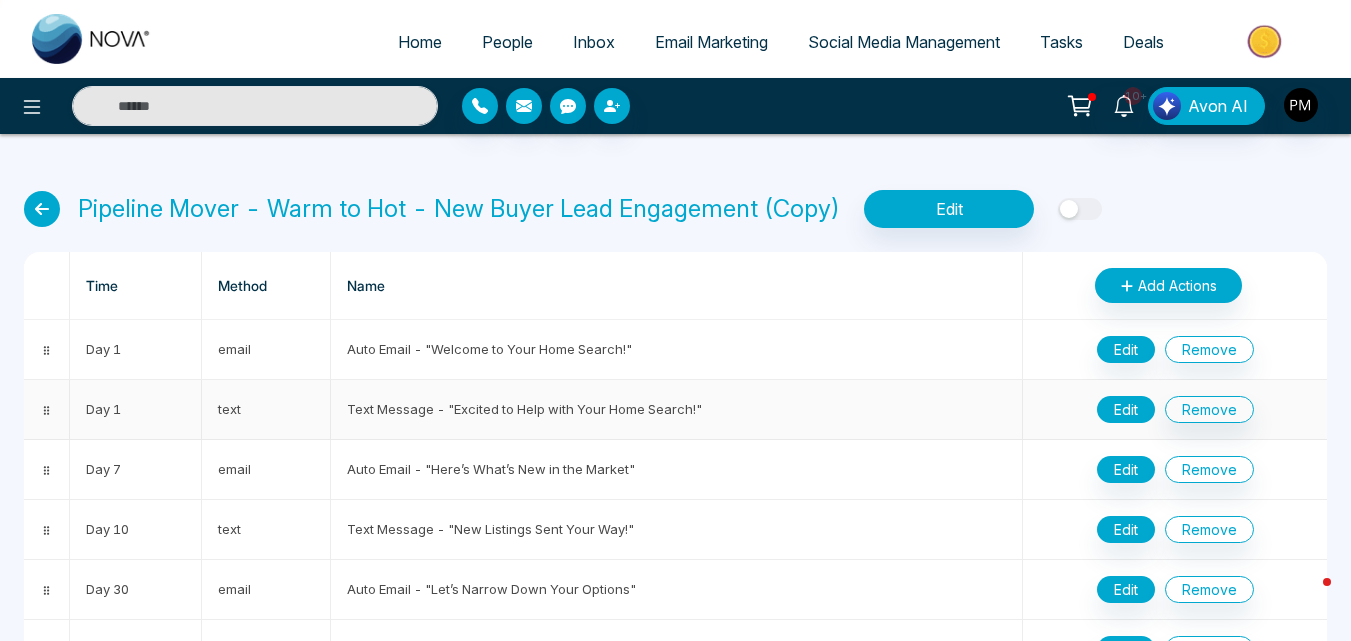 click on "Edit" at bounding box center [1126, 409] 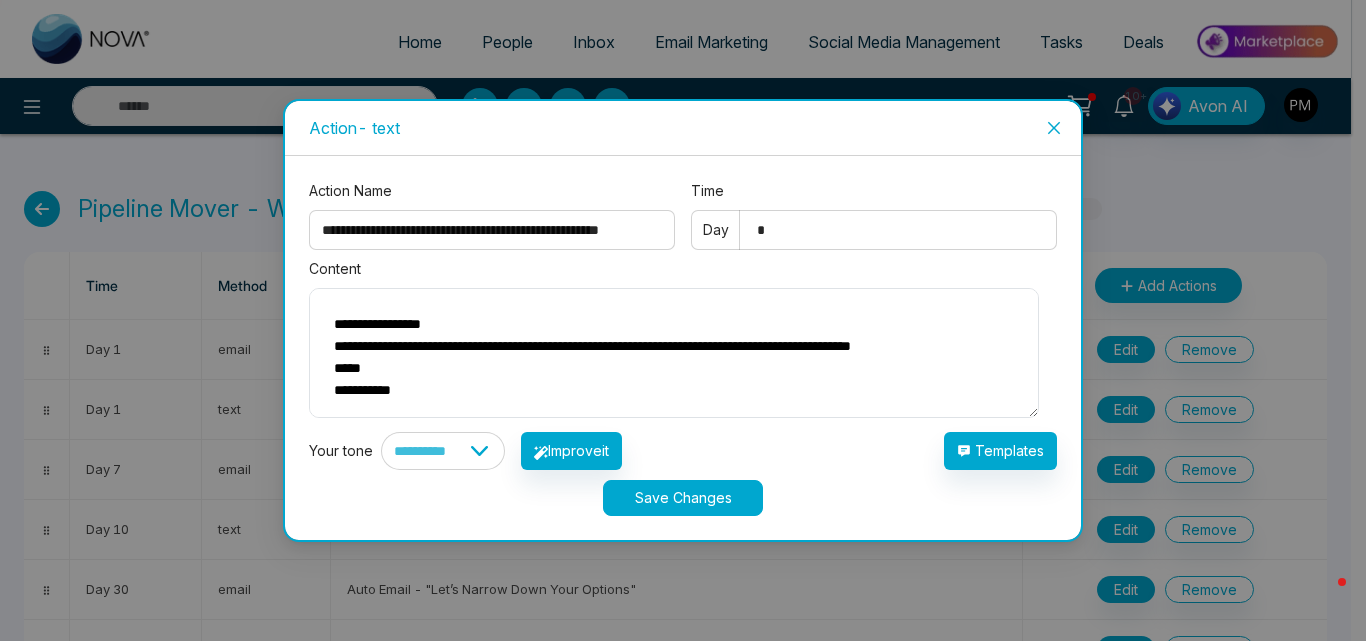 click 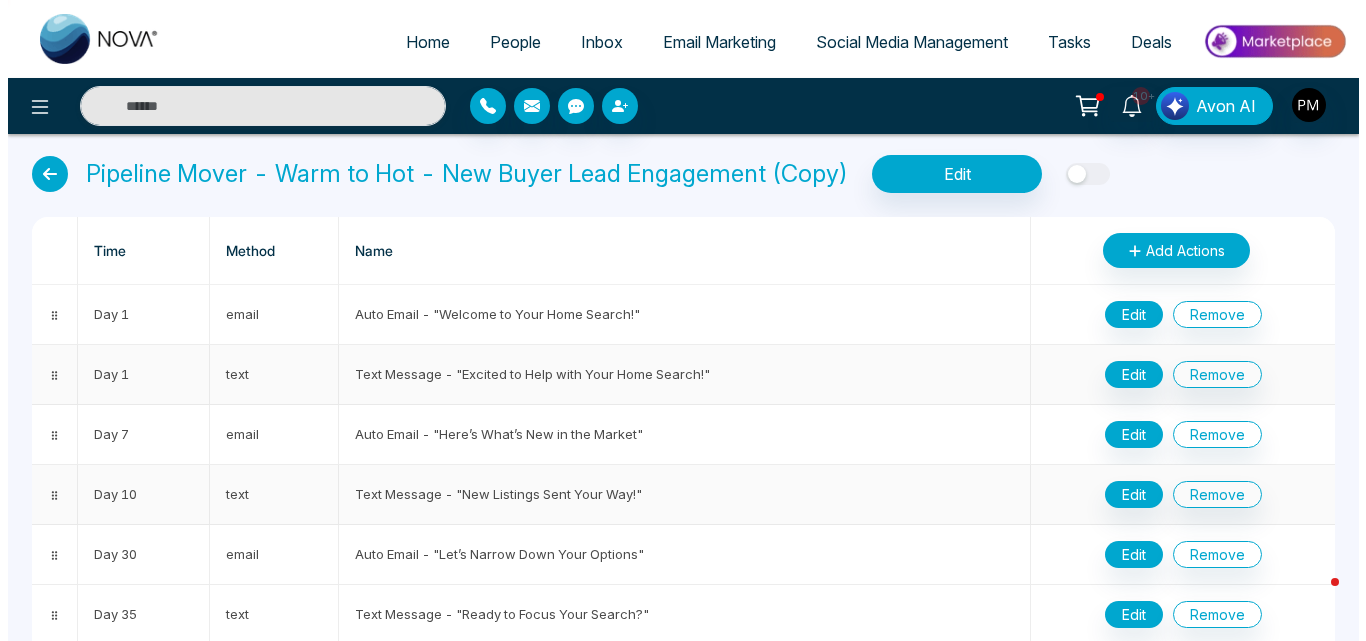 scroll, scrollTop: 12, scrollLeft: 0, axis: vertical 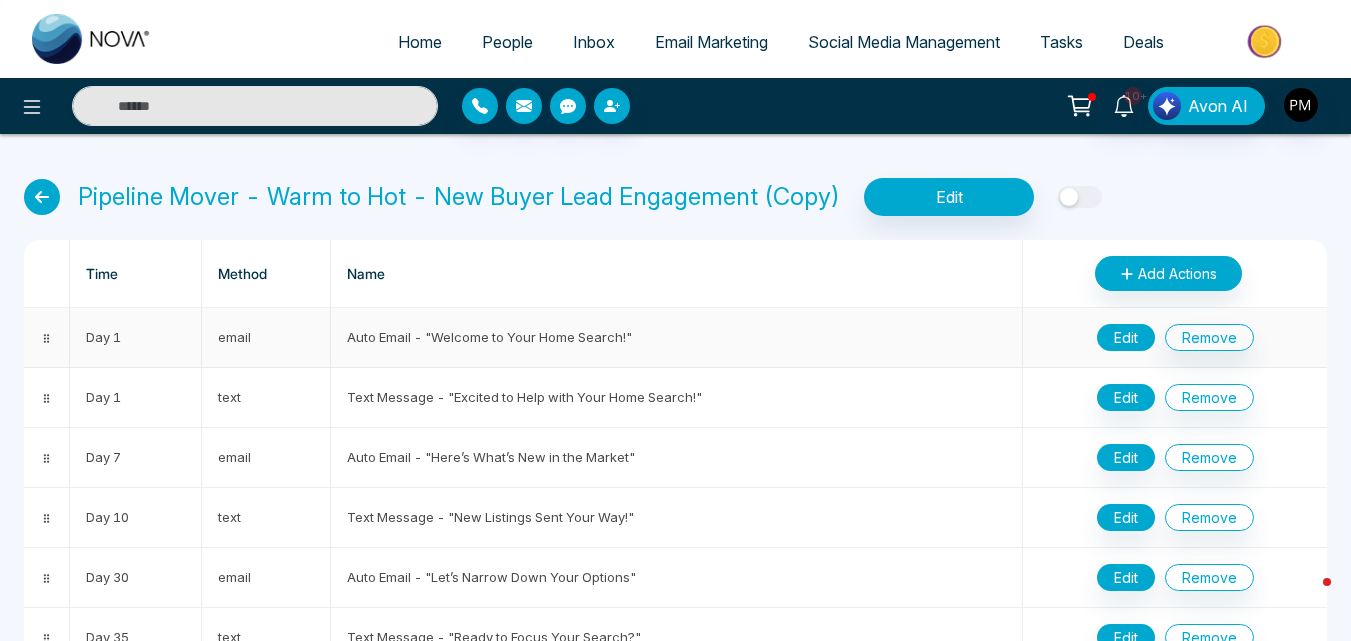 click on "Edit" at bounding box center (1126, 337) 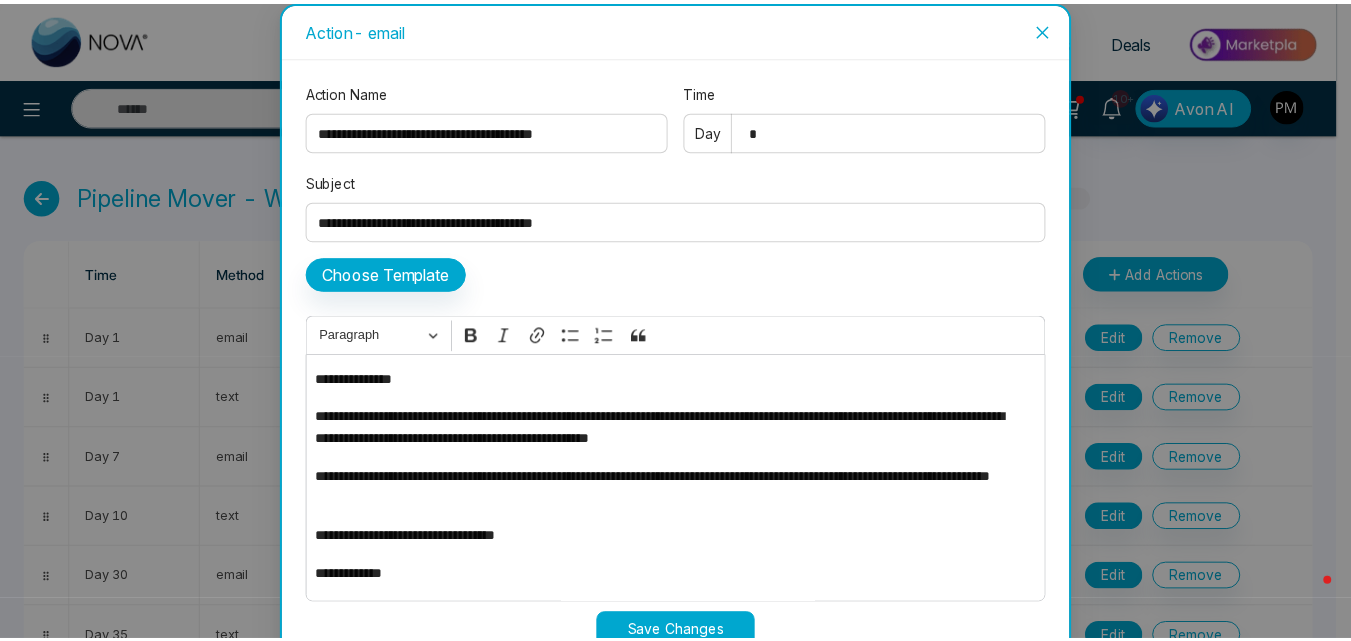 scroll, scrollTop: 71, scrollLeft: 0, axis: vertical 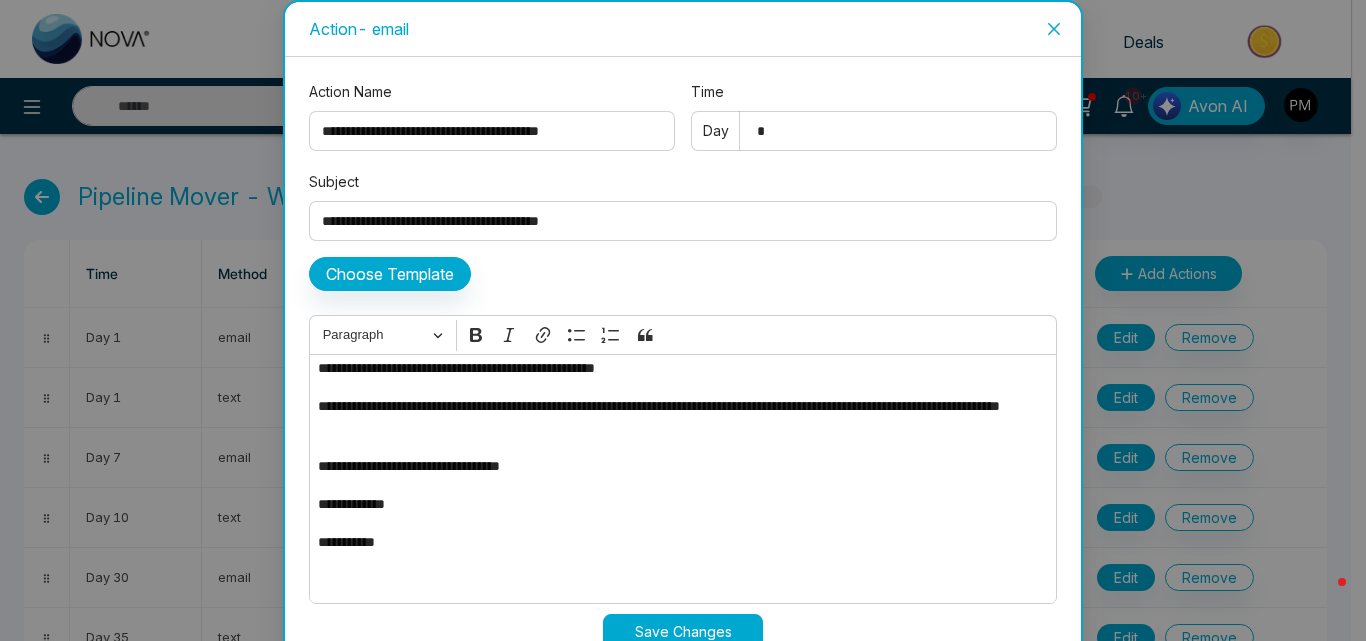 click 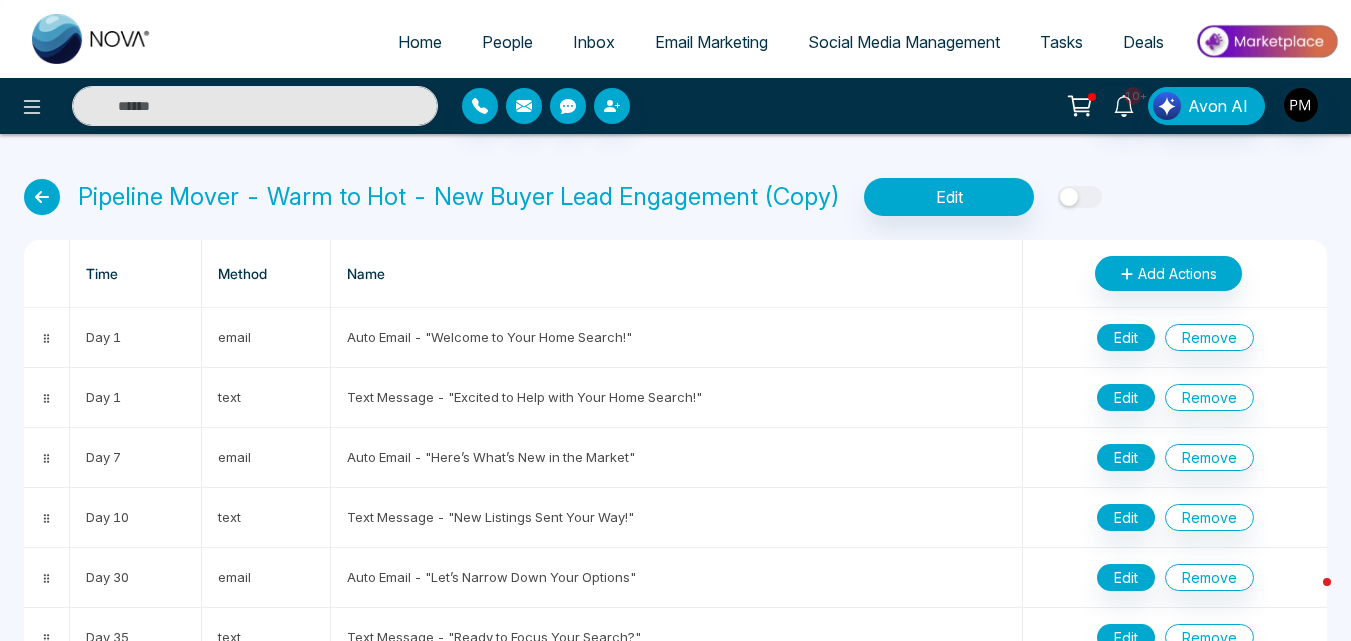 click at bounding box center [42, 197] 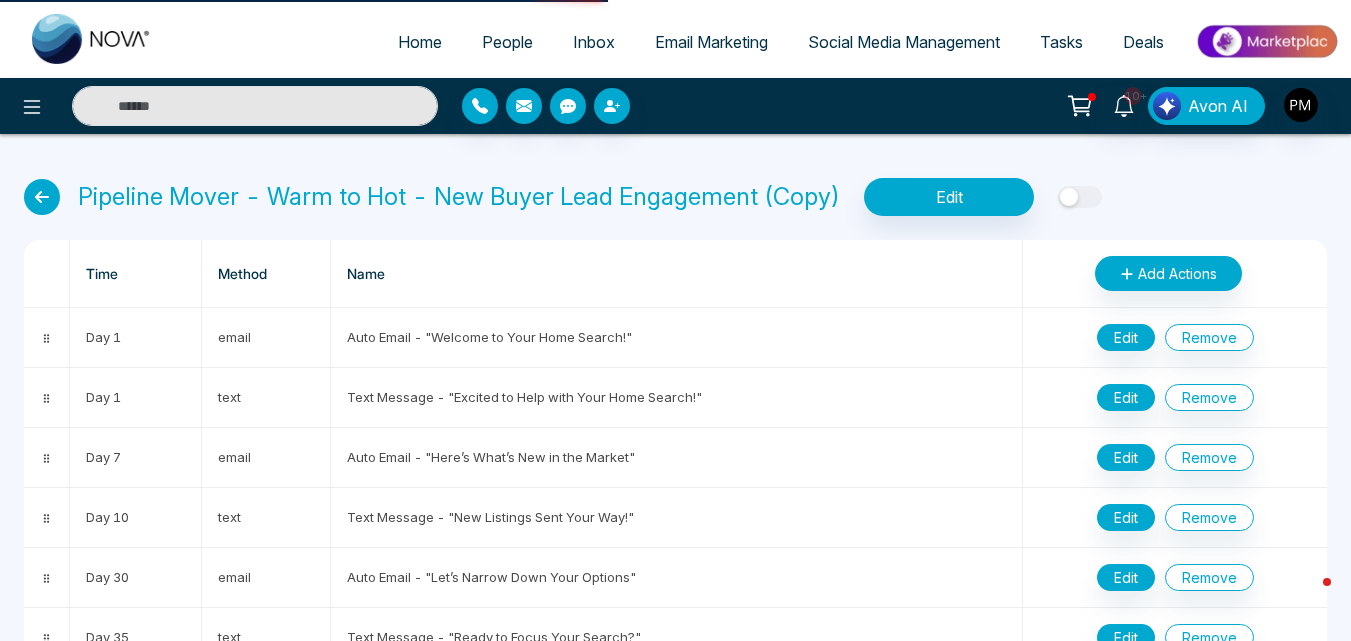 scroll, scrollTop: 0, scrollLeft: 0, axis: both 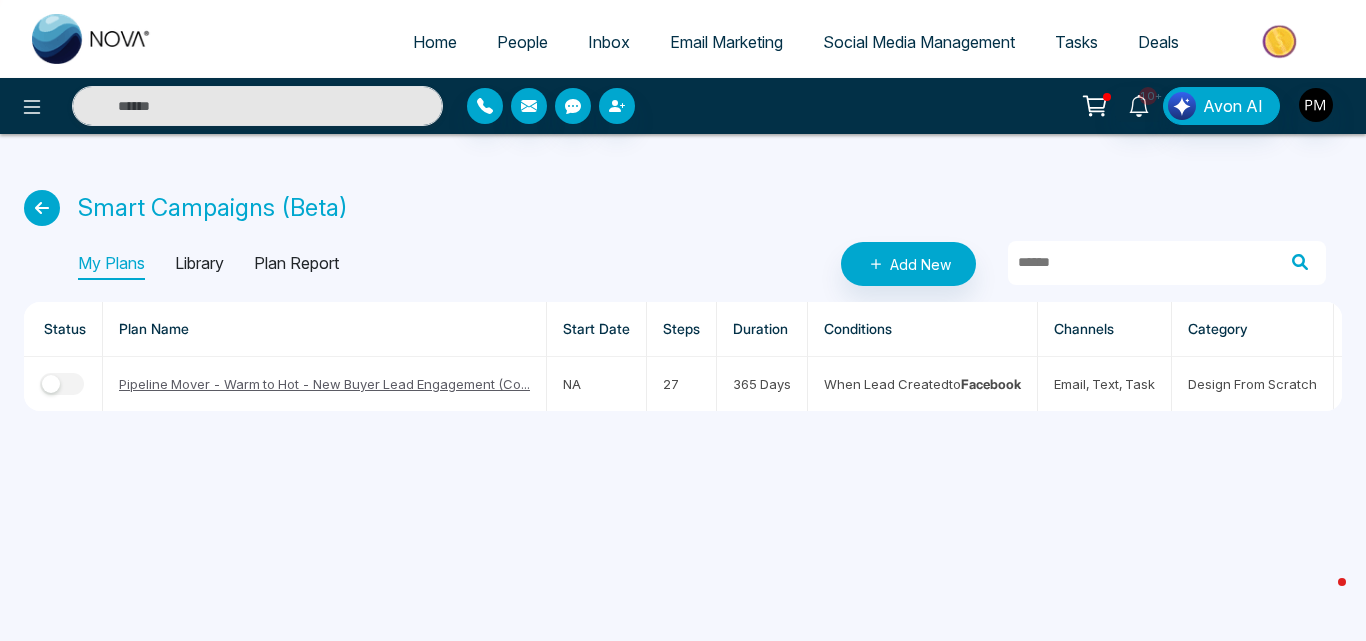 click on "Plan Report" at bounding box center [296, 264] 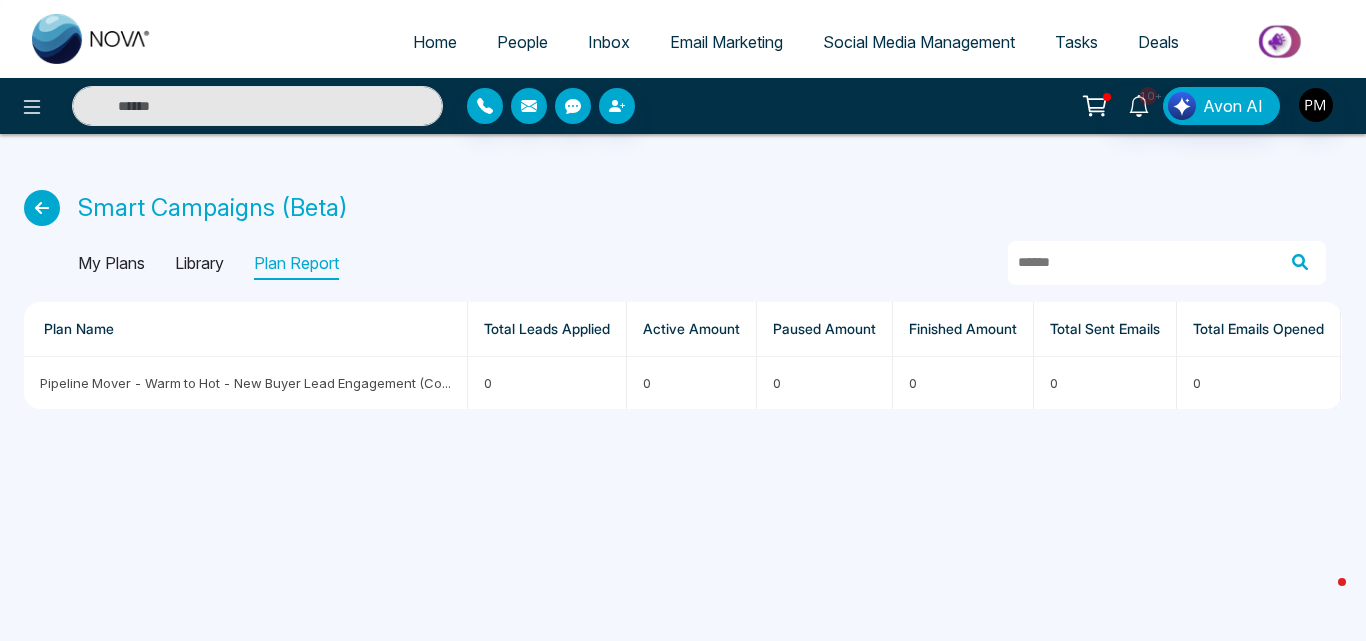 click on "Library" at bounding box center [199, 264] 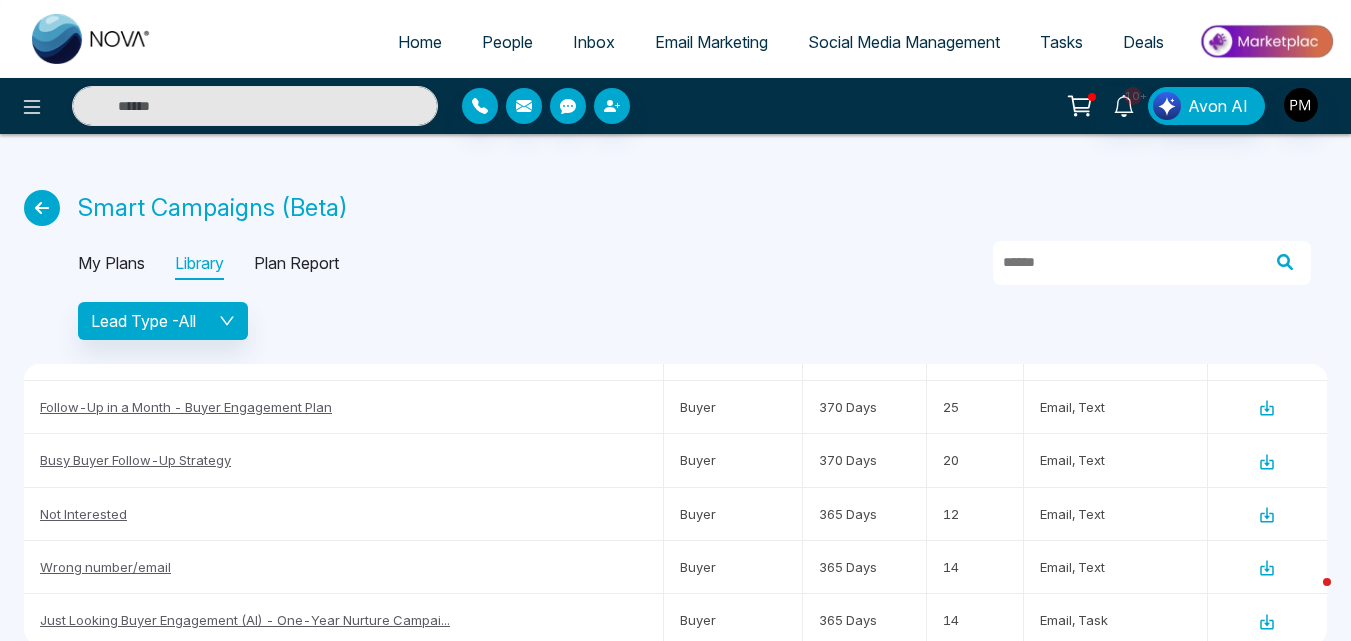 scroll, scrollTop: 1056, scrollLeft: 0, axis: vertical 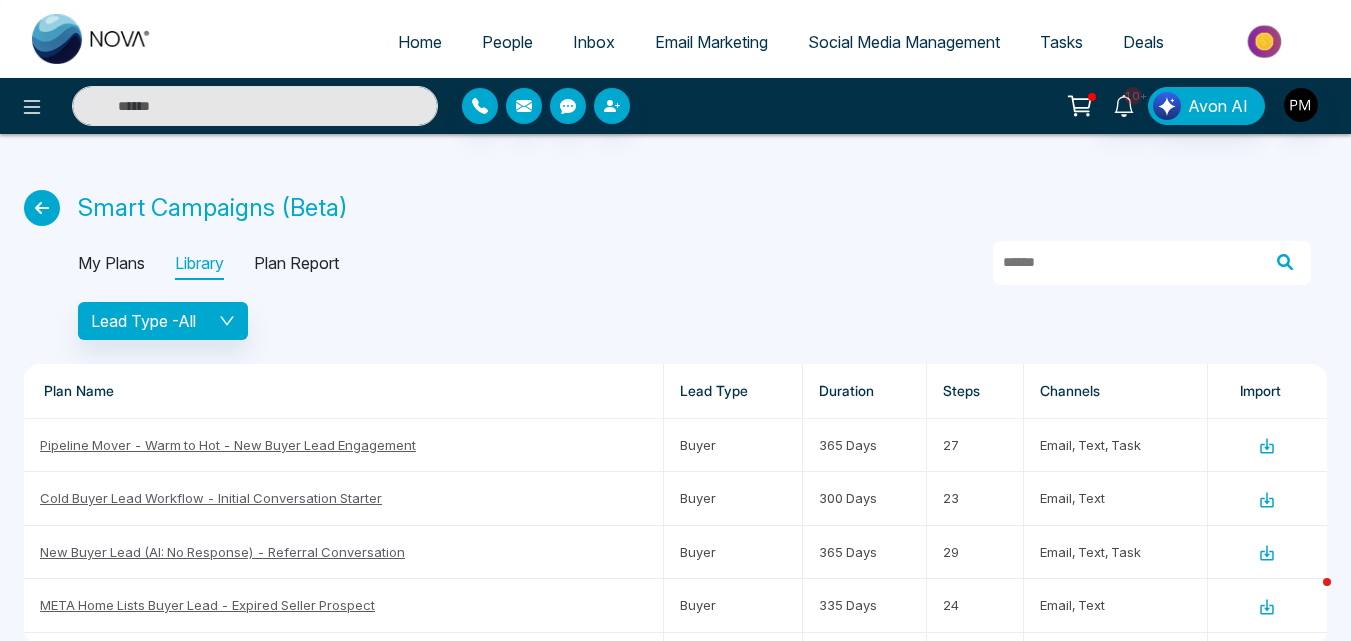 click on "My Plans" at bounding box center [111, 264] 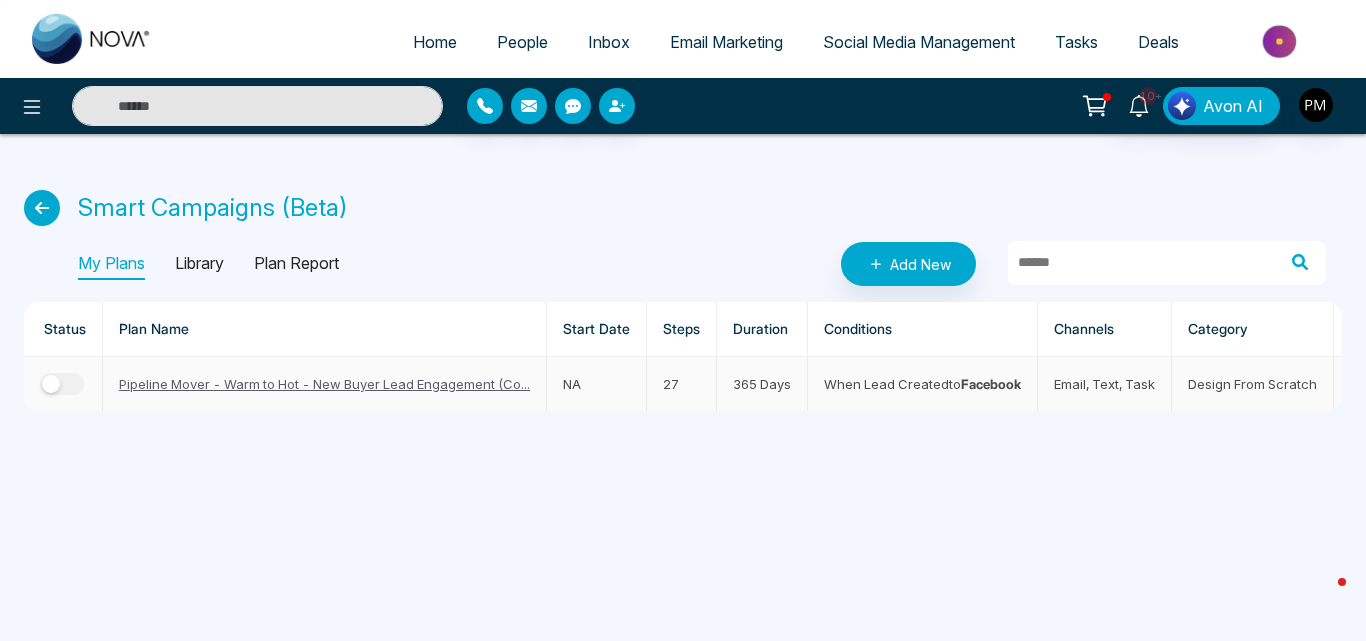 scroll, scrollTop: 0, scrollLeft: 94, axis: horizontal 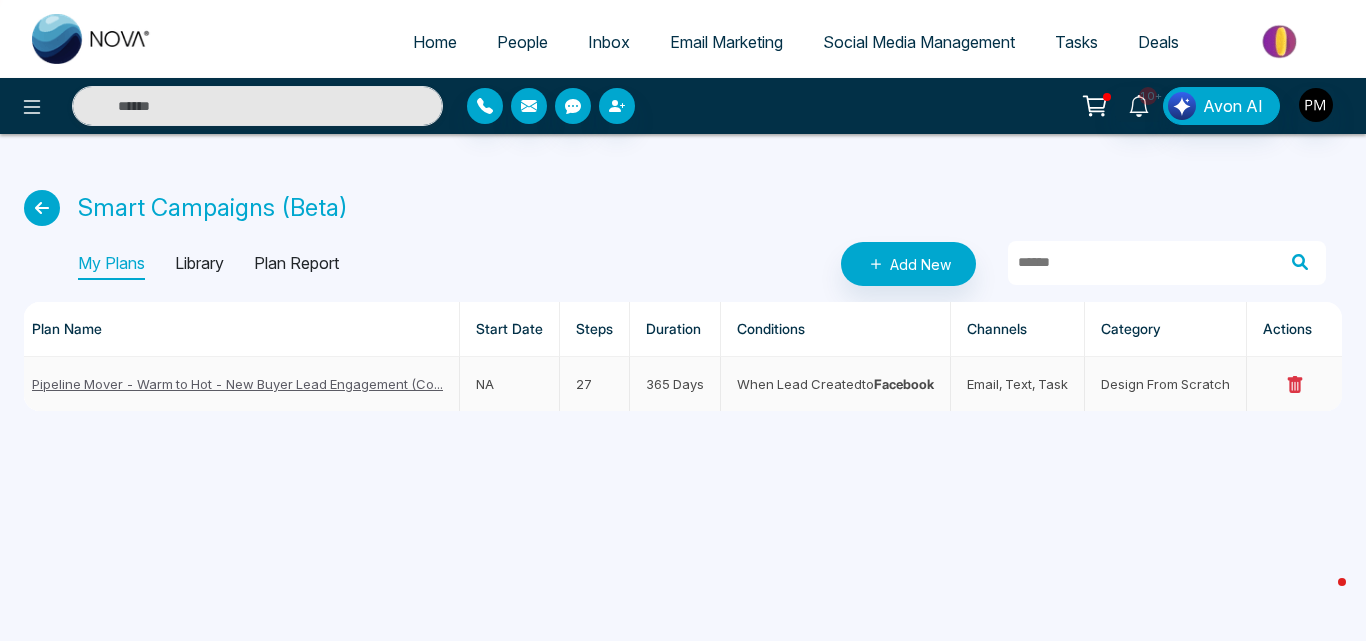 click 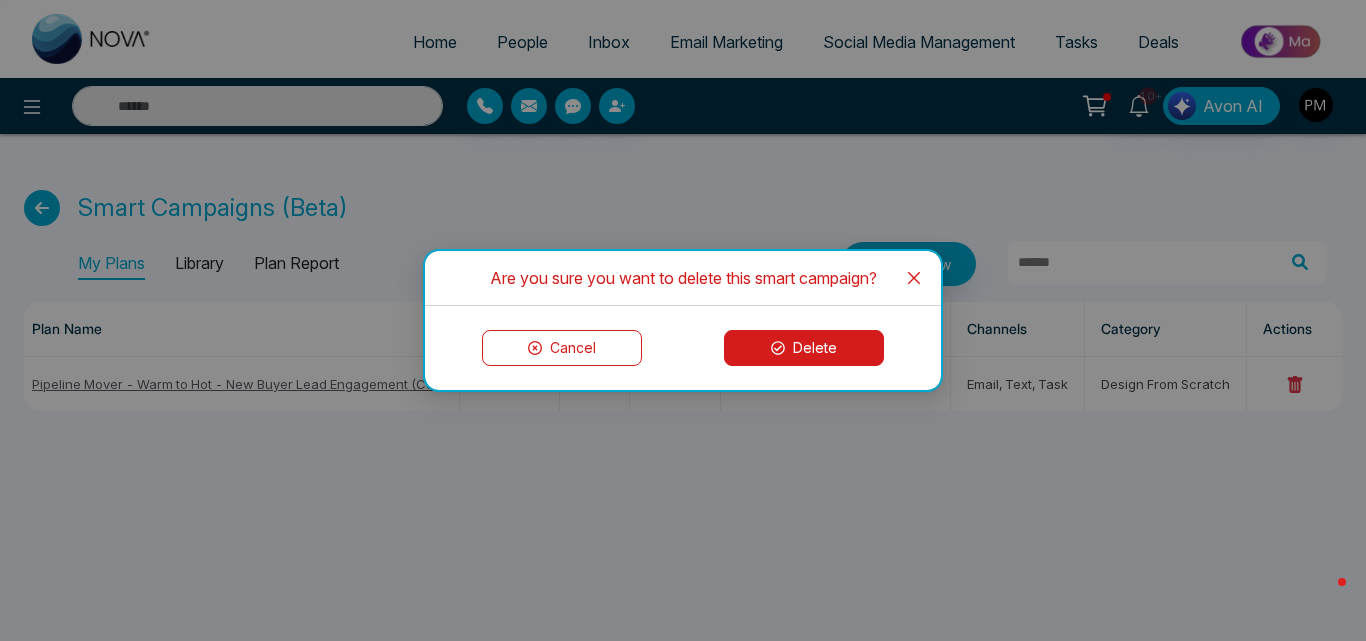 click on "Delete" at bounding box center [804, 348] 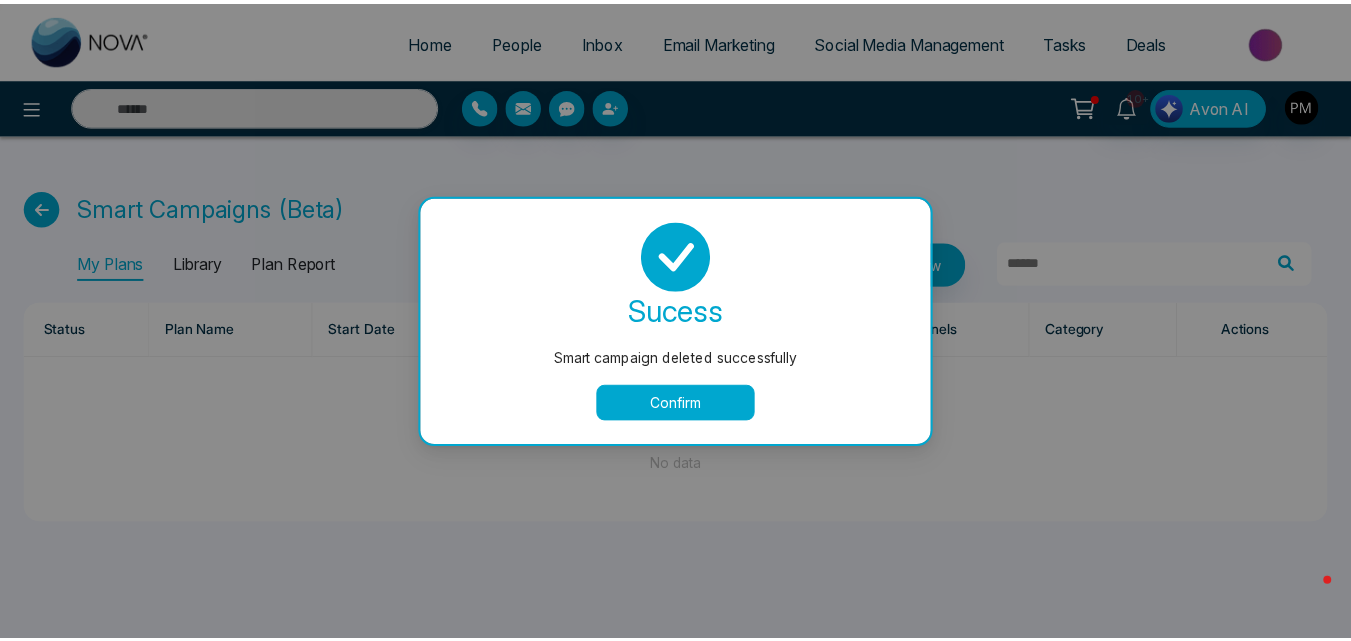 scroll, scrollTop: 0, scrollLeft: 0, axis: both 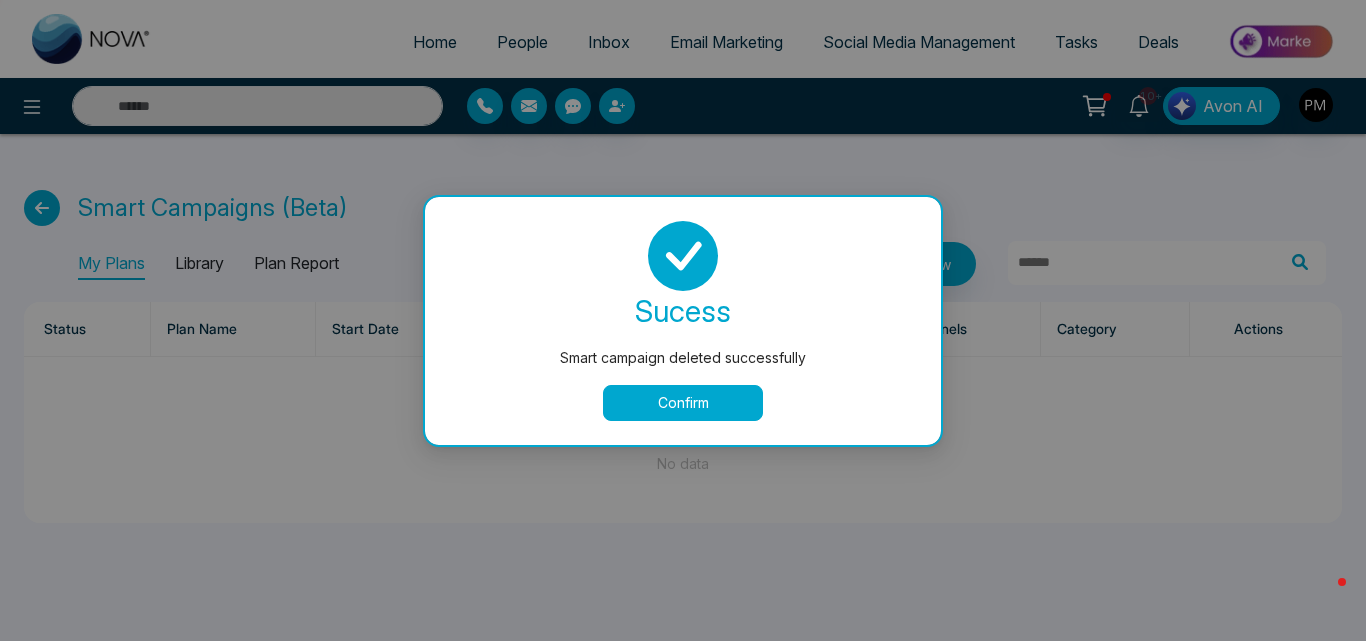 click on "Confirm" at bounding box center (683, 403) 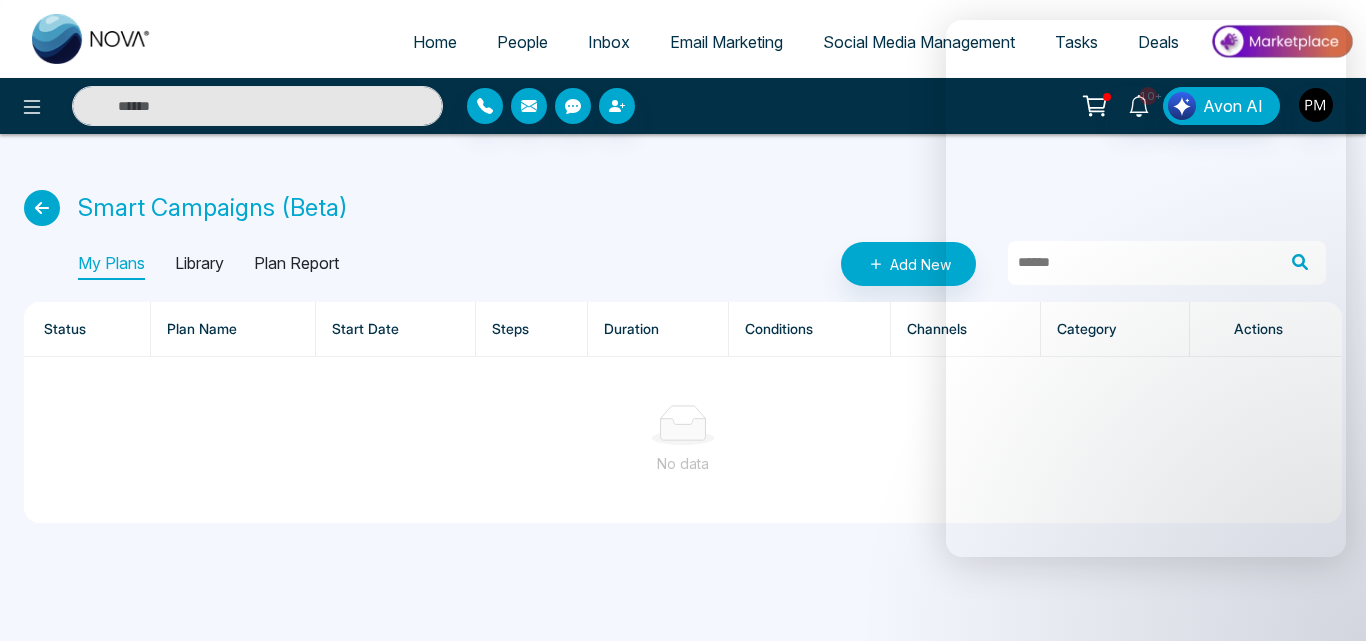 click on "Library" at bounding box center [199, 264] 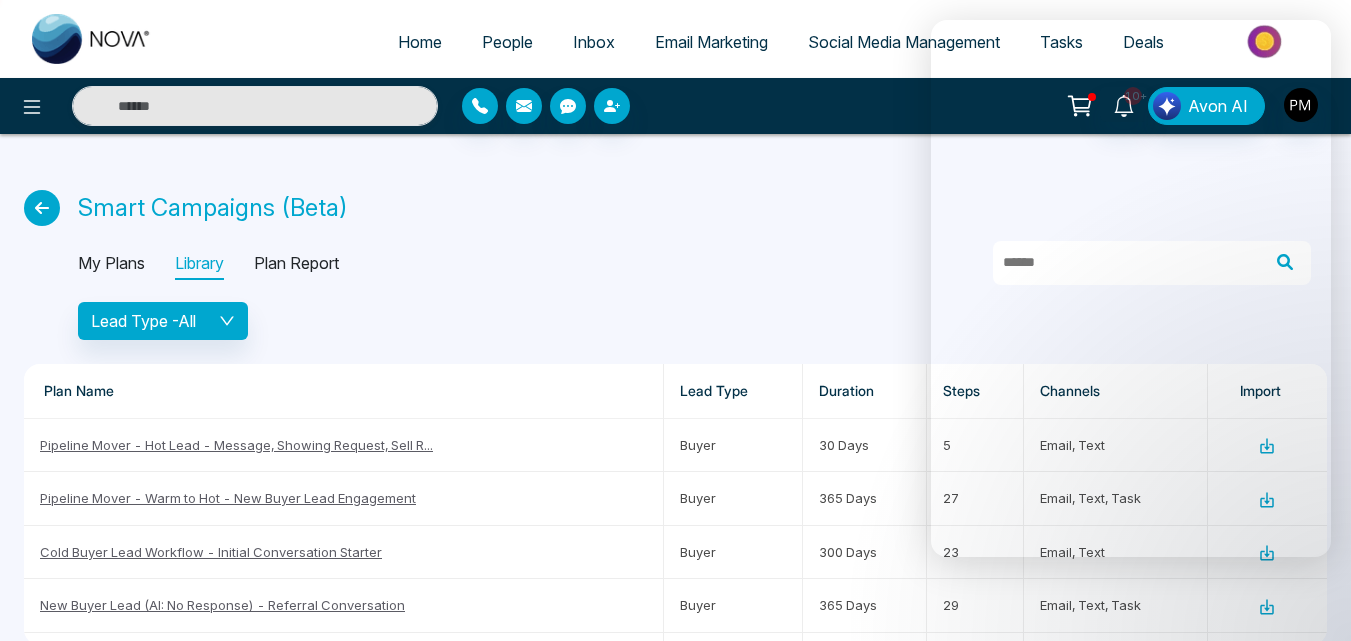 click on "Smart Campaigns (Beta) My Plans Library Plan Report Lead Type -  All Plan Name Lead Type Duration Steps Channels Import Pipeline Mover - Hot Lead - Message, Showing Request, Sell R... Buyer 30 Days 5 email, text Pipeline Mover - Warm to Hot - New Buyer Lead Engagement Buyer 365 Days 27 email, text, task Cold Buyer Lead Workflow - Initial Conversation Starter Buyer 300 Days 23 email, text New Buyer Lead (AI: No Response) - Referral Conversation Buyer 365 Days 29 email, text, task META Home Lists Buyer Lead - Expired Seller Prospect Buyer 335 Days 24 email, text META Buyer or Seller Lead - Prospect Renter Campaign Buyer 335 Days 24 email, text New Email/Footer Subscribers - Prospect Seller Engagement Seller 335 Days 24 email, text Website Return Trigger - Past Client - Closed Client Engagem... Seller 335 Days 24 email, text Property Search Lead - Prospect Homeowner Campaign Seller 335 Days 24 email, text Viewed Listings Multiple Times Trigger - Active Seller Engag... Seller 335 Days 24 email, text Seller 24 24" at bounding box center (675, 417) 